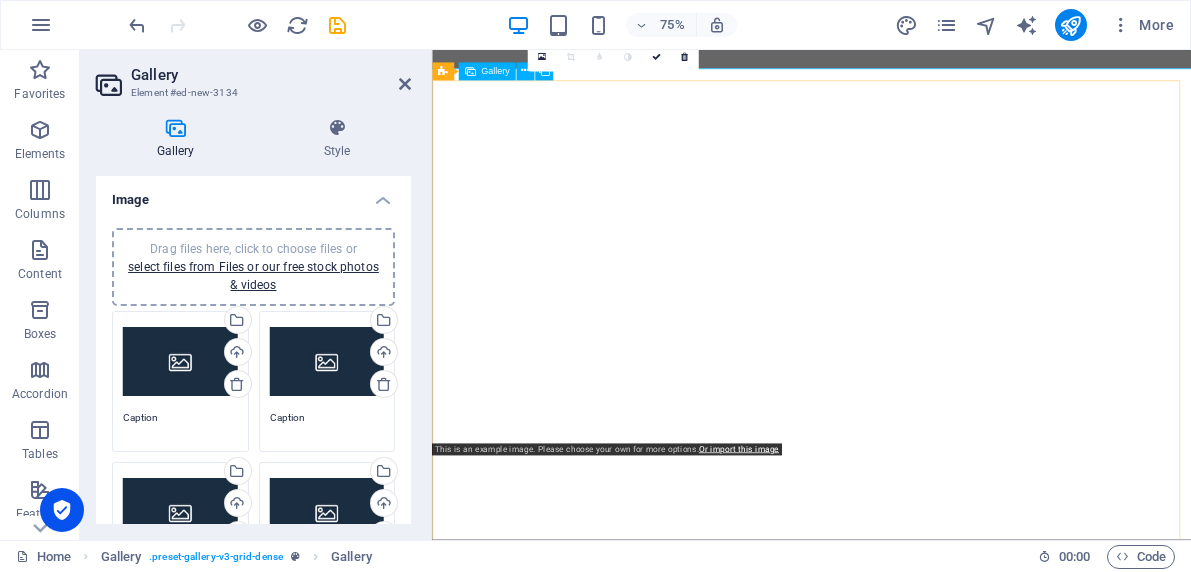select on "4" 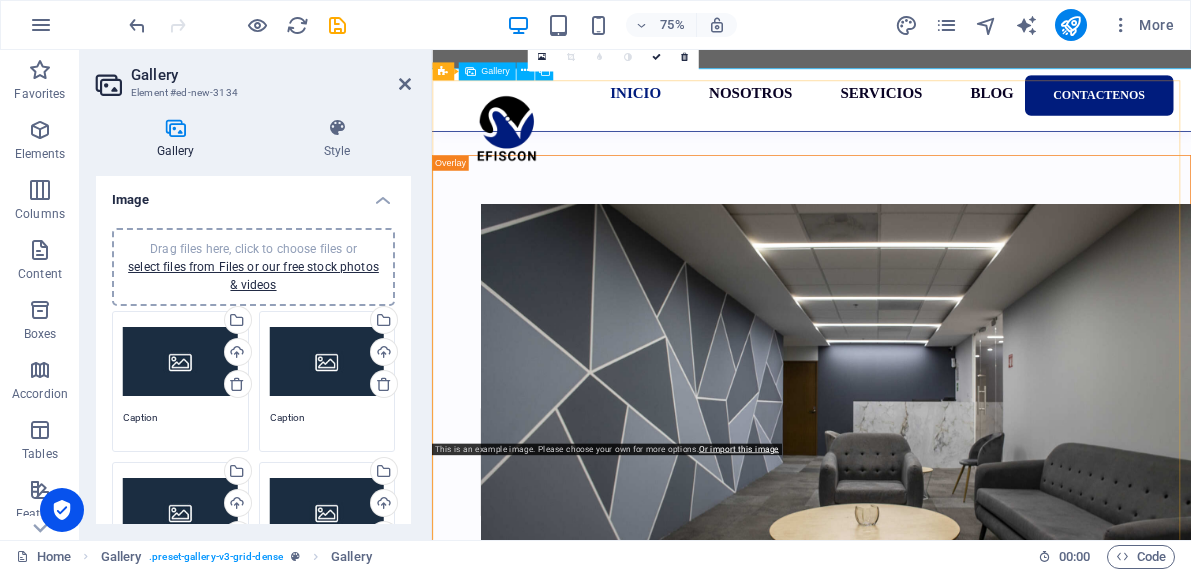 scroll, scrollTop: 0, scrollLeft: 0, axis: both 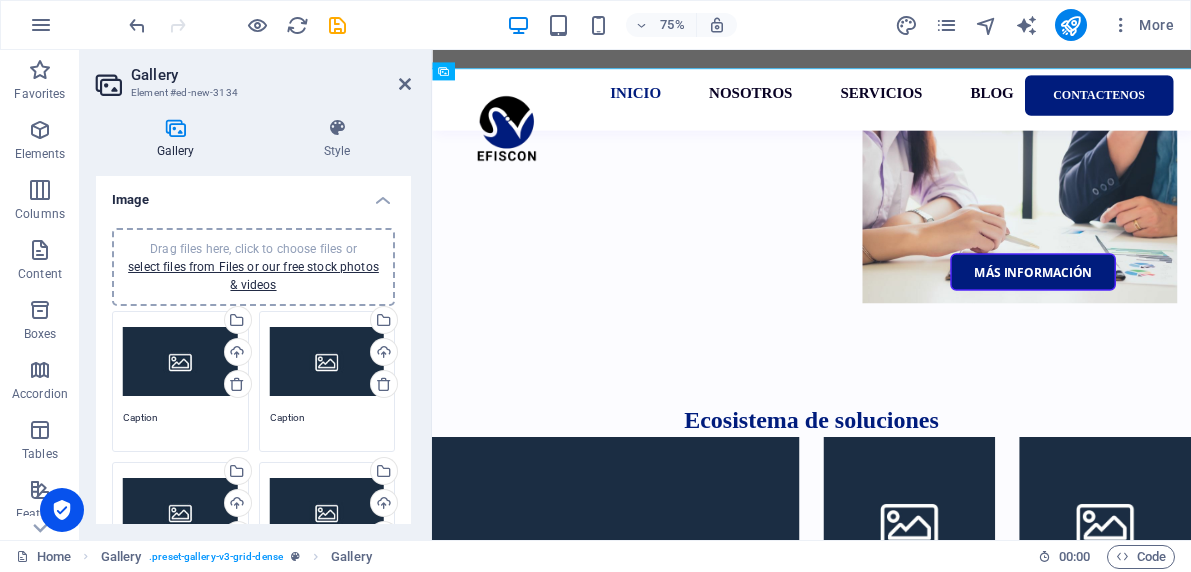 click on "Drag files here, click to choose files or select files from Files or our free stock photos & videos" at bounding box center (180, 362) 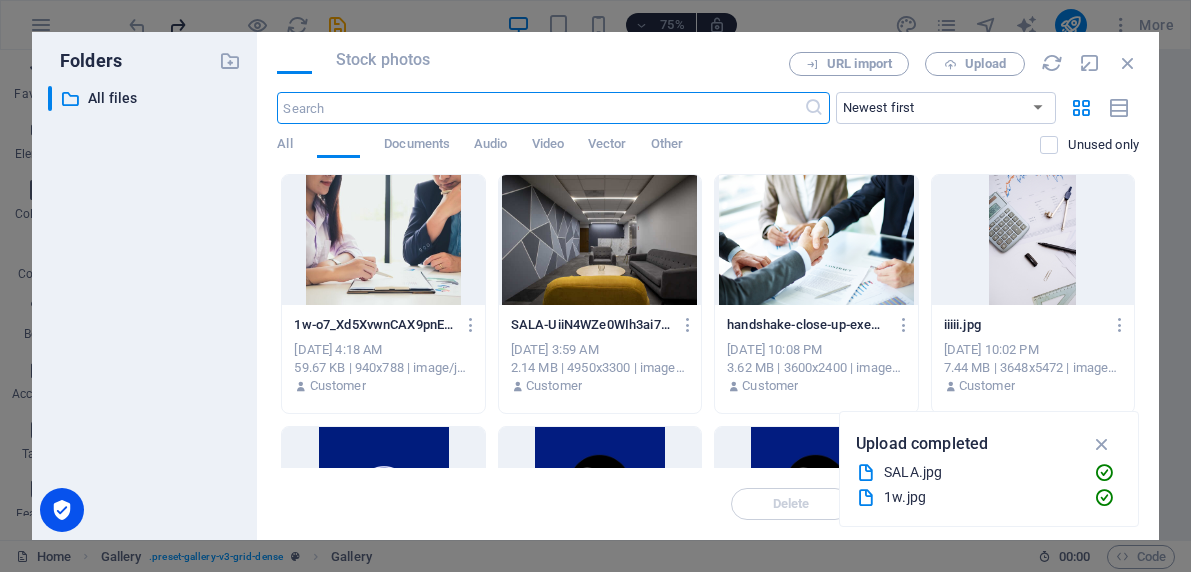 scroll, scrollTop: 1098, scrollLeft: 0, axis: vertical 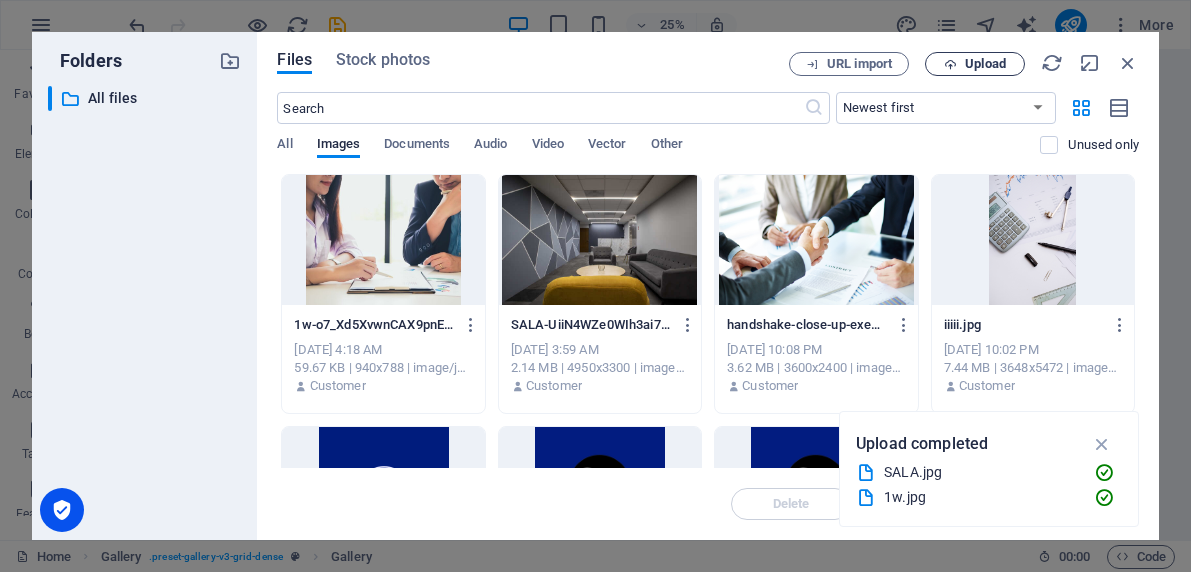 click on "Upload" at bounding box center [975, 64] 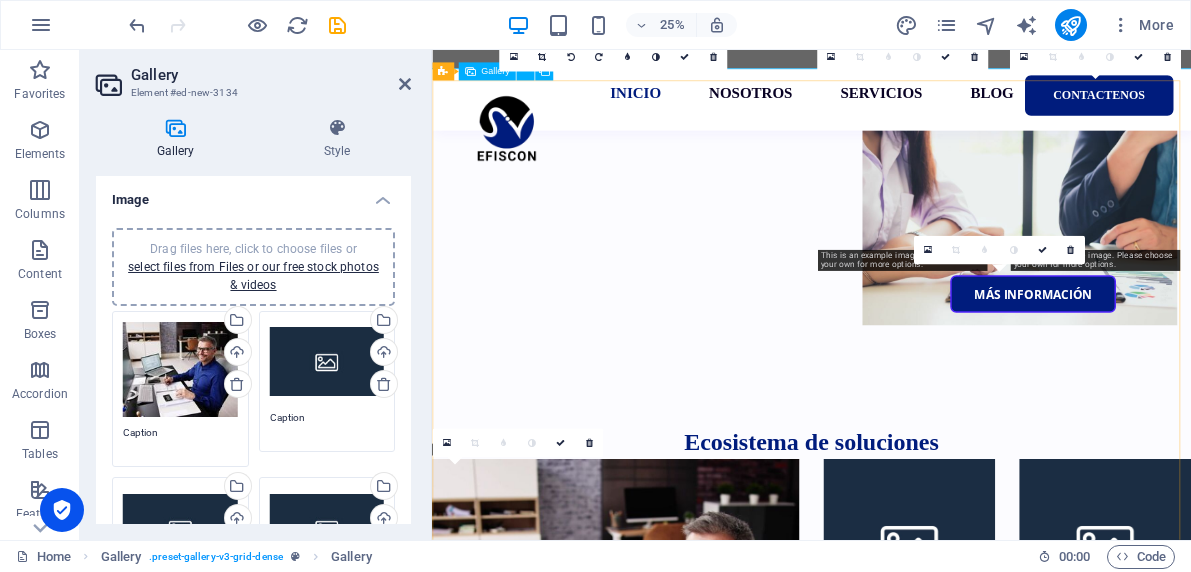 scroll, scrollTop: 1128, scrollLeft: 0, axis: vertical 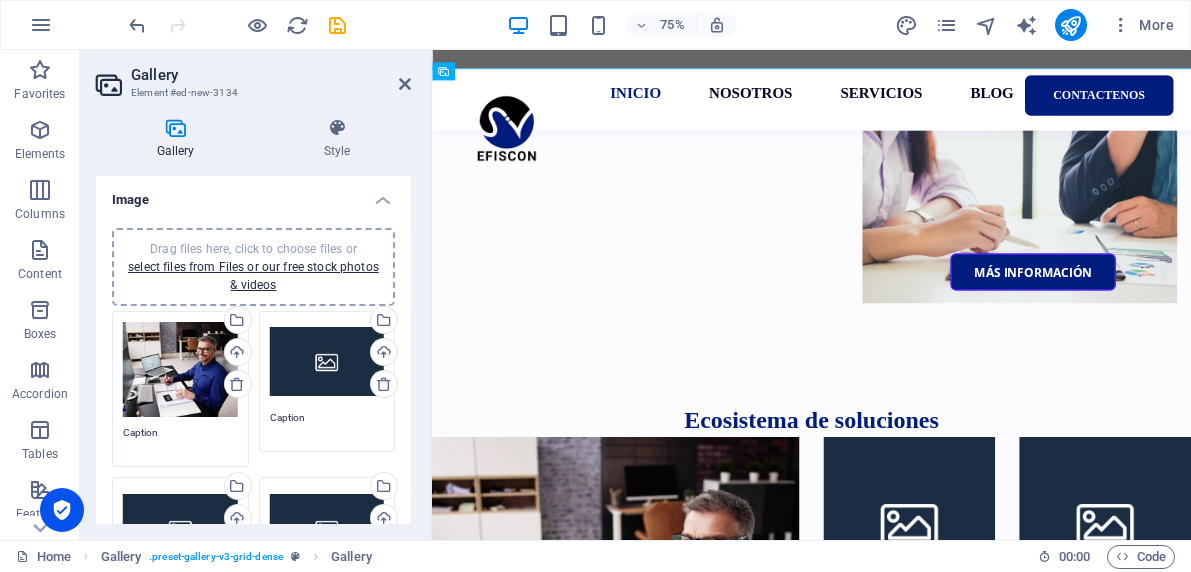 click on "Drag files here, click to choose files or select files from Files or our free stock photos & videos" at bounding box center [327, 362] 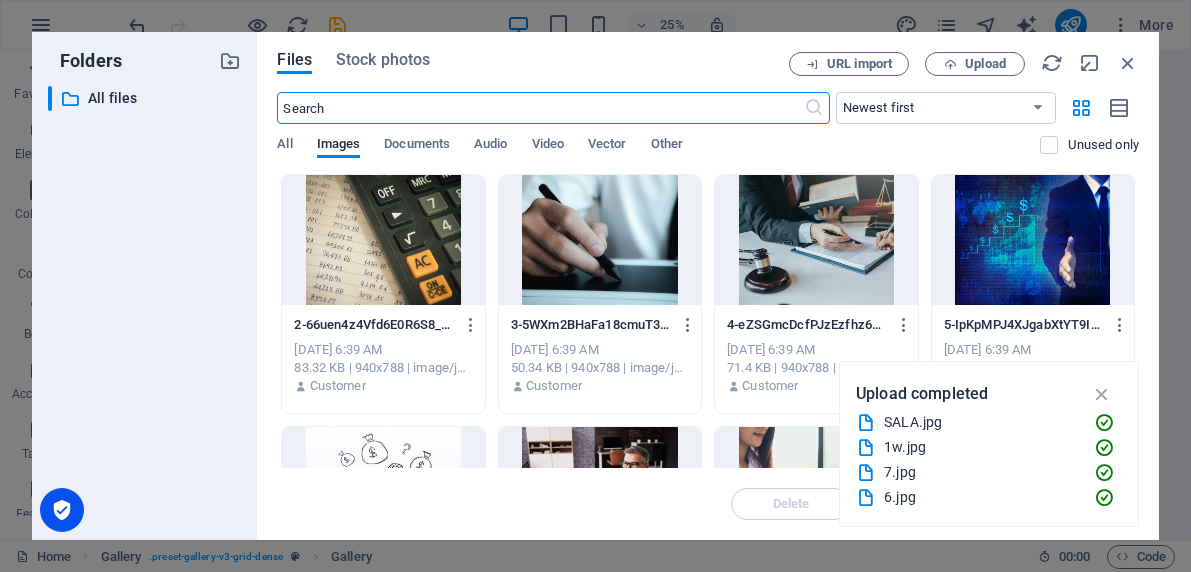 scroll, scrollTop: 1098, scrollLeft: 0, axis: vertical 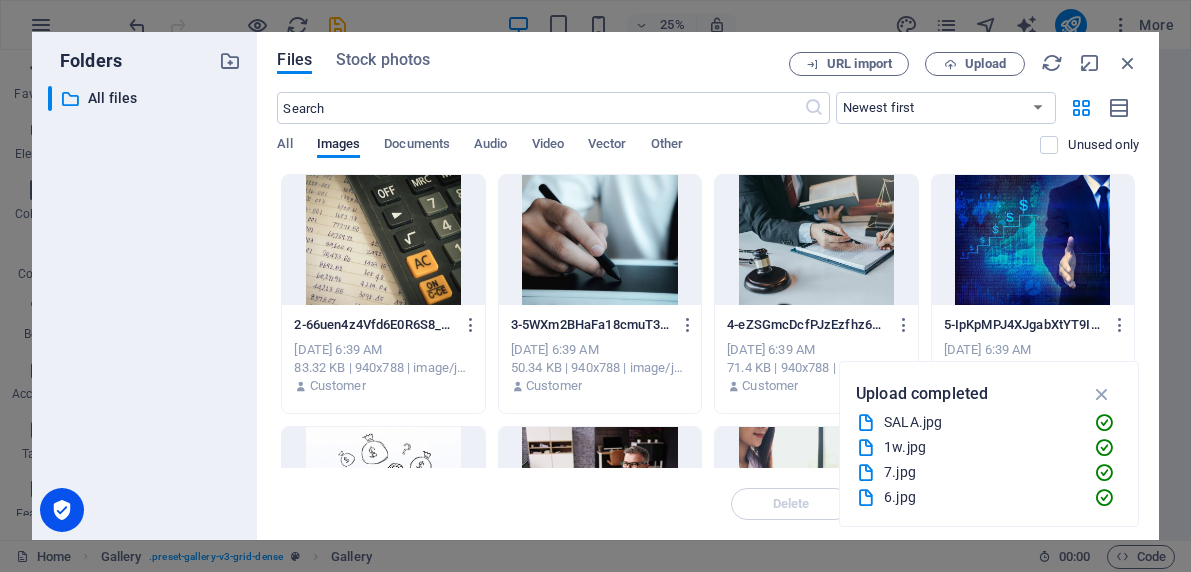 click at bounding box center [383, 240] 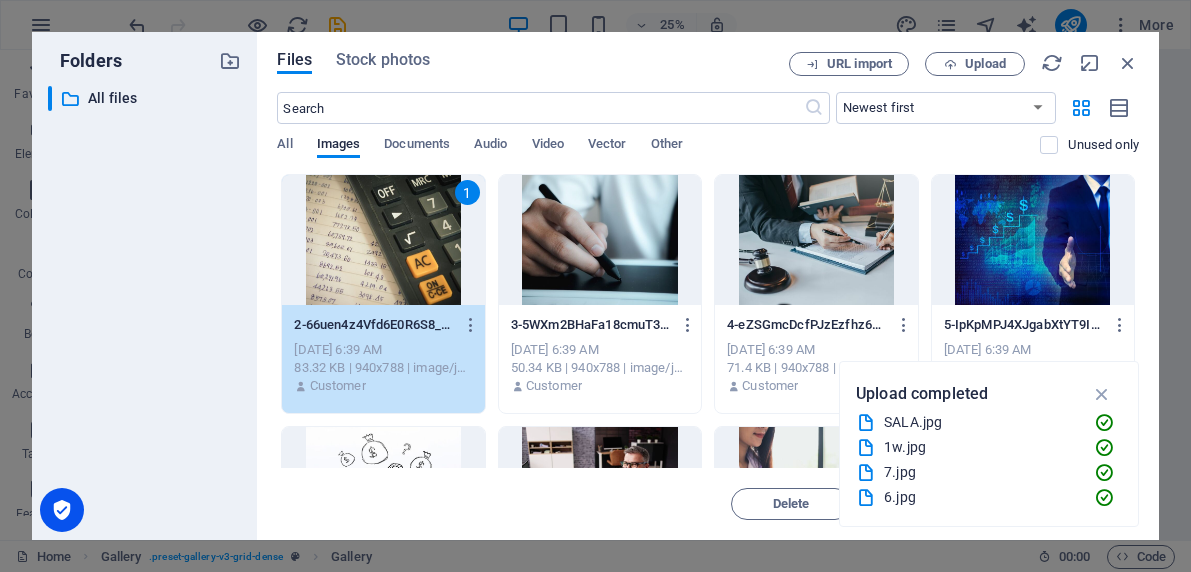click on "1" at bounding box center [383, 240] 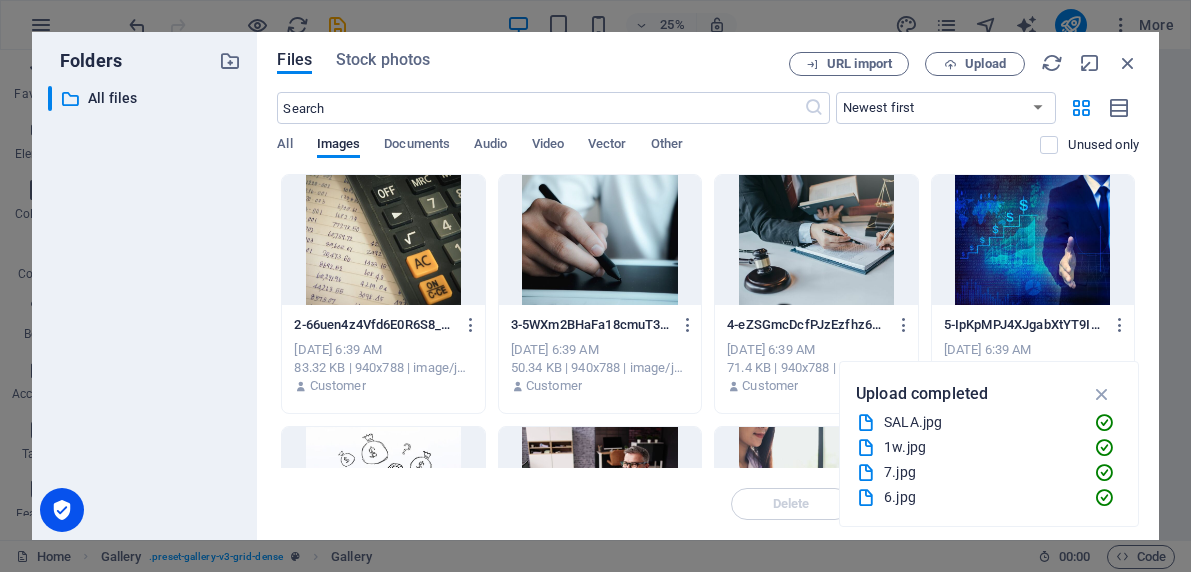 click at bounding box center (383, 240) 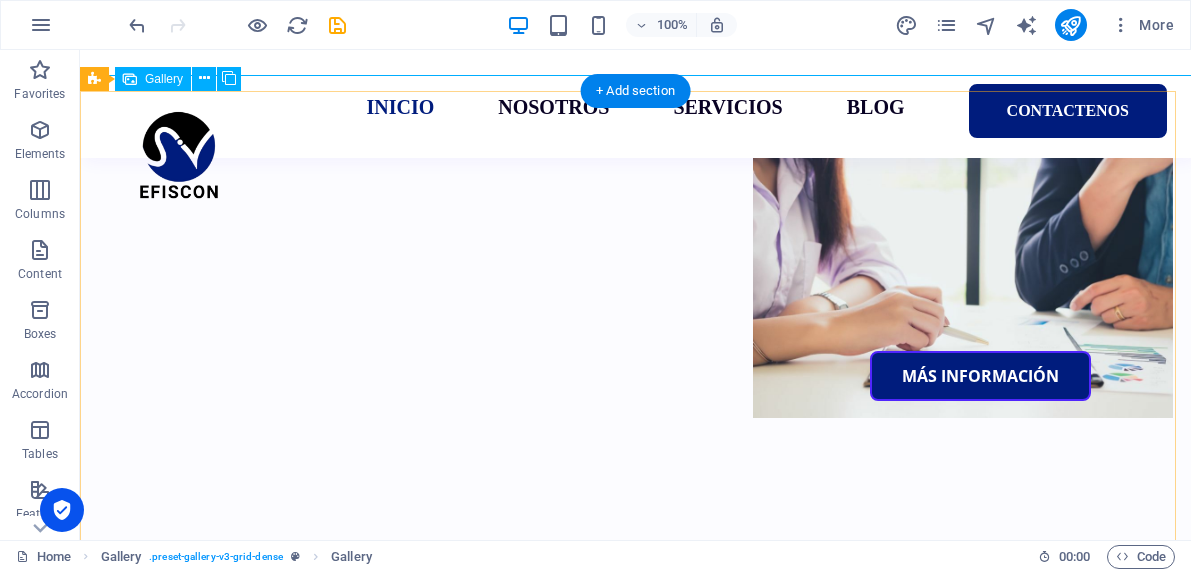click at bounding box center (1064, 723) 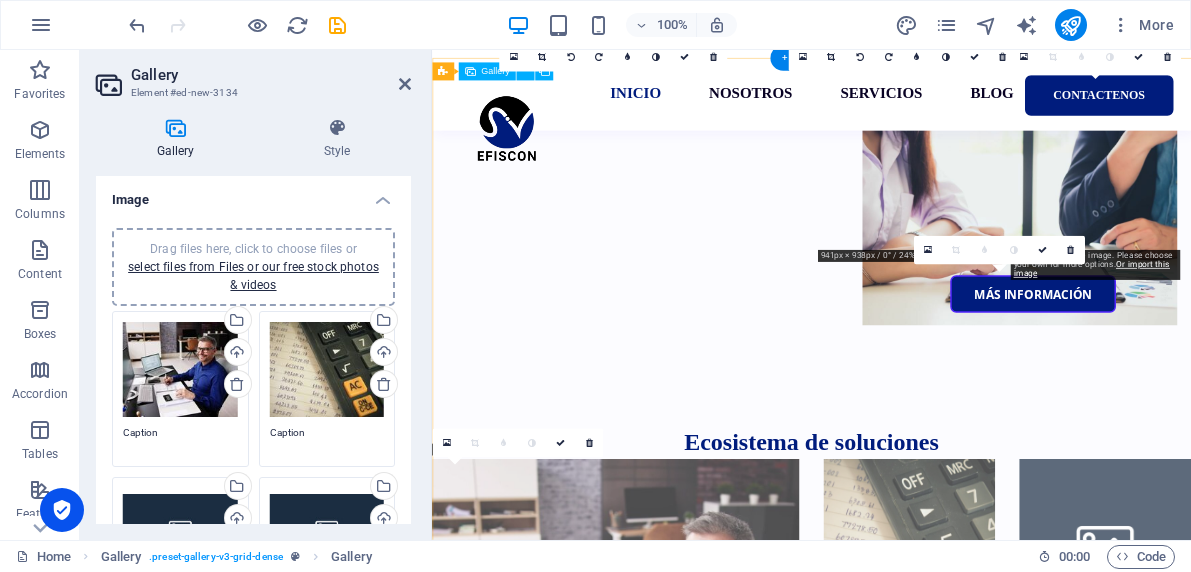 scroll, scrollTop: 1128, scrollLeft: 0, axis: vertical 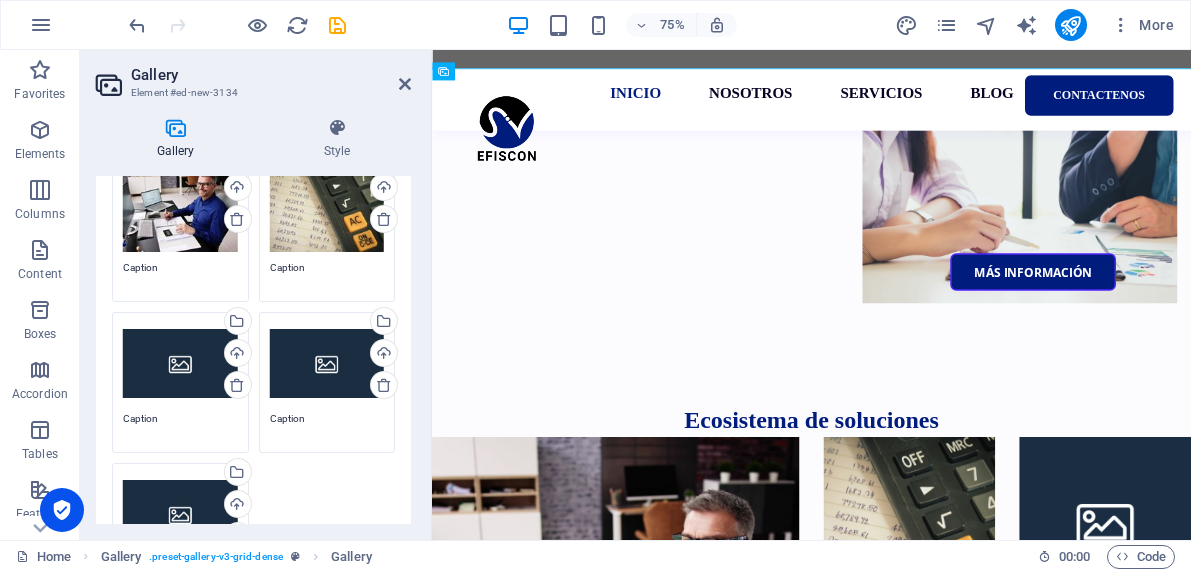 click on "Drag files here, click to choose files or select files from Files or our free stock photos & videos" at bounding box center (180, 363) 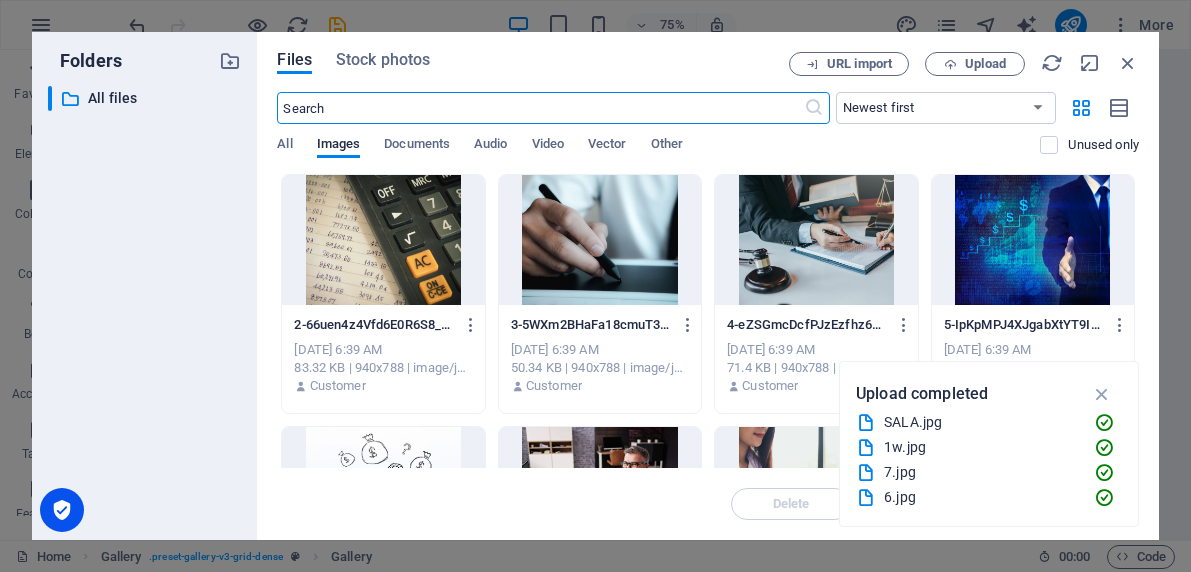 scroll, scrollTop: 1098, scrollLeft: 0, axis: vertical 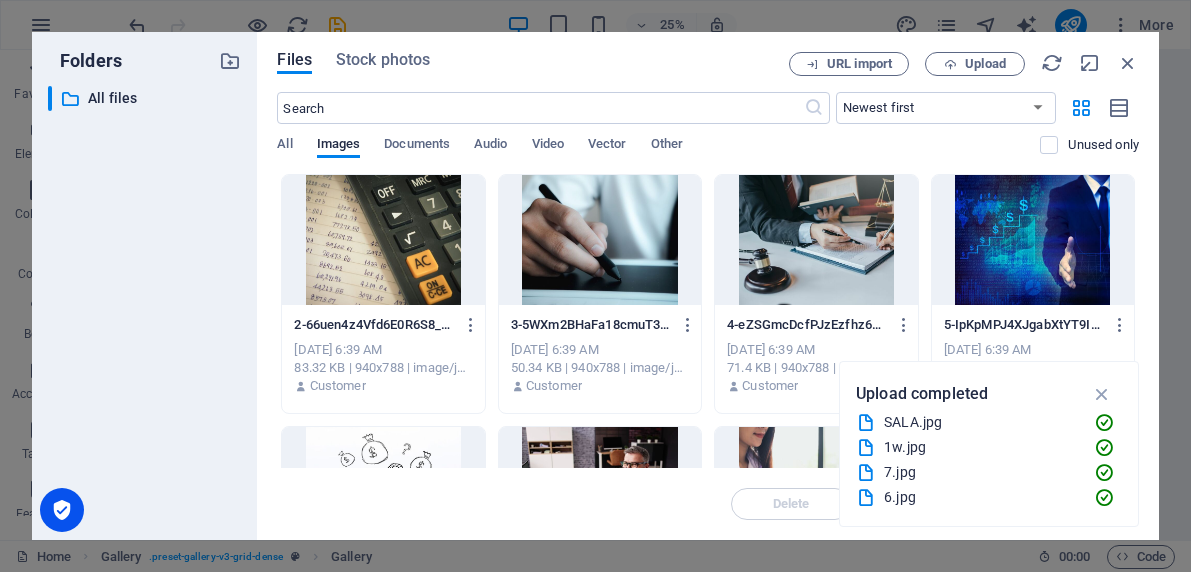 click at bounding box center [816, 240] 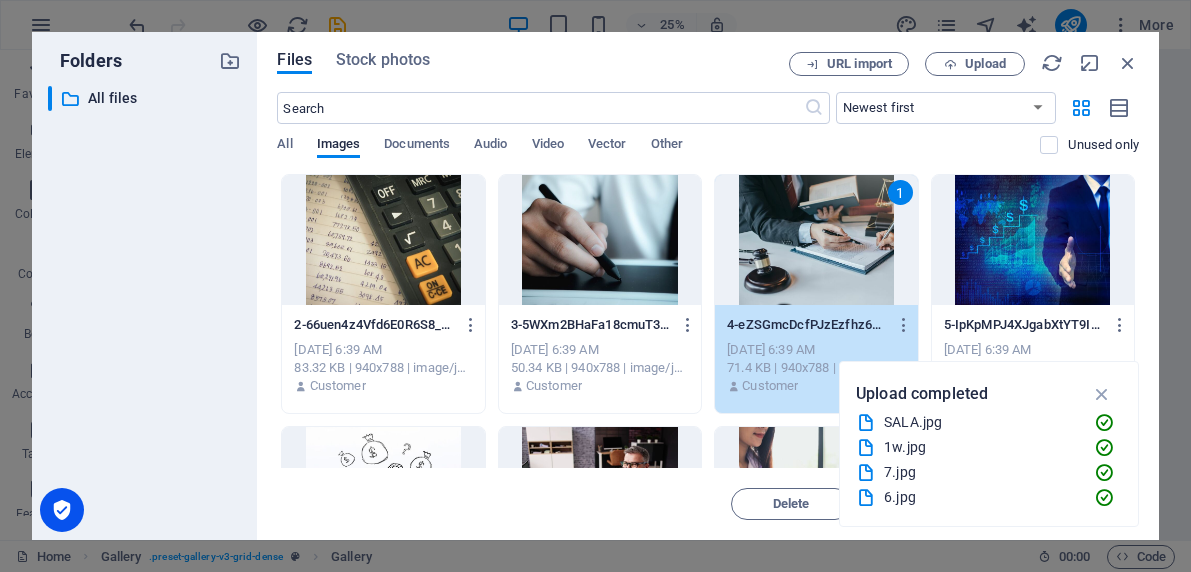 click on "1" at bounding box center [816, 240] 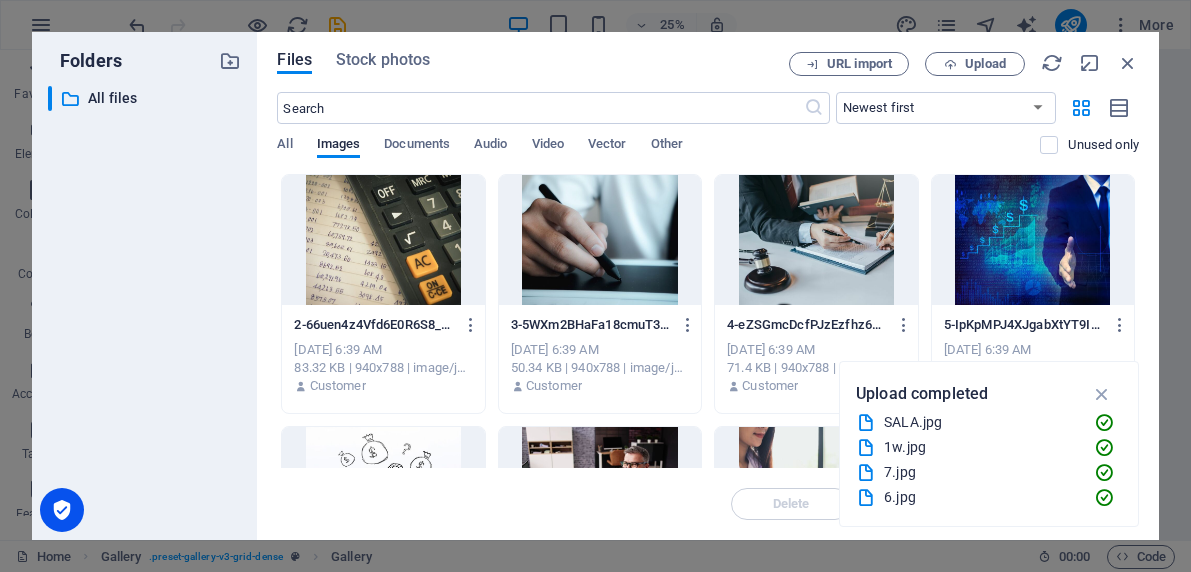 click at bounding box center [816, 240] 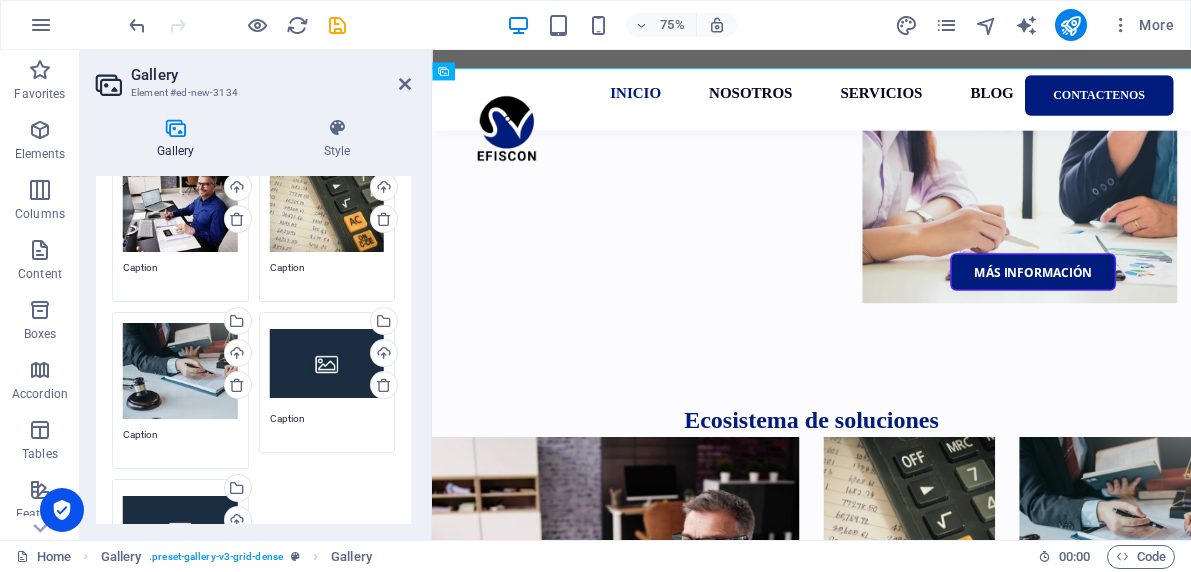 click on "Drag files here, click to choose files or select files from Files or our free stock photos & videos" at bounding box center (327, 363) 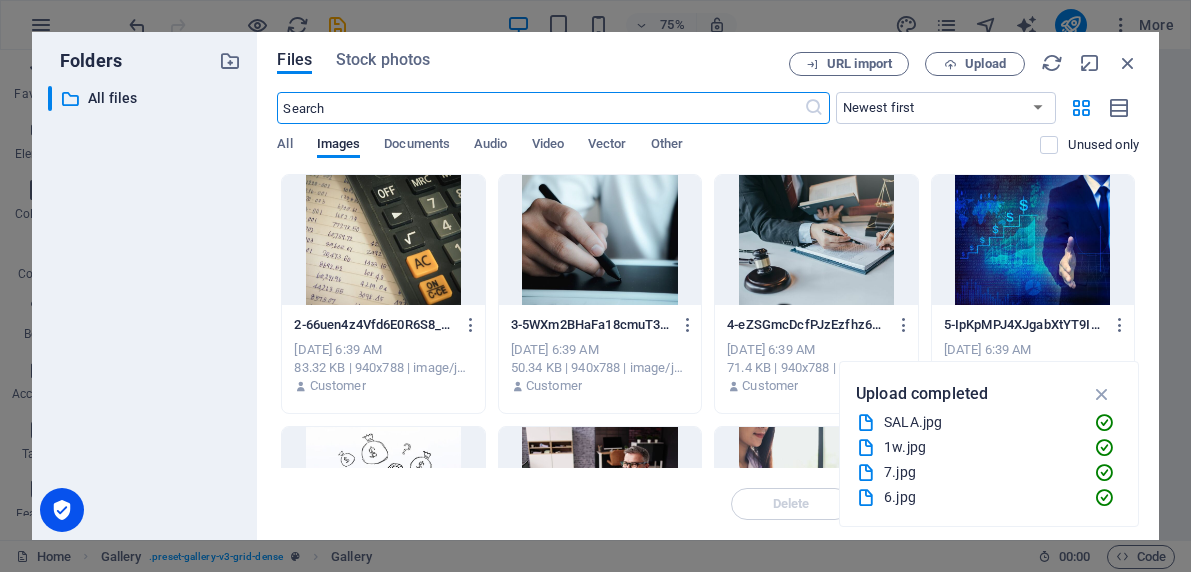 scroll, scrollTop: 1098, scrollLeft: 0, axis: vertical 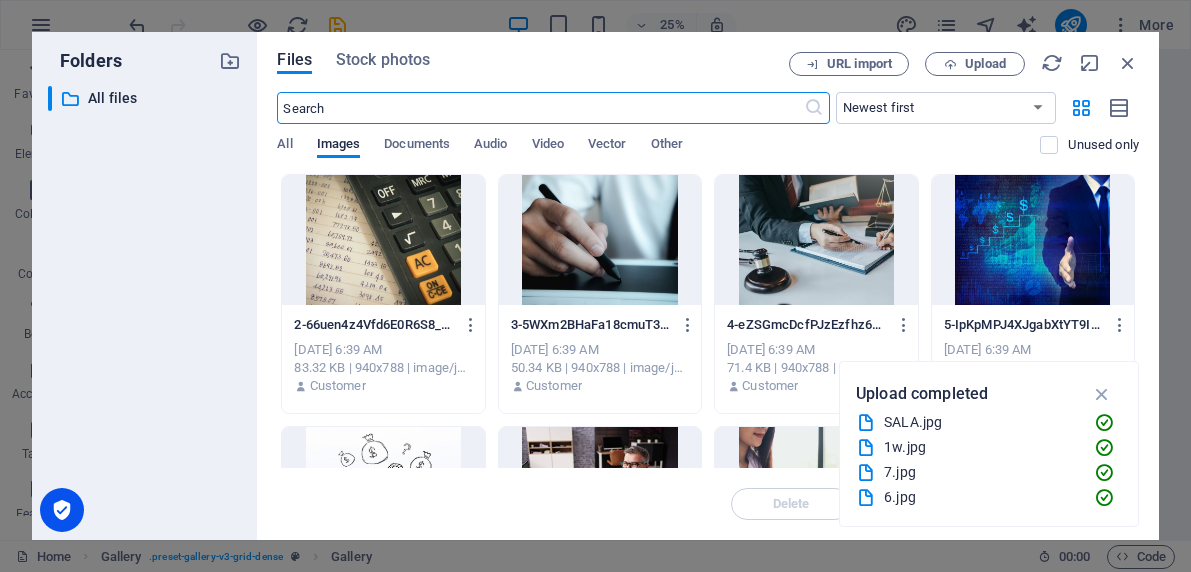 click at bounding box center [1033, 240] 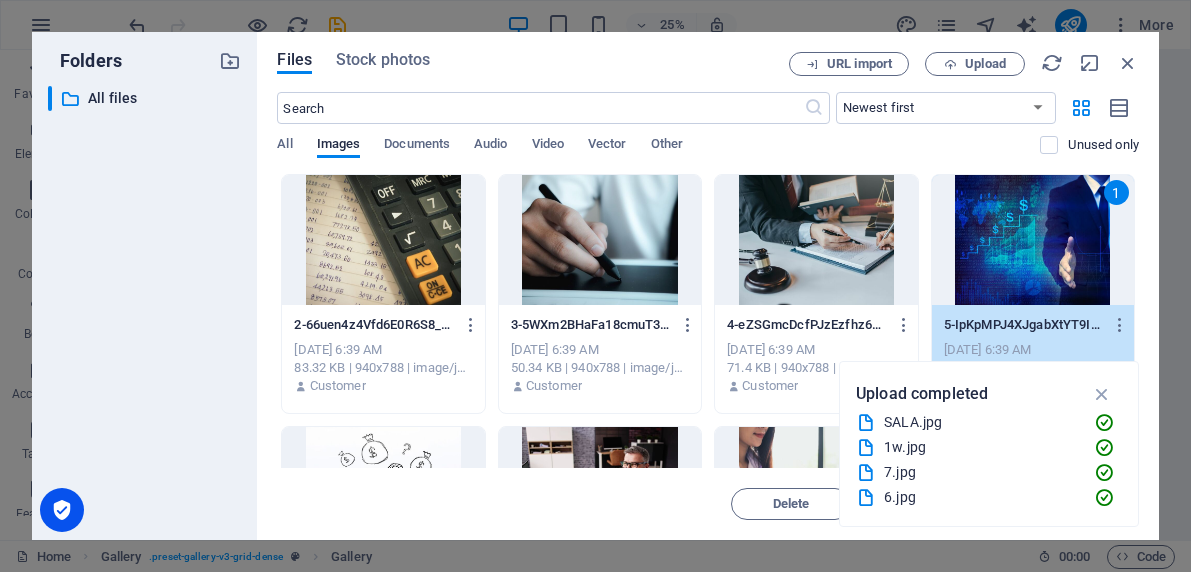 click on "1" at bounding box center [1033, 240] 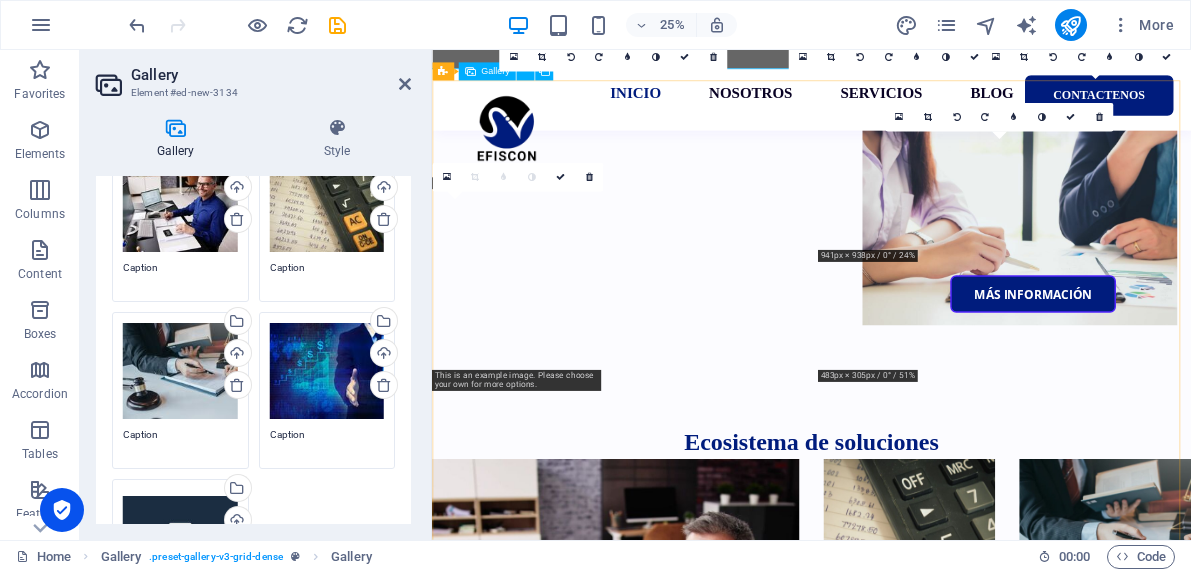 scroll, scrollTop: 1128, scrollLeft: 0, axis: vertical 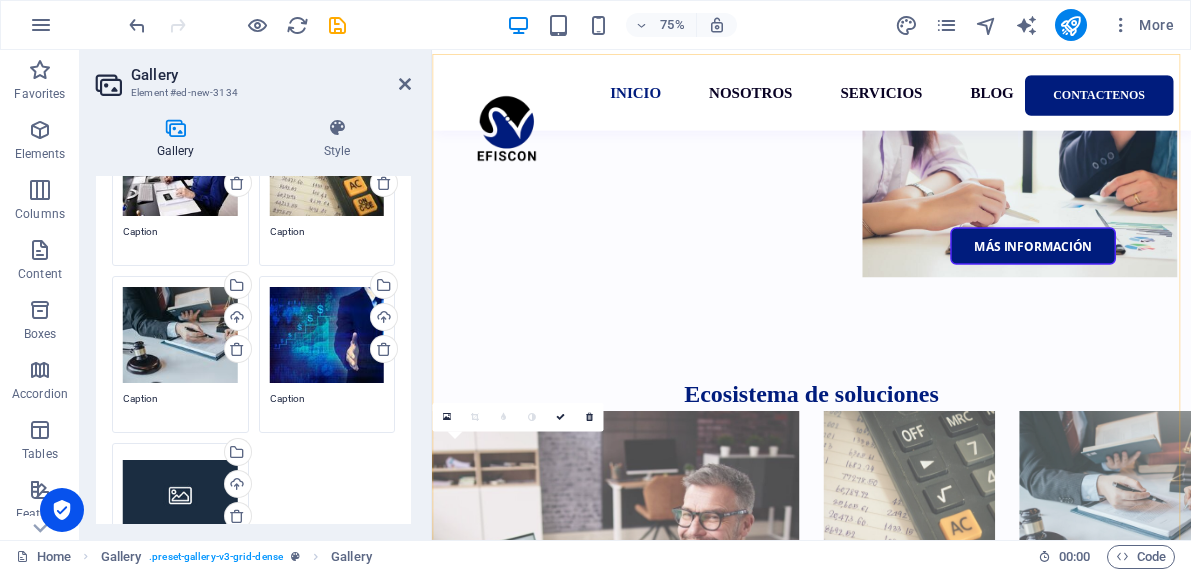 click at bounding box center [546, 1168] 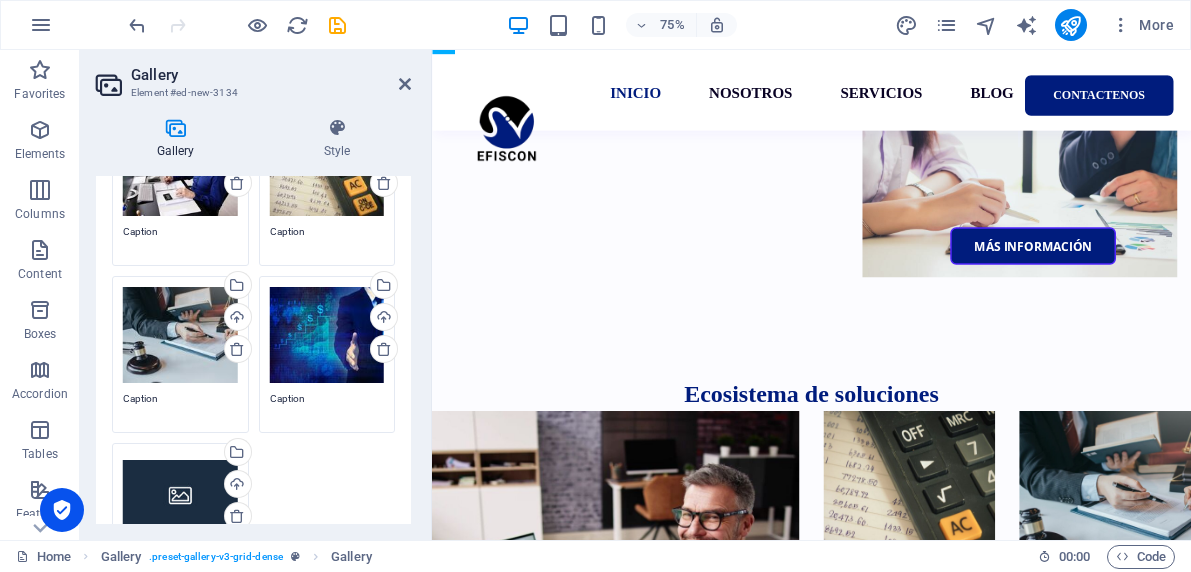 click on "Drag files here, click to choose files or select files from Files or our free stock photos & videos" at bounding box center [180, 494] 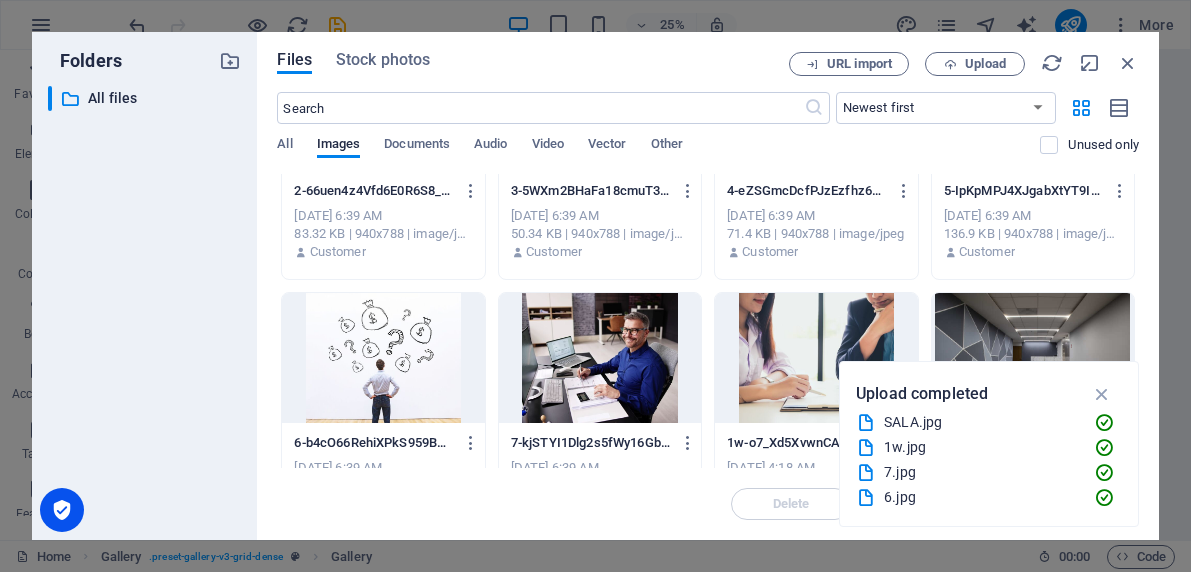 scroll, scrollTop: 150, scrollLeft: 0, axis: vertical 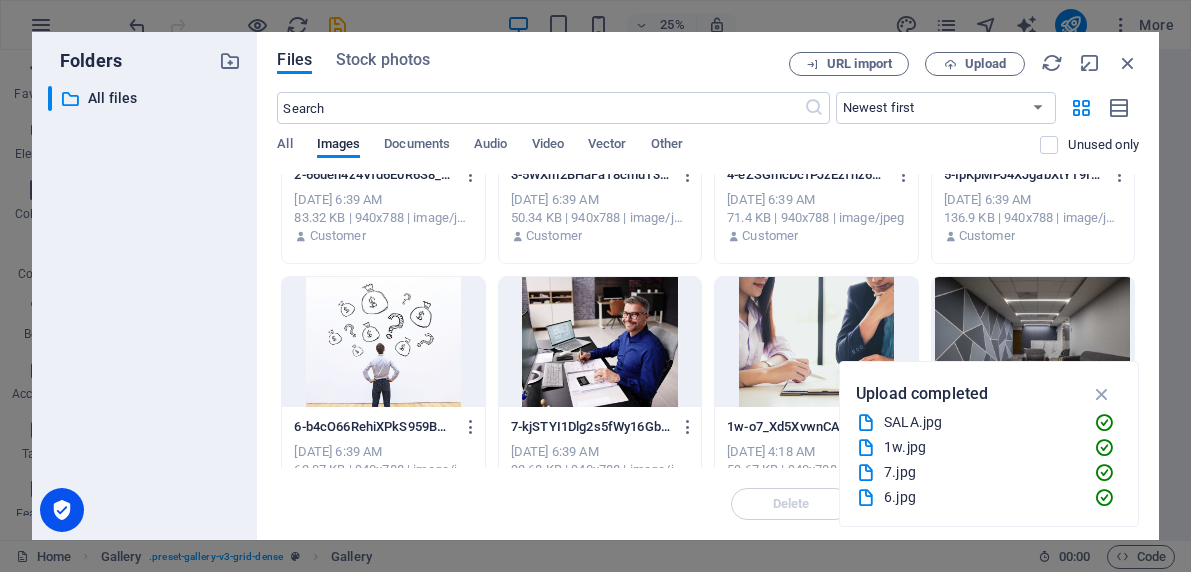 click at bounding box center (383, 342) 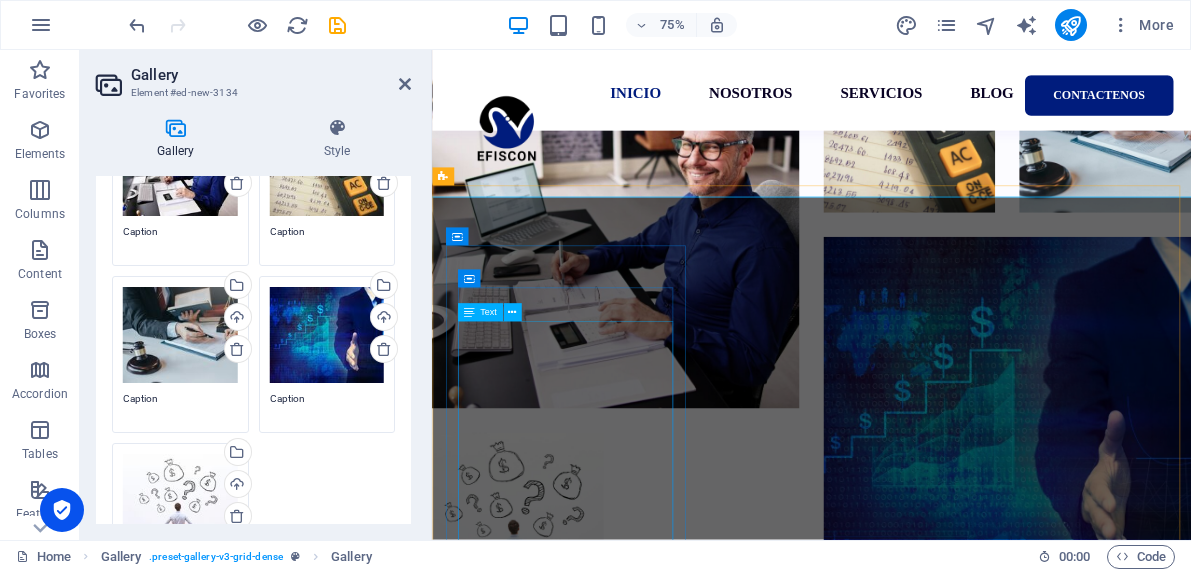 scroll, scrollTop: 1727, scrollLeft: 0, axis: vertical 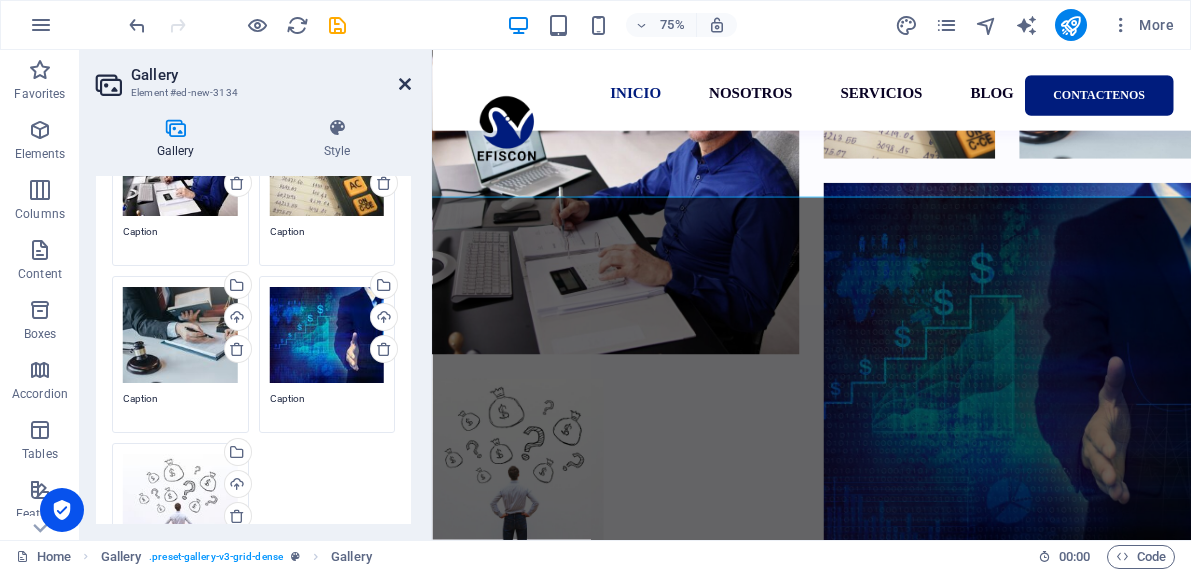 click at bounding box center [405, 84] 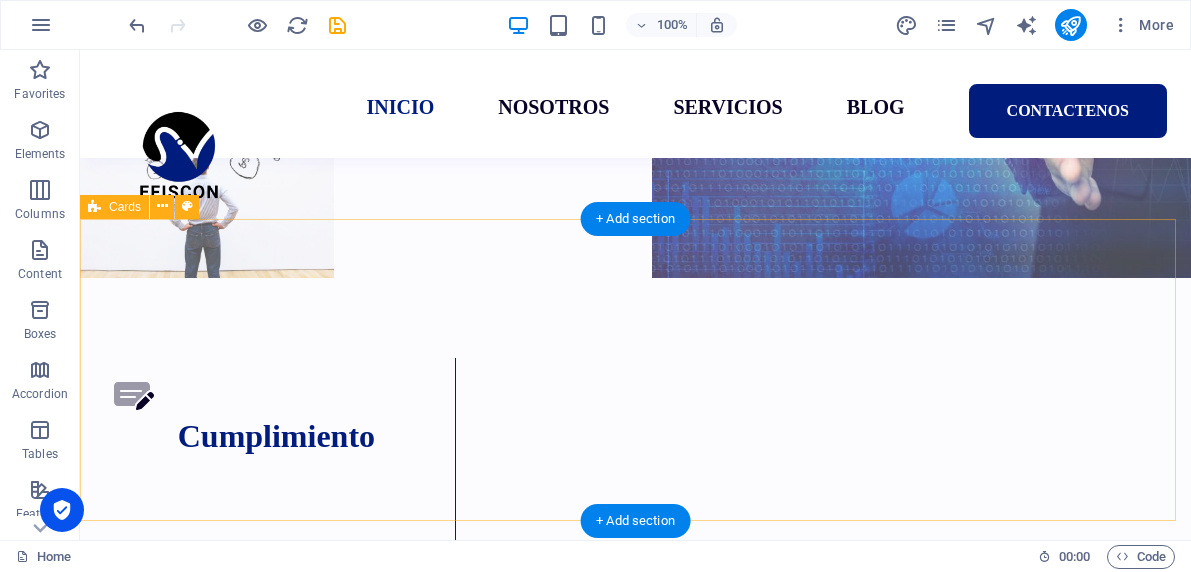 scroll, scrollTop: 2785, scrollLeft: 0, axis: vertical 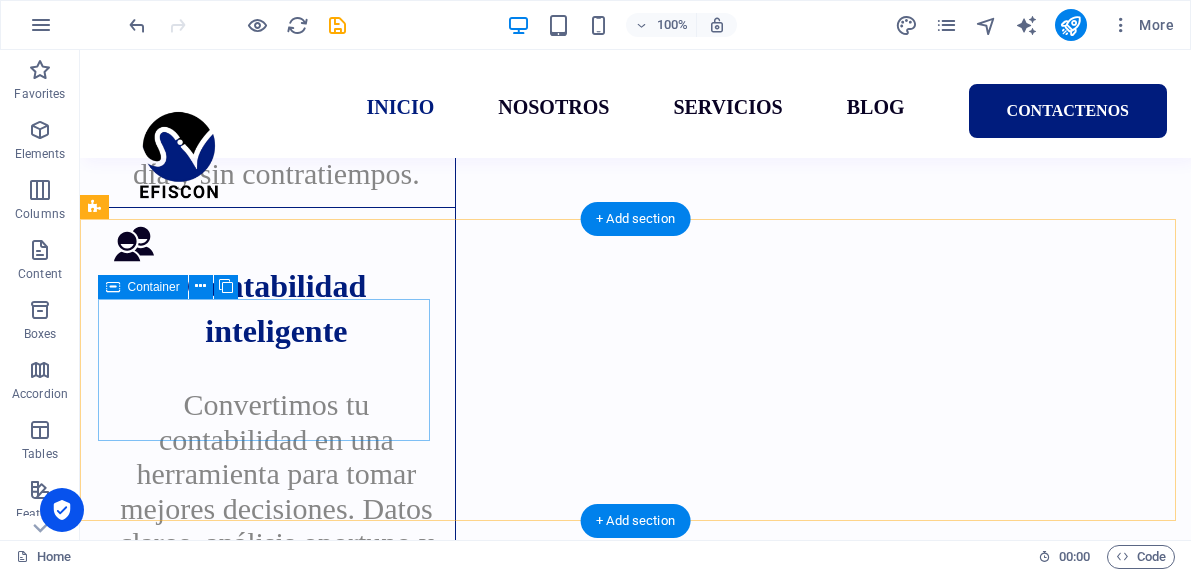 click on "Drop content here or  Add elements  Paste clipboard" at bounding box center (266, 2495) 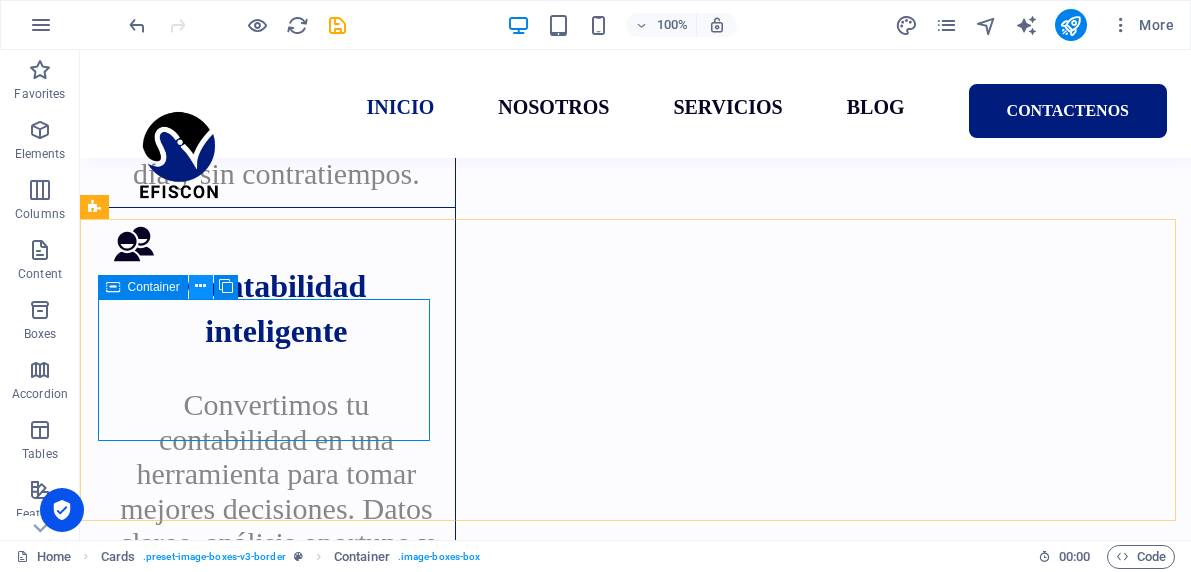 click at bounding box center [200, 286] 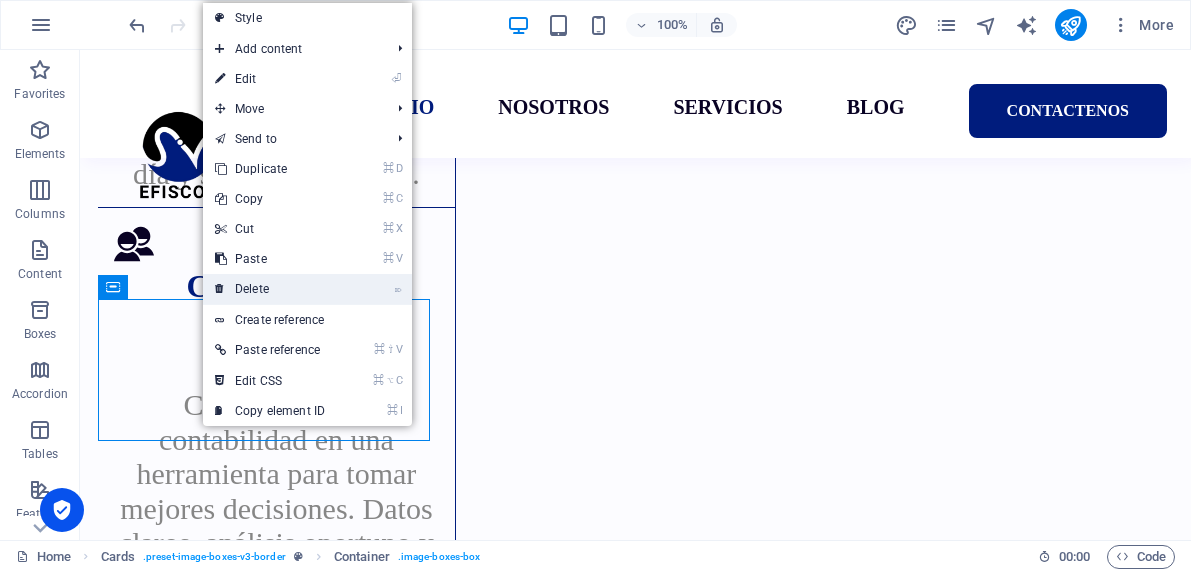 click on "⌦  Delete" at bounding box center [270, 289] 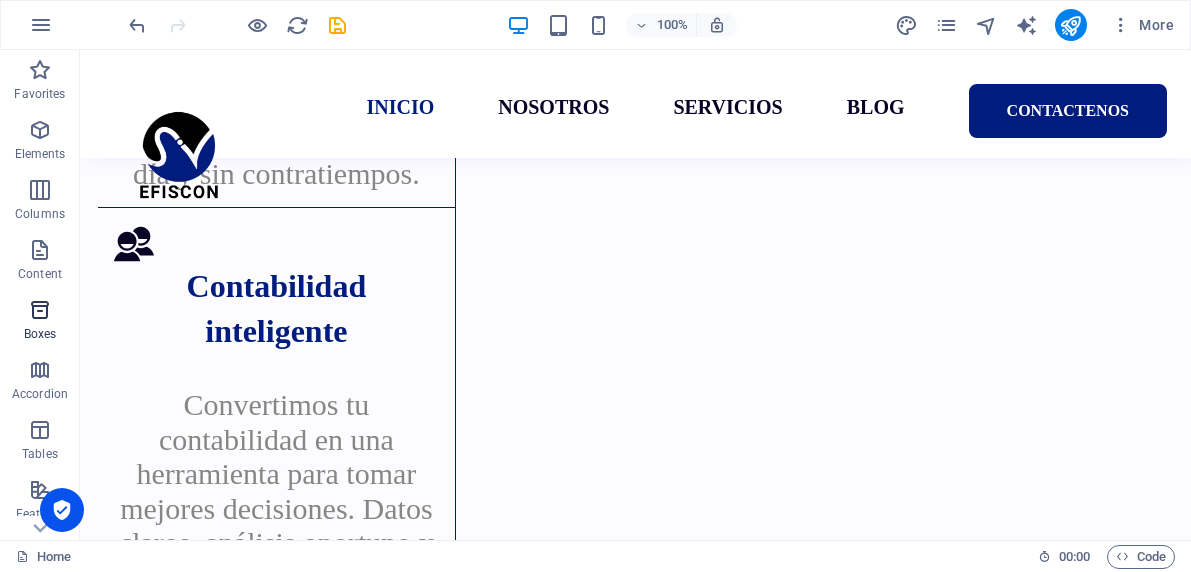 click at bounding box center (40, 310) 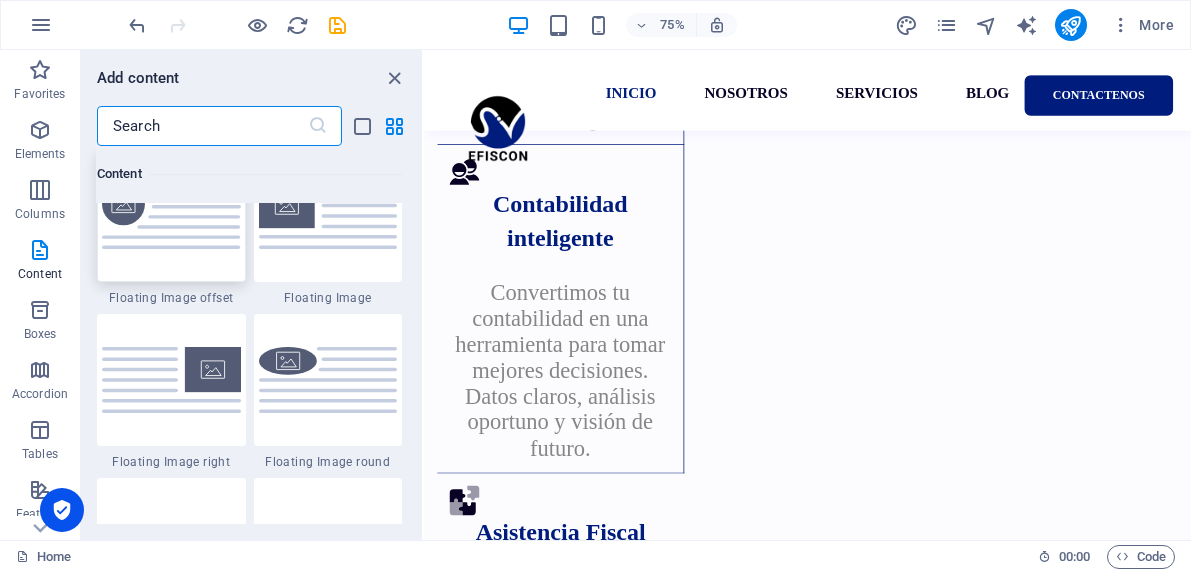 scroll, scrollTop: 4250, scrollLeft: 0, axis: vertical 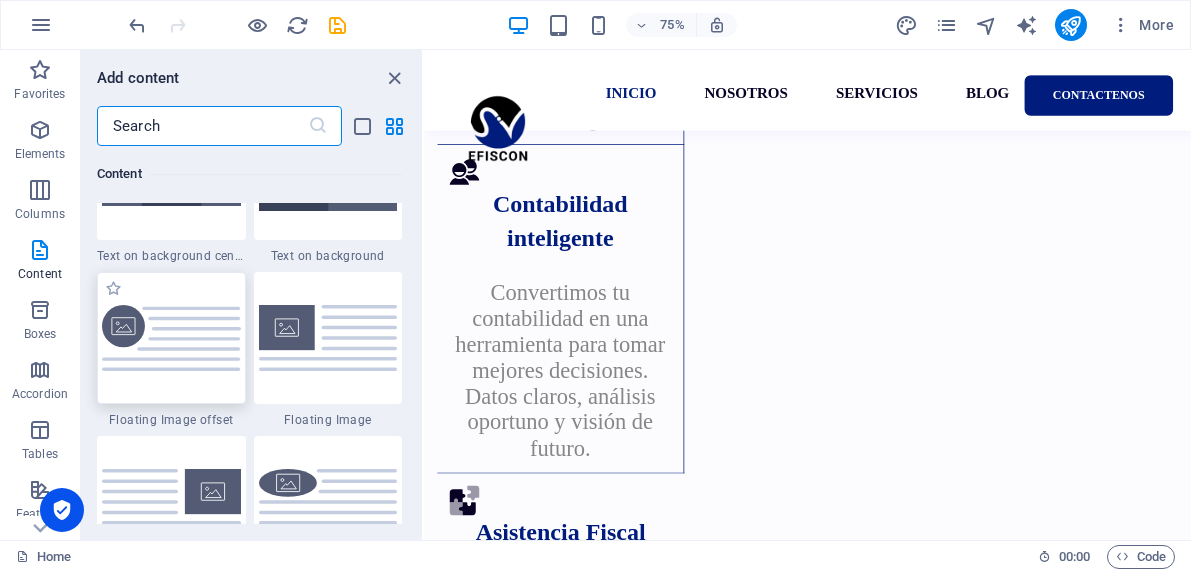 click at bounding box center (171, 338) 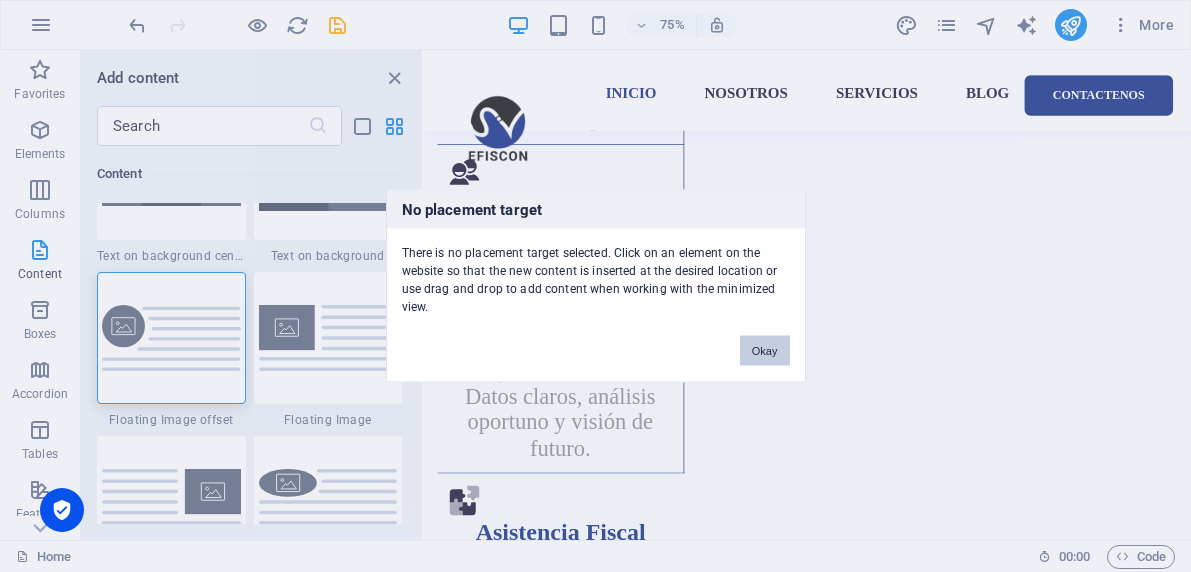 click on "No placement target There is no placement target selected. Click on an element on the website so that the new content is inserted at the desired location or use drag and drop to add content when working with the minimized view. Okay" at bounding box center [595, 286] 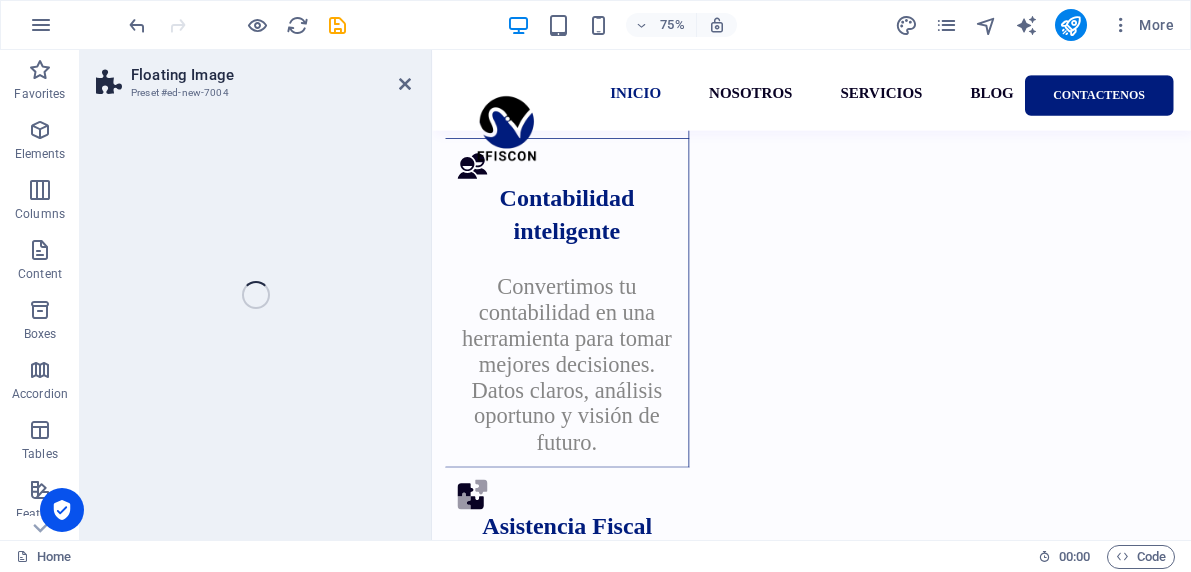 select on "%" 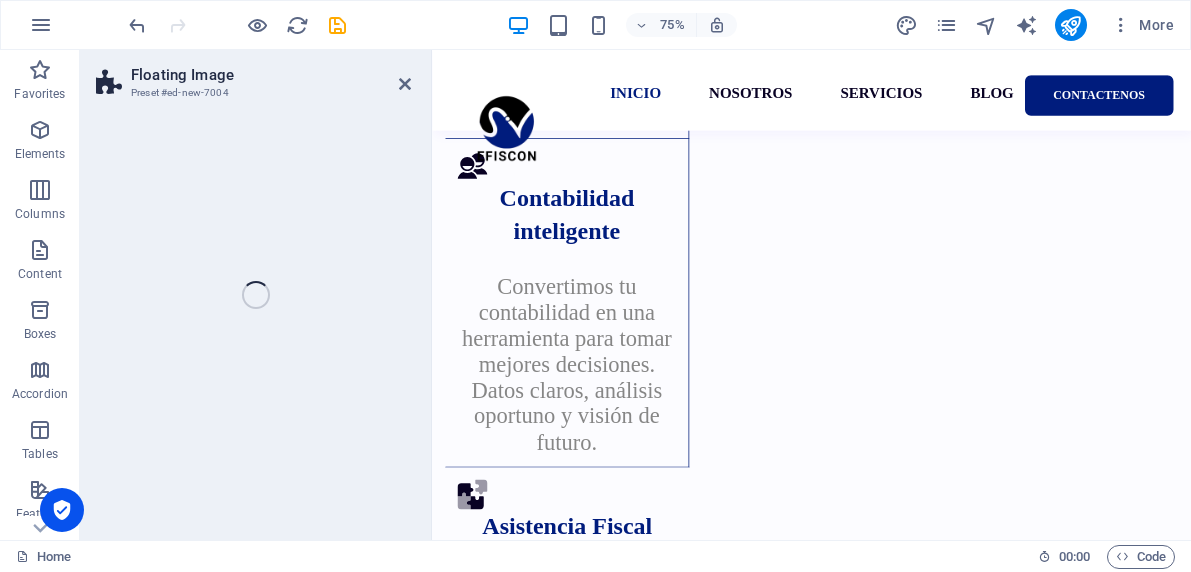 select on "rem" 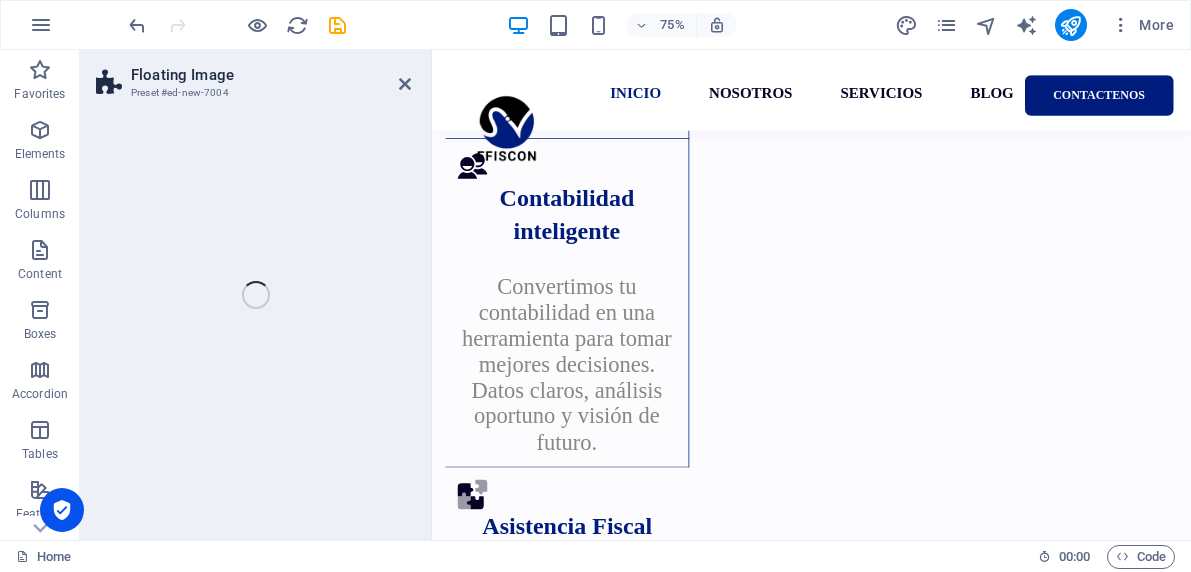 select on "rem" 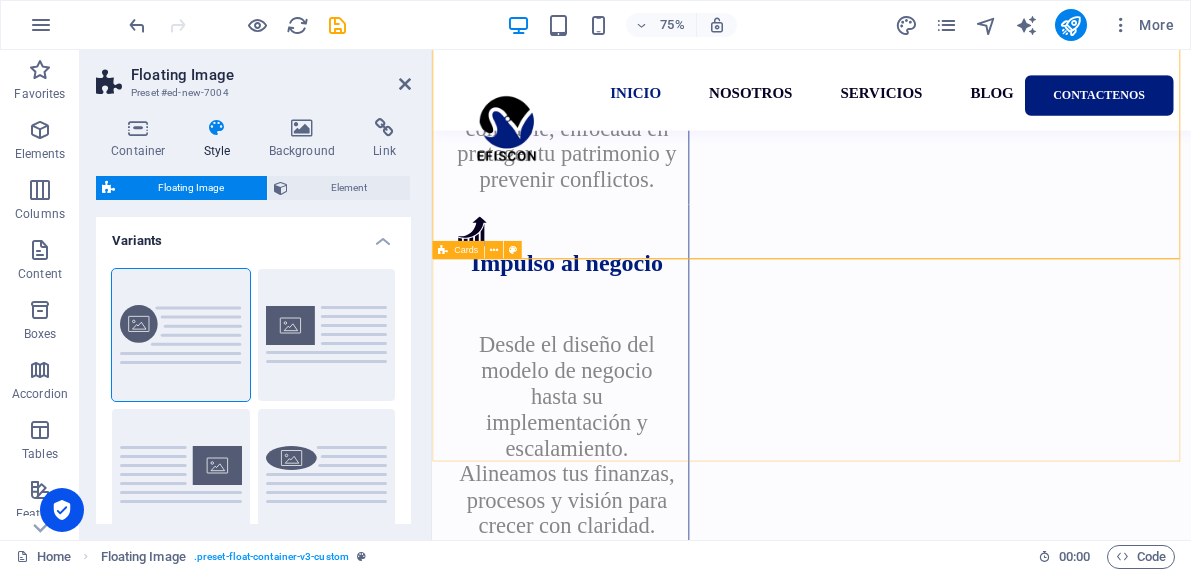 scroll, scrollTop: 3883, scrollLeft: 0, axis: vertical 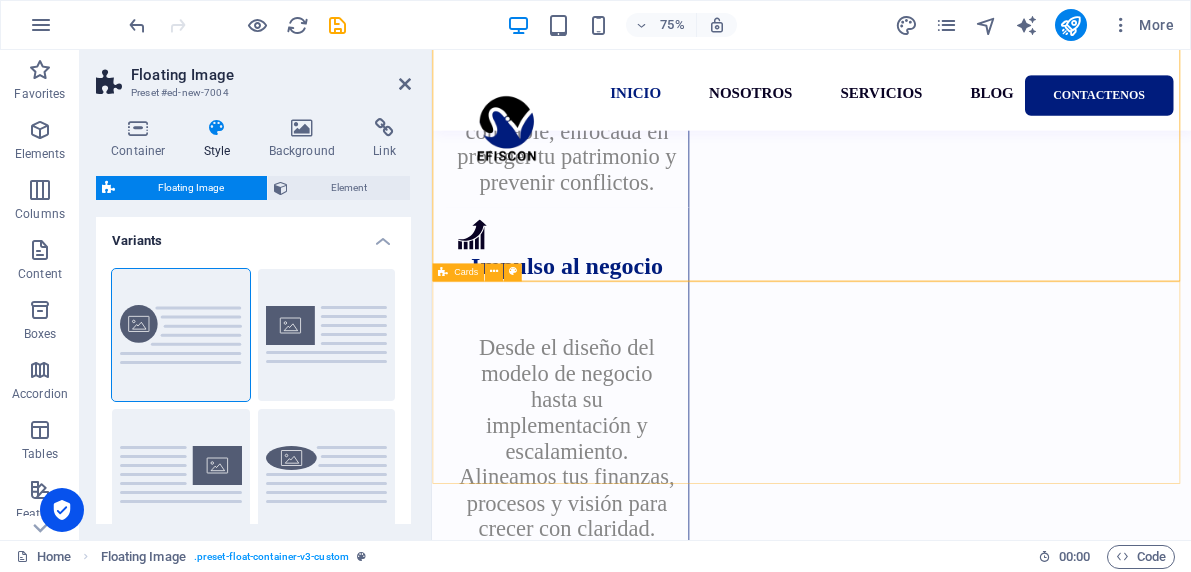 click on "Drop content here or  Add elements  Paste clipboard" at bounding box center (938, 2692) 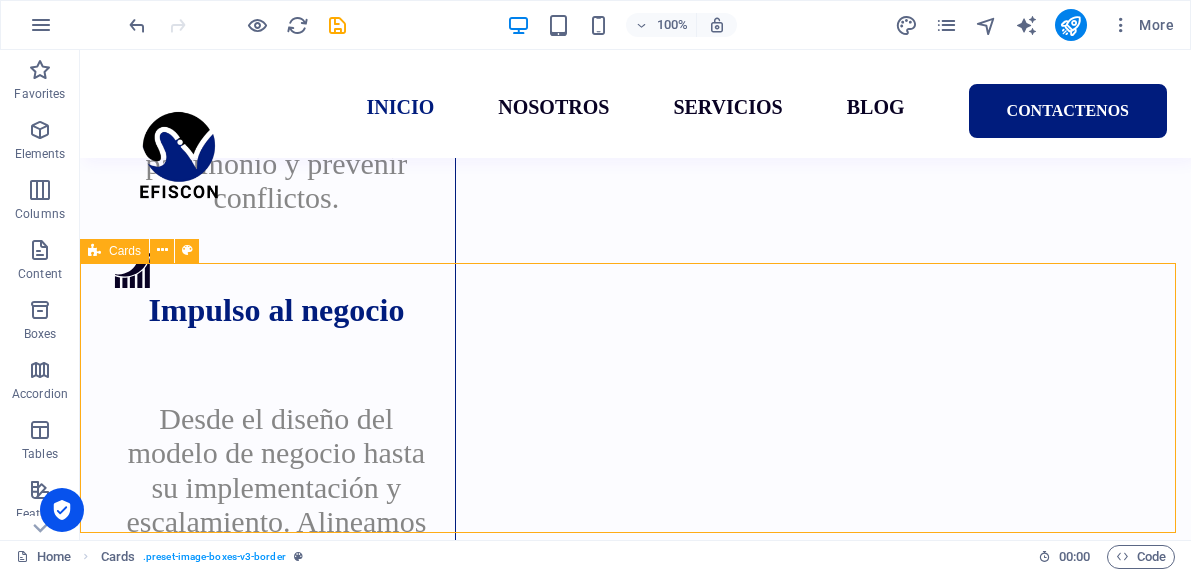 scroll, scrollTop: 3813, scrollLeft: 0, axis: vertical 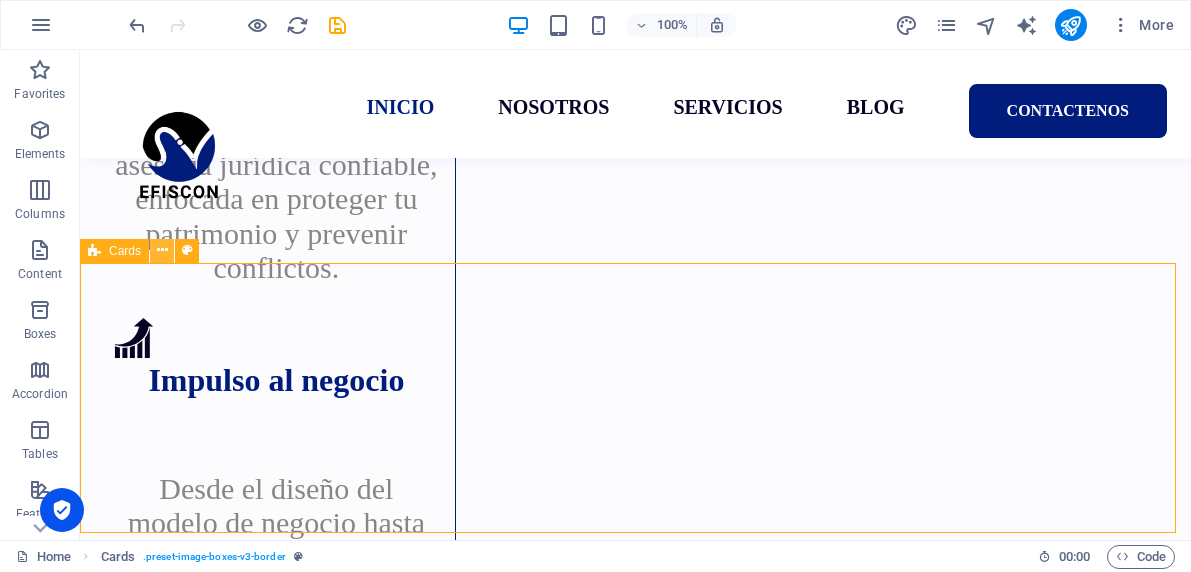click at bounding box center (162, 250) 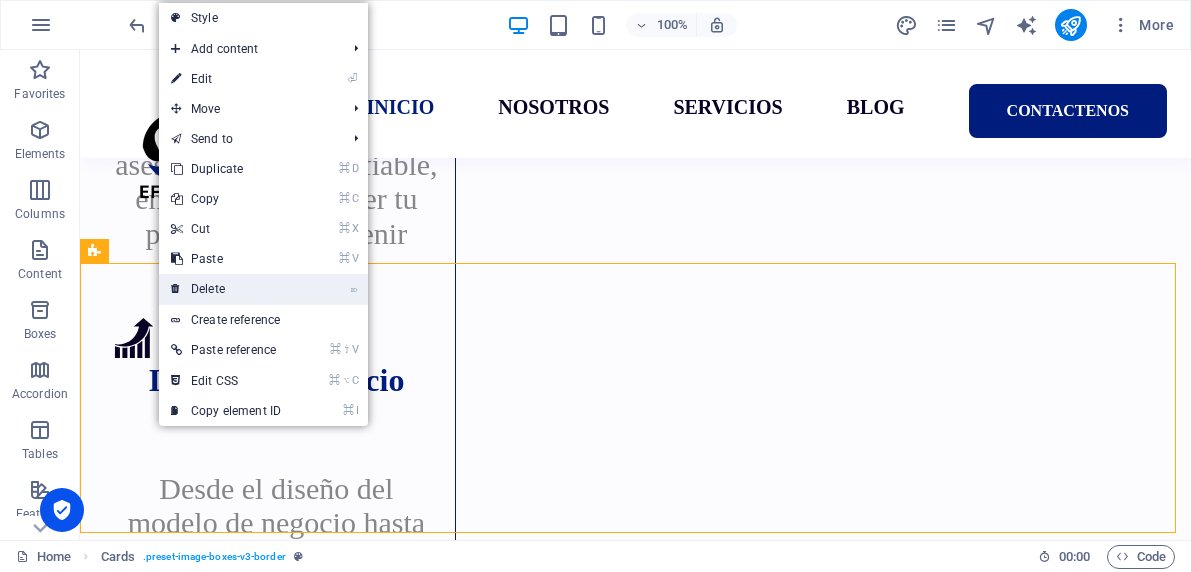 click on "⌦  Delete" at bounding box center (226, 289) 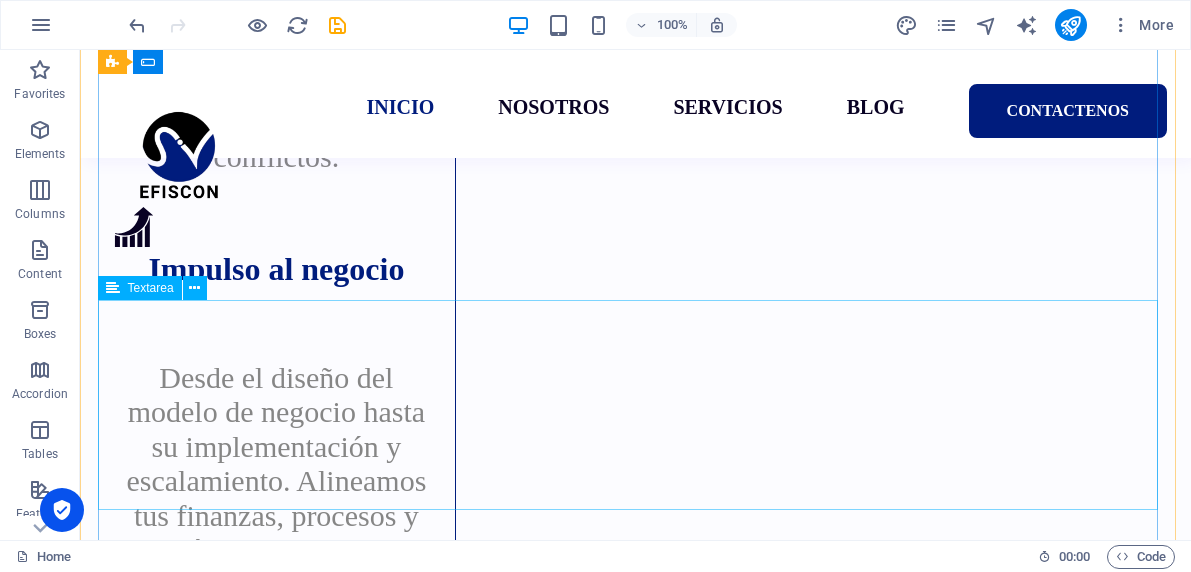 scroll, scrollTop: 3871, scrollLeft: 0, axis: vertical 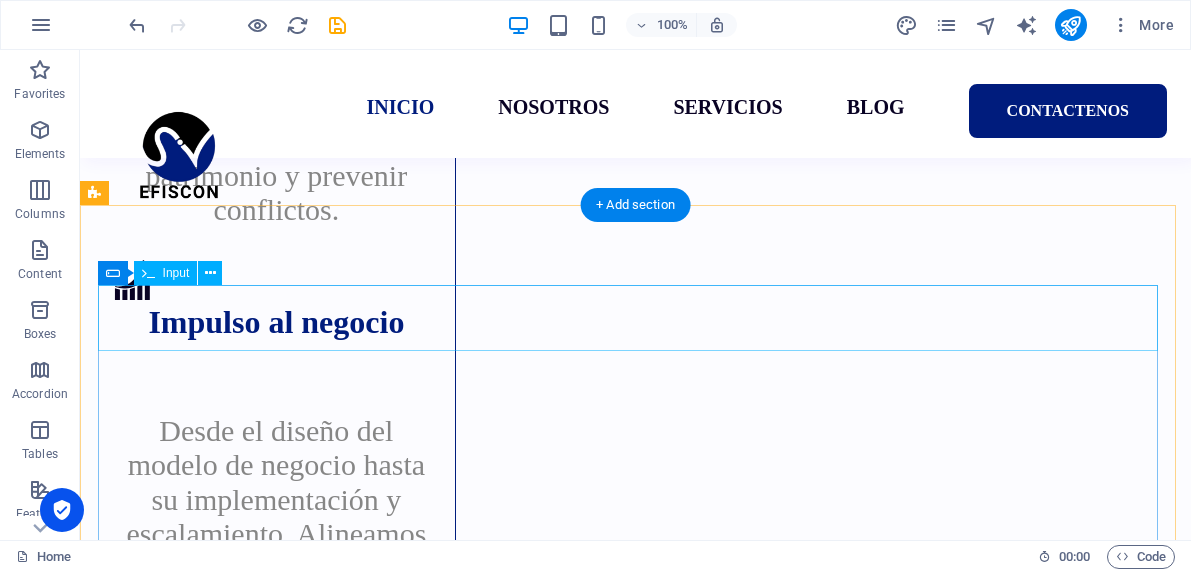 click on "Nombre" at bounding box center [636, 2443] 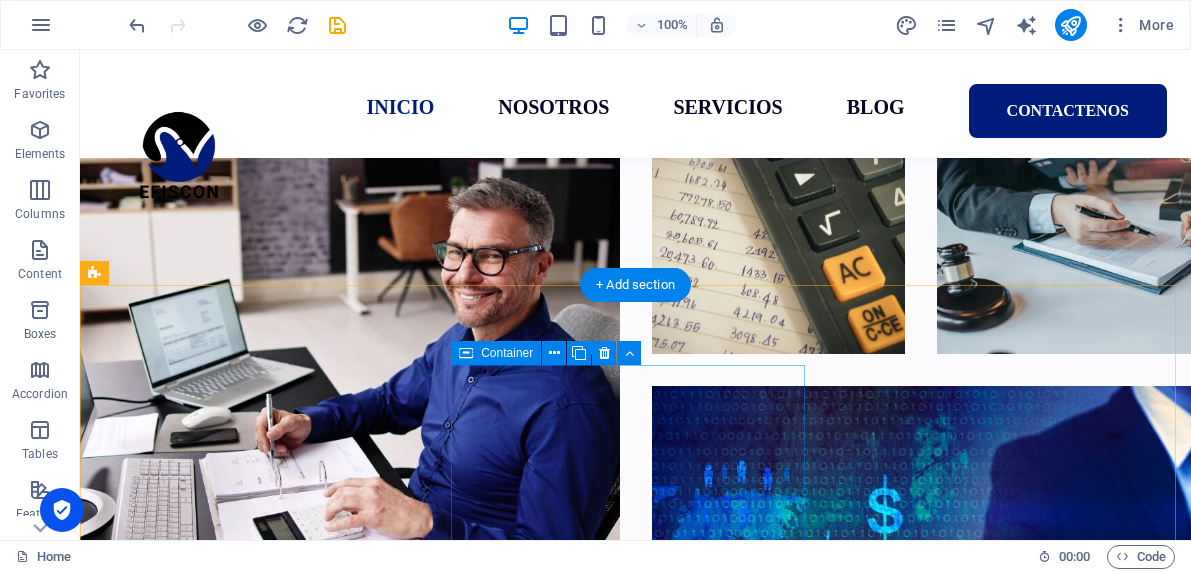 scroll, scrollTop: 1717, scrollLeft: 0, axis: vertical 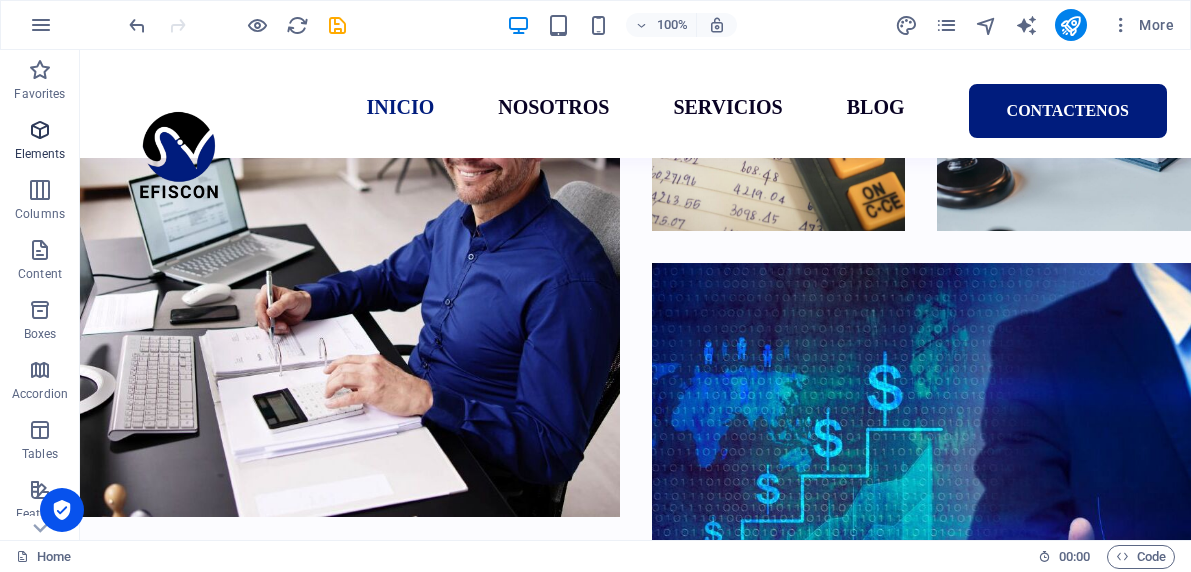 click at bounding box center [40, 130] 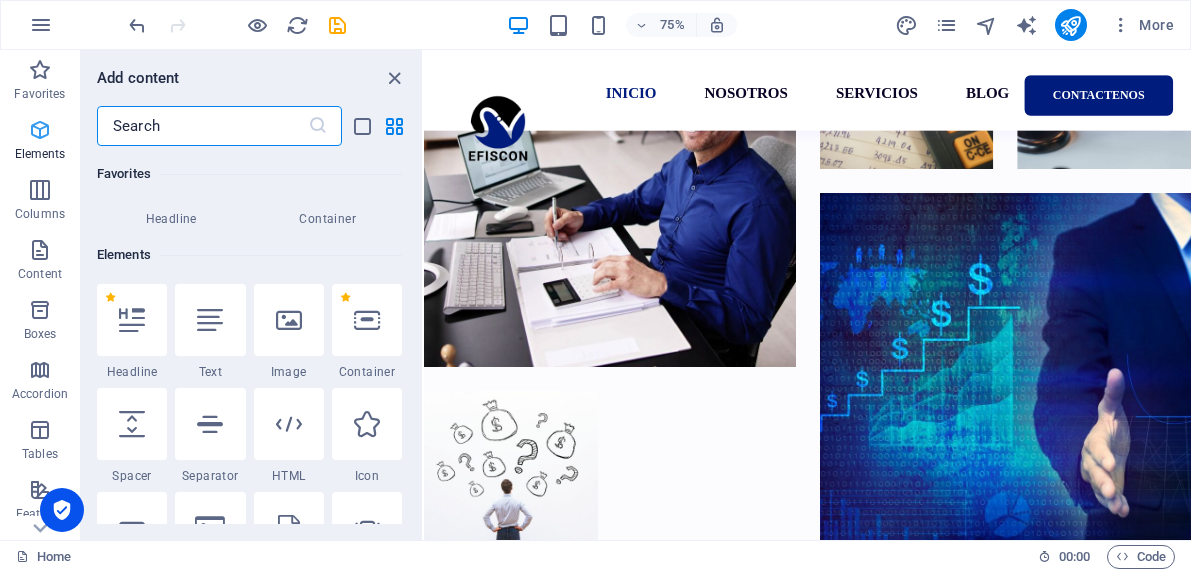 scroll, scrollTop: 213, scrollLeft: 0, axis: vertical 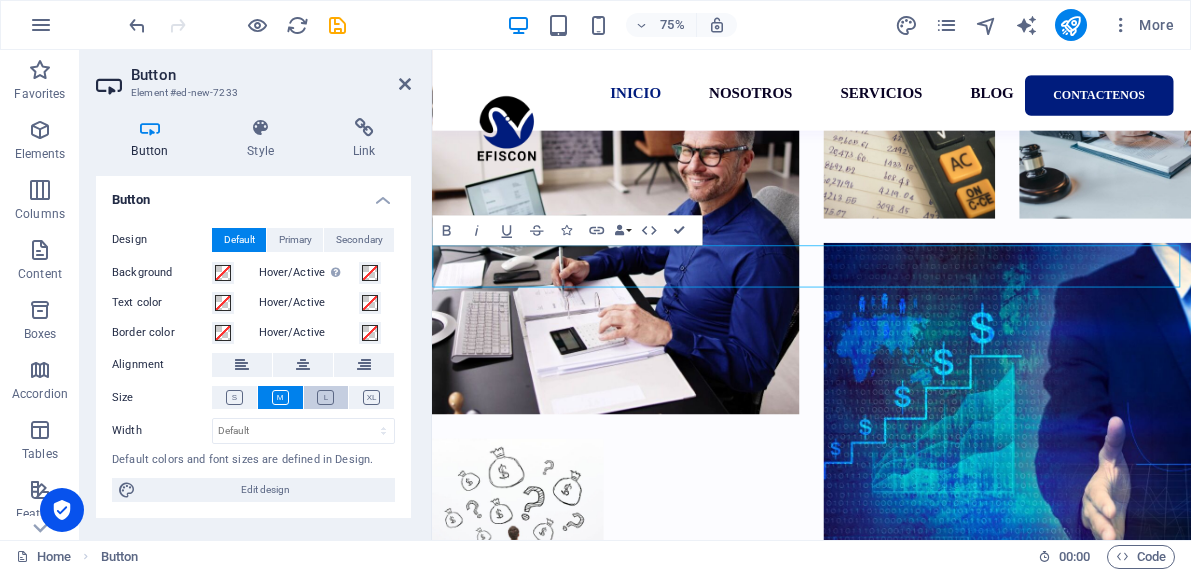 click at bounding box center (325, 397) 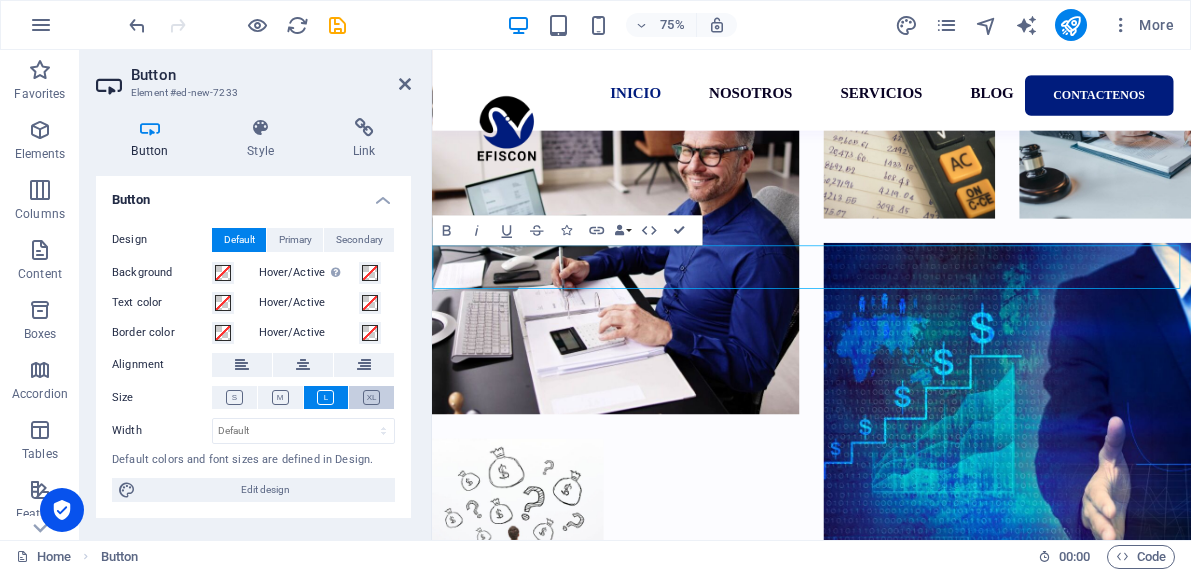 click at bounding box center (371, 397) 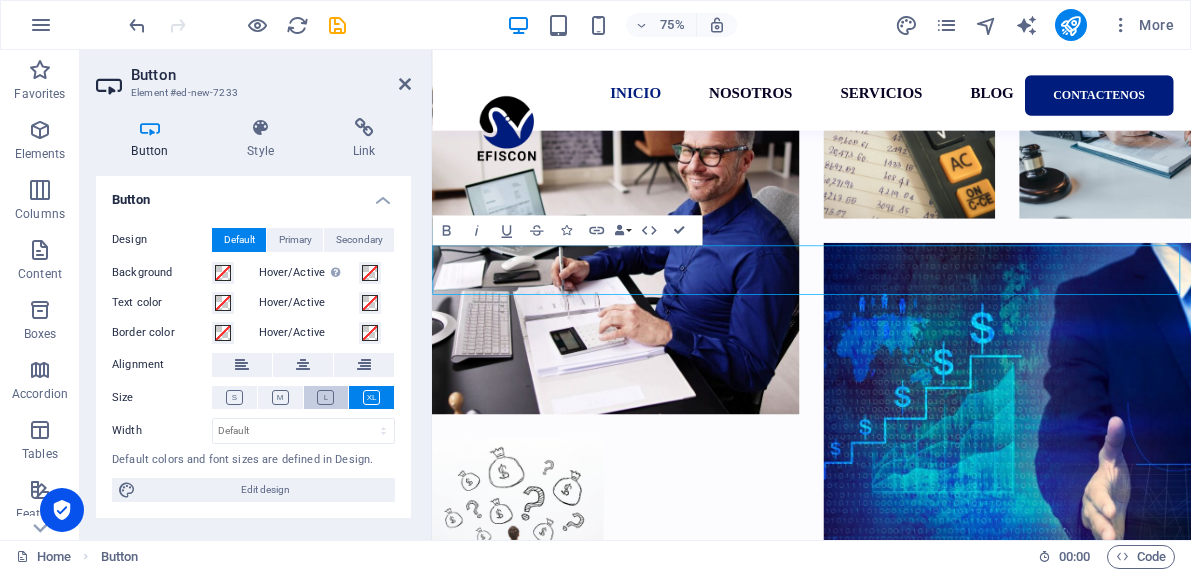 click at bounding box center (325, 397) 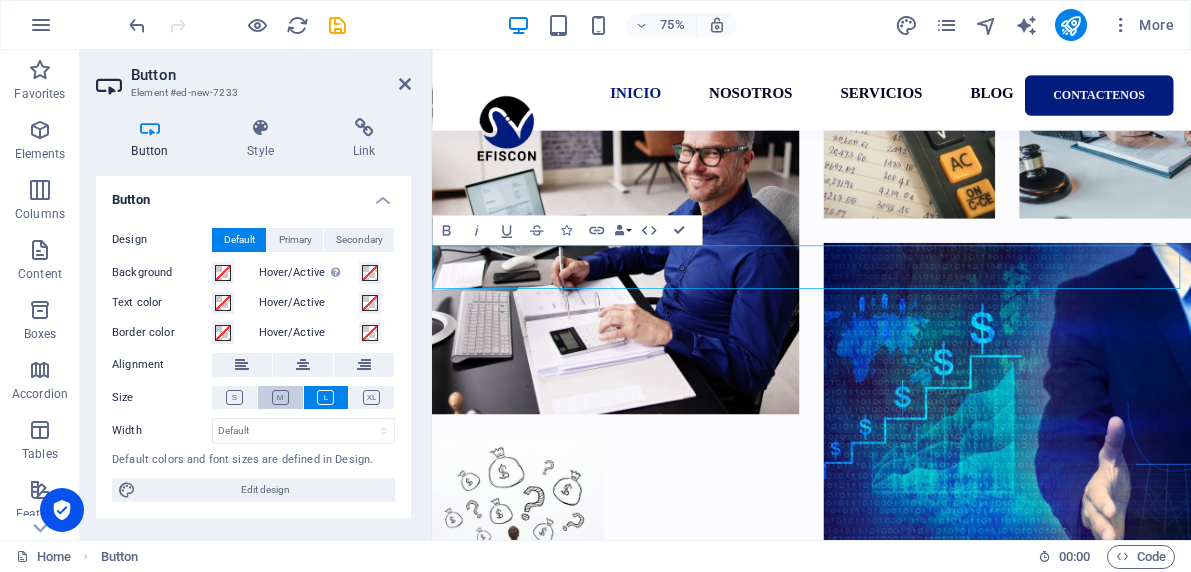 click at bounding box center (280, 397) 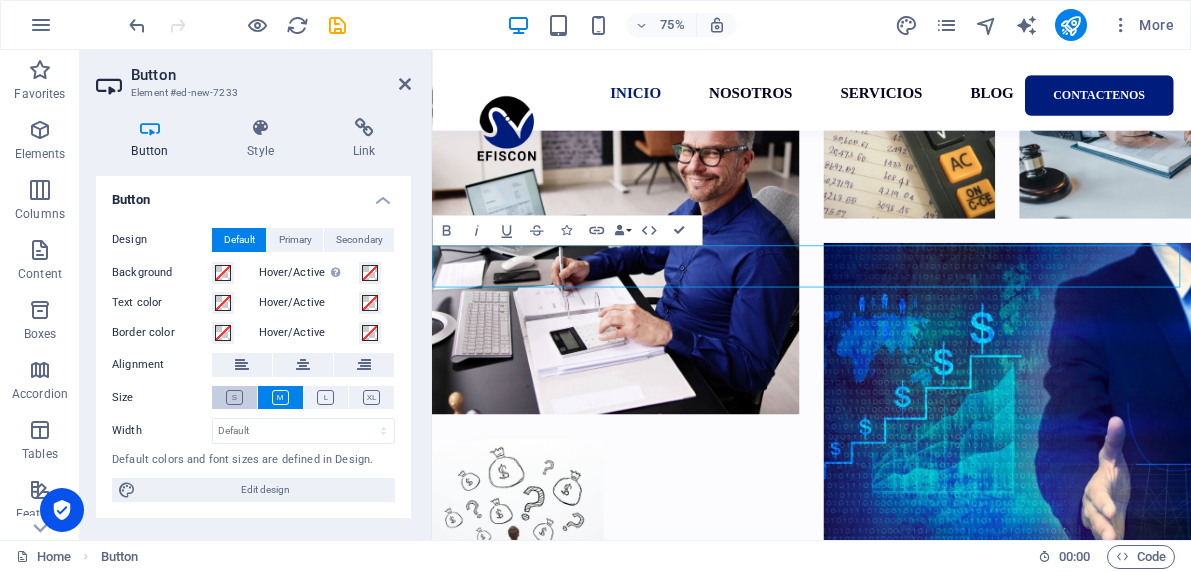 click at bounding box center [234, 397] 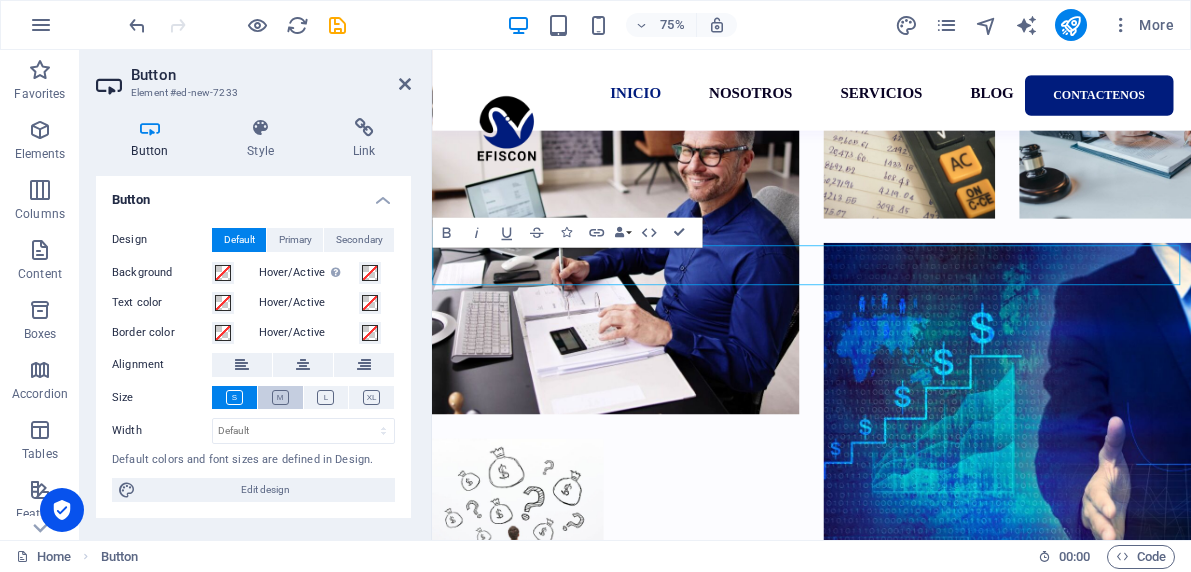click at bounding box center [280, 397] 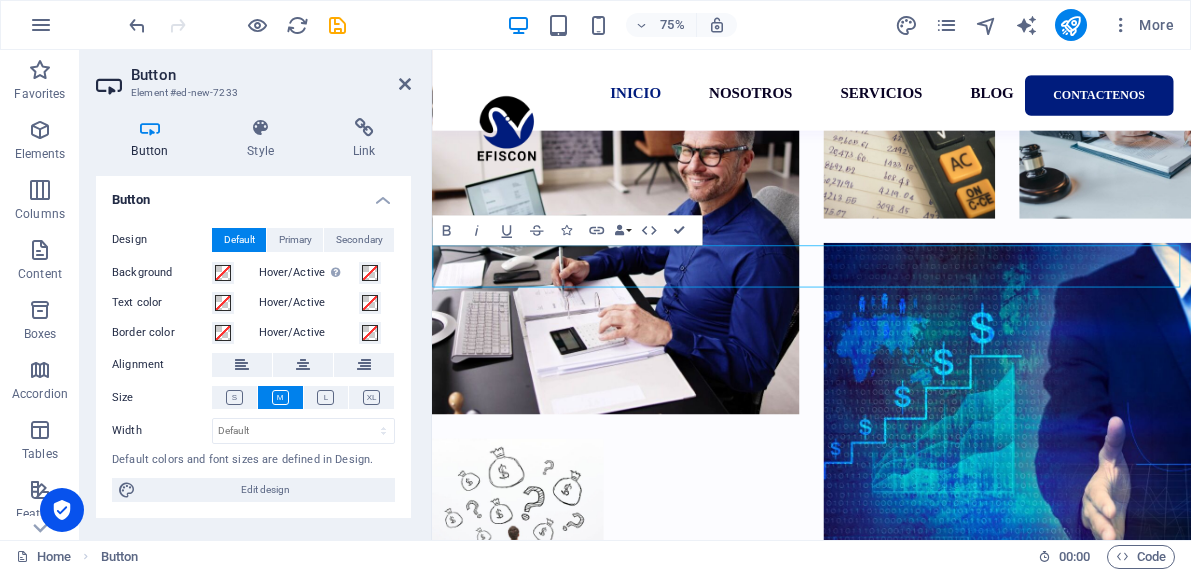 type 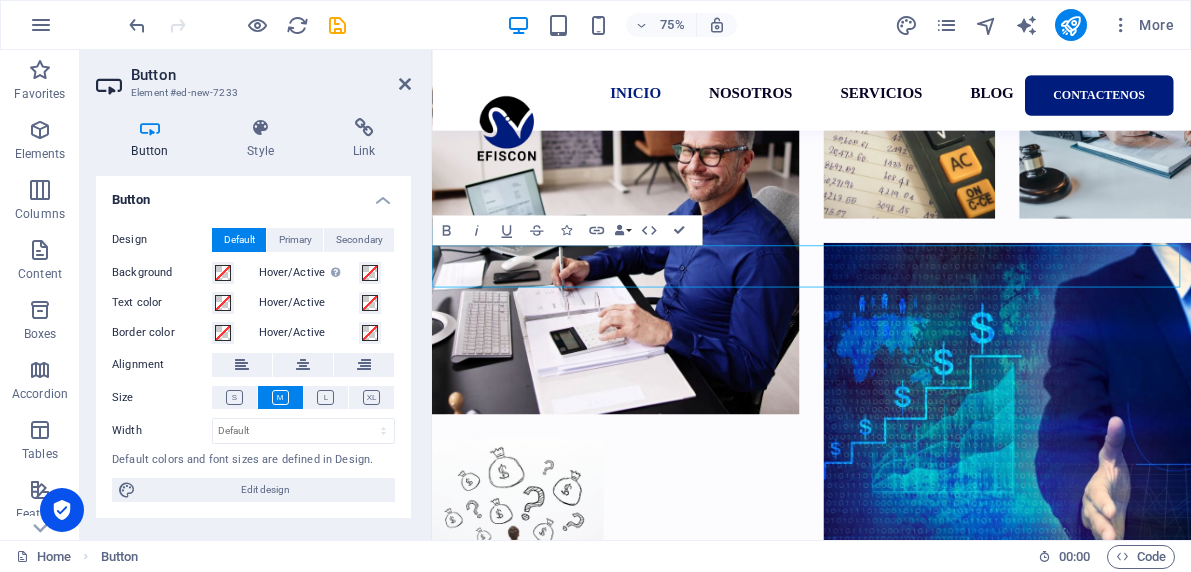click on "Button label" at bounding box center (584, 826) 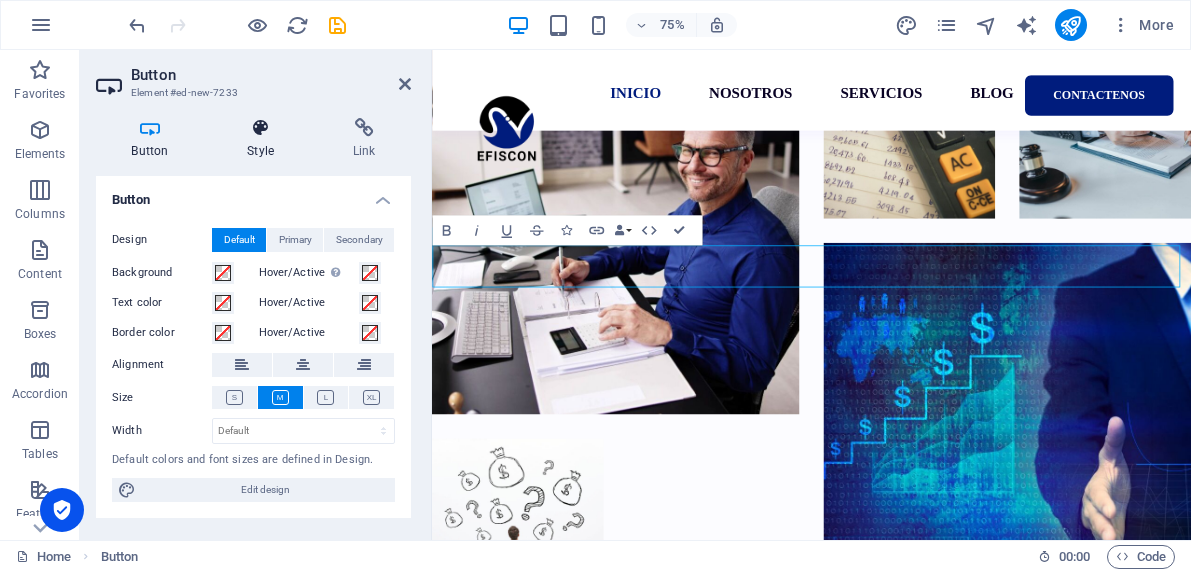click at bounding box center (261, 128) 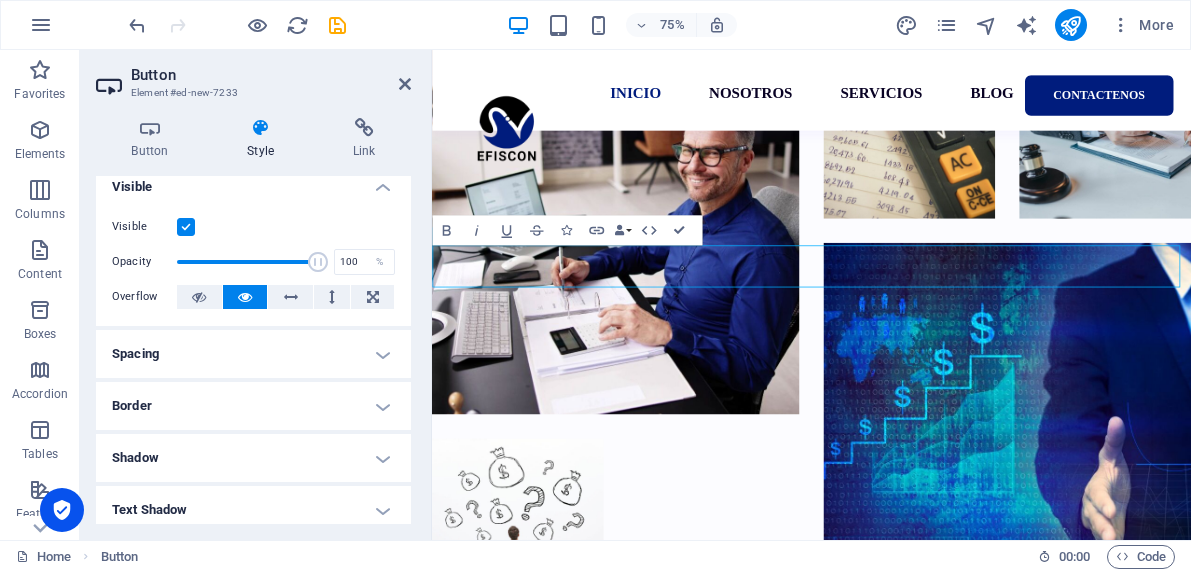 scroll, scrollTop: 0, scrollLeft: 0, axis: both 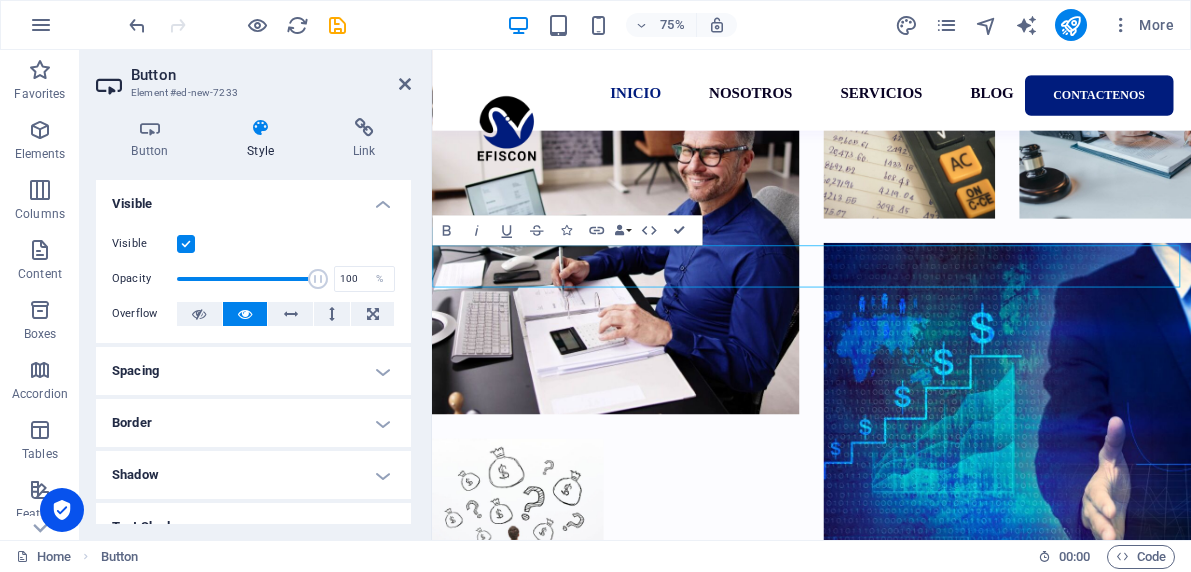 click on "Spacing" at bounding box center (253, 371) 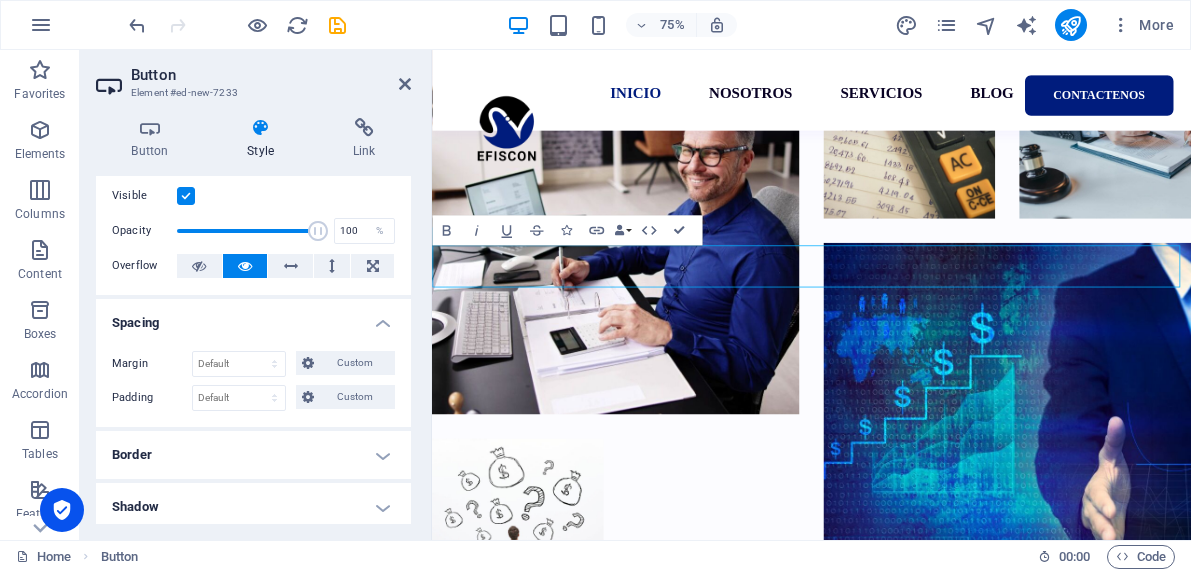 scroll, scrollTop: 135, scrollLeft: 0, axis: vertical 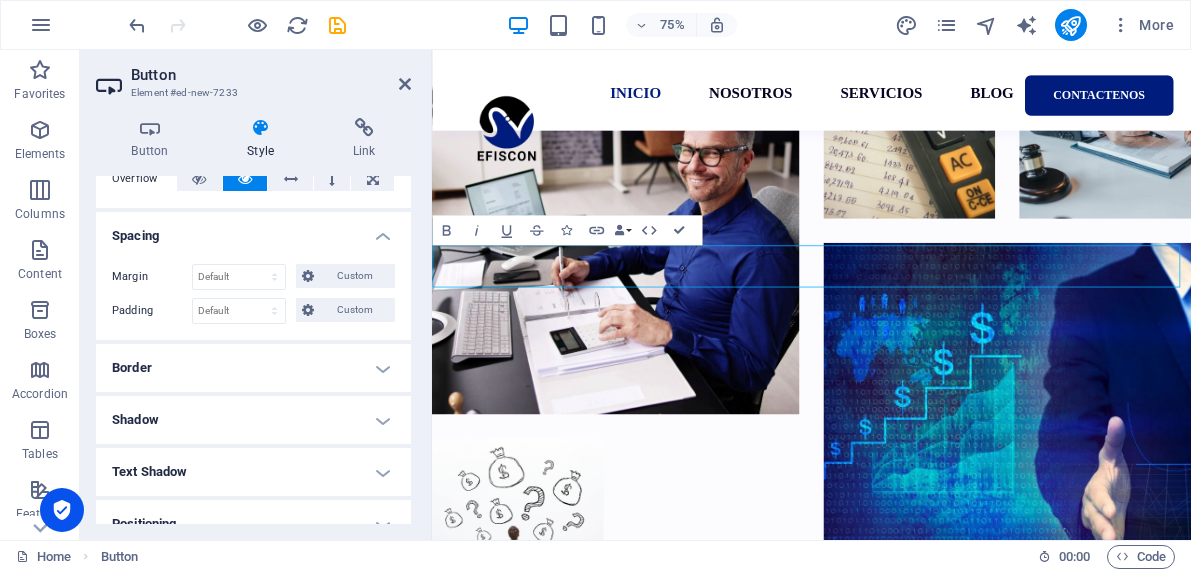 click on "Border" at bounding box center [253, 368] 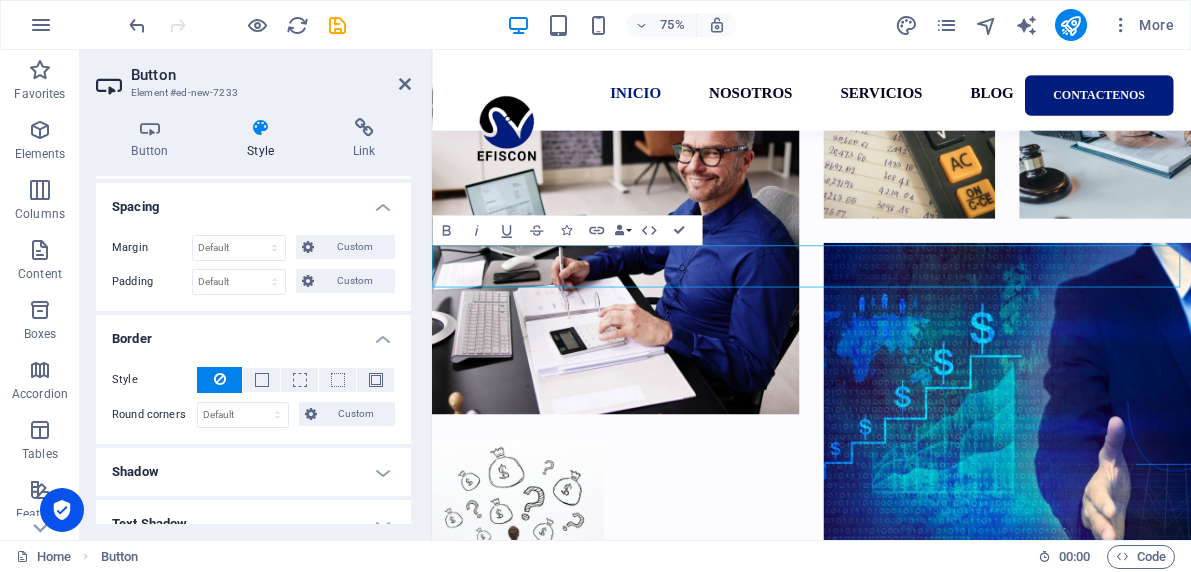 scroll, scrollTop: 236, scrollLeft: 0, axis: vertical 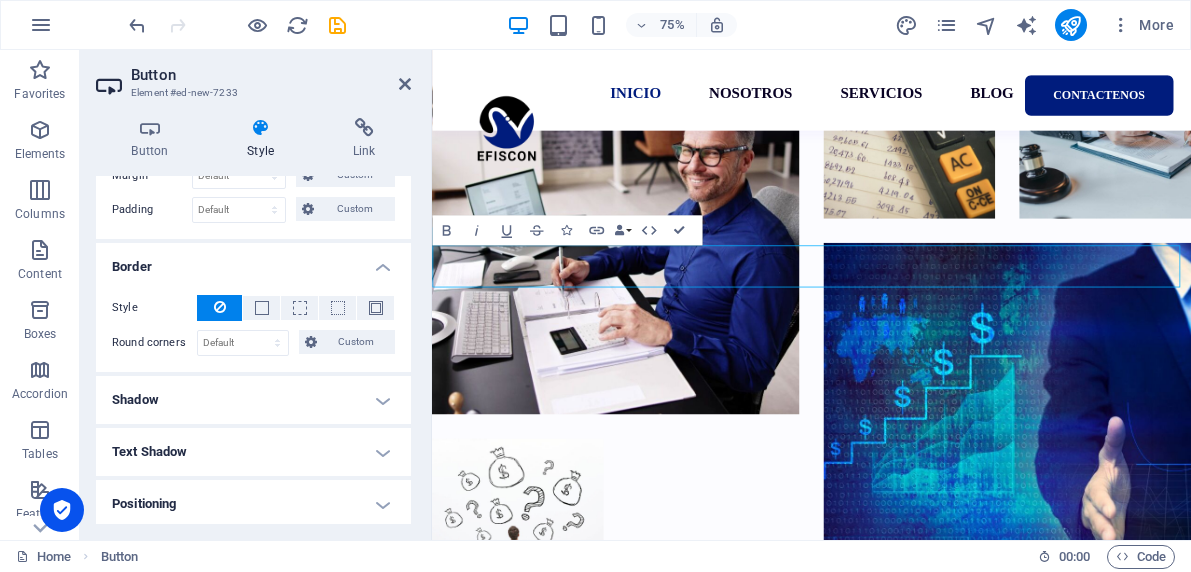 click on "Shadow" at bounding box center (253, 400) 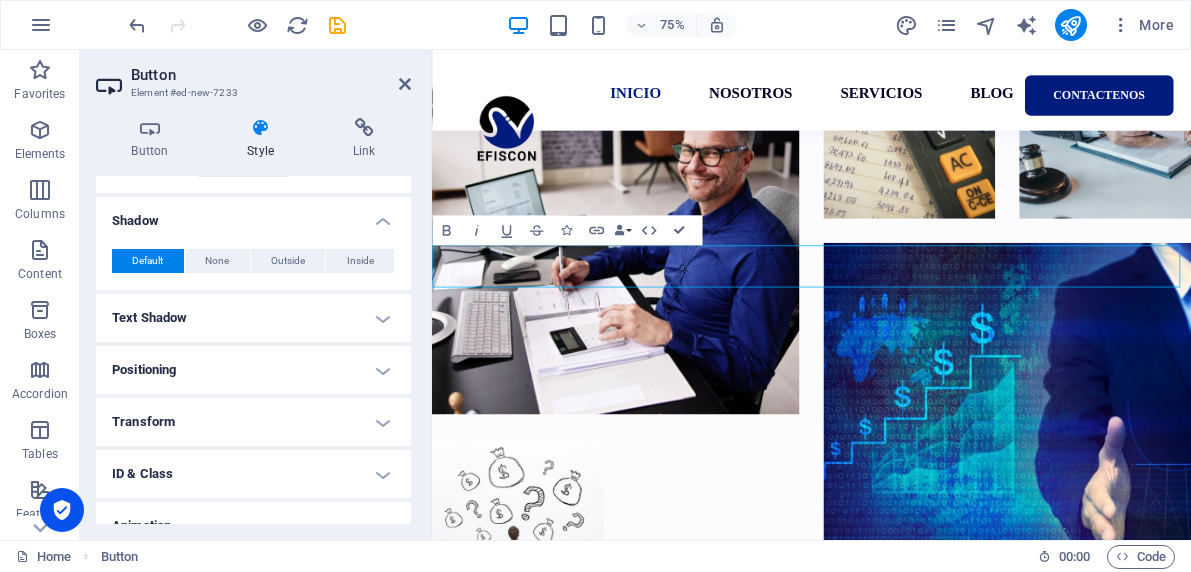 scroll, scrollTop: 456, scrollLeft: 0, axis: vertical 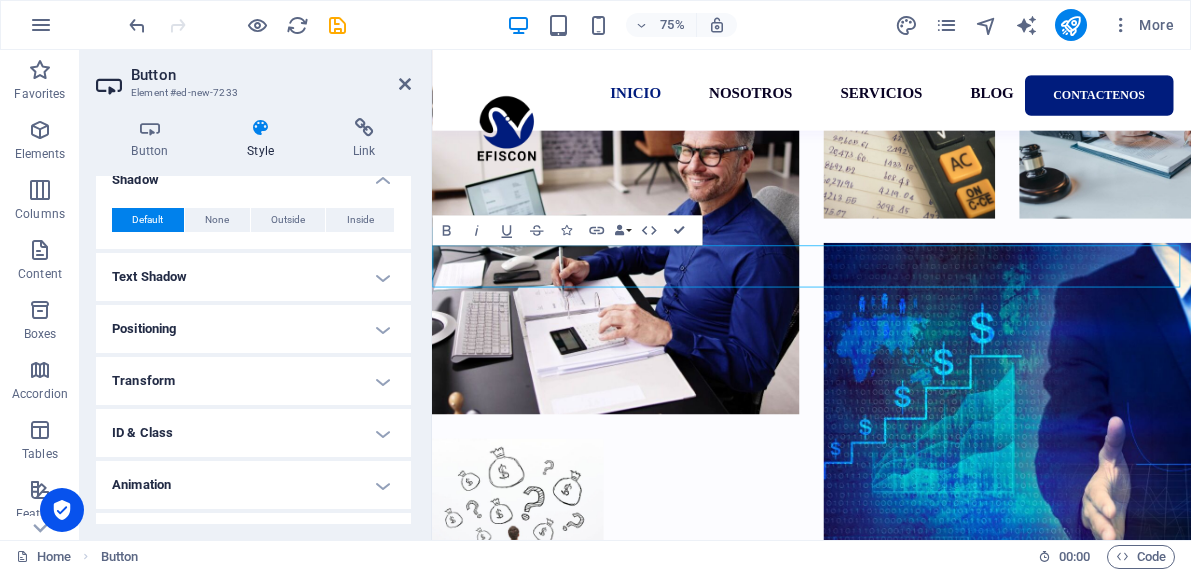 click on "Positioning" at bounding box center [253, 329] 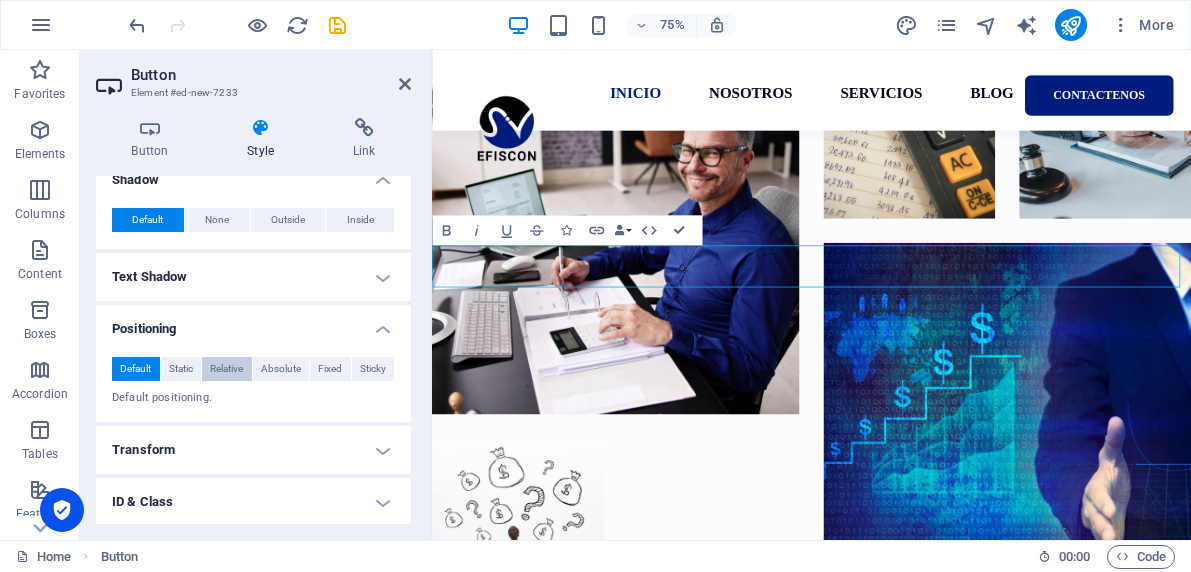 click on "Relative" at bounding box center (226, 369) 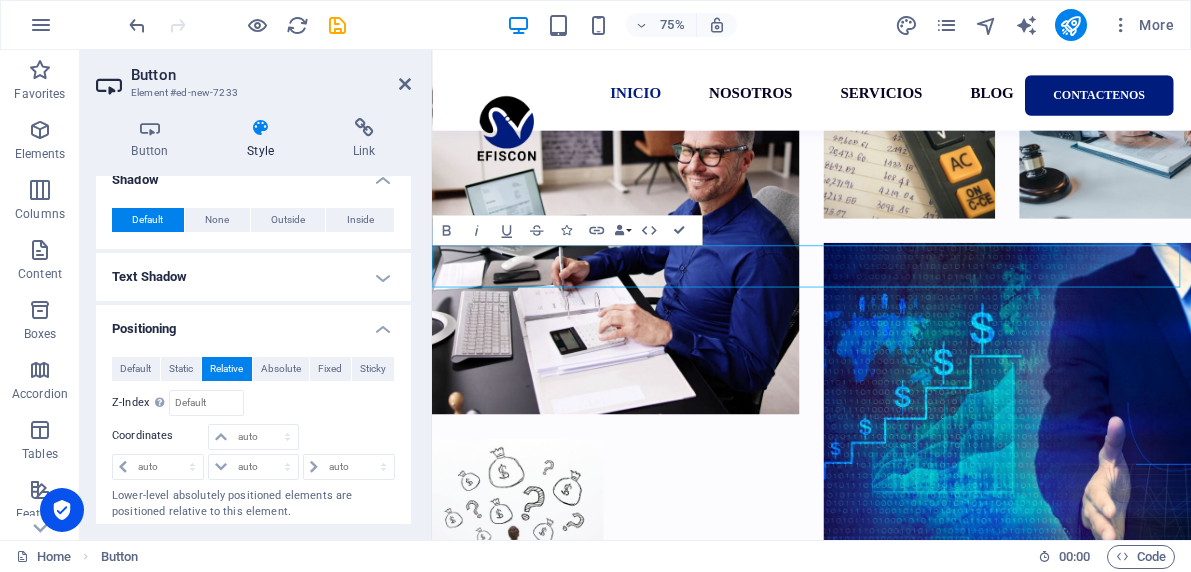 click on "Default Static Relative Absolute Fixed Sticky Z-Index Sets the order of the element from back to front. The higher the value, the higher is the element. Relative to body Coordinates auto px rem % em auto px rem % em auto px rem % em auto px rem % em Lower-level absolutely positioned elements are positioned relative to this element." at bounding box center (253, 439) 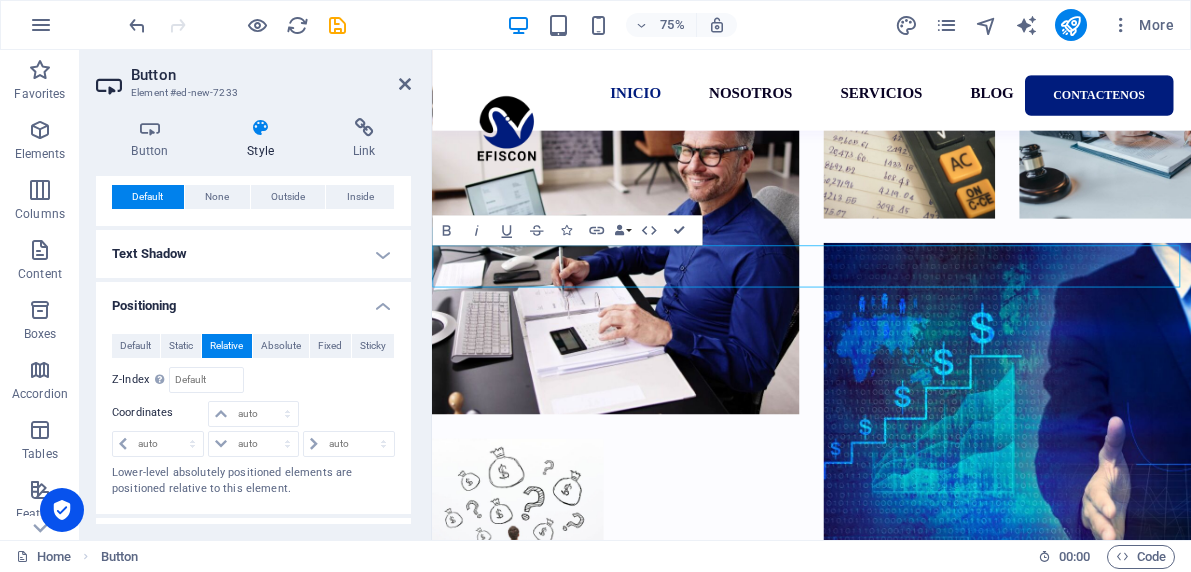 scroll, scrollTop: 577, scrollLeft: 0, axis: vertical 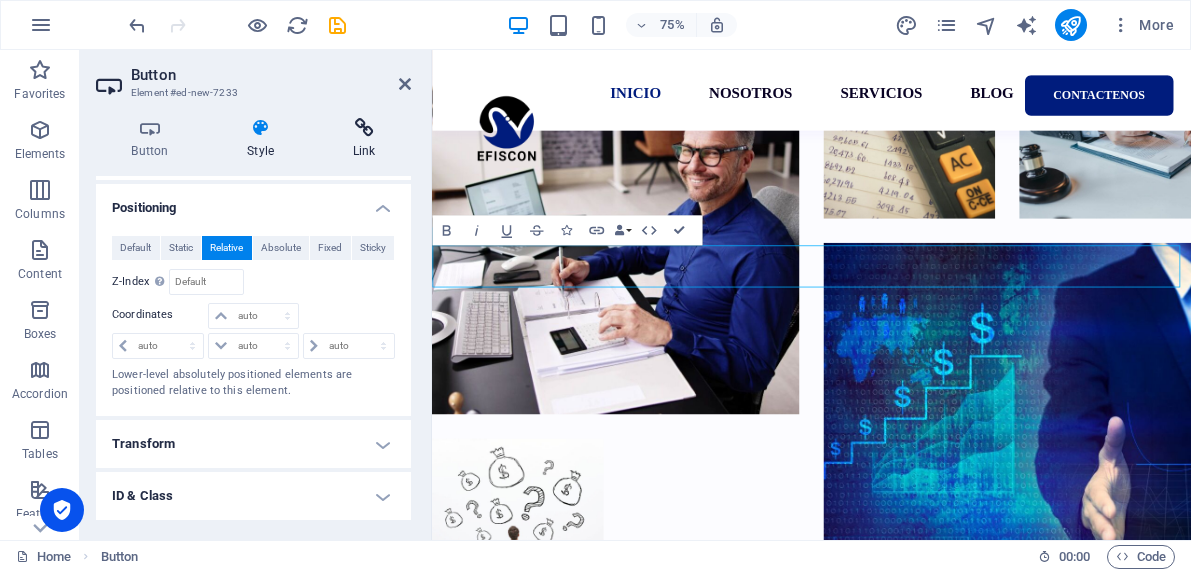 click at bounding box center [364, 128] 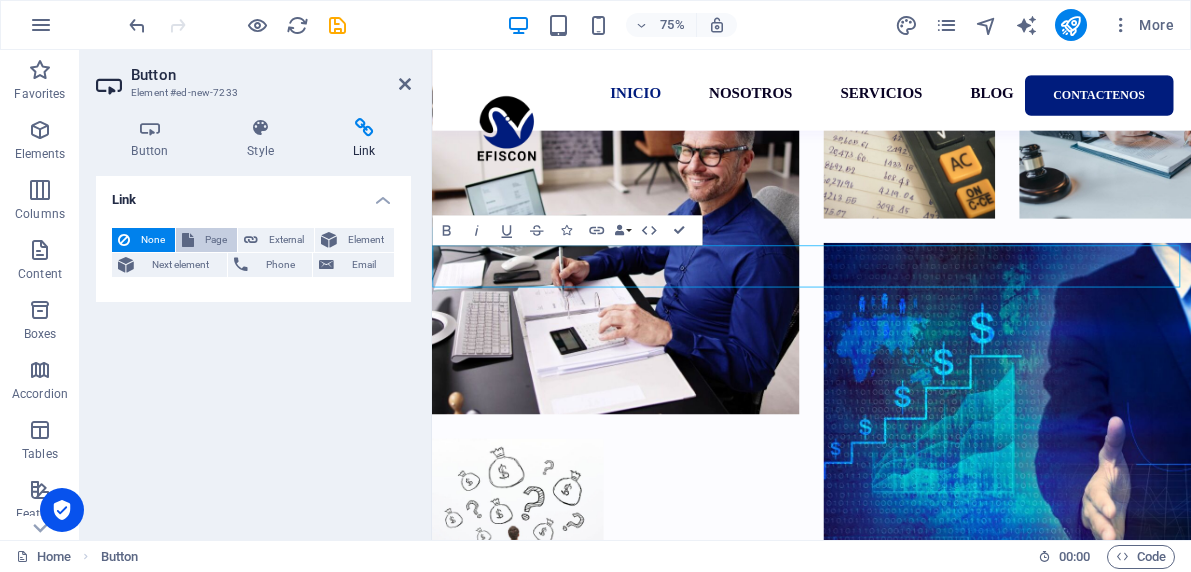click on "Page" at bounding box center (215, 240) 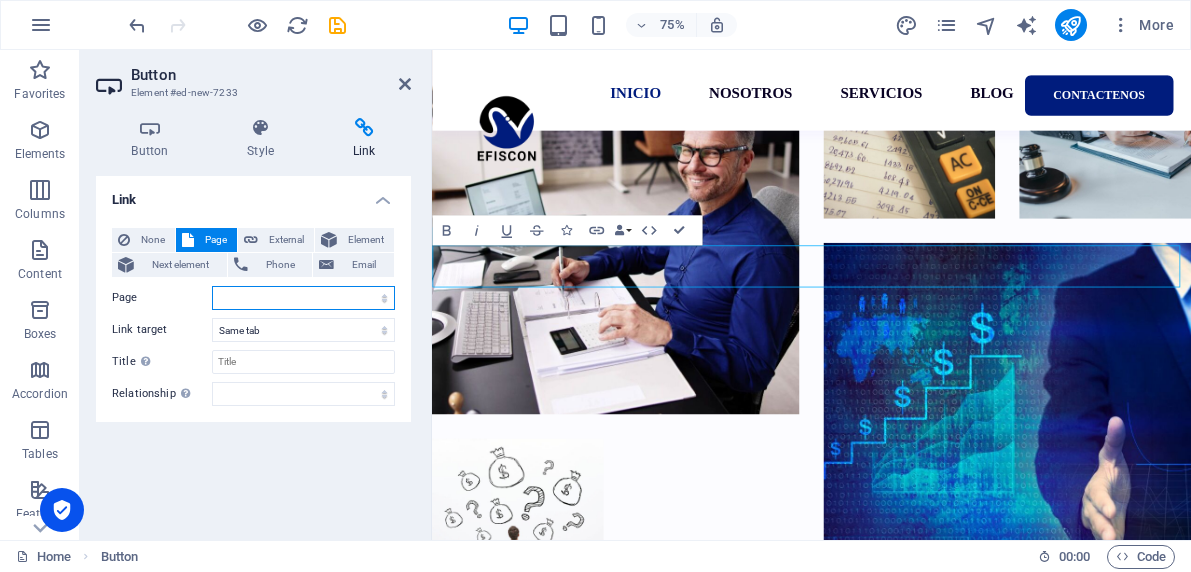 click on "Home Courses Teachers About Blog Contact Us Legal Notice Privacy" at bounding box center (303, 298) 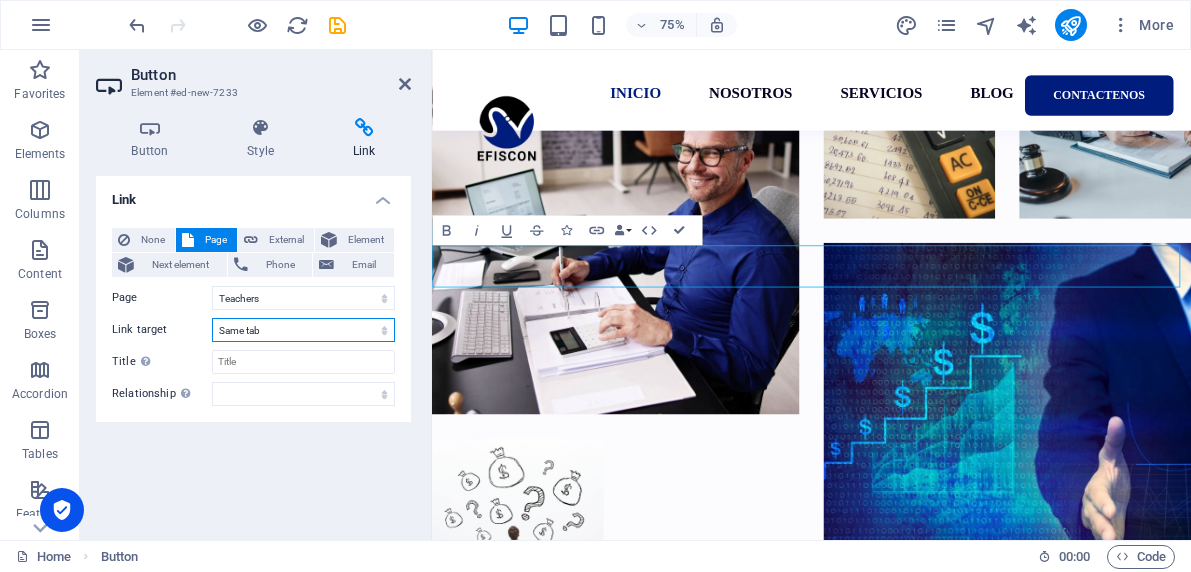 click on "New tab Same tab Overlay" at bounding box center [303, 330] 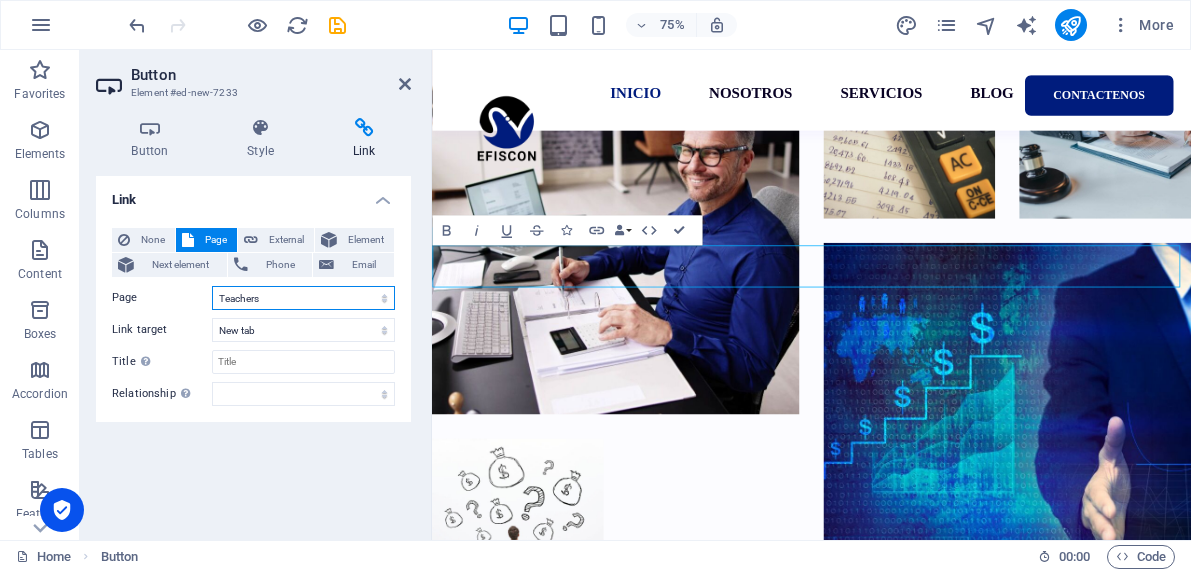 click on "Home Courses Teachers About Blog Contact Us Legal Notice Privacy" at bounding box center [303, 298] 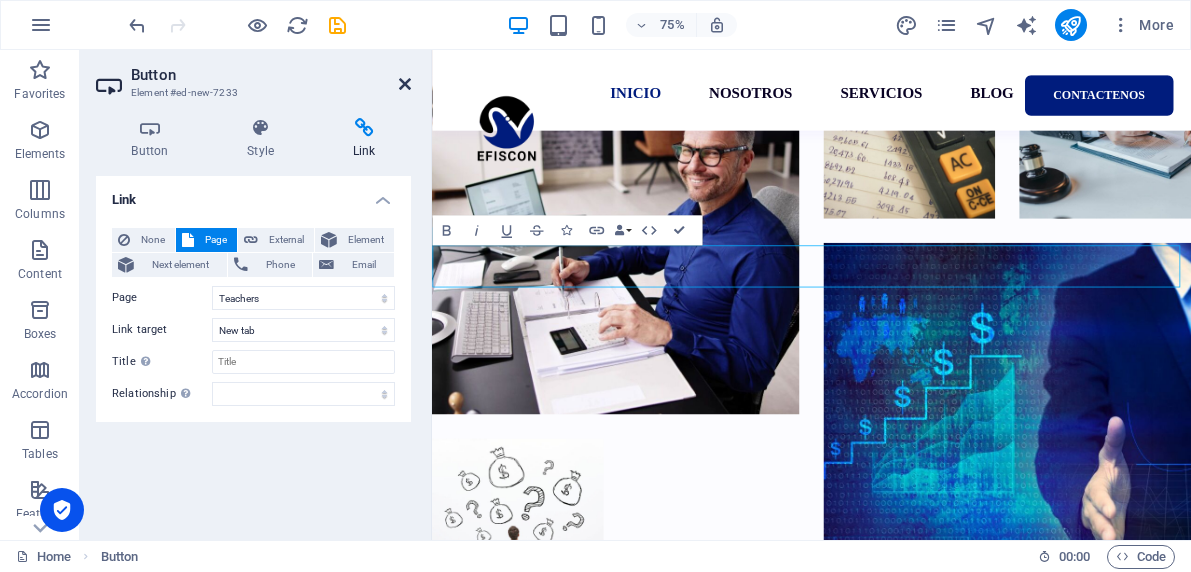 click at bounding box center [405, 84] 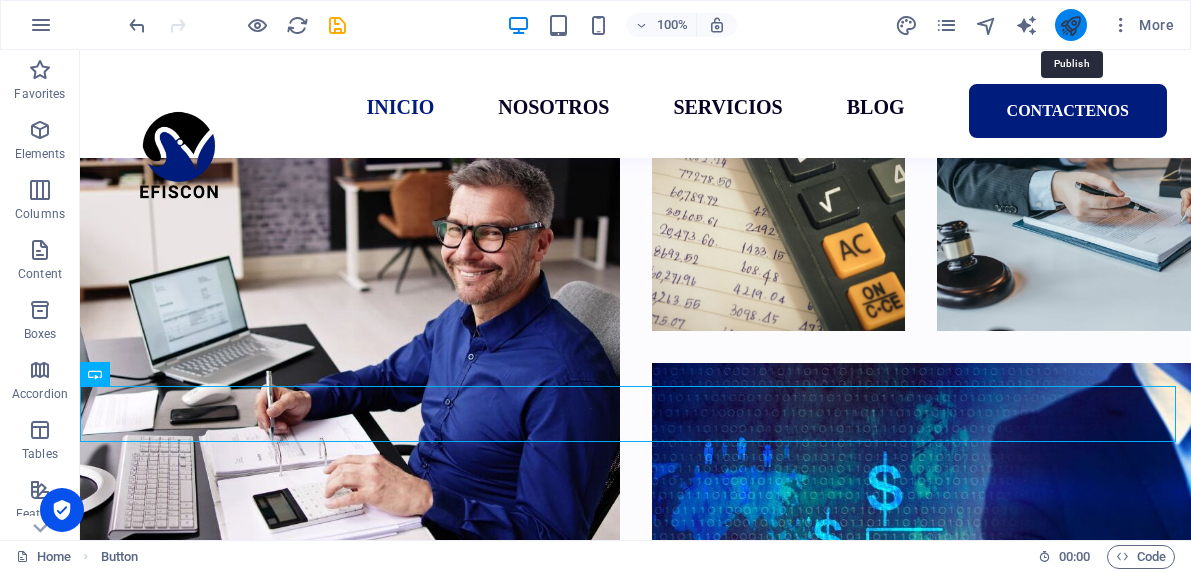 click at bounding box center [1070, 25] 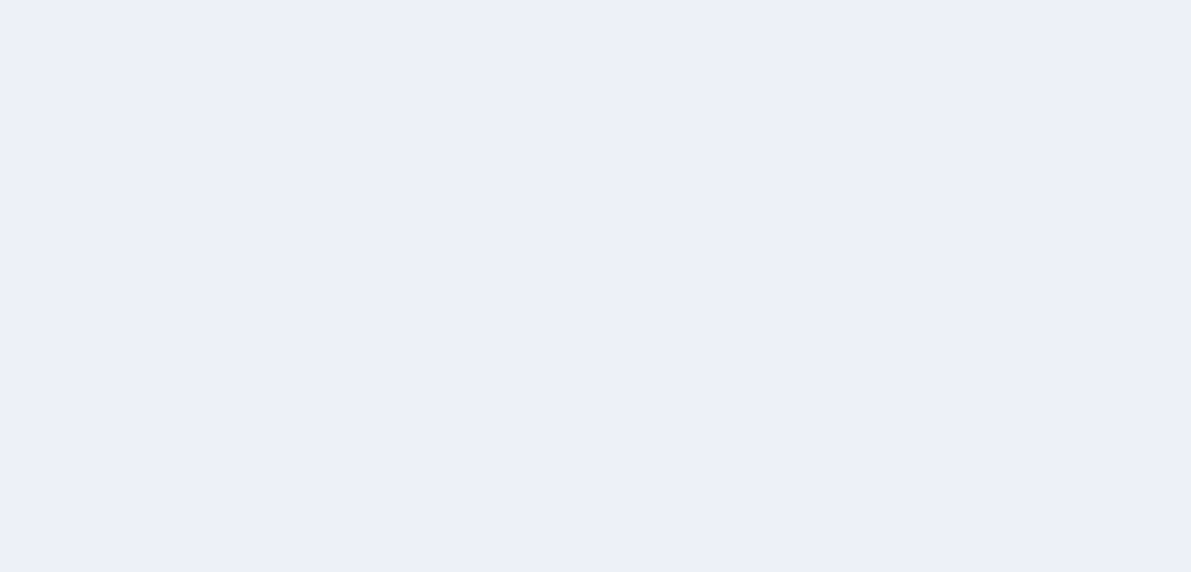 scroll, scrollTop: 0, scrollLeft: 0, axis: both 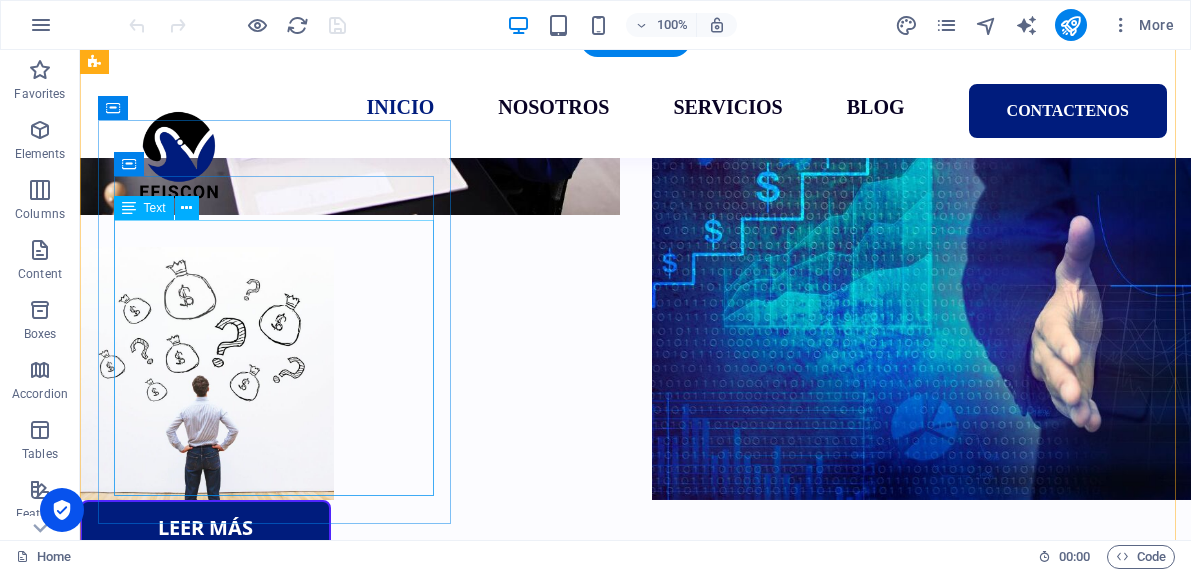 click on "Nos encargamos de que tu empresa cumpla con todas sus obligaciones fiscales, laborales y contables, al día y sin contratiempos." at bounding box center [277, 875] 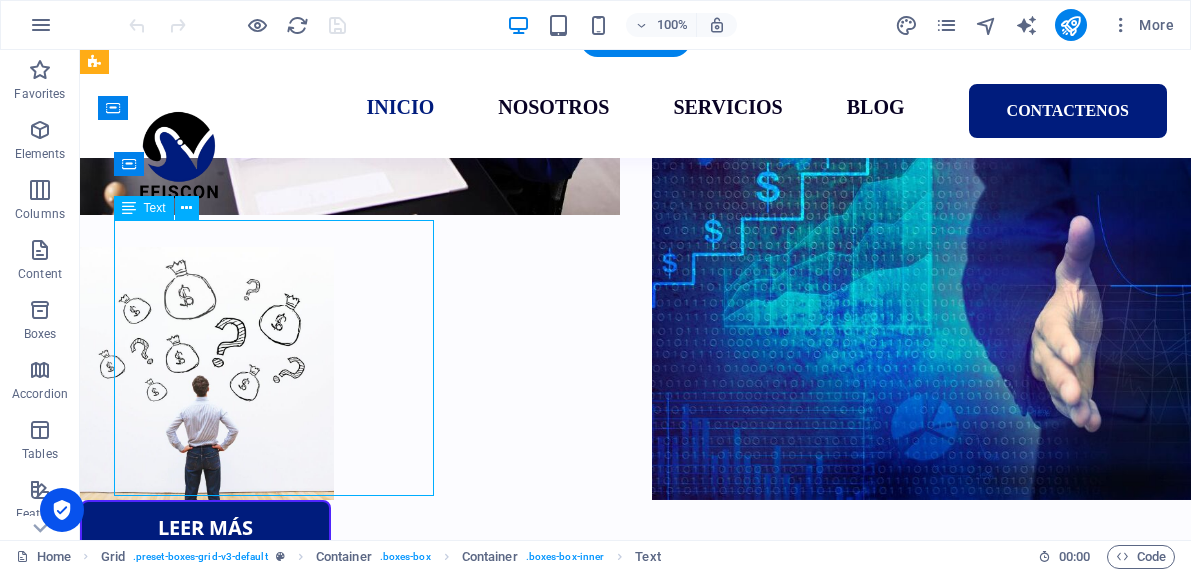click on "Nos encargamos de que tu empresa cumpla con todas sus obligaciones fiscales, laborales y contables, al día y sin contratiempos." at bounding box center (277, 875) 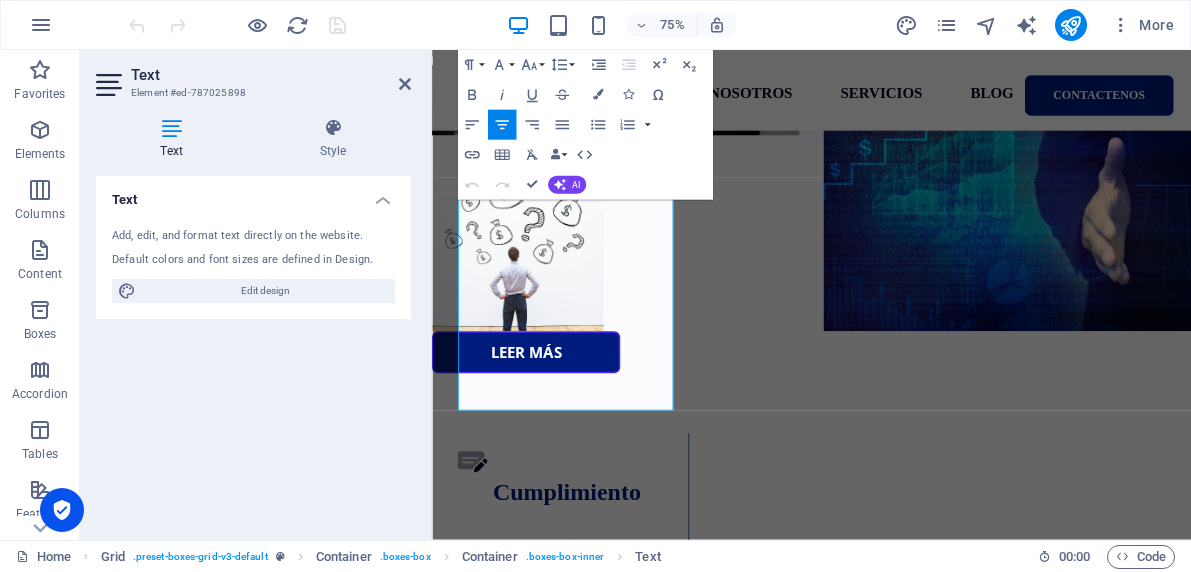 scroll, scrollTop: 1975, scrollLeft: 0, axis: vertical 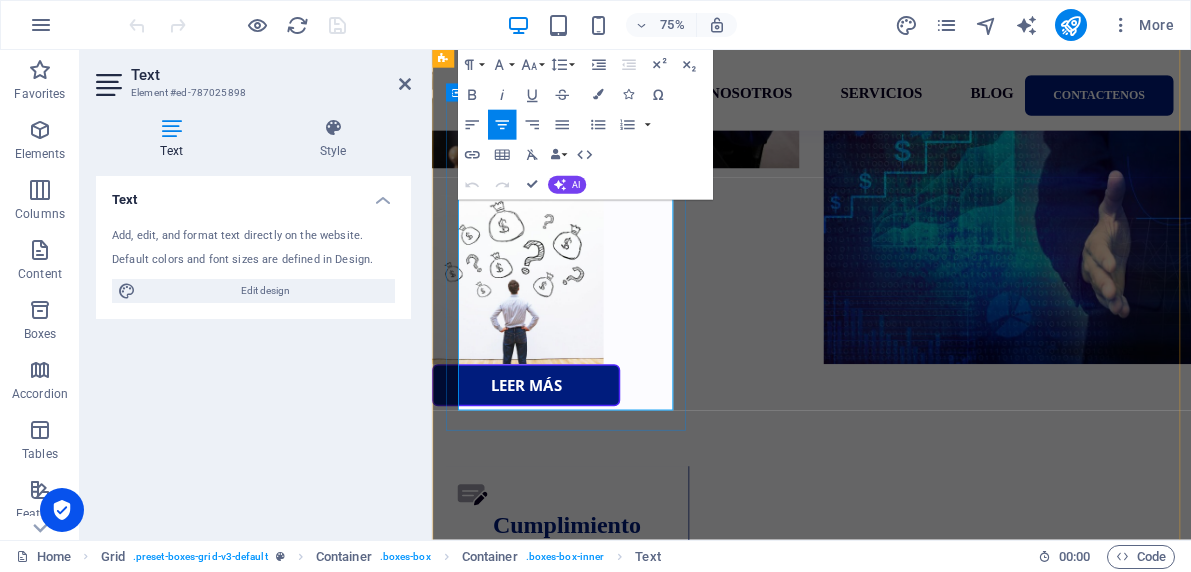 click on "Nos encargamos de que tu empresa cumpla con todas sus obligaciones fiscales, laborales y contables, al día y sin contratiempos." at bounding box center (612, 914) 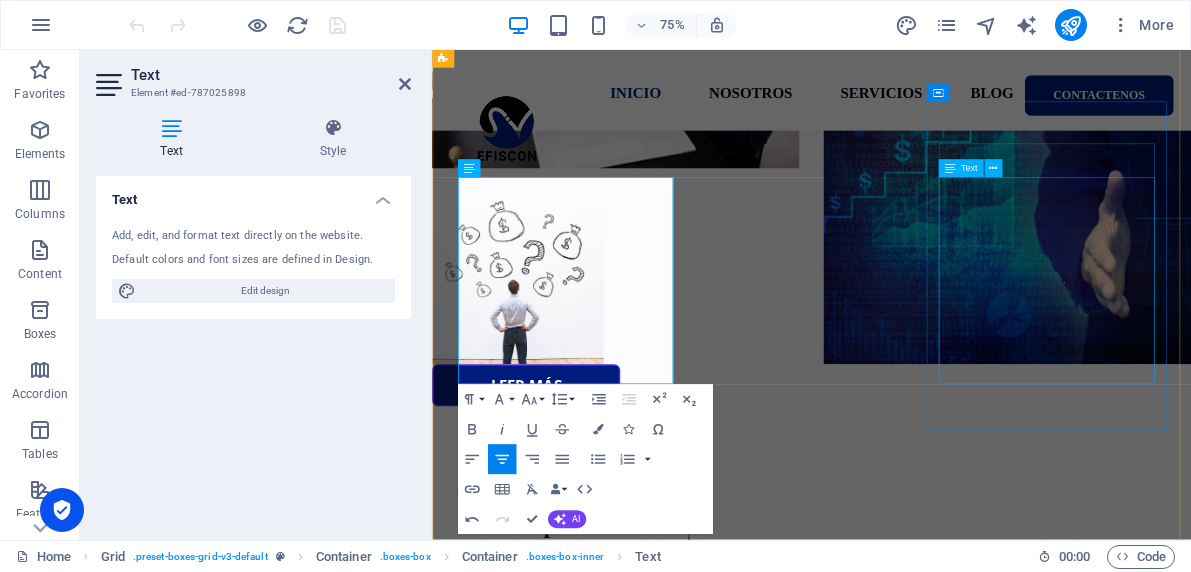 click on "Diseñamos planes fiscales personalizados para que optimices tus recursos. Cumplir con inteligencia también es crecer" at bounding box center (613, 1677) 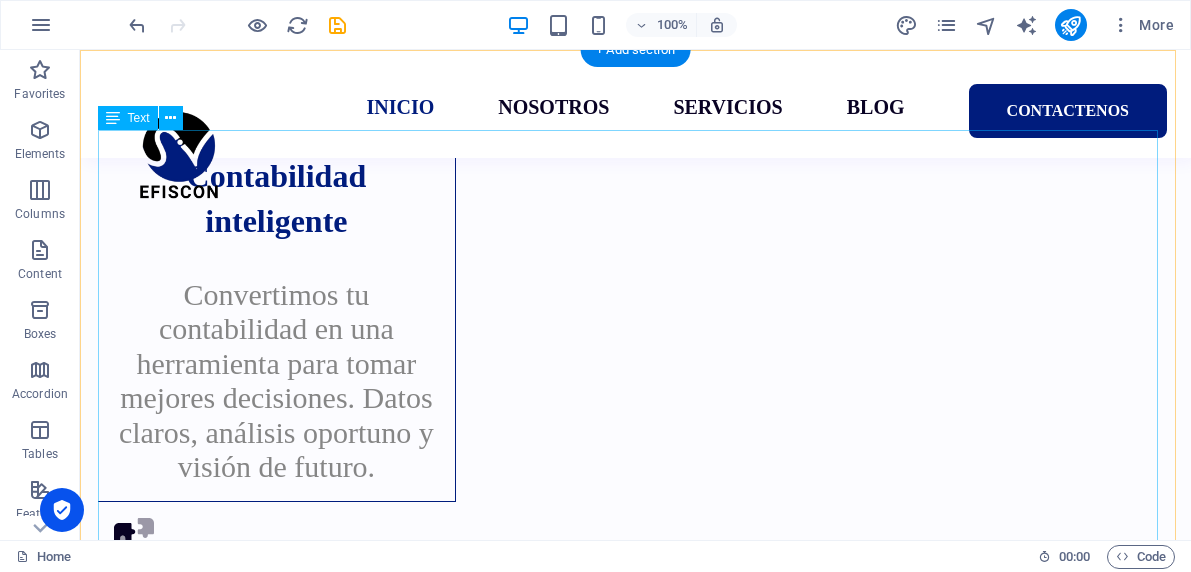 scroll, scrollTop: 3010, scrollLeft: 0, axis: vertical 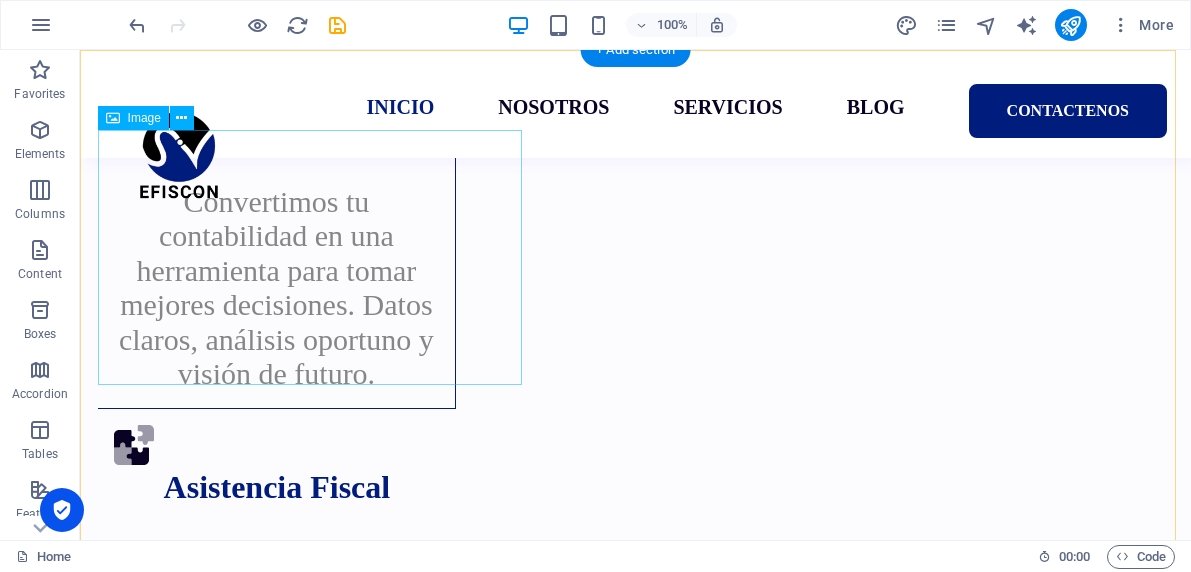 click at bounding box center (313, 2349) 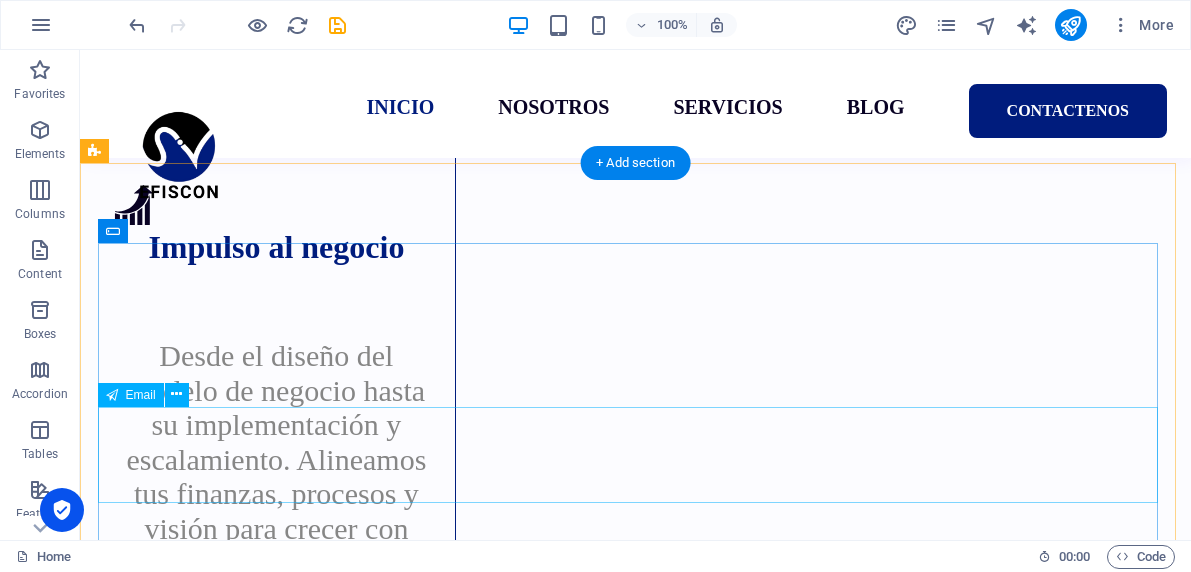 scroll, scrollTop: 3971, scrollLeft: 0, axis: vertical 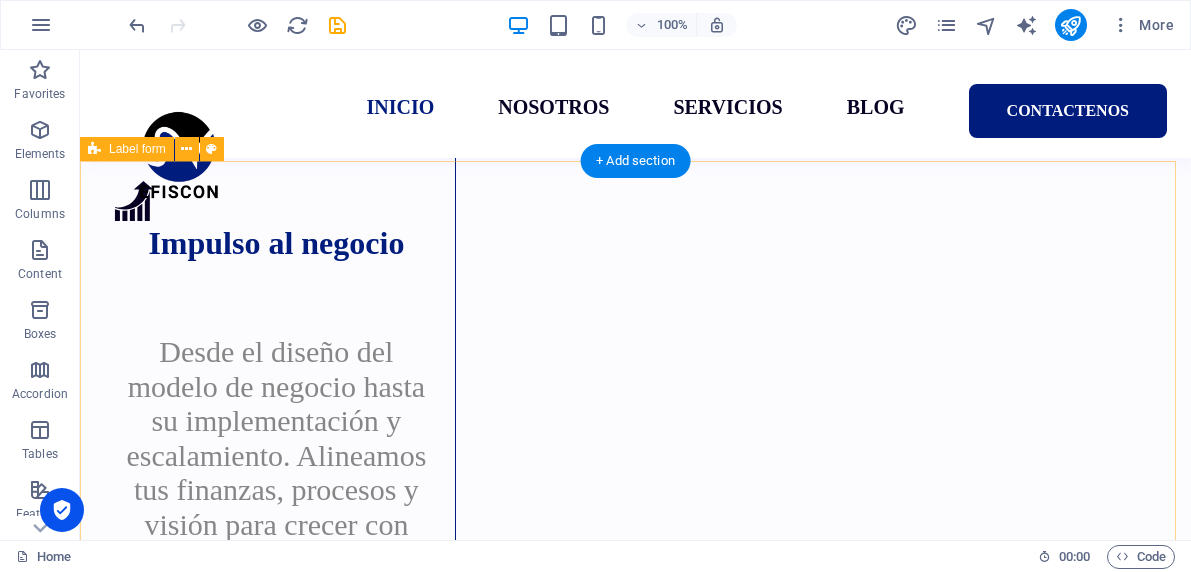 click on "Nombre Teléfono Correo electrónico Mensaje   Leído y entiendo la política de privacidad. ¿Nicht lesbar? Neu generier ENVIARSE" at bounding box center (635, 2681) 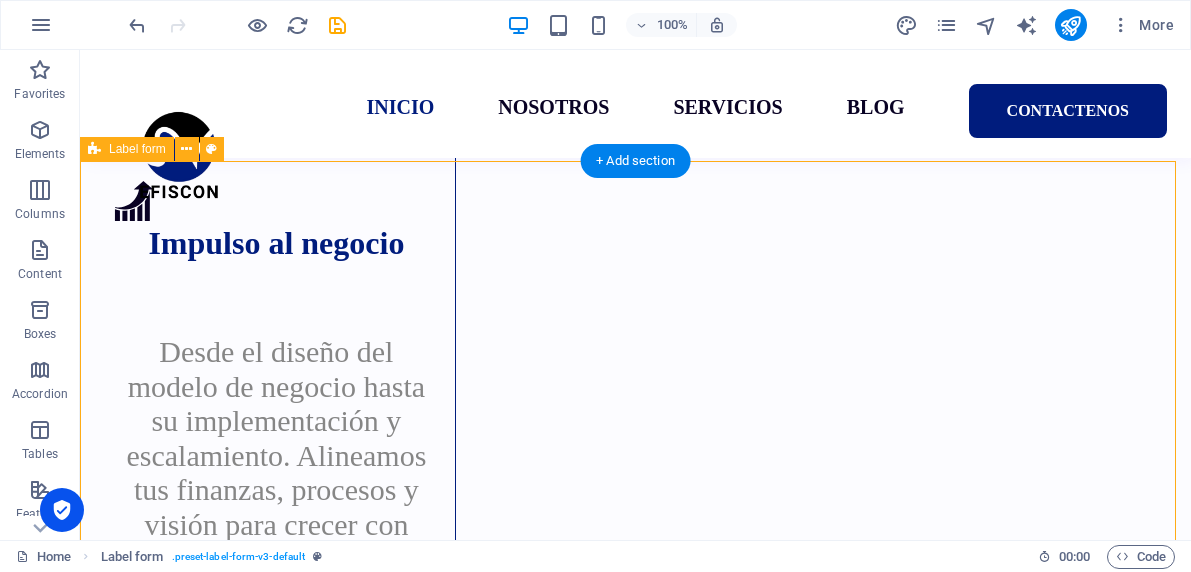 click on "Nombre Teléfono Correo electrónico Mensaje   Leído y entiendo la política de privacidad. ¿Nicht lesbar? Neu generier ENVIARSE" at bounding box center [635, 2681] 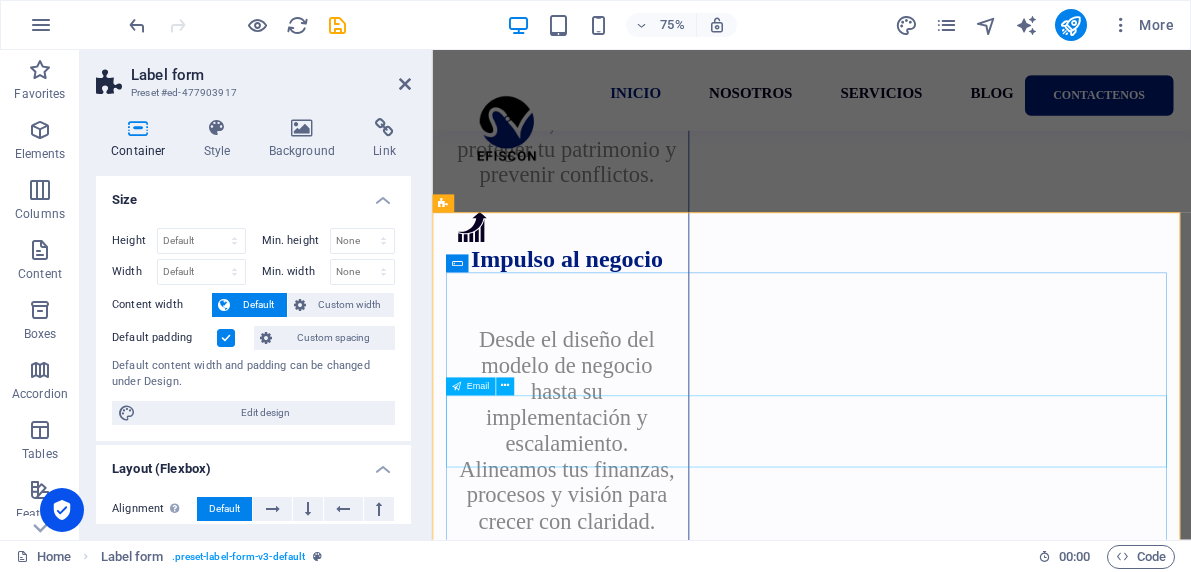 scroll, scrollTop: 4031, scrollLeft: 0, axis: vertical 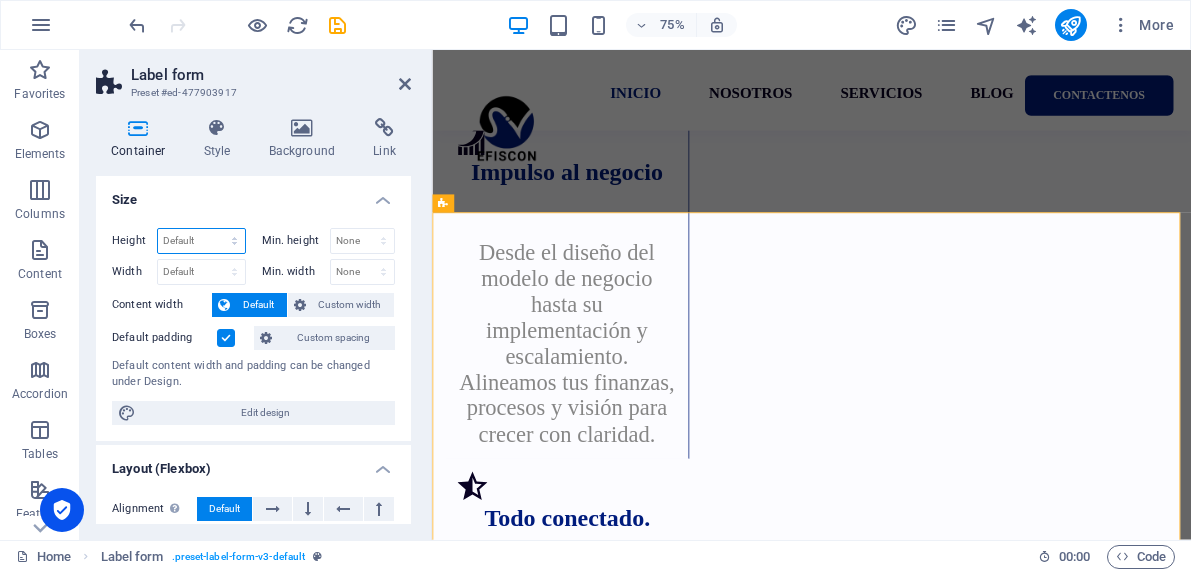 click on "Default px rem % vh vw" at bounding box center (201, 241) 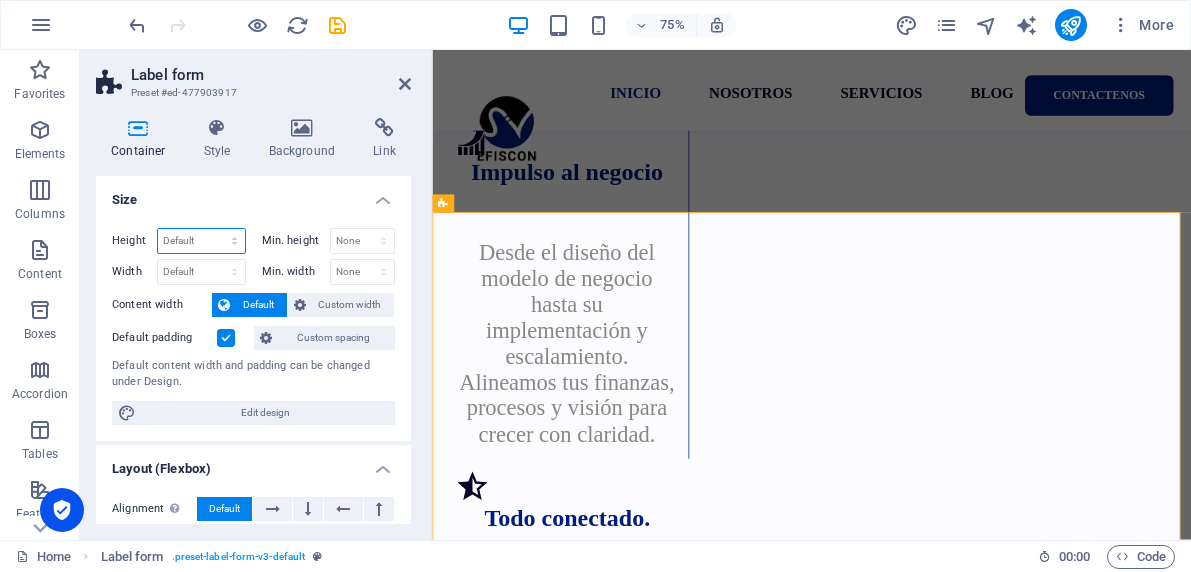 select on "%" 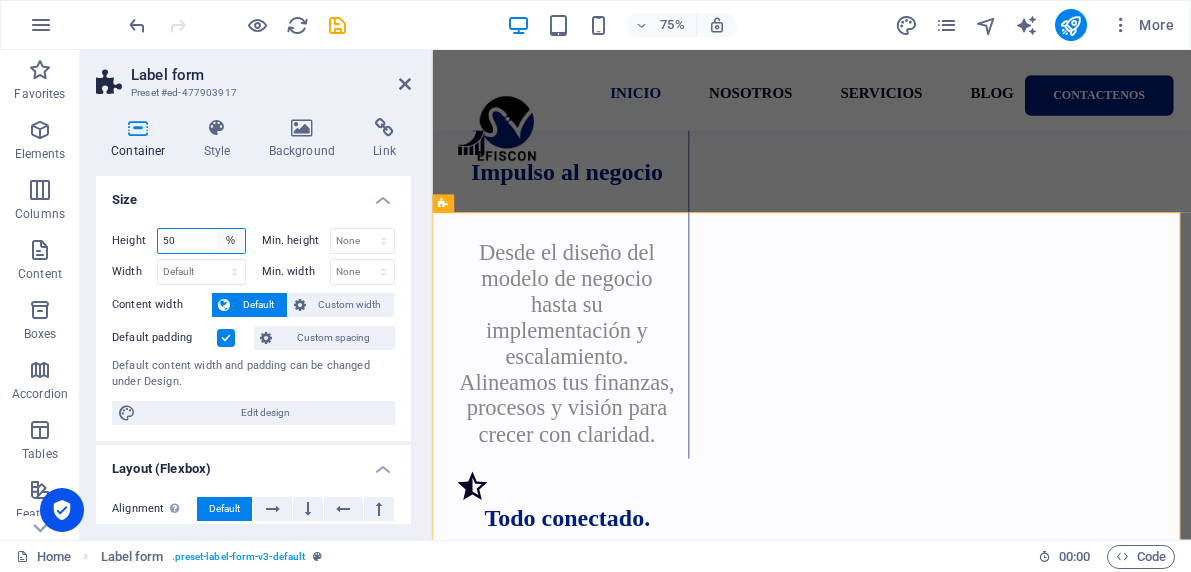 type on "50" 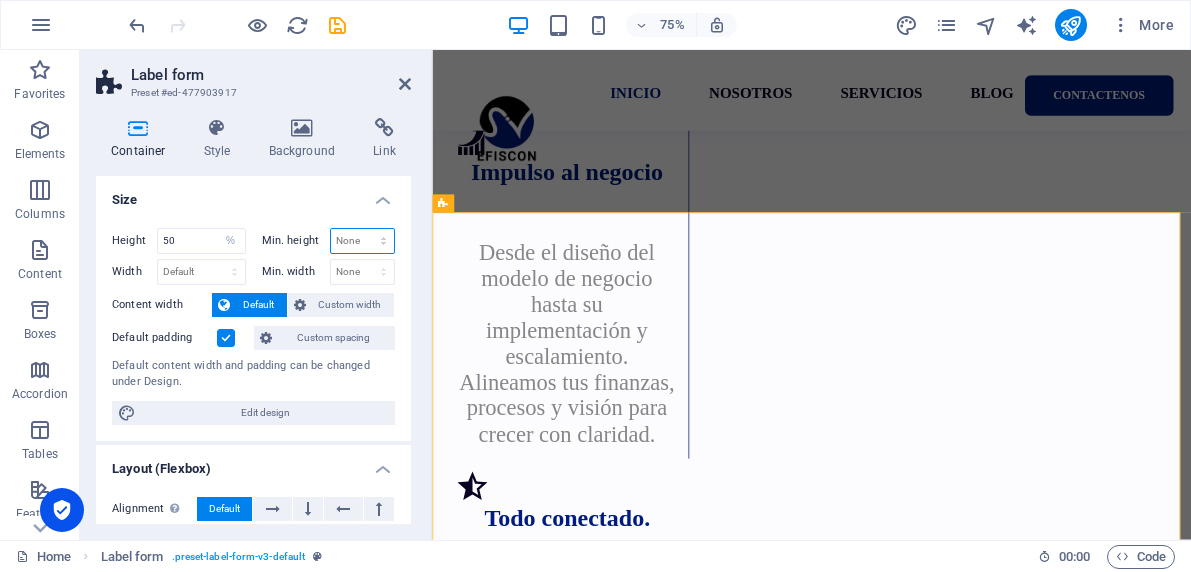 click on "None px rem % vh vw" at bounding box center (363, 241) 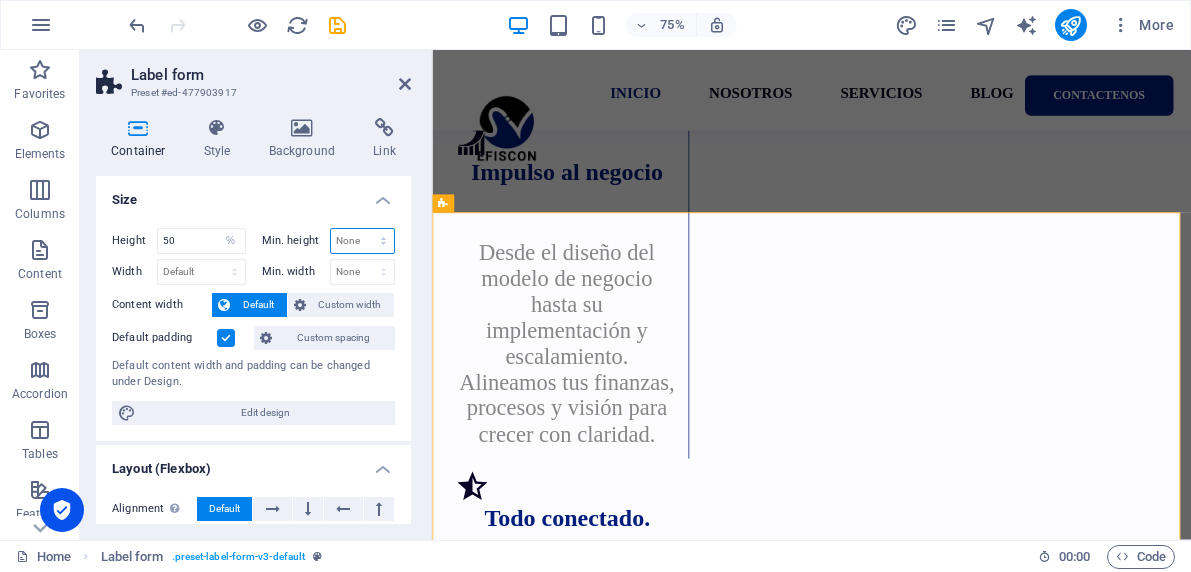 select on "%" 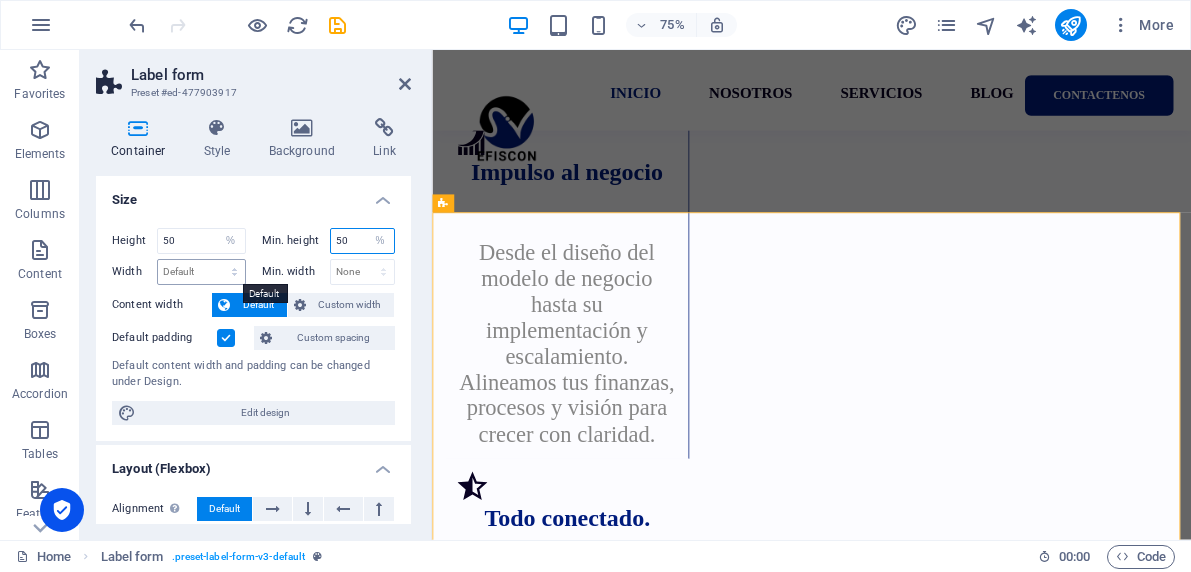 type on "50" 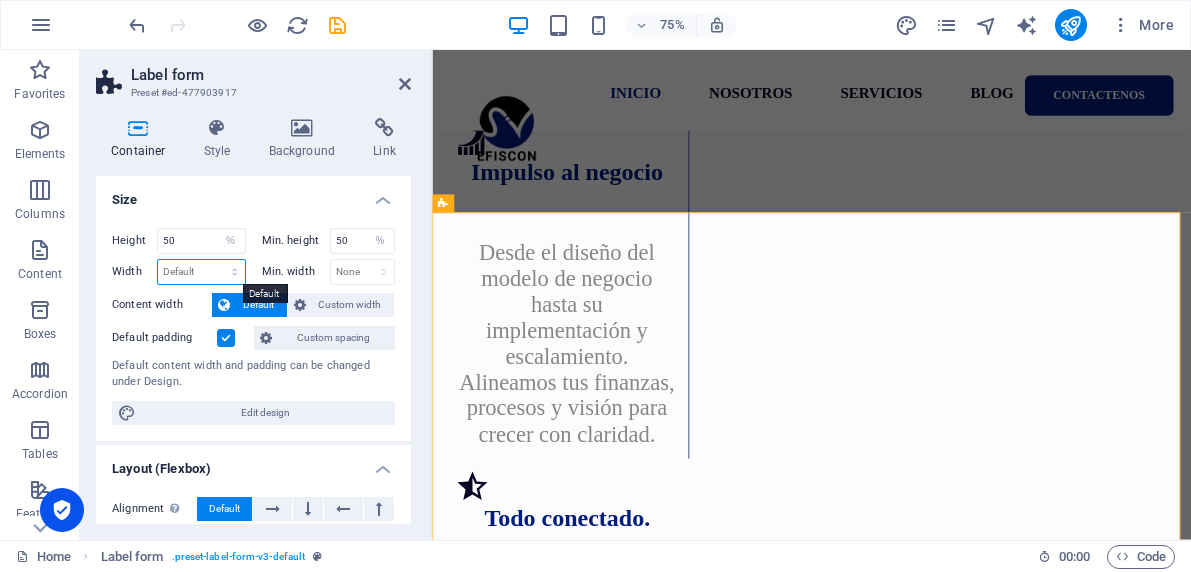 click on "Default px rem % em vh vw" at bounding box center (201, 272) 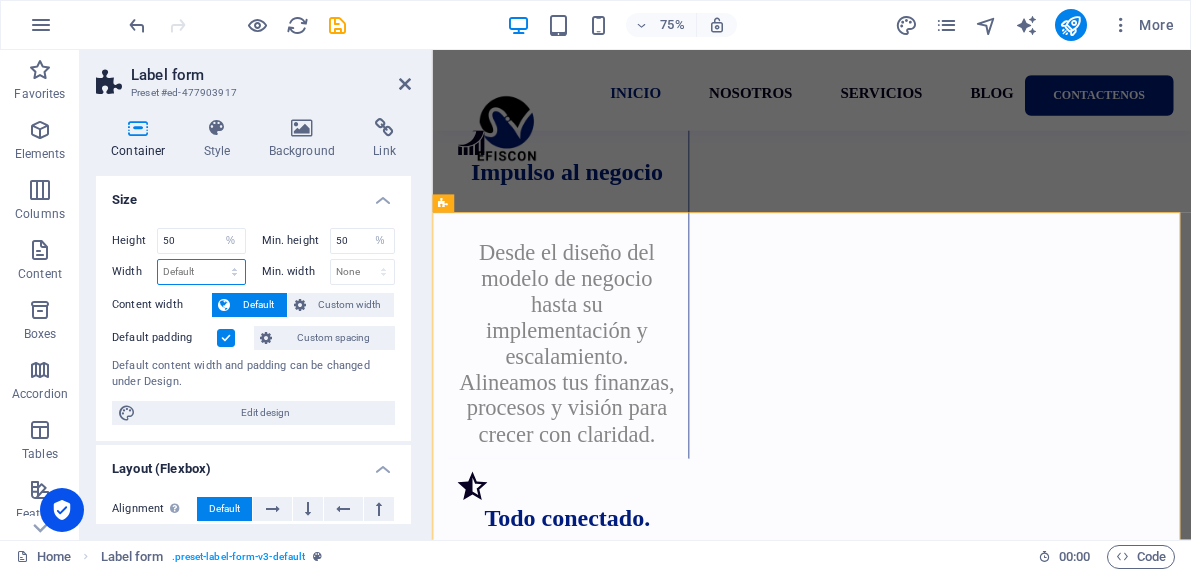 select on "%" 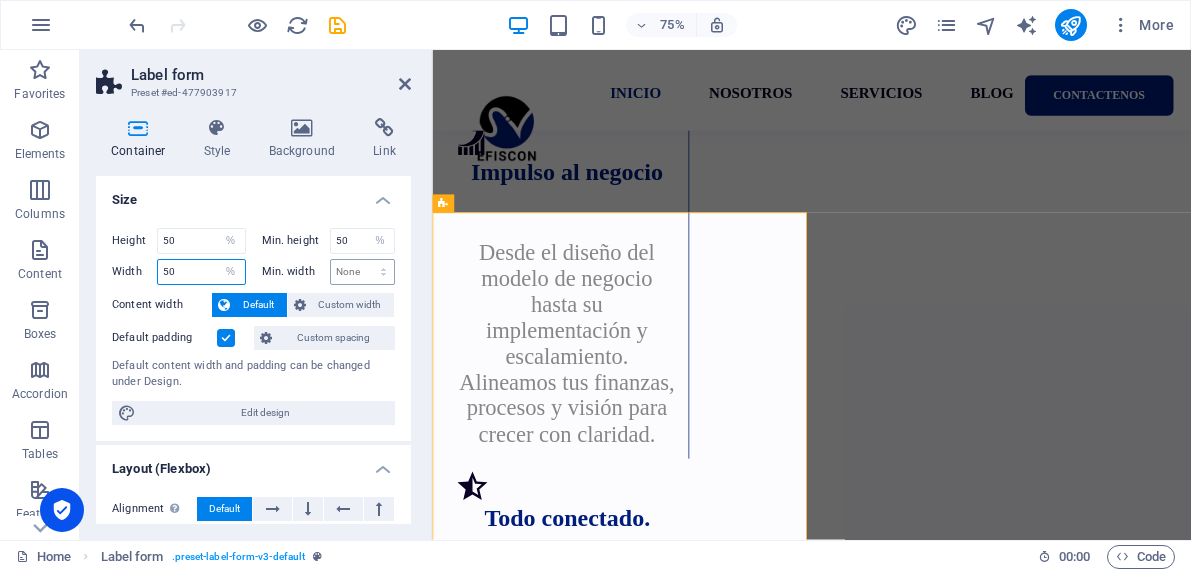 type on "50" 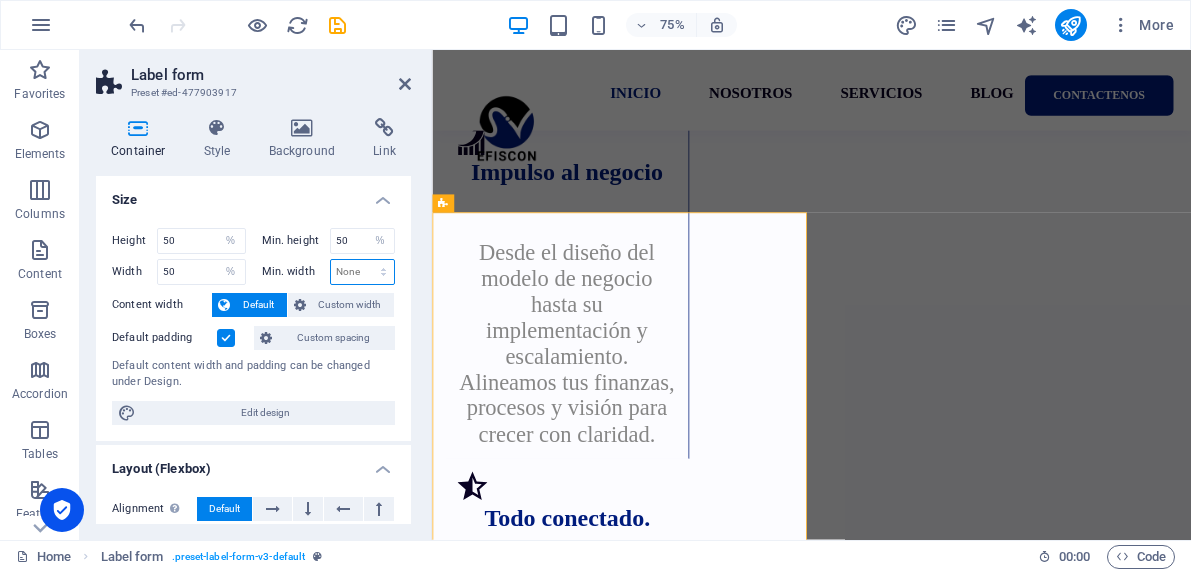 click on "None px rem % vh vw" at bounding box center (363, 272) 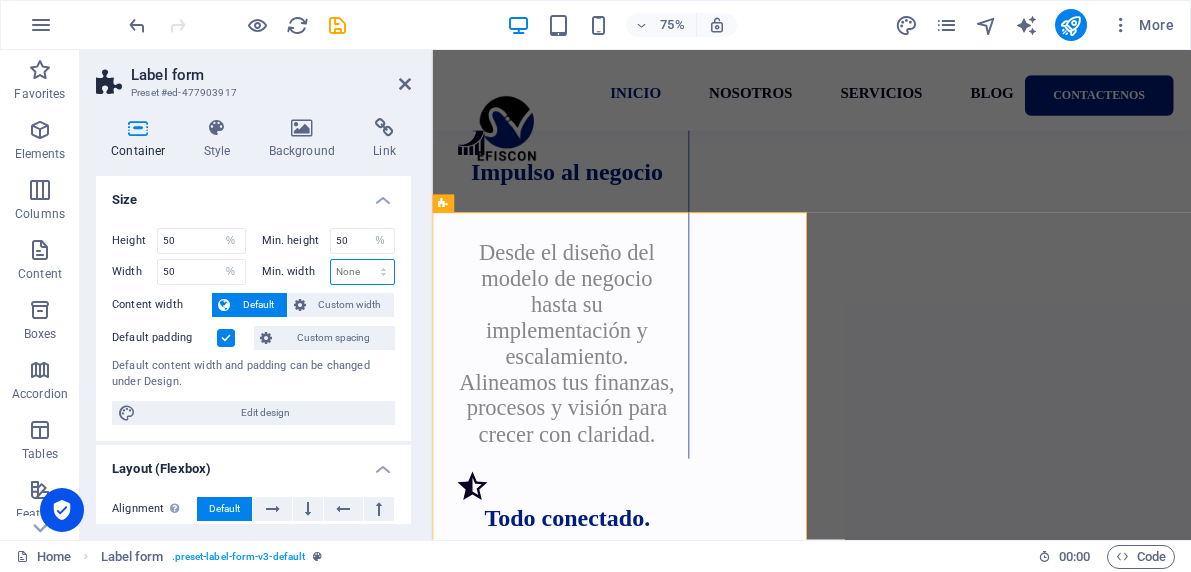 select on "%" 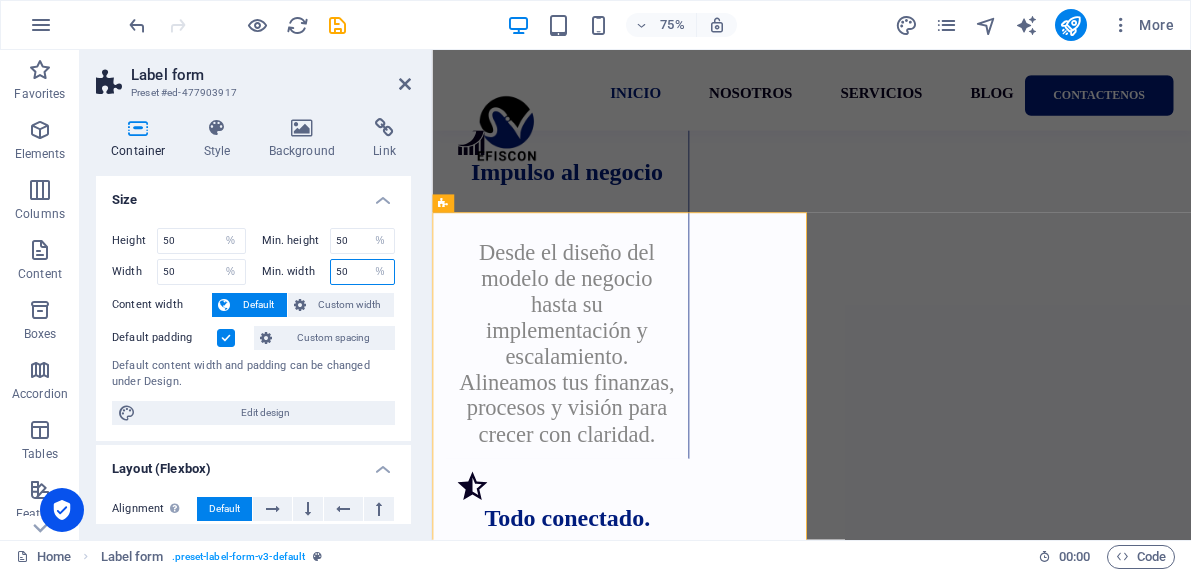 type on "50" 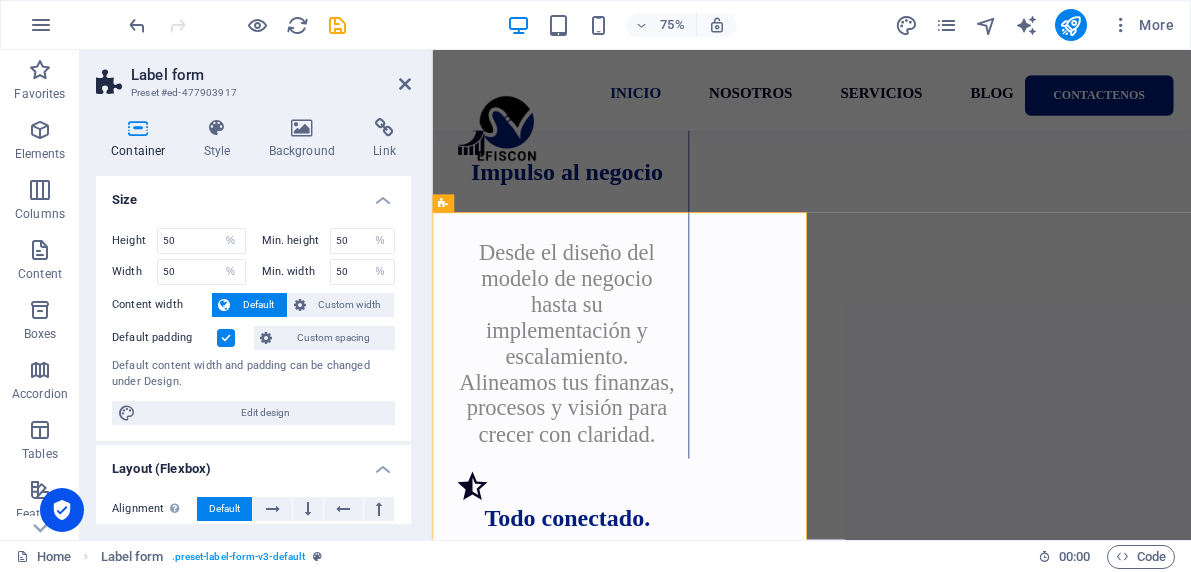 click on "INICIO NOSOTROS SERVICIOS BLOG Contactenos Aquí impulsamos tu empresa Optimiza, crece y avanza con consultores que sí te entienden ¿Quiénes somos? En  [DEMOGRAPHIC_DATA]  somos más que un despacho contable y fiscal: somos  Consultores de Negocios  que rompen con lo convencional. Combinamos experiencia, visión y tecnología para ofrecer soluciones integrales que verdaderamente impulsan el crecimiento empresarial. Contamos con un equipo multidisciplinario en consultoría, cumplimiento normativo y desarrollo de negocios. Más allá de los números, construimos relaciones sólidas y efectivas, con un enfoque cercano y siempre alineado a tus objetivos. MÁS INFORMACIÓN Ecosistema de soluciones LEER MÁS .fa-secondary{opacity:.4} Cumplimiento Nos encargamos de que tu empresa cumpla con todas sus obligaciones fiscales, laborales y contables, al día y sin contratiempos. Contabilidad inteligente .fa-secondary{opacity:.4} Asistencia Fiscal Soporte legal Impulso al negocio Todo conectado. Todo en orden. Todo contigo" at bounding box center (938, 303) 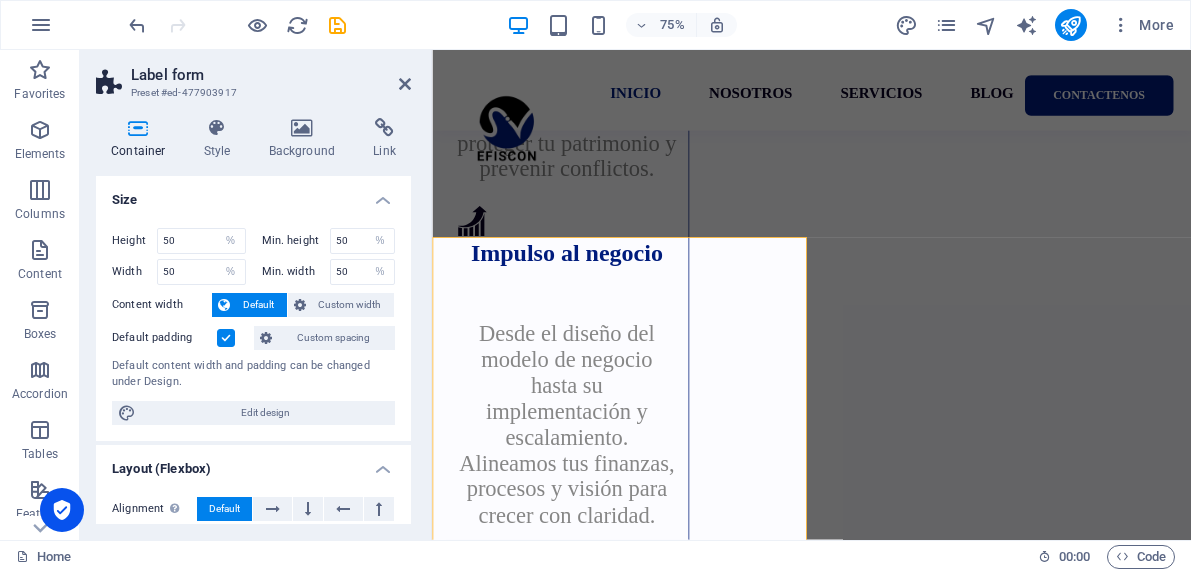 scroll, scrollTop: 4047, scrollLeft: 0, axis: vertical 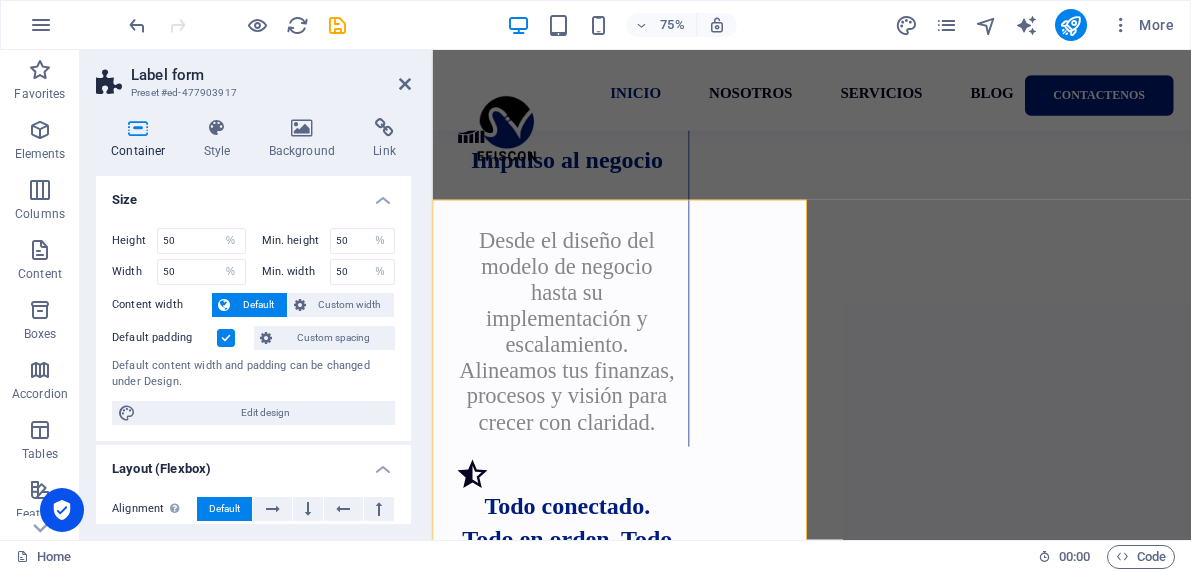 click on "INICIO NOSOTROS SERVICIOS BLOG Contactenos Aquí impulsamos tu empresa Optimiza, crece y avanza con consultores que sí te entienden ¿Quiénes somos? En  [DEMOGRAPHIC_DATA]  somos más que un despacho contable y fiscal: somos  Consultores de Negocios  que rompen con lo convencional. Combinamos experiencia, visión y tecnología para ofrecer soluciones integrales que verdaderamente impulsan el crecimiento empresarial. Contamos con un equipo multidisciplinario en consultoría, cumplimiento normativo y desarrollo de negocios. Más allá de los números, construimos relaciones sólidas y efectivas, con un enfoque cercano y siempre alineado a tus objetivos. MÁS INFORMACIÓN Ecosistema de soluciones LEER MÁS .fa-secondary{opacity:.4} Cumplimiento Nos encargamos de que tu empresa cumpla con todas sus obligaciones fiscales, laborales y contables, al día y sin contratiempos. Contabilidad inteligente .fa-secondary{opacity:.4} Asistencia Fiscal Soporte legal Impulso al negocio Todo conectado. Todo en orden. Todo contigo" at bounding box center (938, 287) 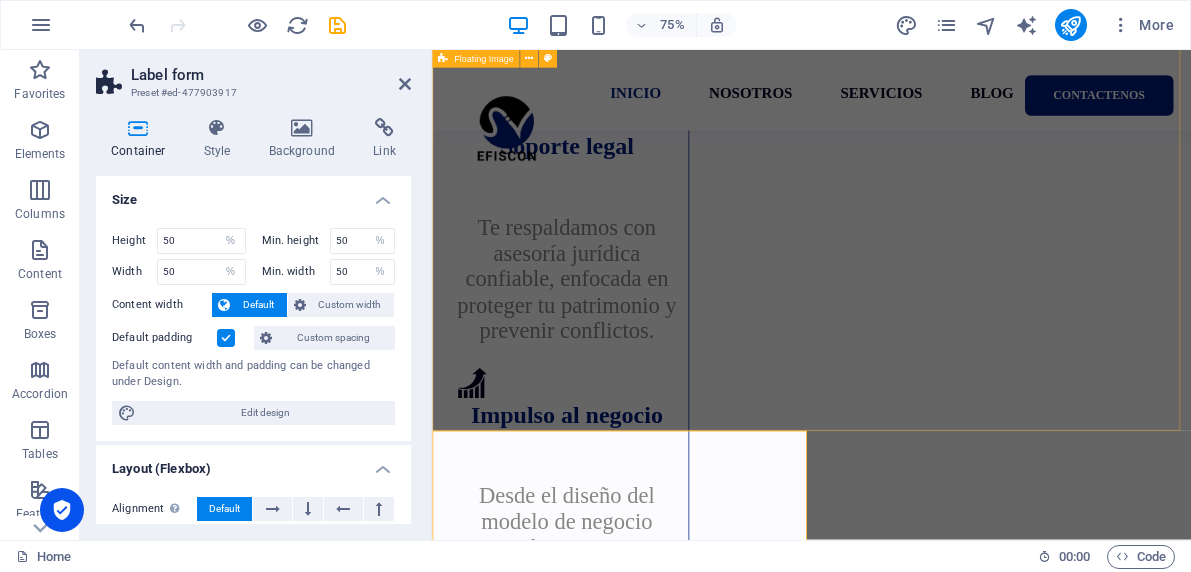 scroll, scrollTop: 3661, scrollLeft: 0, axis: vertical 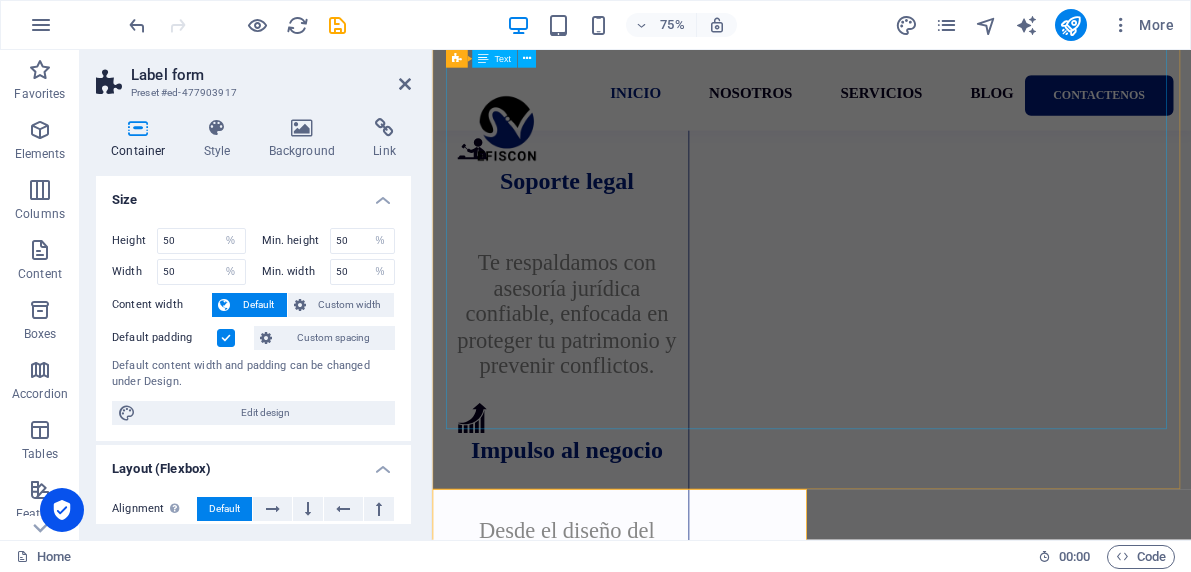 click at bounding box center [938, 2216] 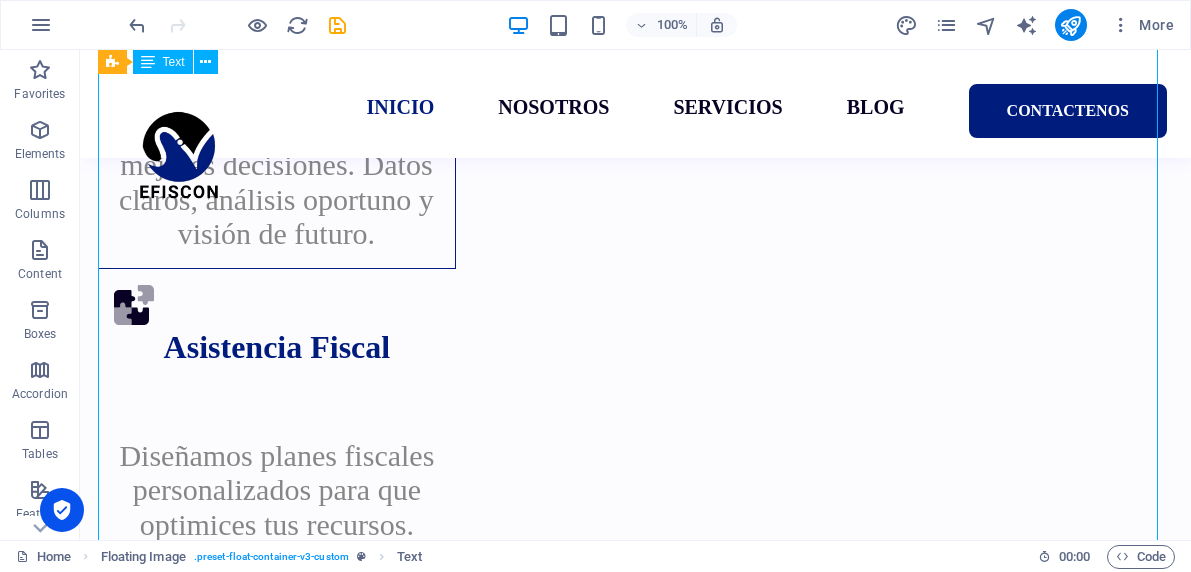 scroll, scrollTop: 2892, scrollLeft: 0, axis: vertical 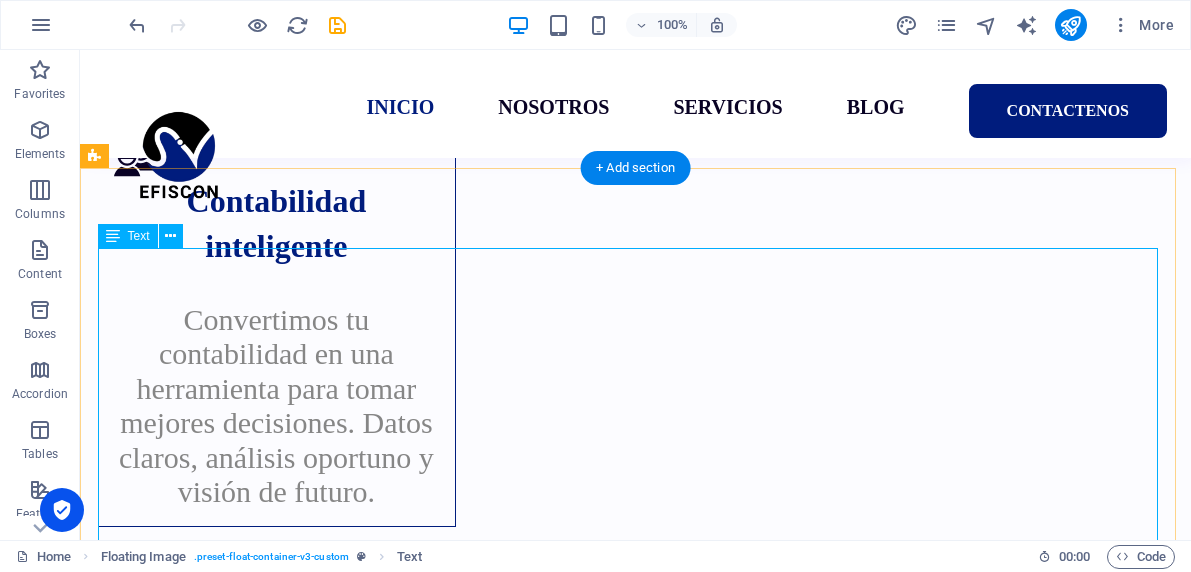click at bounding box center (636, 2794) 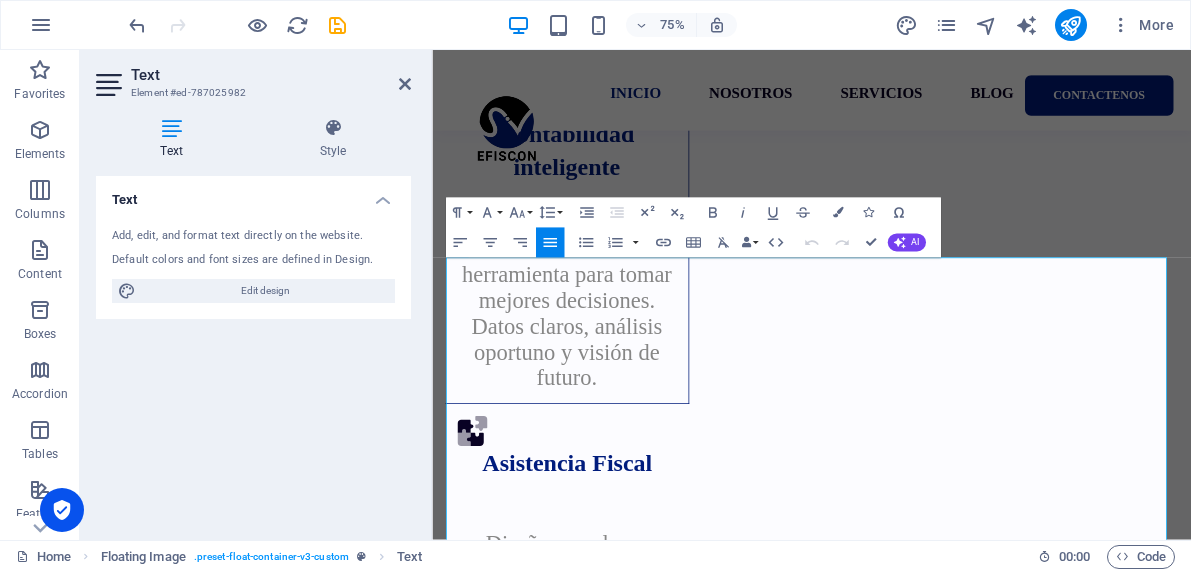 scroll, scrollTop: 2882, scrollLeft: 0, axis: vertical 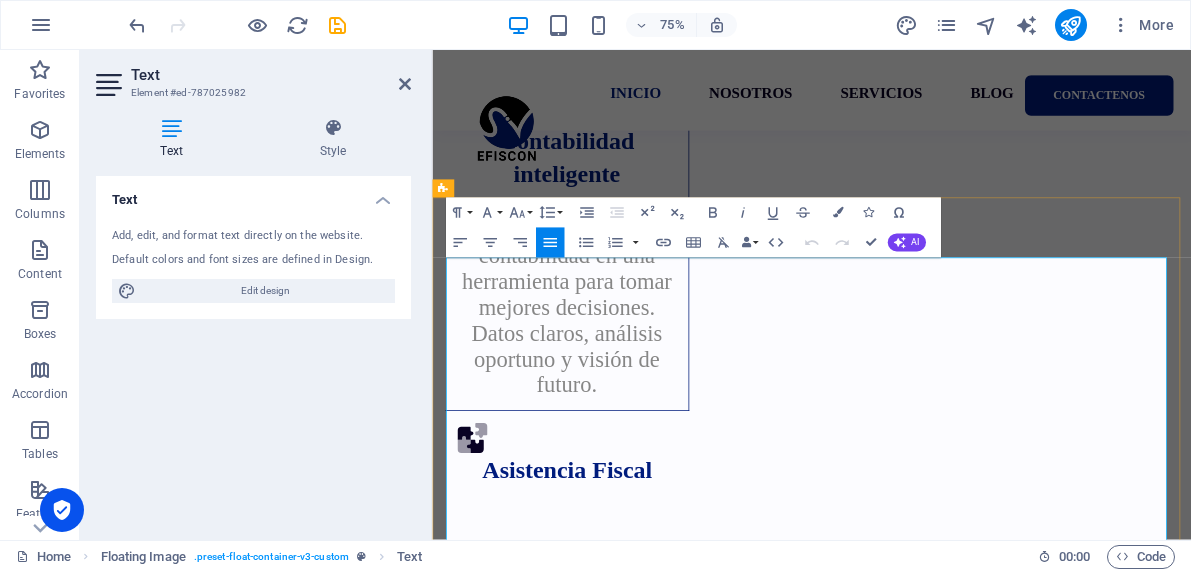 click at bounding box center [938, 2995] 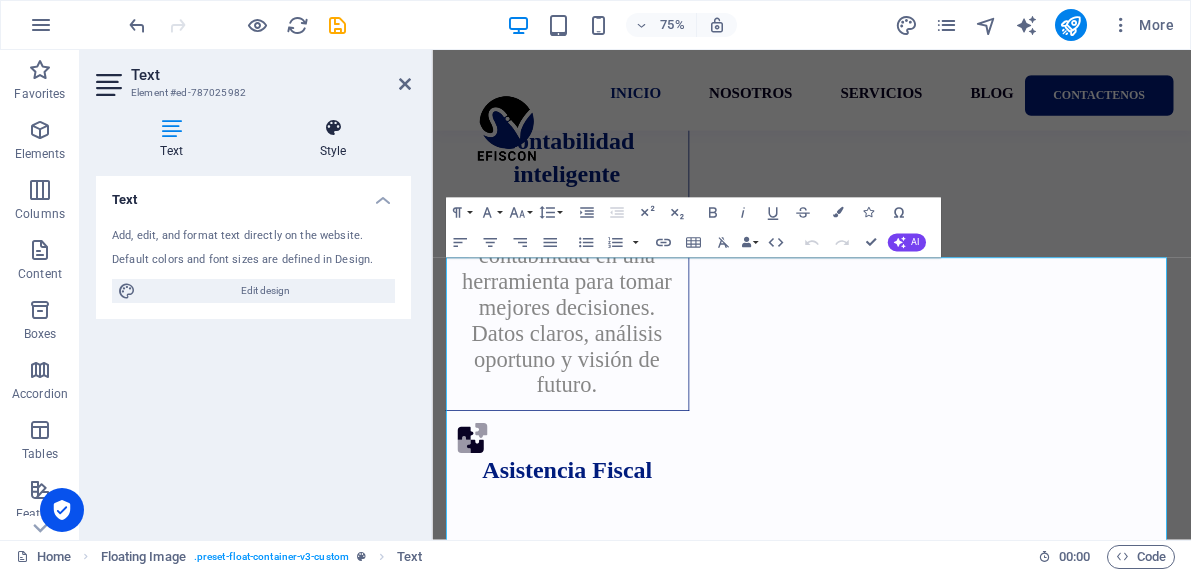 click at bounding box center (333, 128) 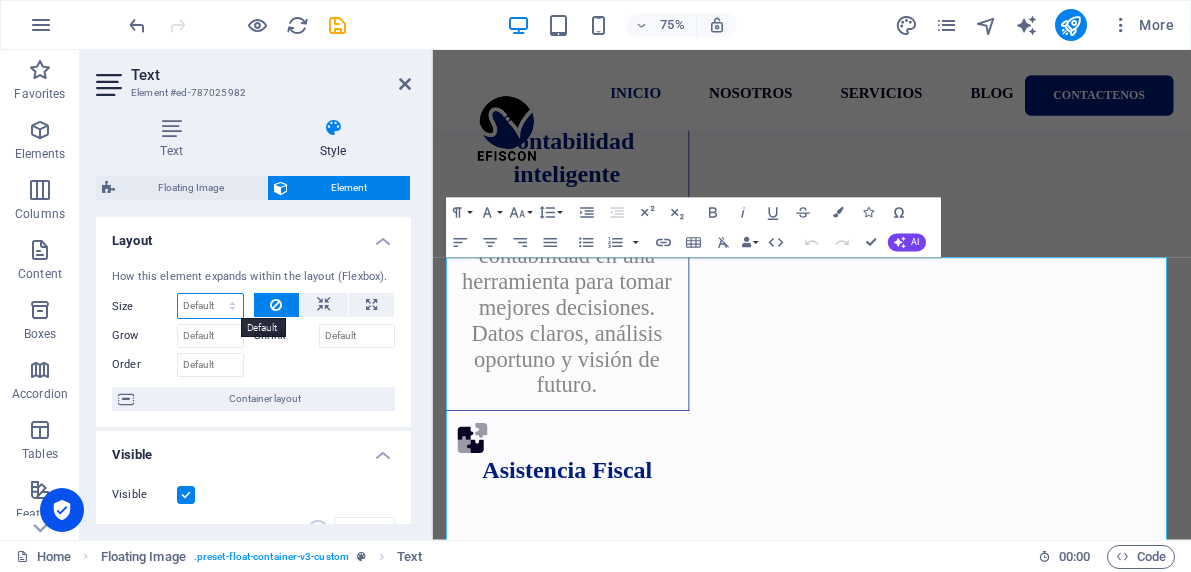 click on "Default auto px % 1/1 1/2 1/3 1/4 1/5 1/6 1/7 1/8 1/9 1/10" at bounding box center (210, 306) 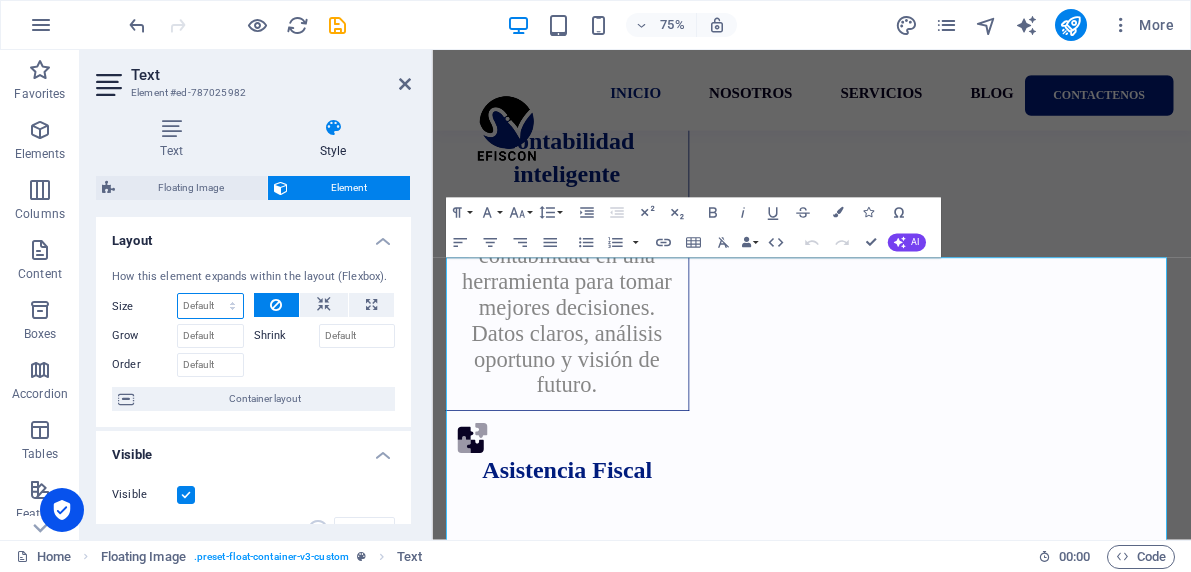 select on "%" 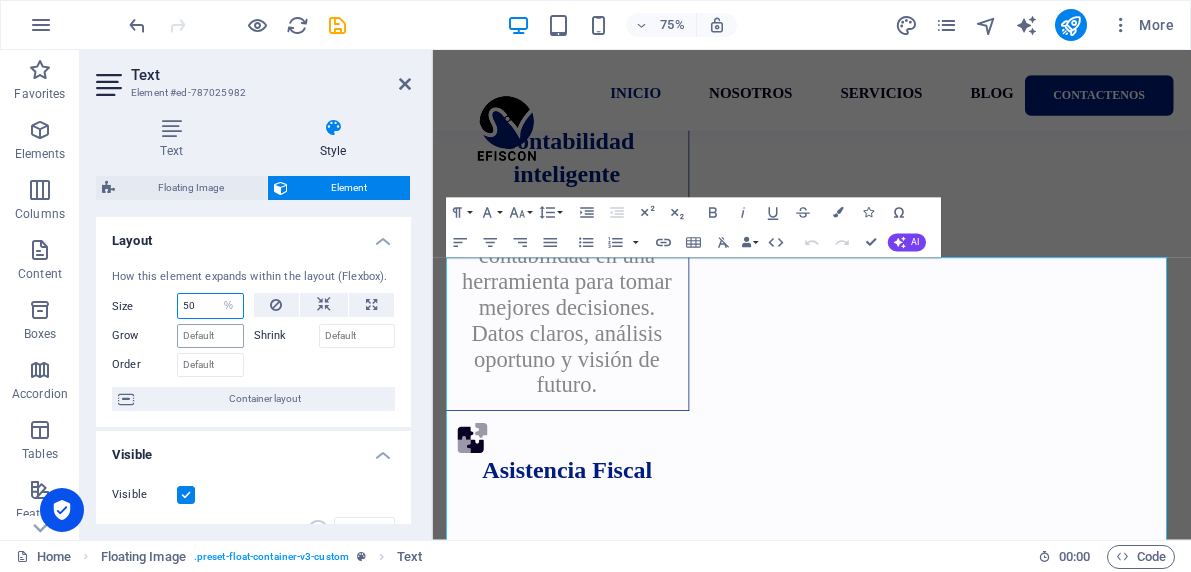 type on "50" 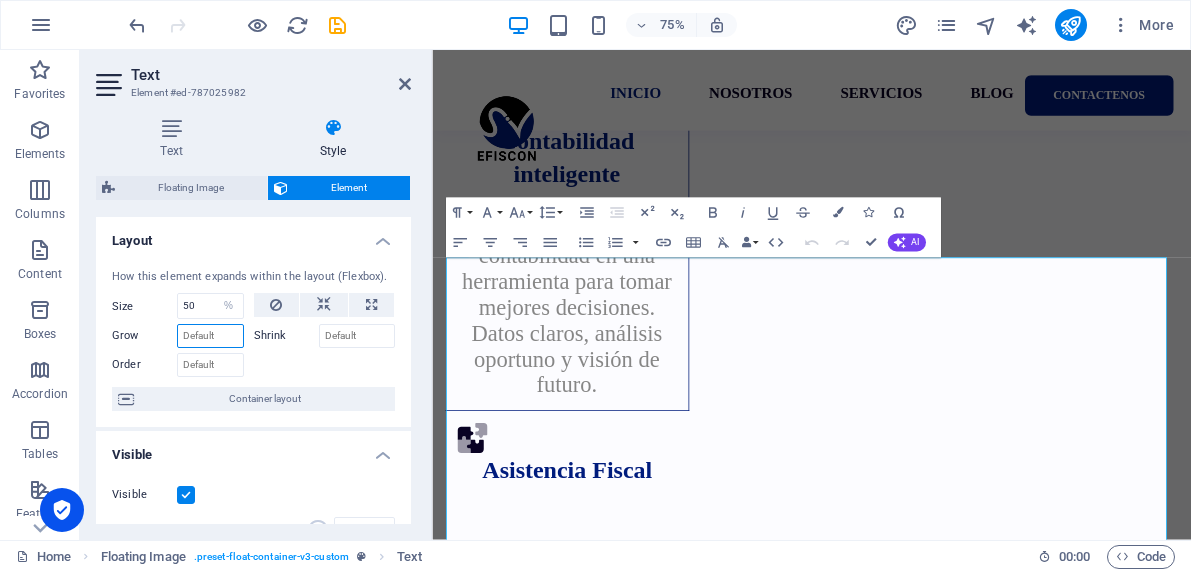 click on "Grow" at bounding box center [210, 336] 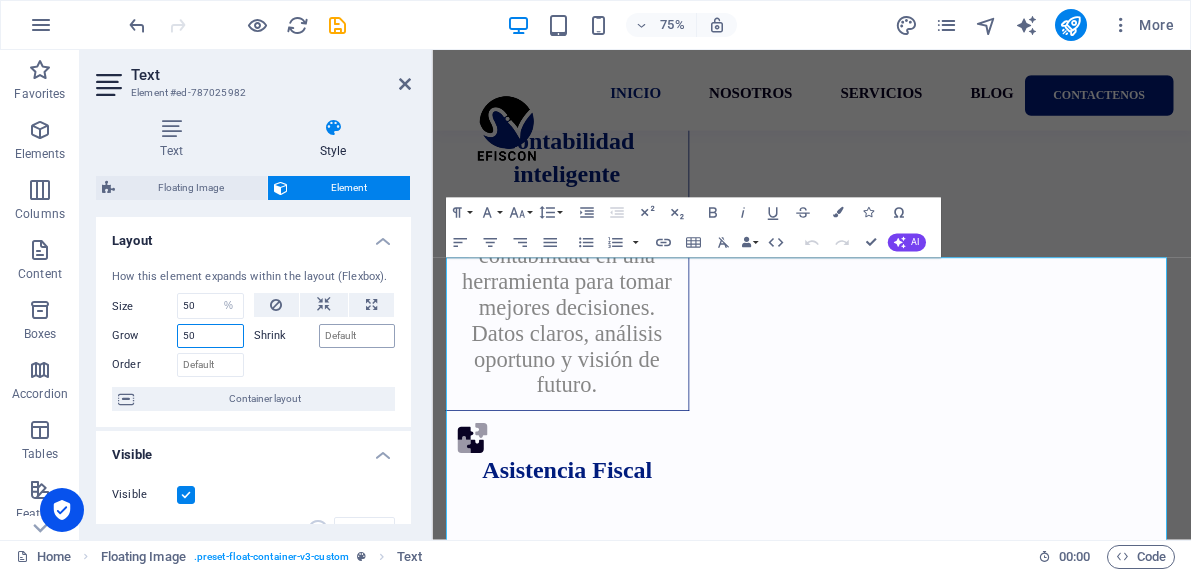 type on "50" 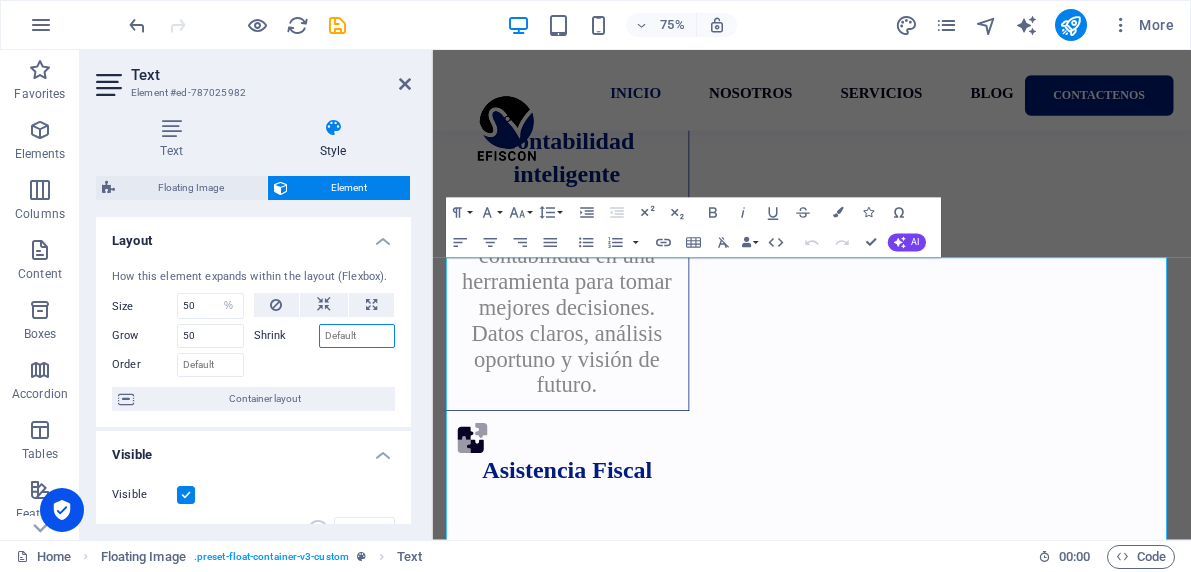 click on "Shrink" at bounding box center [357, 336] 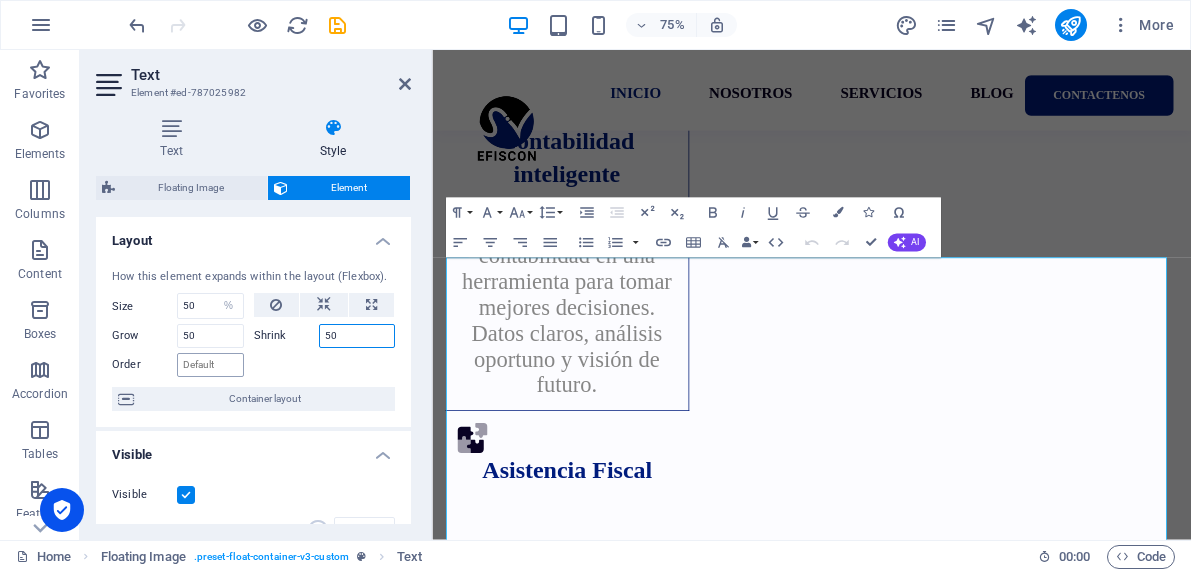 type on "50" 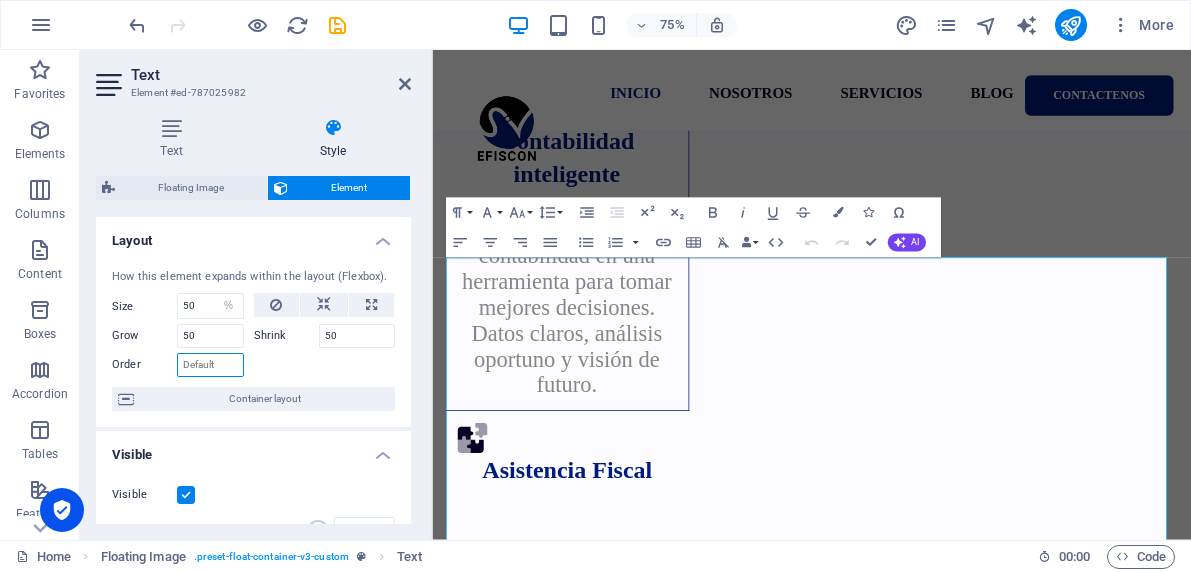 click on "Order" at bounding box center [210, 365] 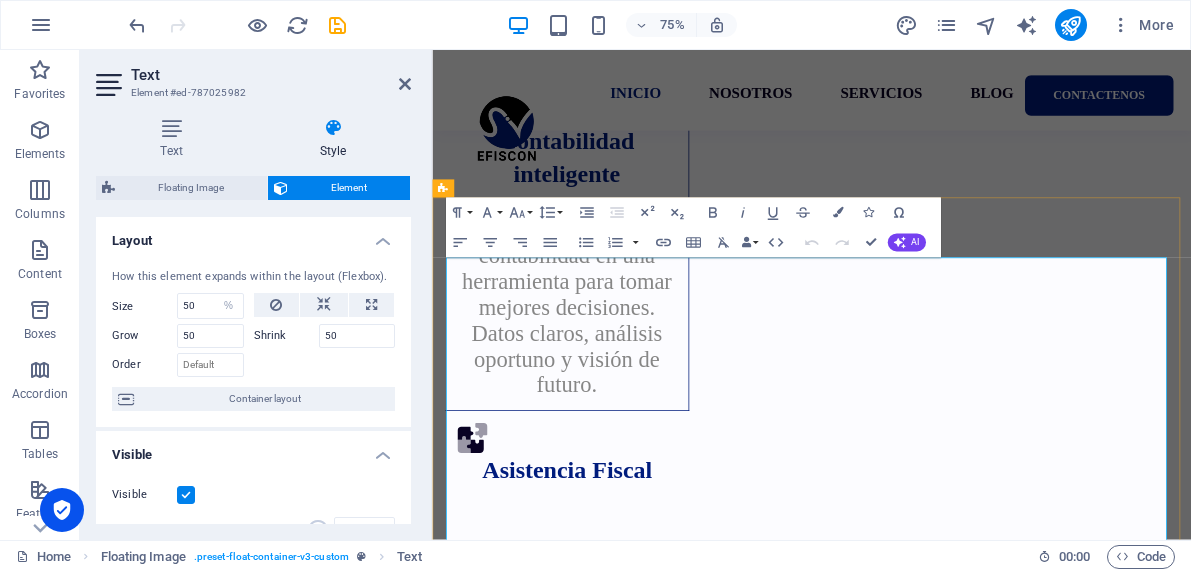 click at bounding box center (938, 2995) 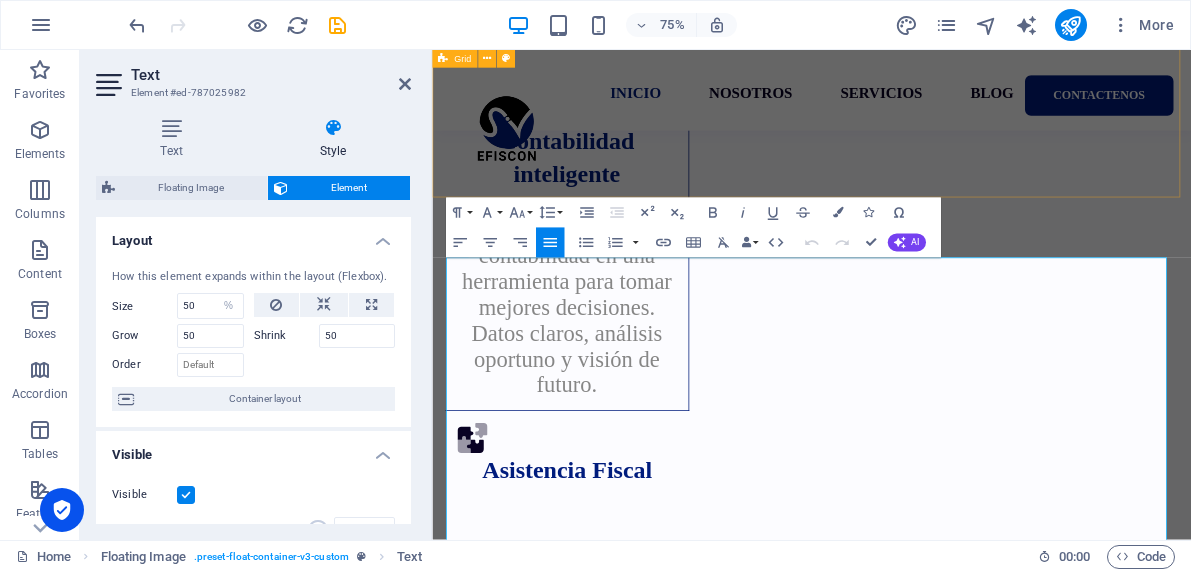 click on ".fa-secondary{opacity:.4} Cumplimiento Nos encargamos de que tu empresa cumpla con todas sus obligaciones fiscales, laborales y contables, al día y sin contratiempos. Contabilidad inteligente Convertimos tu contabilidad en una herramienta para [PERSON_NAME] mejores decisiones. Datos [PERSON_NAME], análisis oportuno y visión de futuro. .fa-secondary{opacity:.4} Asistencia Fiscal Diseñamos planes fiscales personalizados para que optimices tus recursos. Cumplir con inteligencia también es crecer Soporte legal Te respaldamos con asesoría jurídica confiable, enfocada en proteger tu patrimonio y prevenir conflictos. Impulso al negocio Desde el diseño del modelo de negocio hasta su implementación y escalamiento. Alineamos tus finanzas, procesos y visión para crecer con claridad. Todo conectado. Todo en orden. Todo contigo En [DEMOGRAPHIC_DATA] entendemos que una empresa no se divide en partes. Por eso creamos soluciones que se integran como tú lo necesitas, con  acompañamiento permanente." at bounding box center [938, 1015] 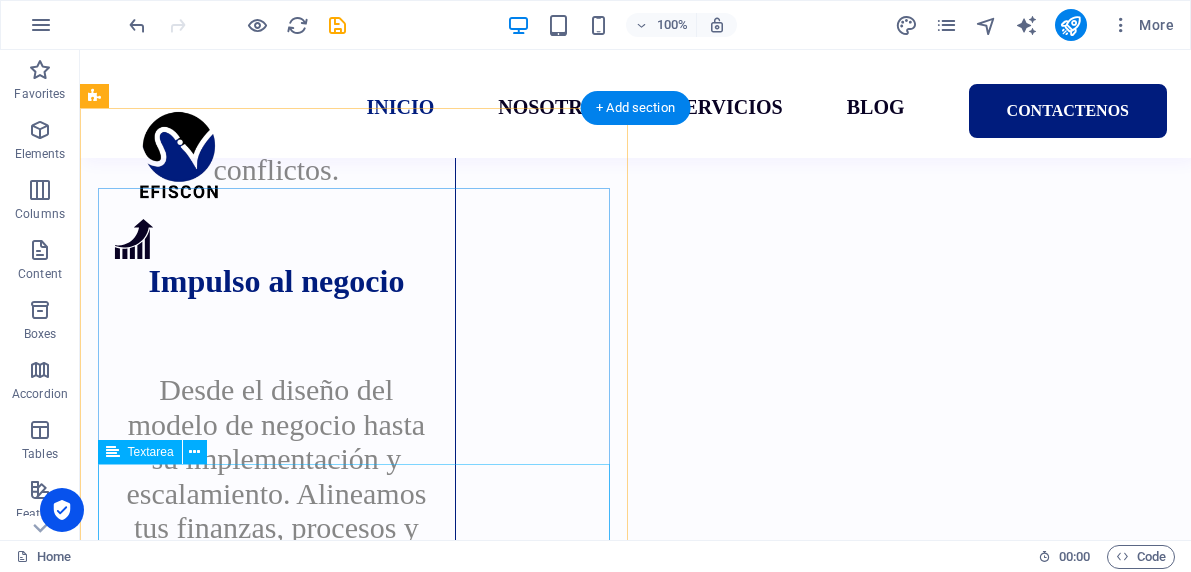 scroll, scrollTop: 4024, scrollLeft: 0, axis: vertical 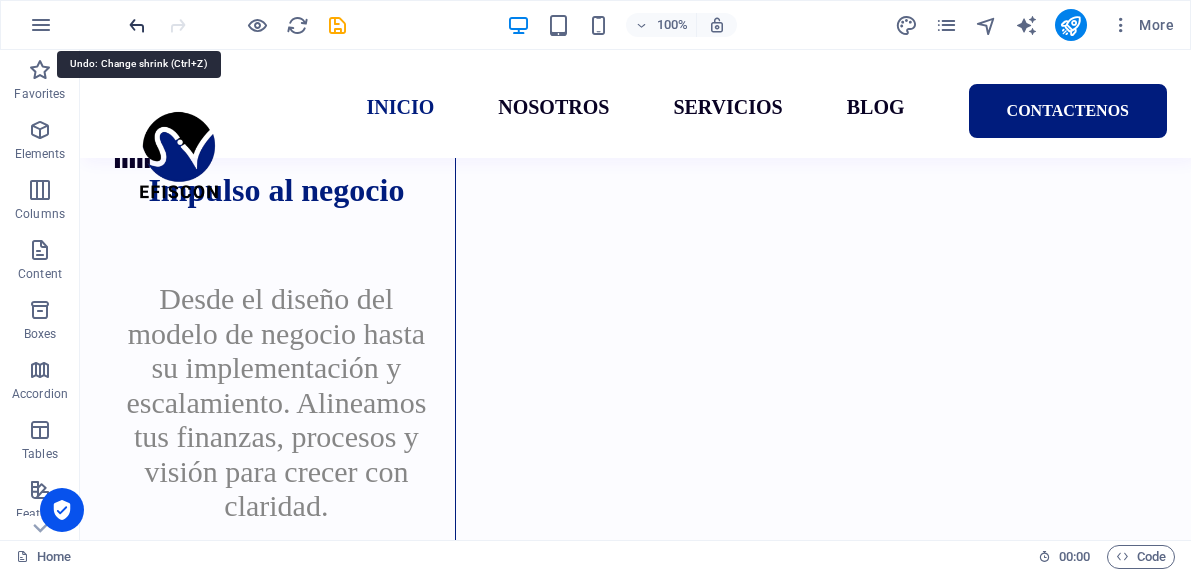 click at bounding box center (137, 25) 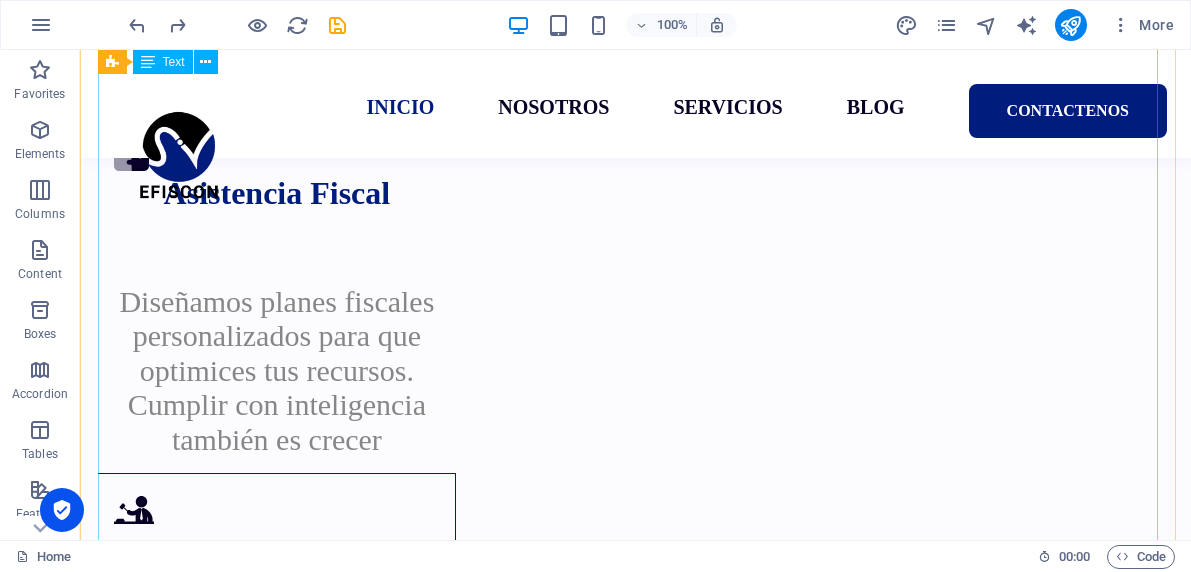 scroll, scrollTop: 3171, scrollLeft: 0, axis: vertical 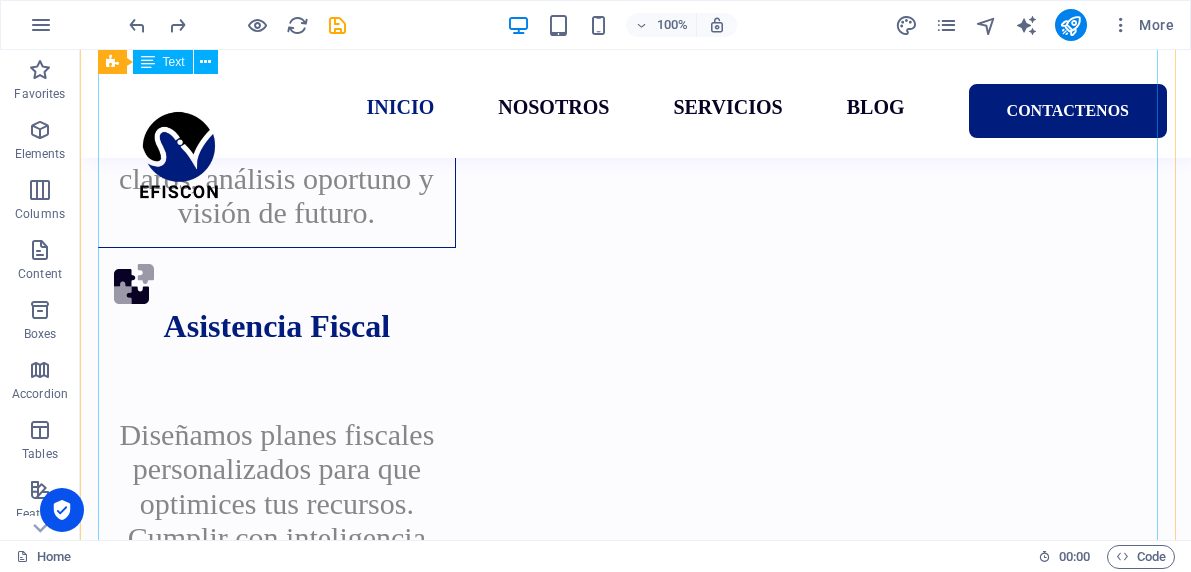 click at bounding box center (636, 2515) 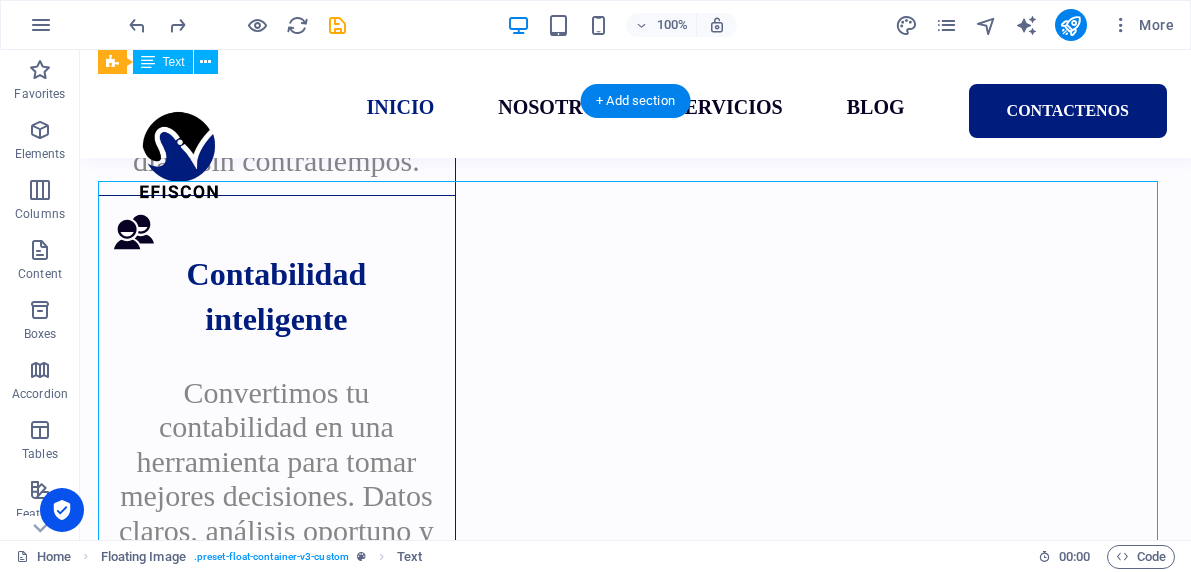 scroll, scrollTop: 2799, scrollLeft: 0, axis: vertical 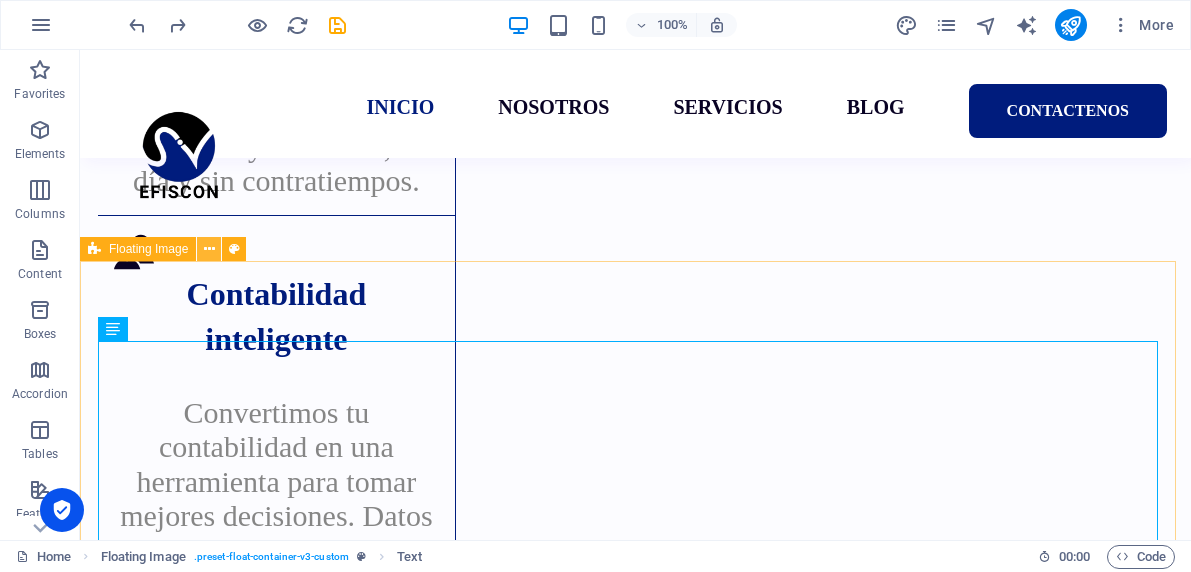 click at bounding box center (209, 249) 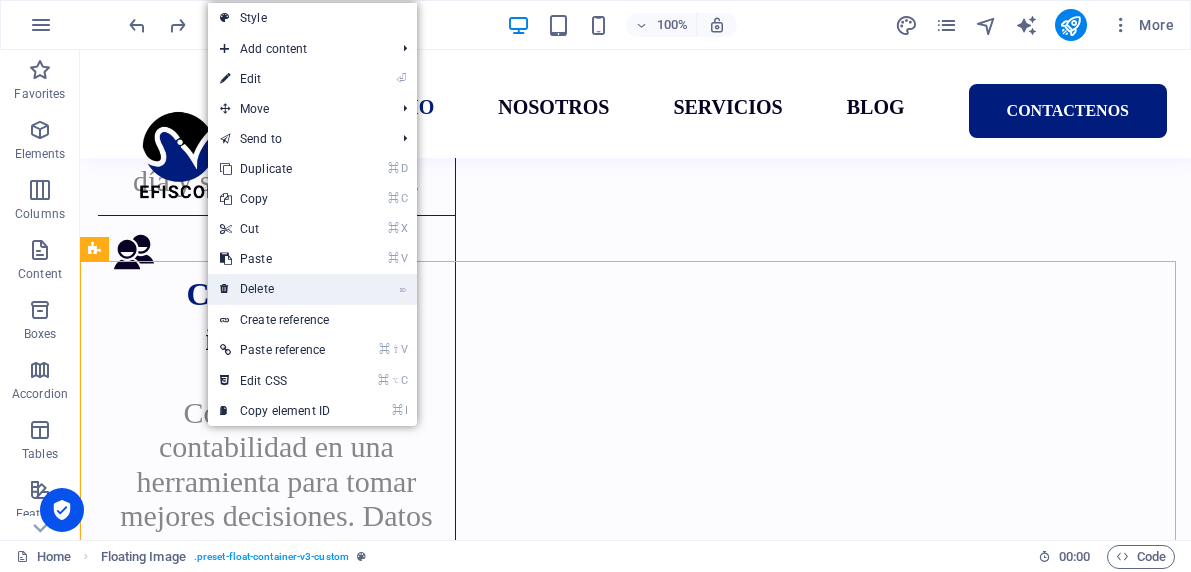 click on "⌦  Delete" at bounding box center (275, 289) 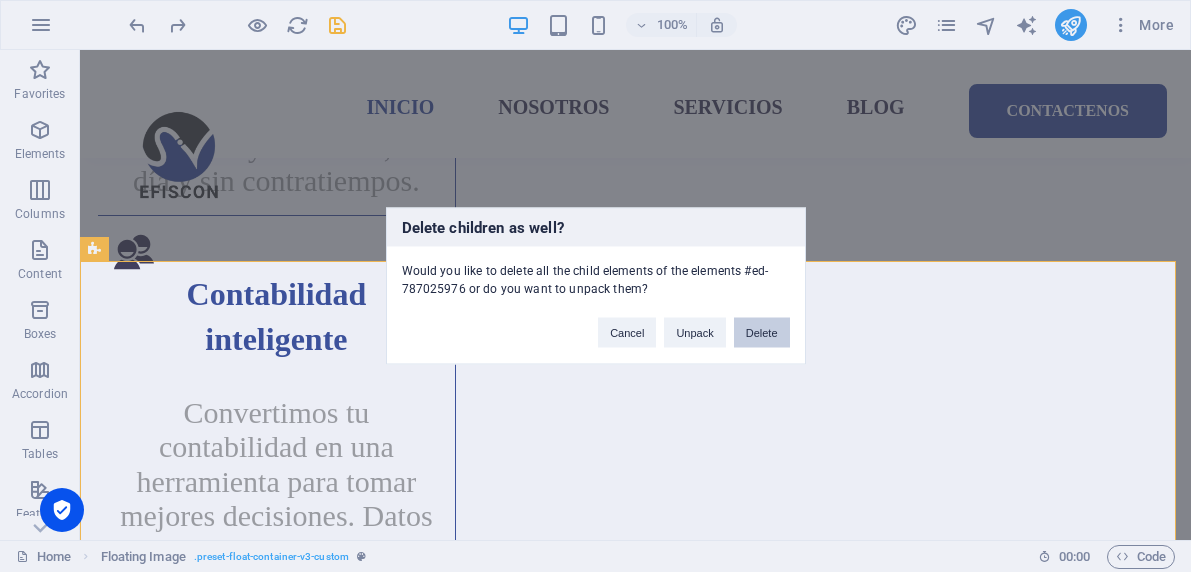 click on "Delete" at bounding box center [762, 333] 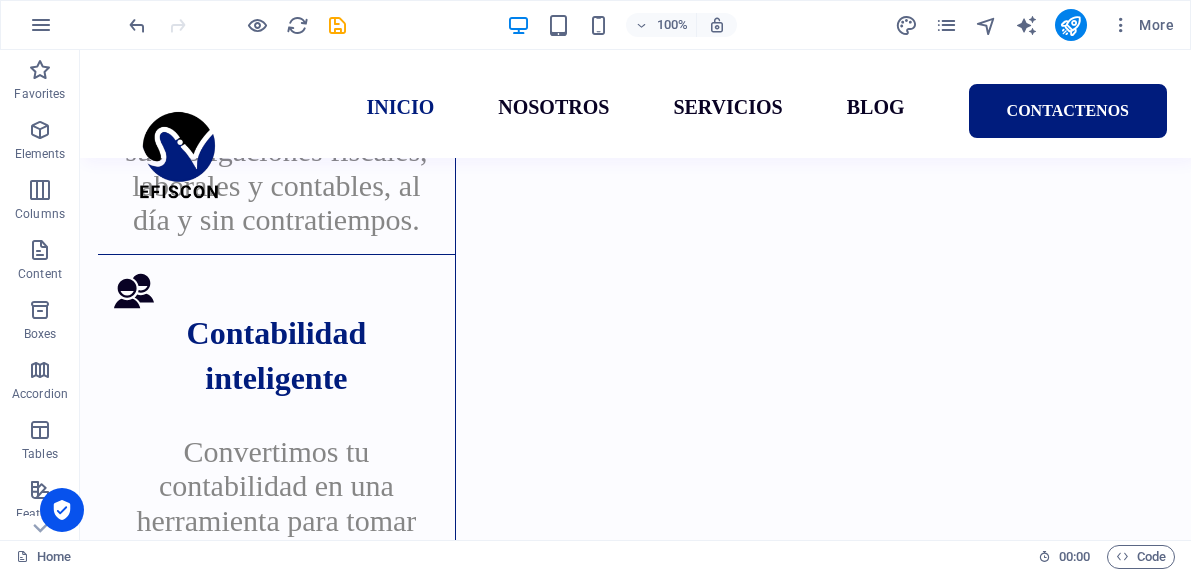 scroll, scrollTop: 2759, scrollLeft: 0, axis: vertical 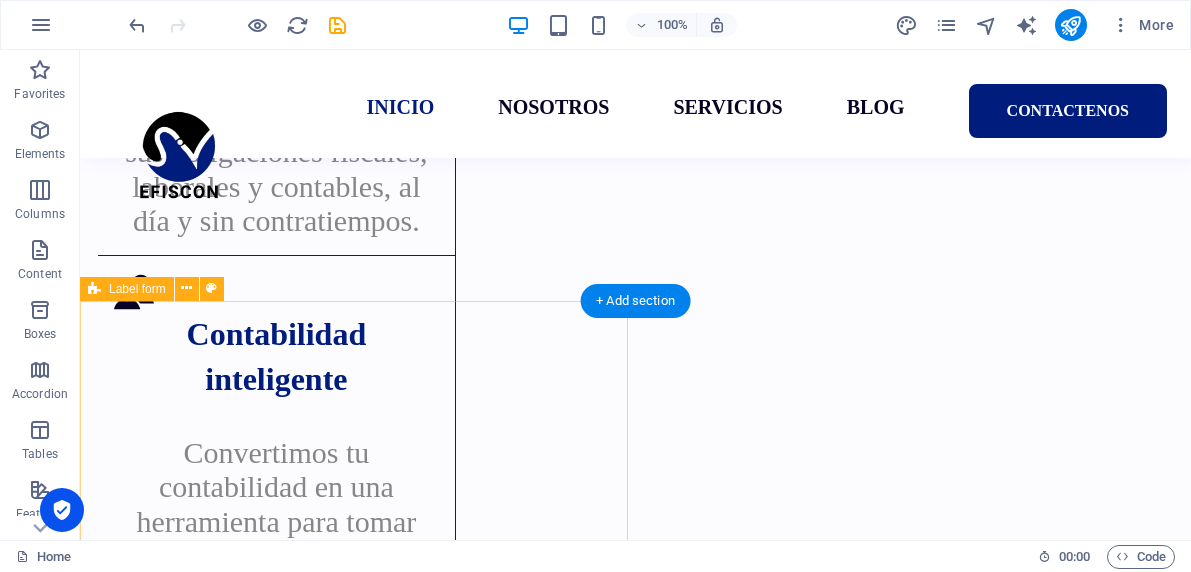 click on "Nombre Teléfono Correo electrónico Mensaje   Leído y entiendo la política de privacidad. ¿Nicht lesbar? Neu generier ENVIARSE" at bounding box center (358, 2845) 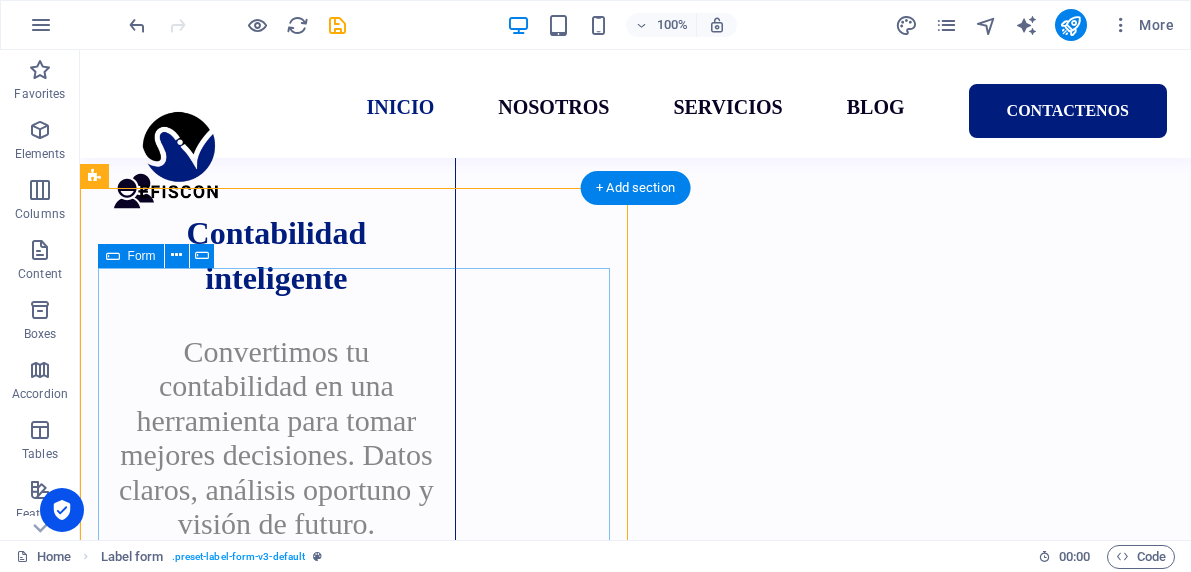 scroll, scrollTop: 2854, scrollLeft: 0, axis: vertical 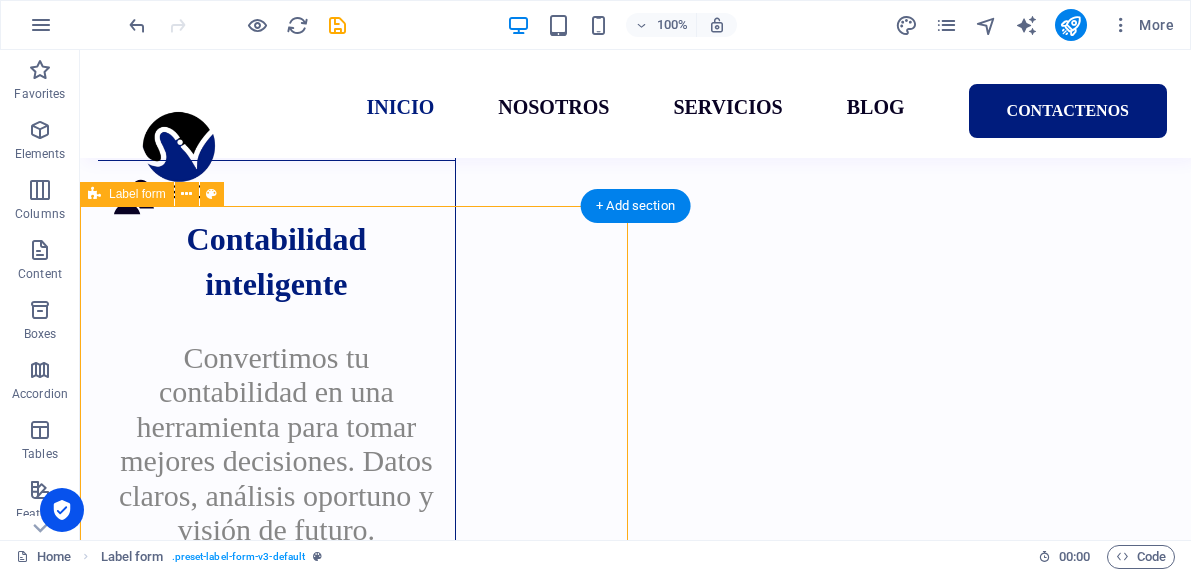 click on "Nombre Teléfono Correo electrónico Mensaje   Leído y entiendo la política de privacidad. ¿Nicht lesbar? Neu generier ENVIARSE" at bounding box center [358, 2750] 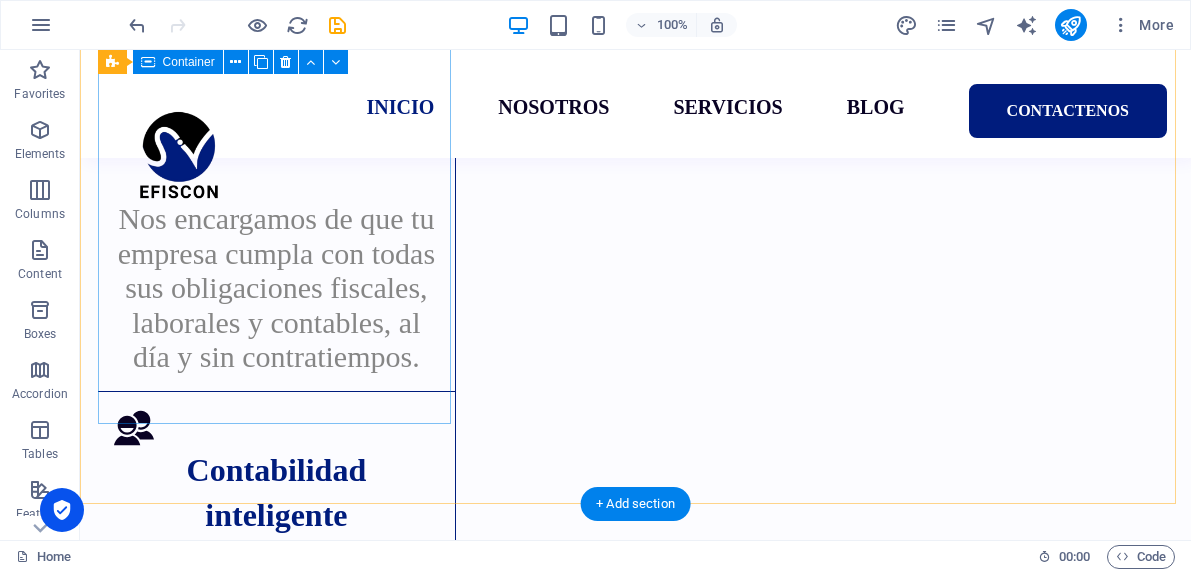 scroll, scrollTop: 2676, scrollLeft: 0, axis: vertical 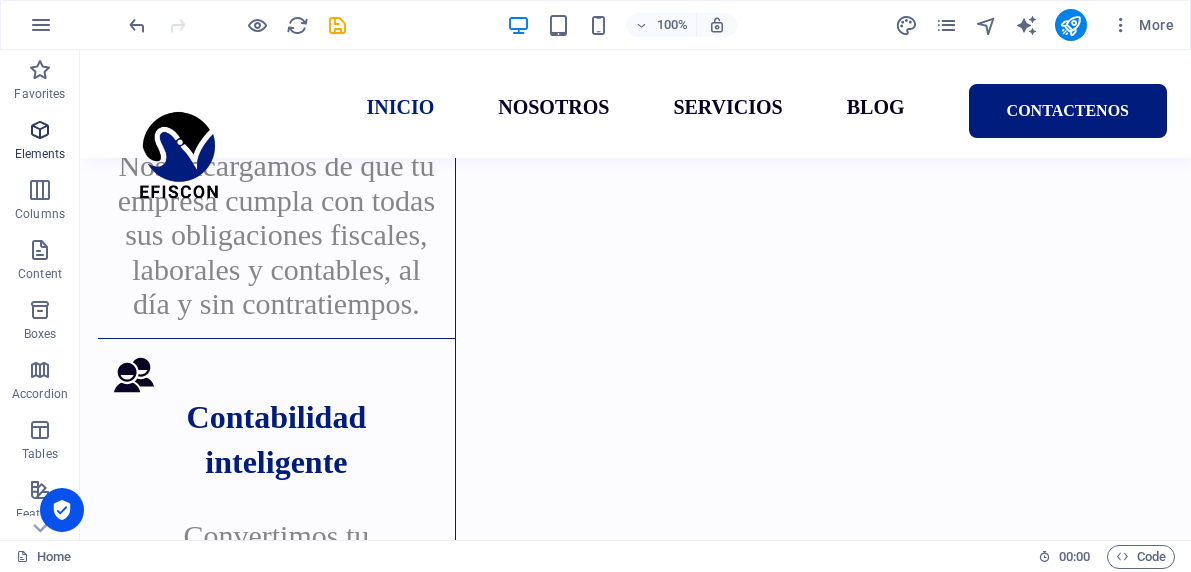 click at bounding box center [40, 130] 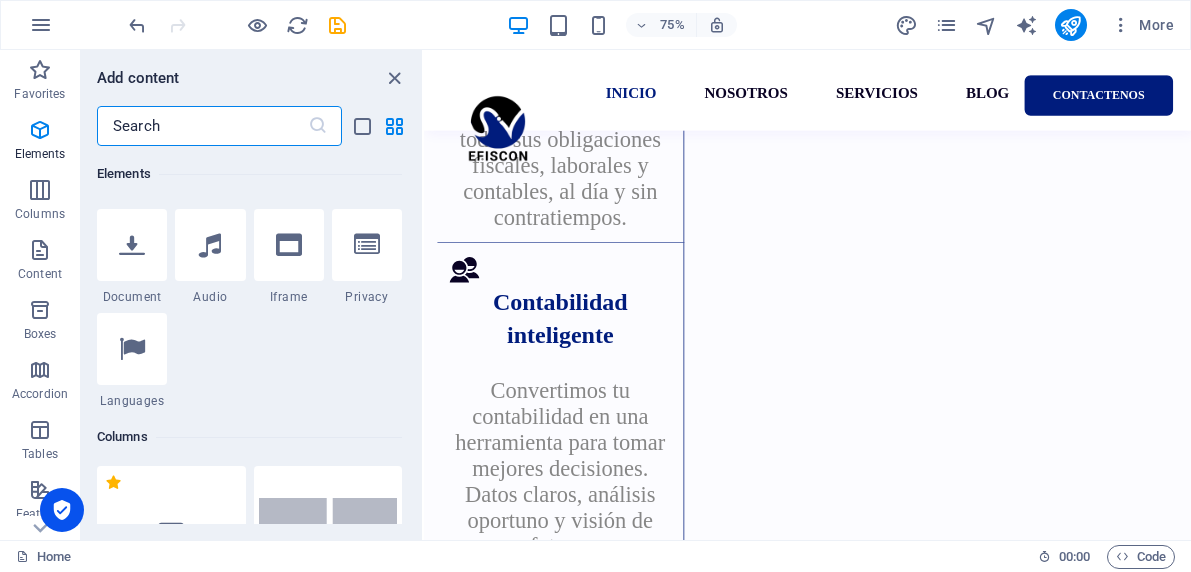 scroll, scrollTop: 847, scrollLeft: 0, axis: vertical 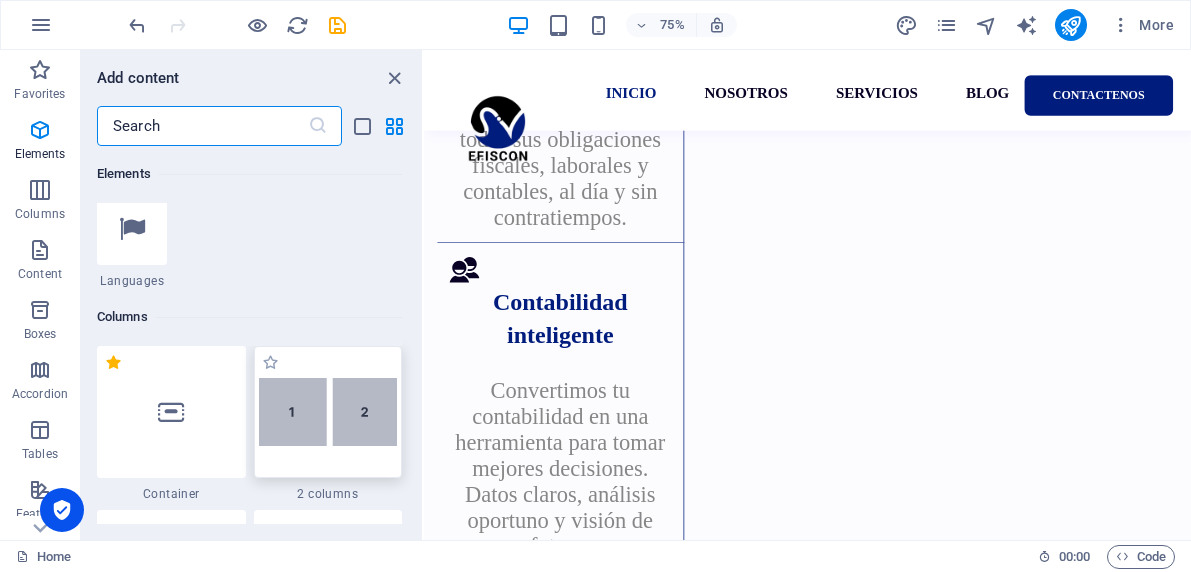 click at bounding box center [328, 412] 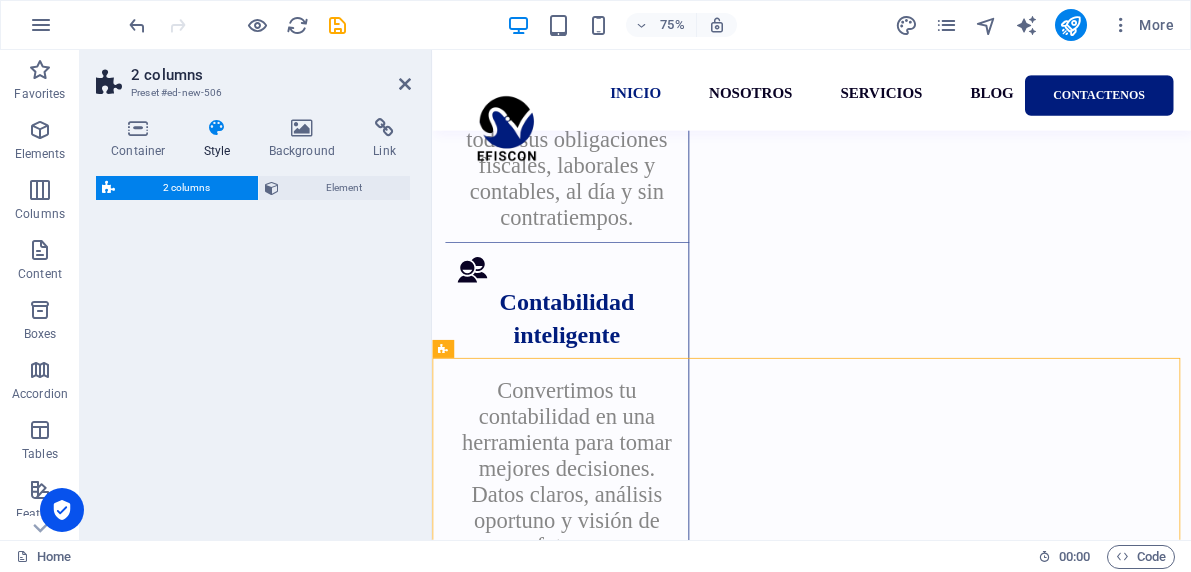 select on "rem" 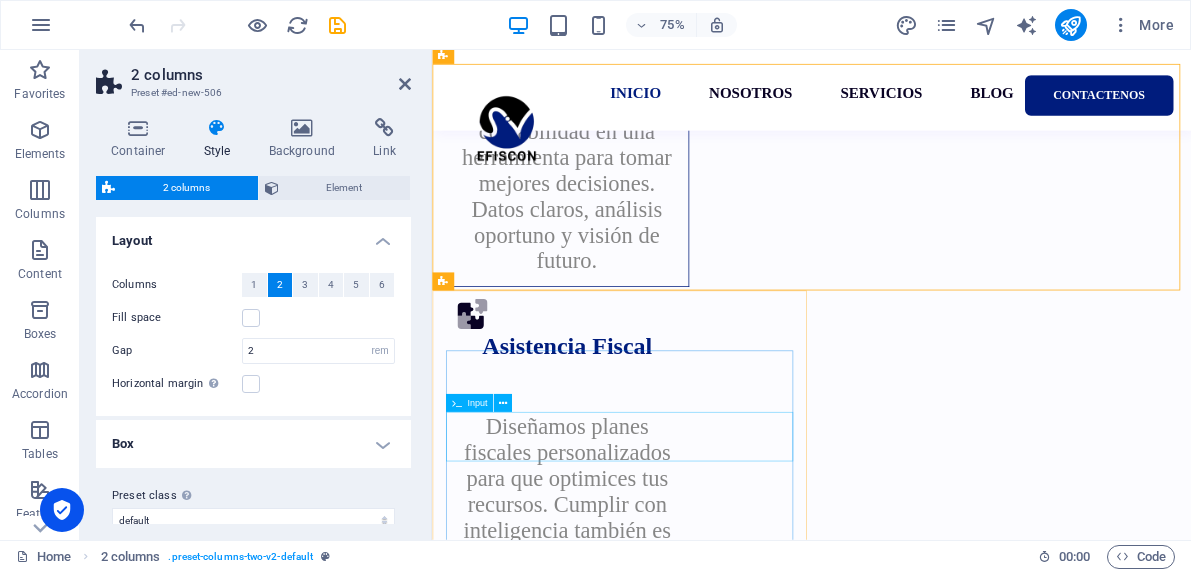 scroll, scrollTop: 3060, scrollLeft: 0, axis: vertical 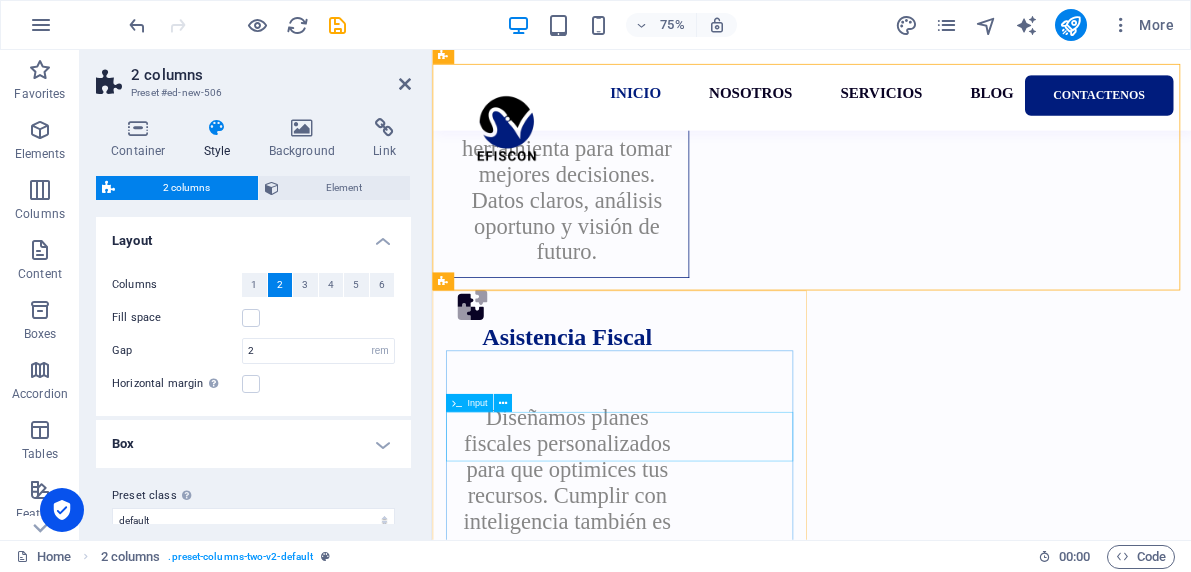 click on "Teléfono" at bounding box center [700, 2888] 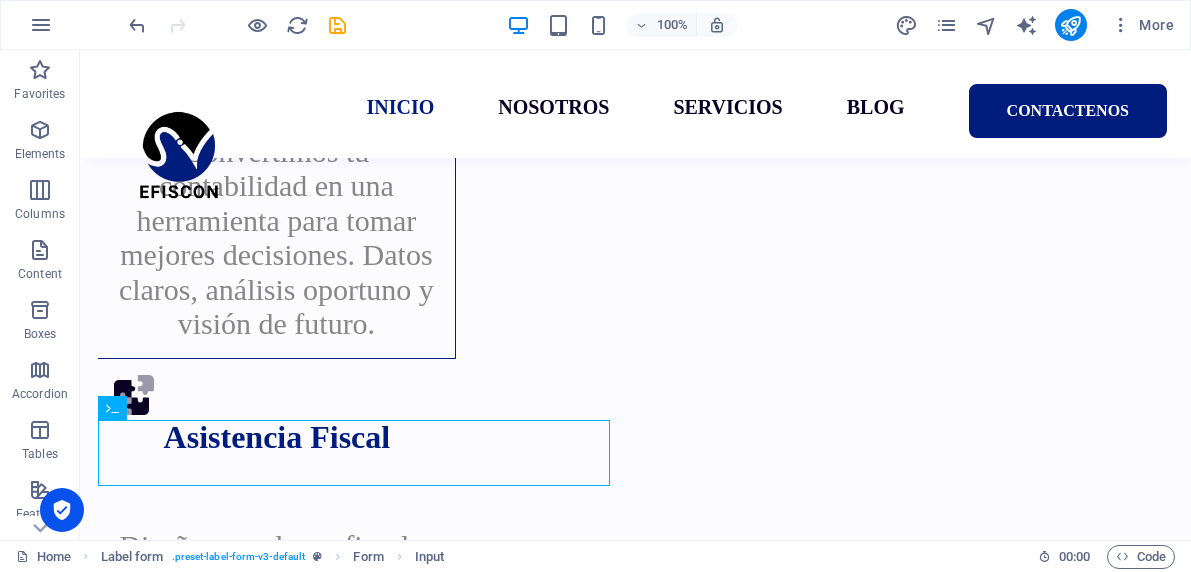 scroll, scrollTop: 3104, scrollLeft: 0, axis: vertical 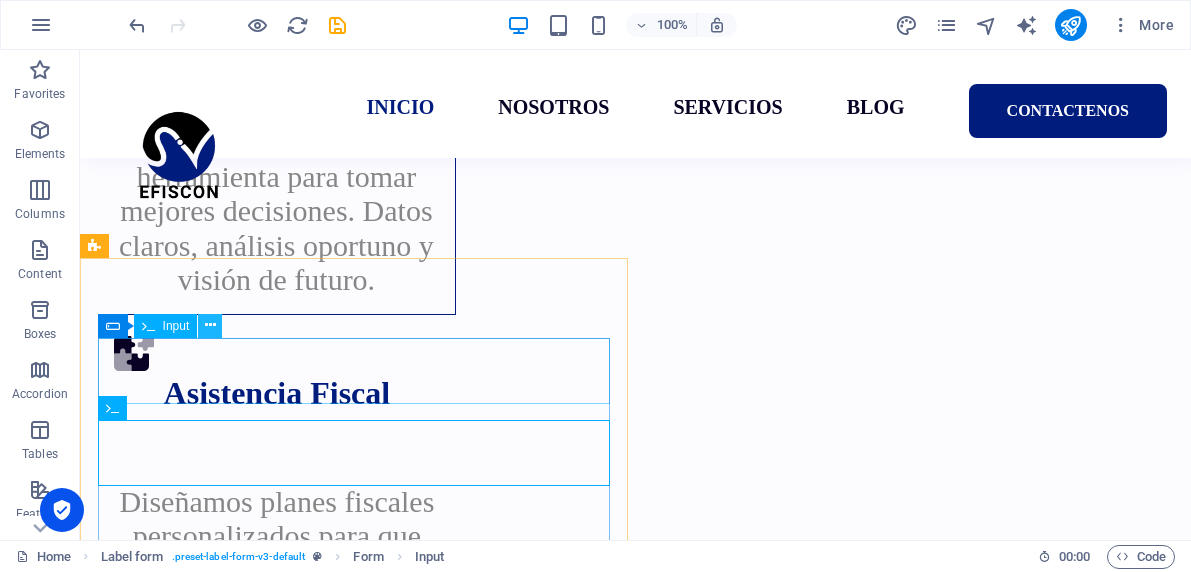 click at bounding box center [210, 325] 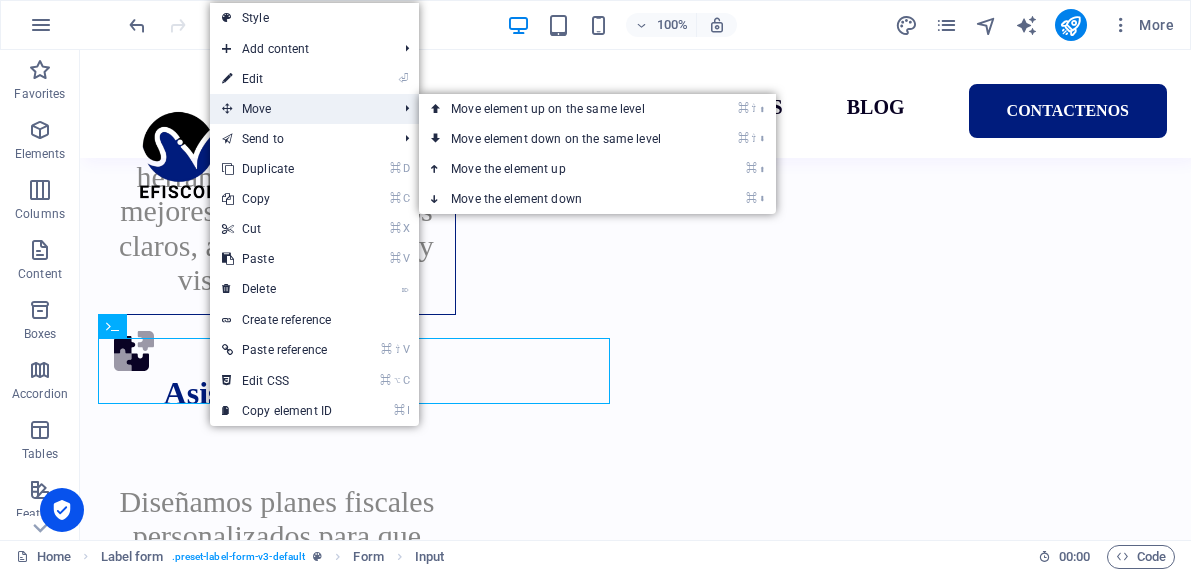 click on "Move" at bounding box center (299, 109) 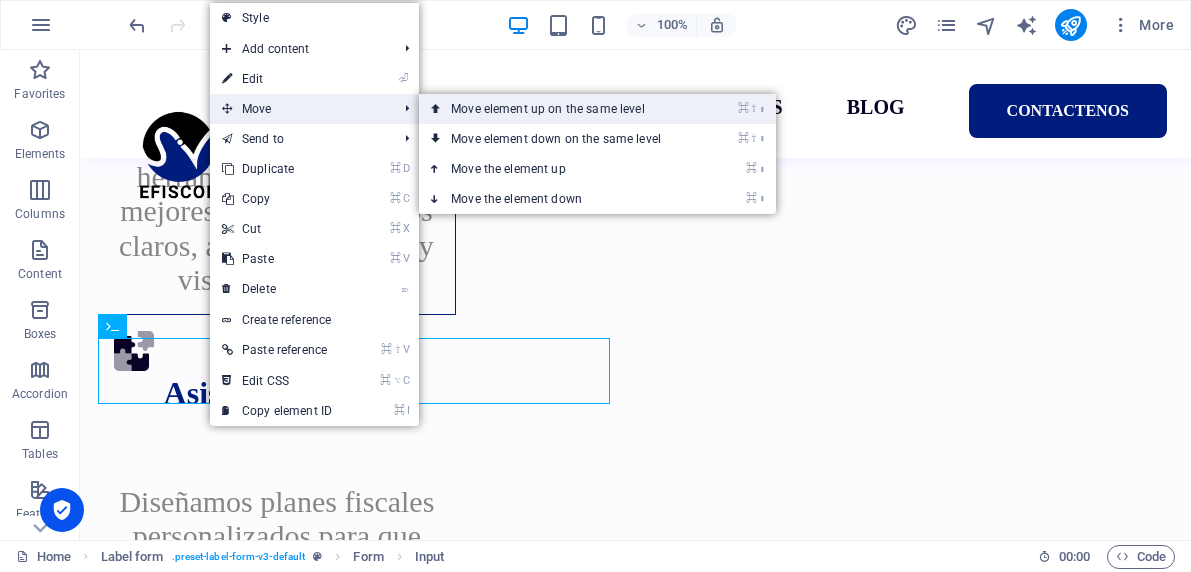 click on "⌘ ⇧ ⬆  Move element up on the same level" at bounding box center [560, 109] 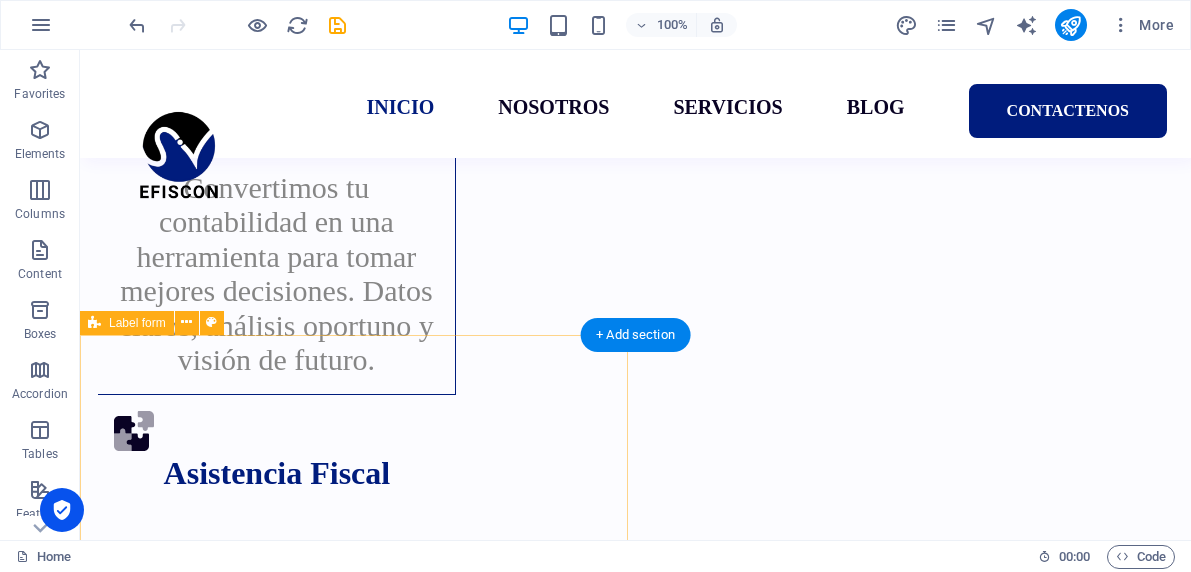 scroll, scrollTop: 3027, scrollLeft: 0, axis: vertical 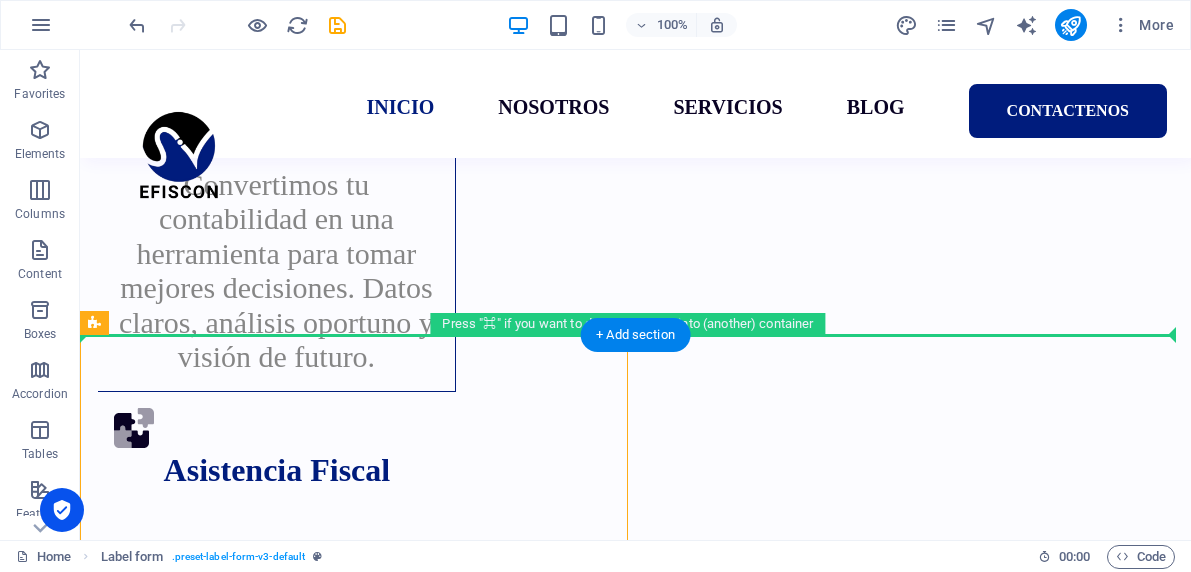 drag, startPoint x: 441, startPoint y: 368, endPoint x: 440, endPoint y: 271, distance: 97.00516 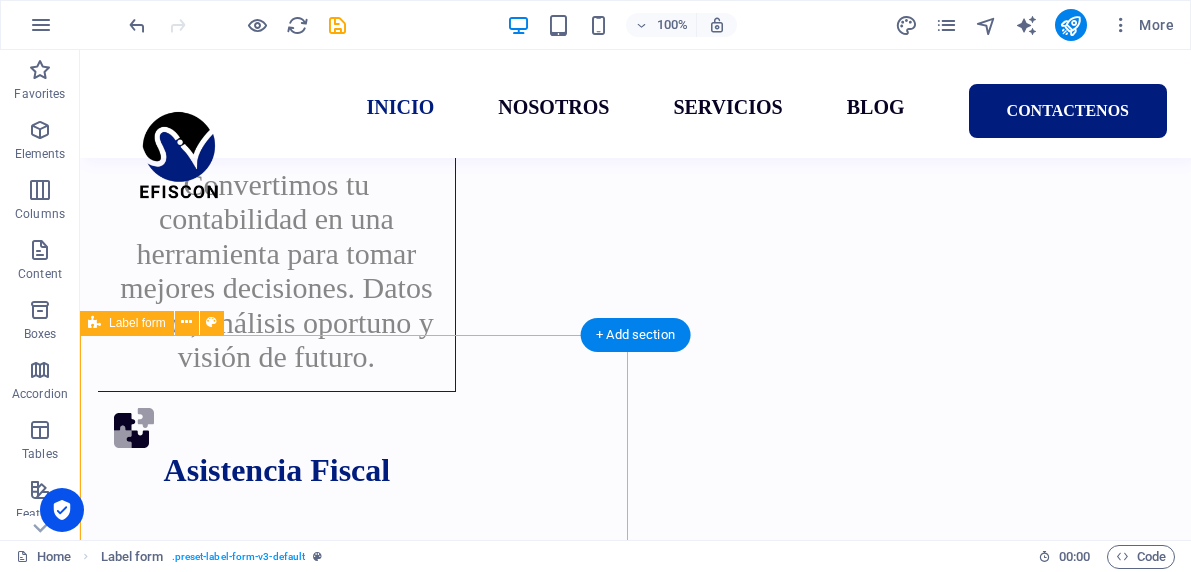 click on "Nombre Teléfono Correo electrónico Mensaje   Leído y entiendo la política de privacidad. ¿Nicht lesbar? Neu generier ENVIARSE" at bounding box center [358, 3037] 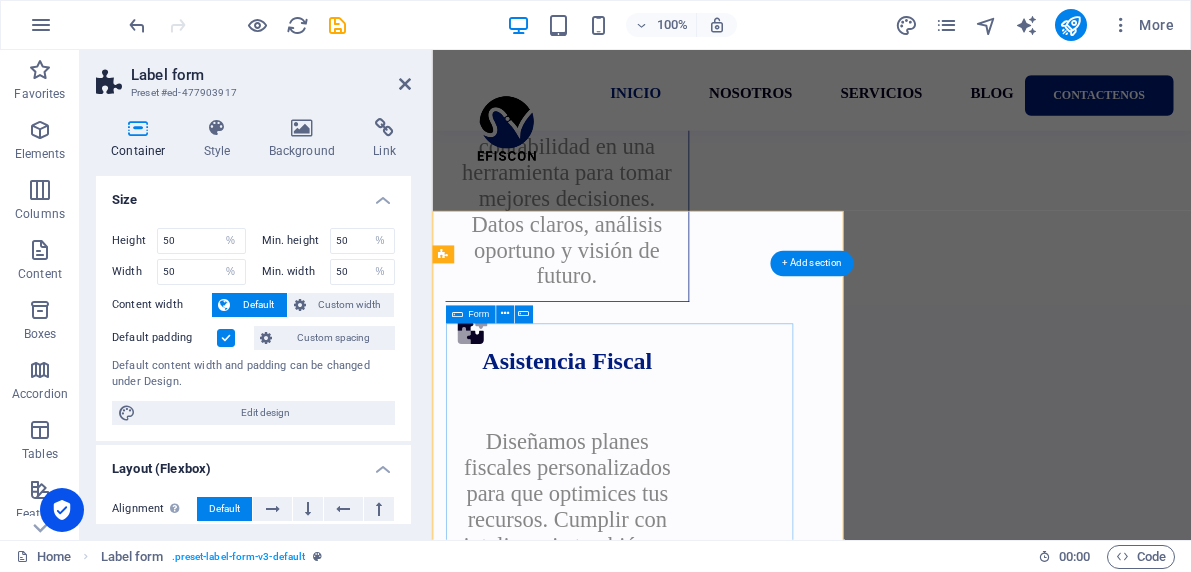 scroll, scrollTop: 3097, scrollLeft: 0, axis: vertical 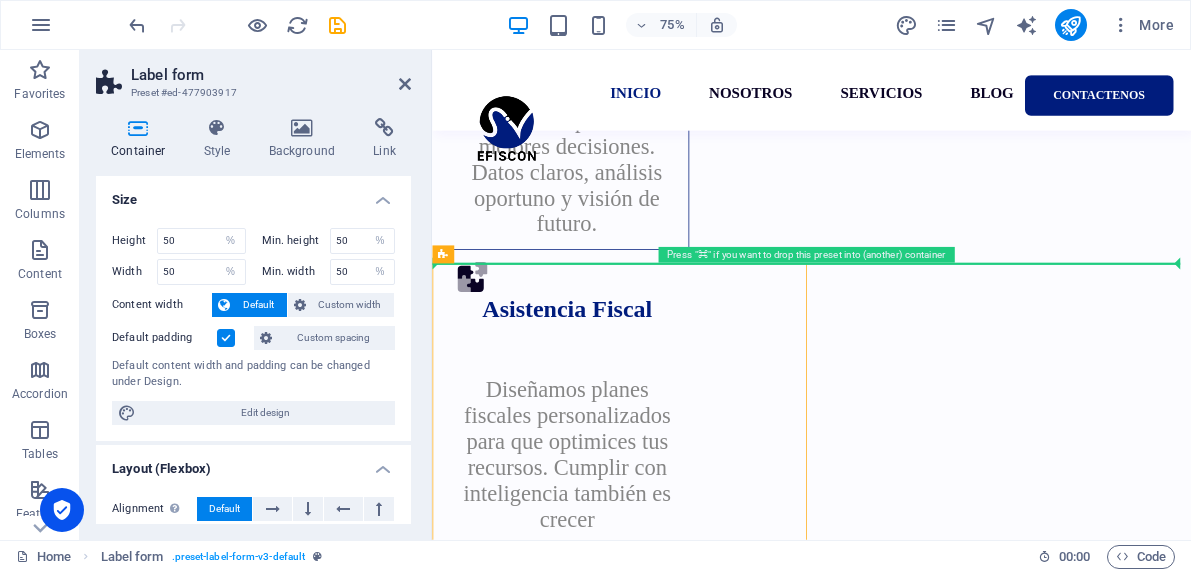 drag, startPoint x: 573, startPoint y: 406, endPoint x: 596, endPoint y: 302, distance: 106.51291 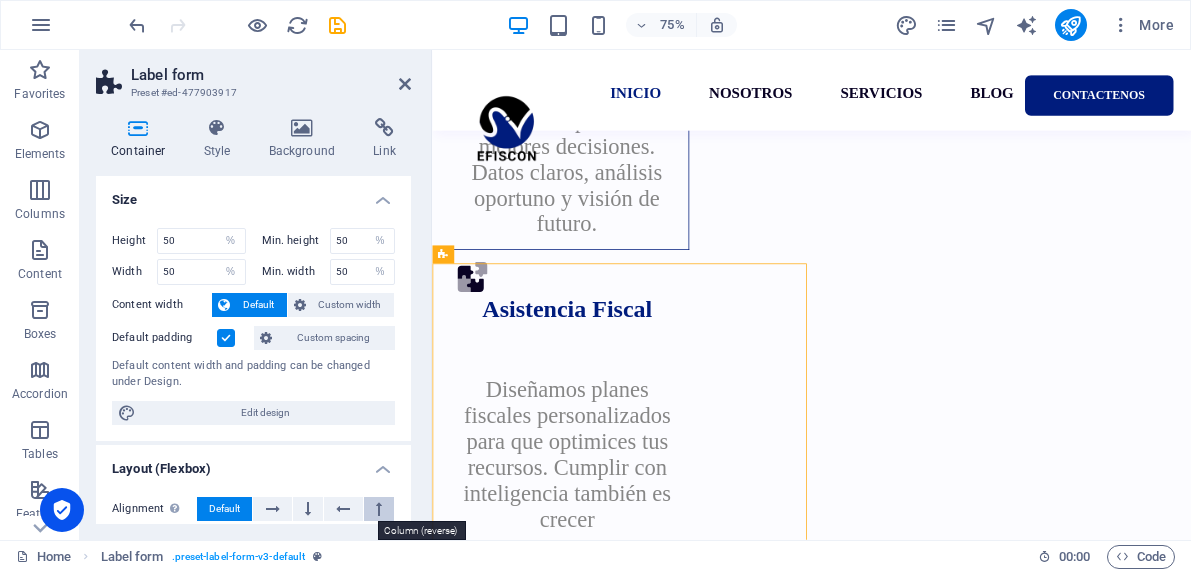 click at bounding box center (379, 509) 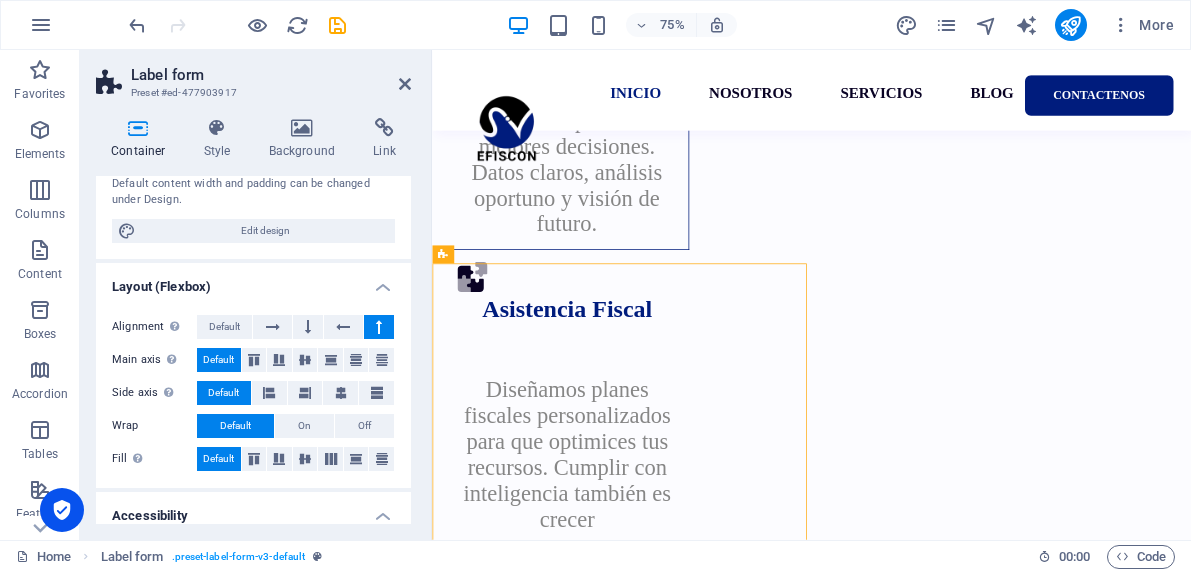 scroll, scrollTop: 36, scrollLeft: 0, axis: vertical 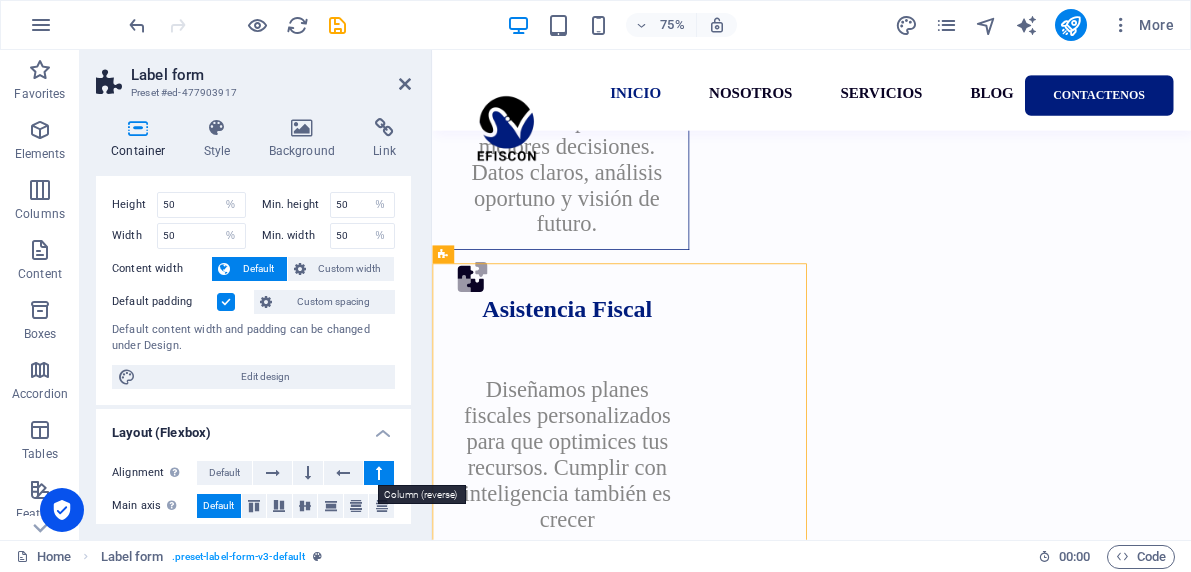 click at bounding box center (379, 473) 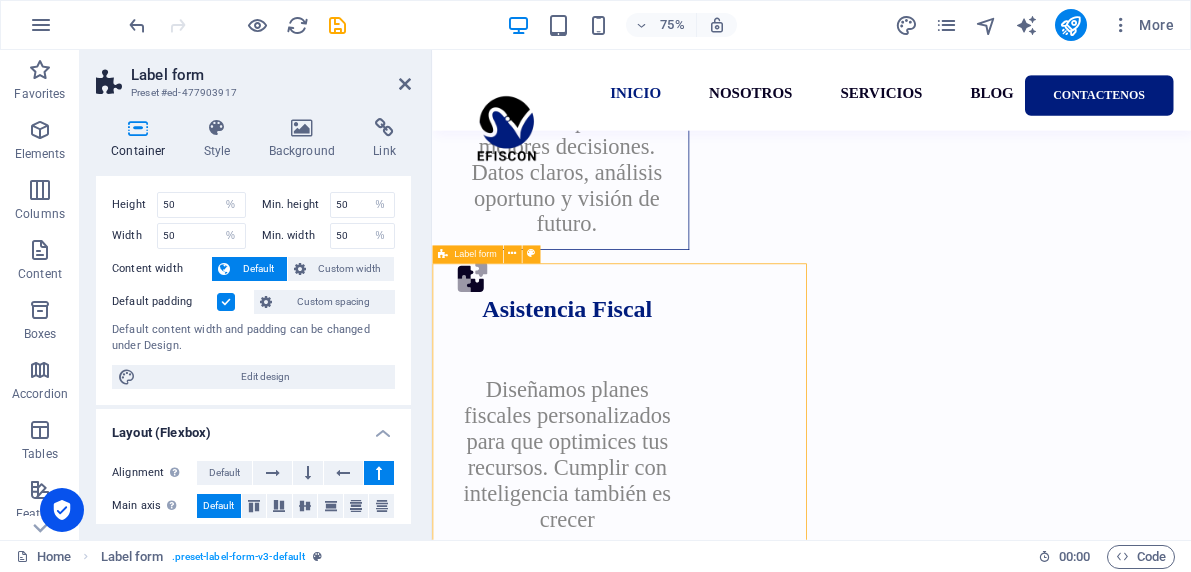 drag, startPoint x: 599, startPoint y: 401, endPoint x: 609, endPoint y: 346, distance: 55.9017 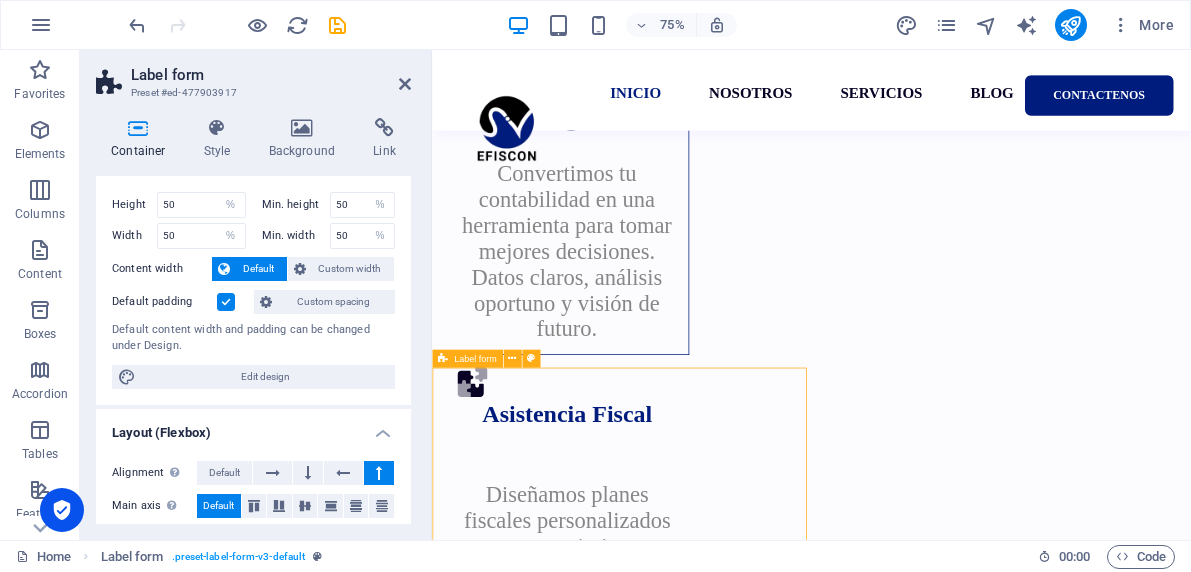 scroll, scrollTop: 2961, scrollLeft: 0, axis: vertical 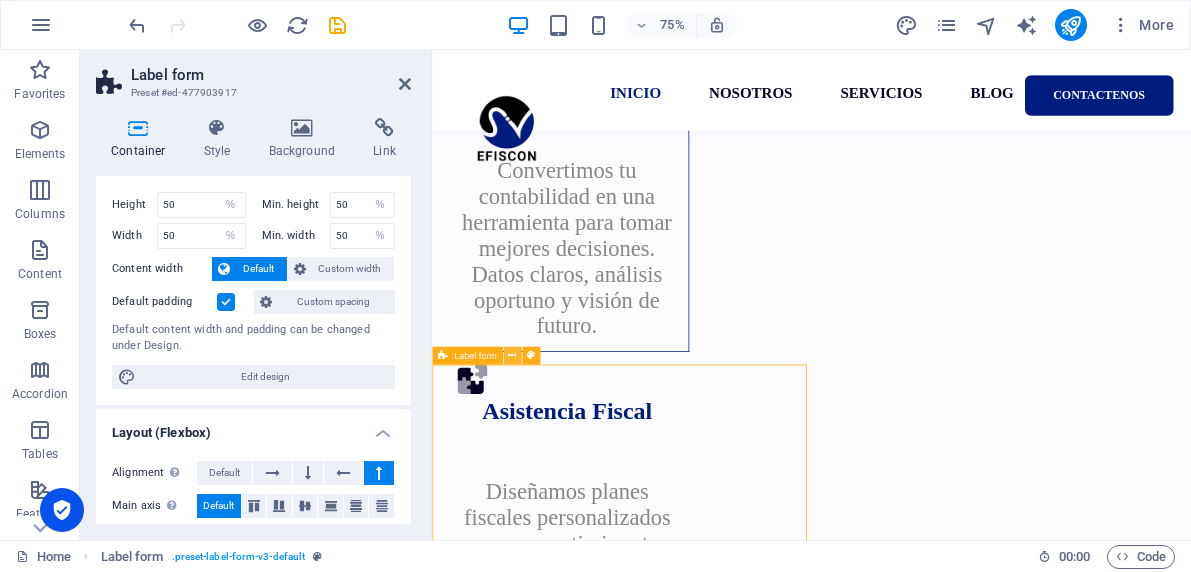 click at bounding box center (512, 356) 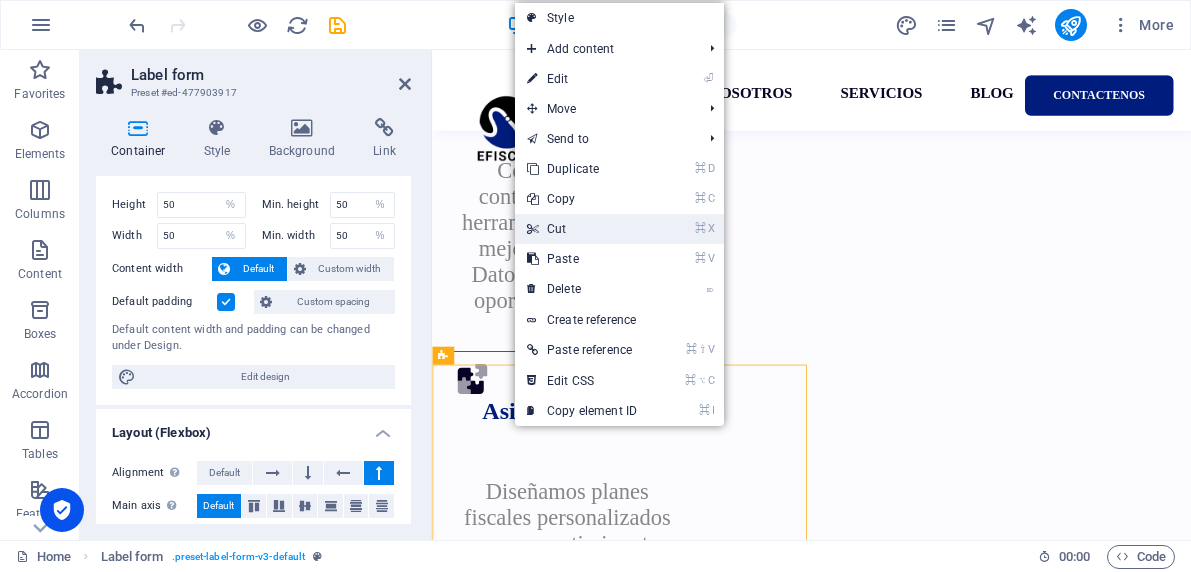 click on "⌘ X  Cut" at bounding box center (582, 229) 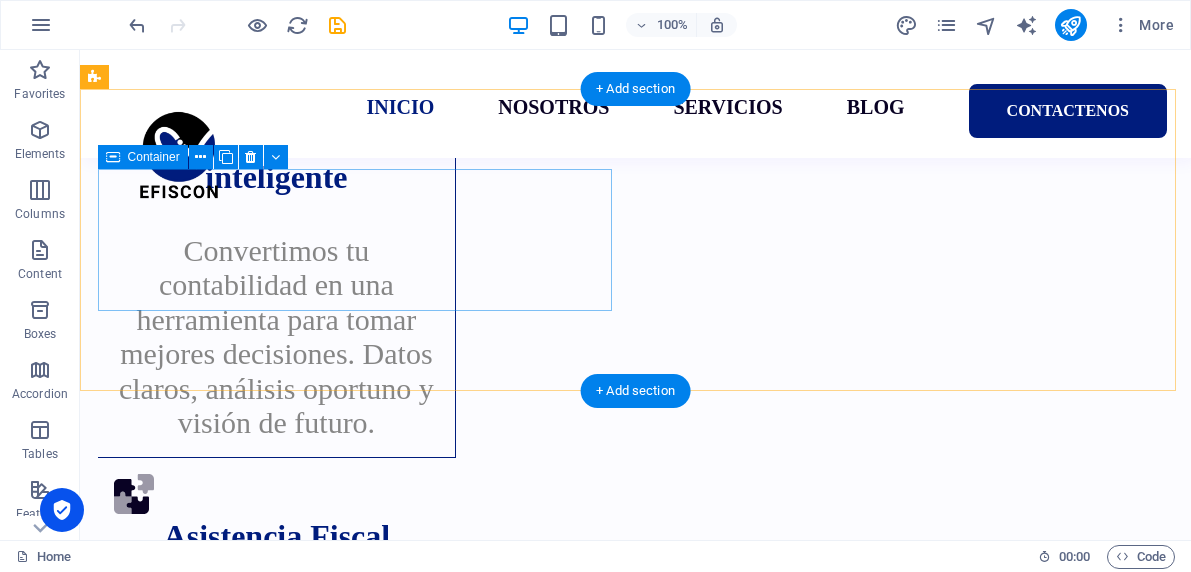 scroll, scrollTop: 2971, scrollLeft: 0, axis: vertical 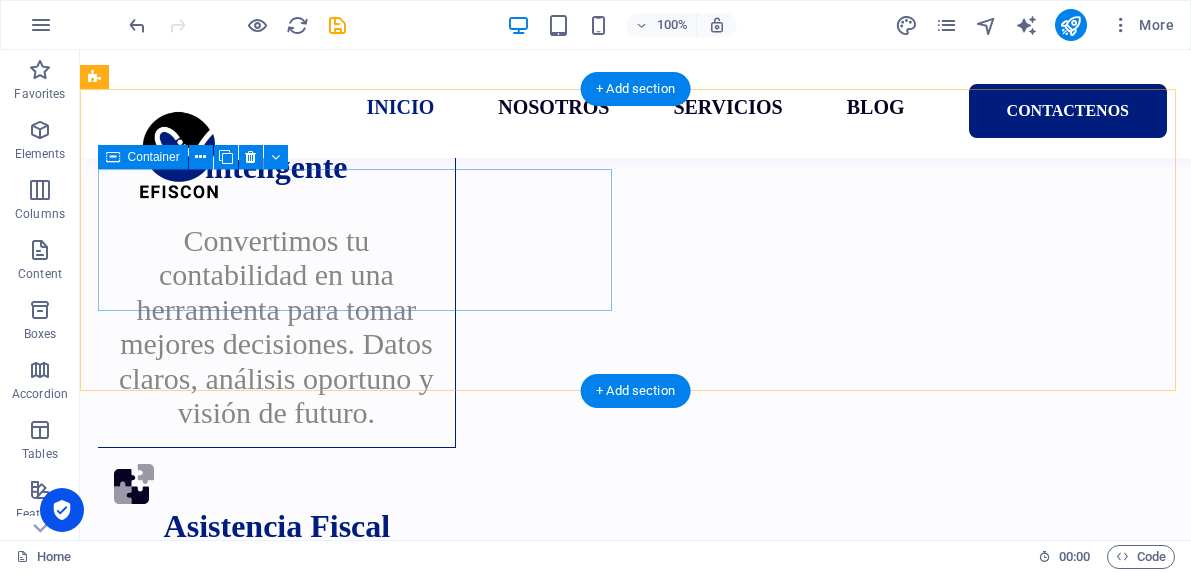 click on "Drop content here or  Add elements  Paste clipboard" at bounding box center [359, 2330] 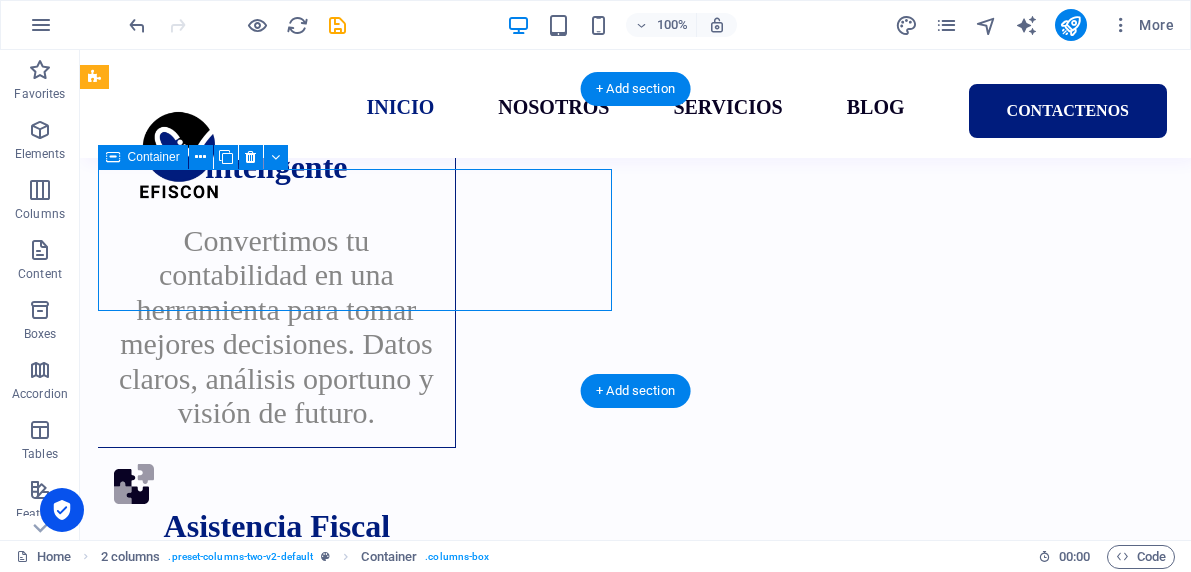 click on "Drop content here or  Add elements  Paste clipboard" at bounding box center [359, 2330] 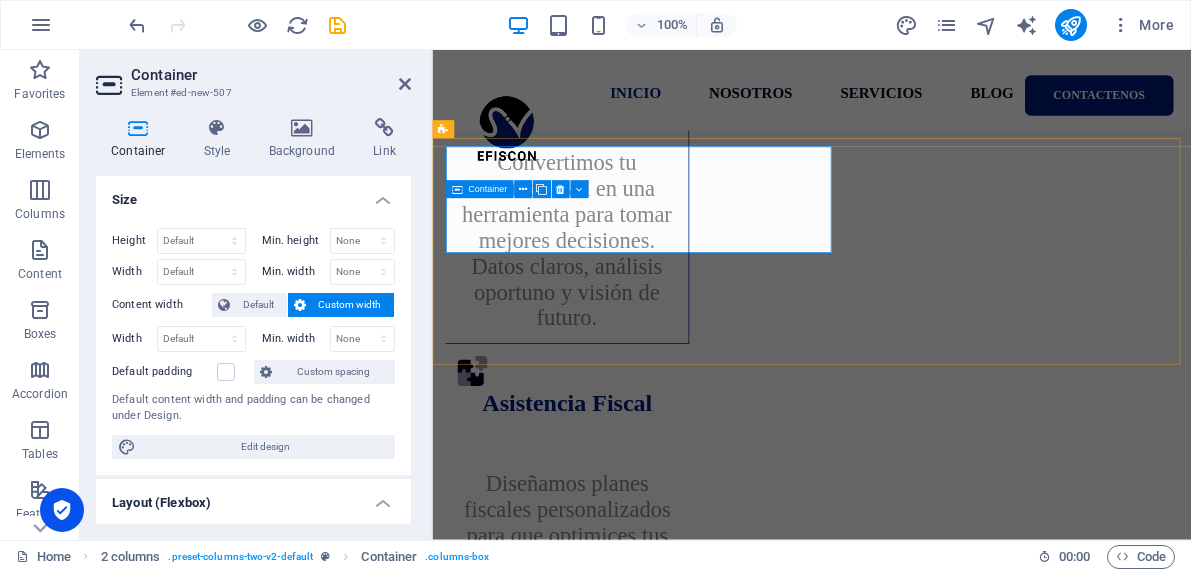 scroll, scrollTop: 2961, scrollLeft: 0, axis: vertical 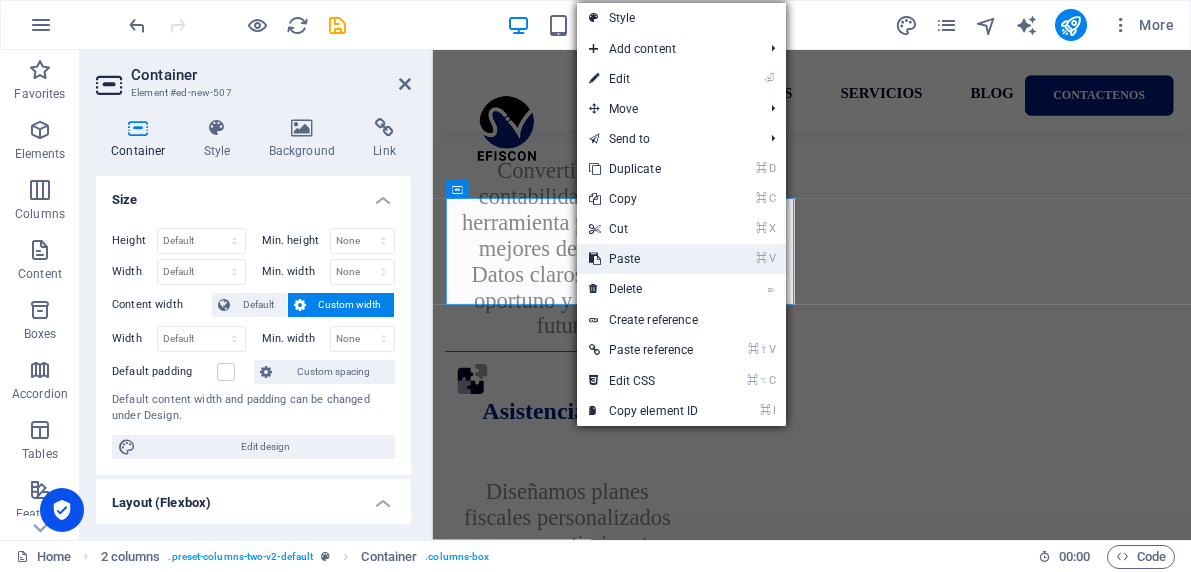 click on "⌘ V  Paste" at bounding box center (644, 259) 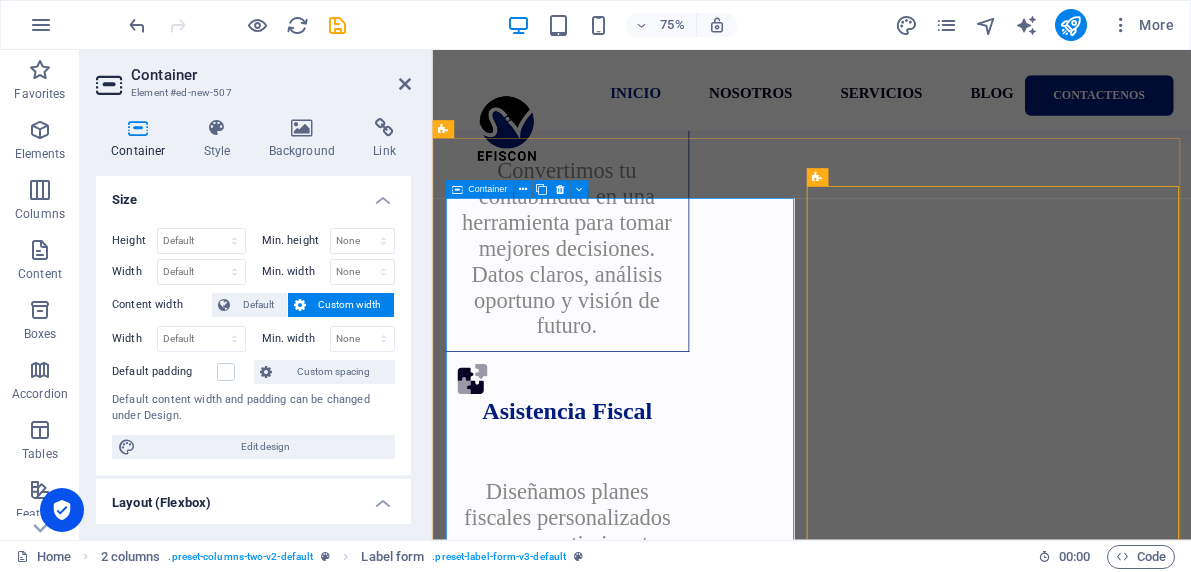 scroll, scrollTop: 2971, scrollLeft: 0, axis: vertical 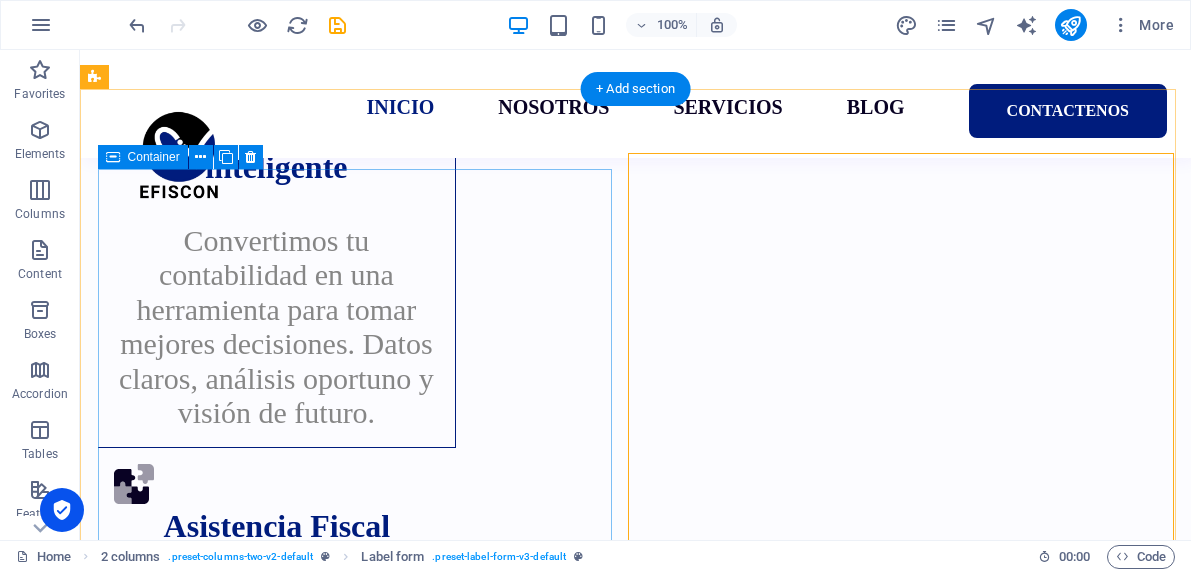 click on "Drop content here or  Add elements  Paste clipboard" at bounding box center [359, 2330] 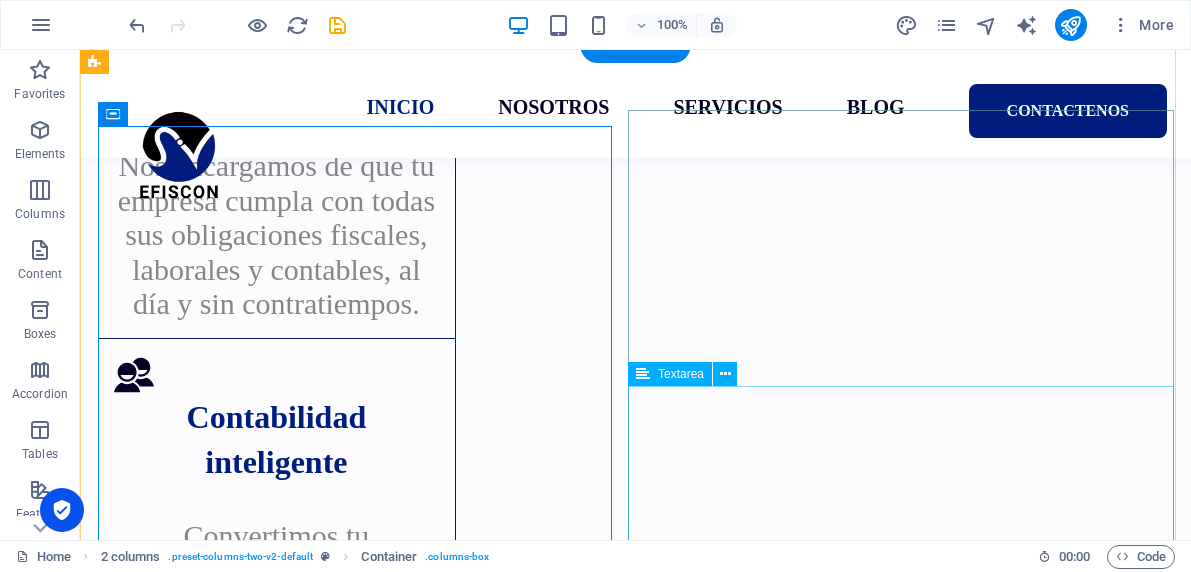 scroll, scrollTop: 3014, scrollLeft: 0, axis: vertical 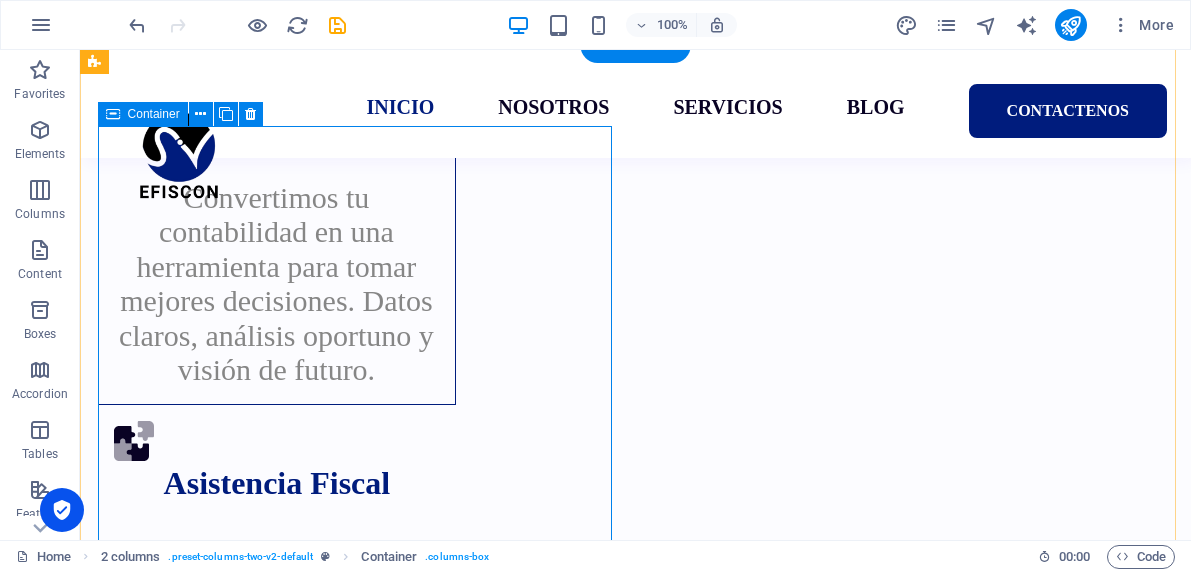 click on "Drop content here or  Add elements  Paste clipboard" at bounding box center [359, 2287] 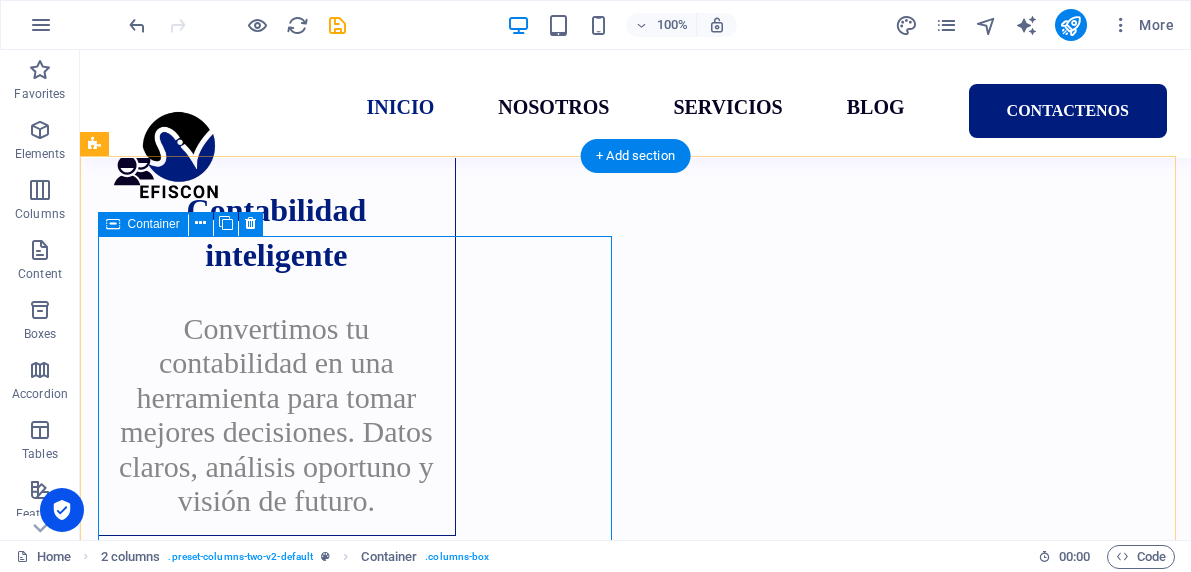 scroll, scrollTop: 2904, scrollLeft: 0, axis: vertical 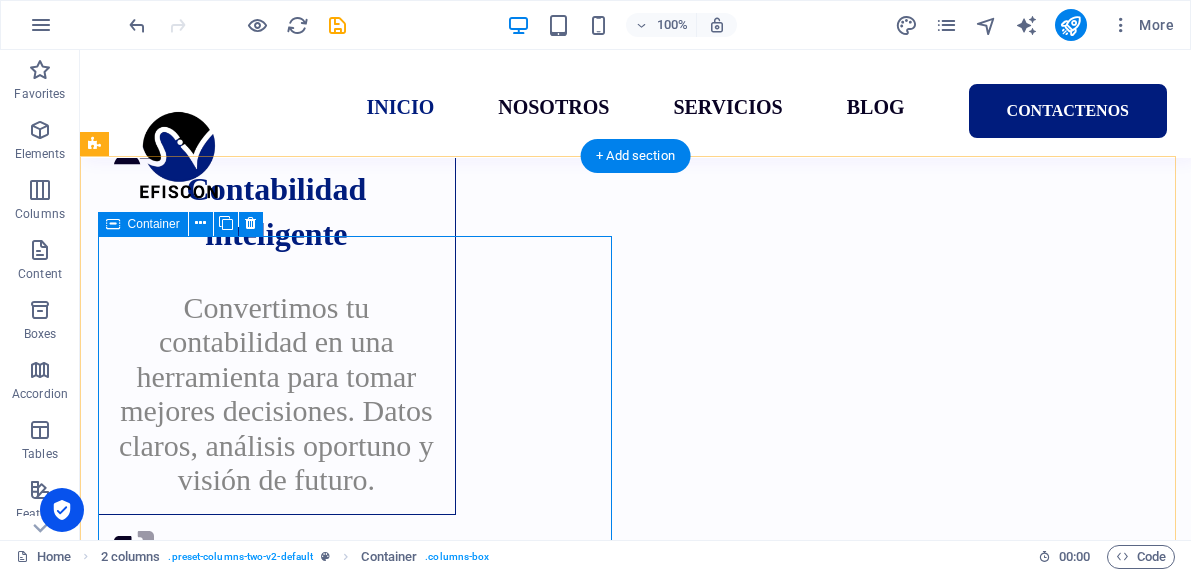 click on "Drop content here or  Add elements  Paste clipboard" at bounding box center (359, 2397) 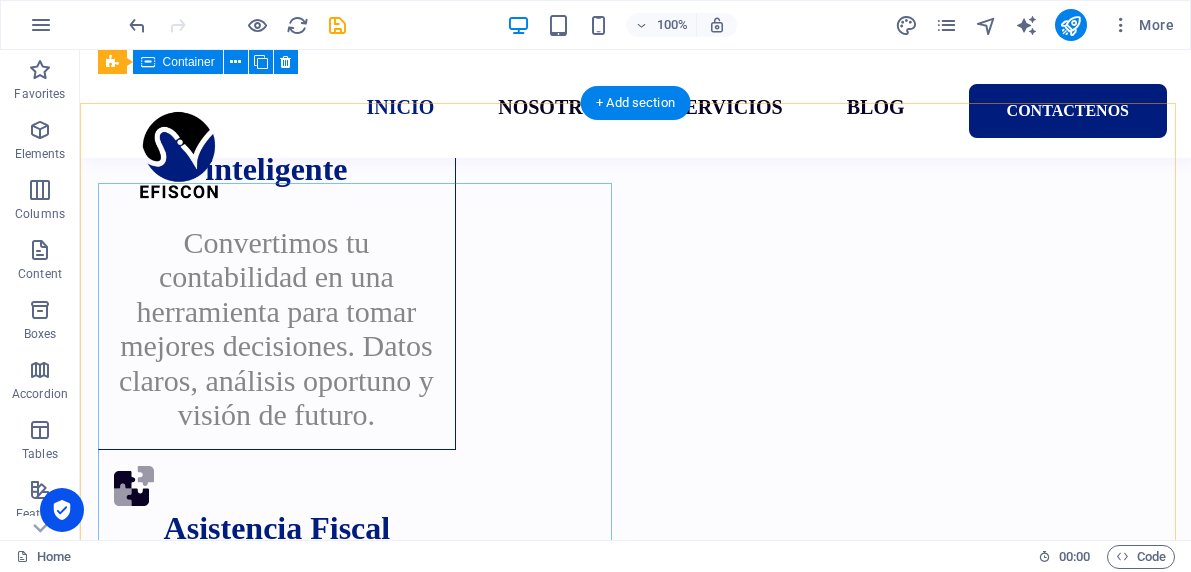scroll, scrollTop: 2957, scrollLeft: 0, axis: vertical 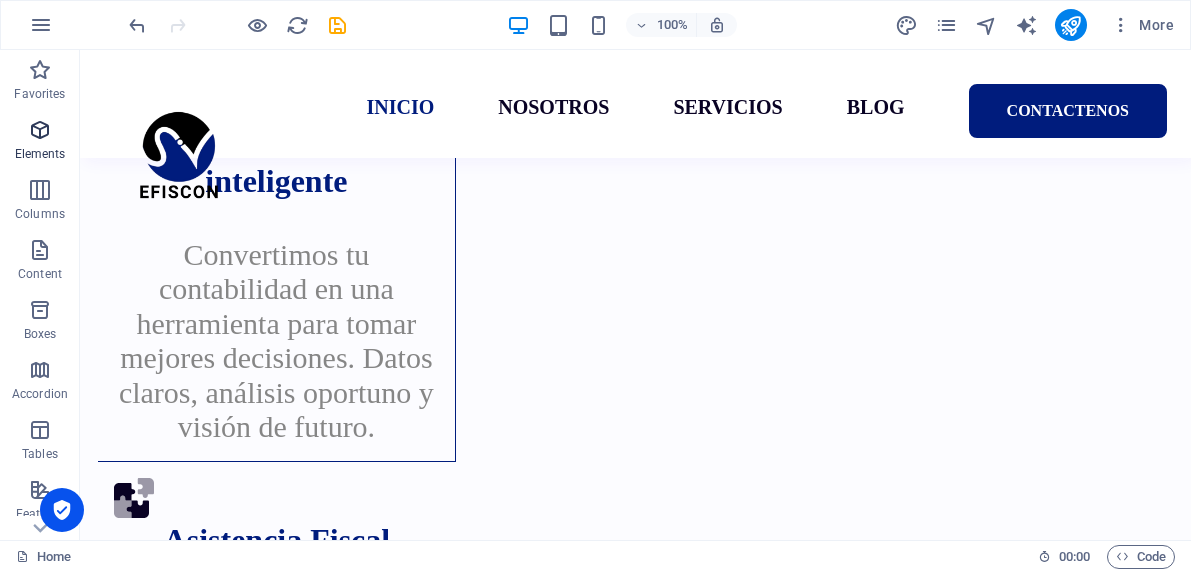 click at bounding box center [40, 130] 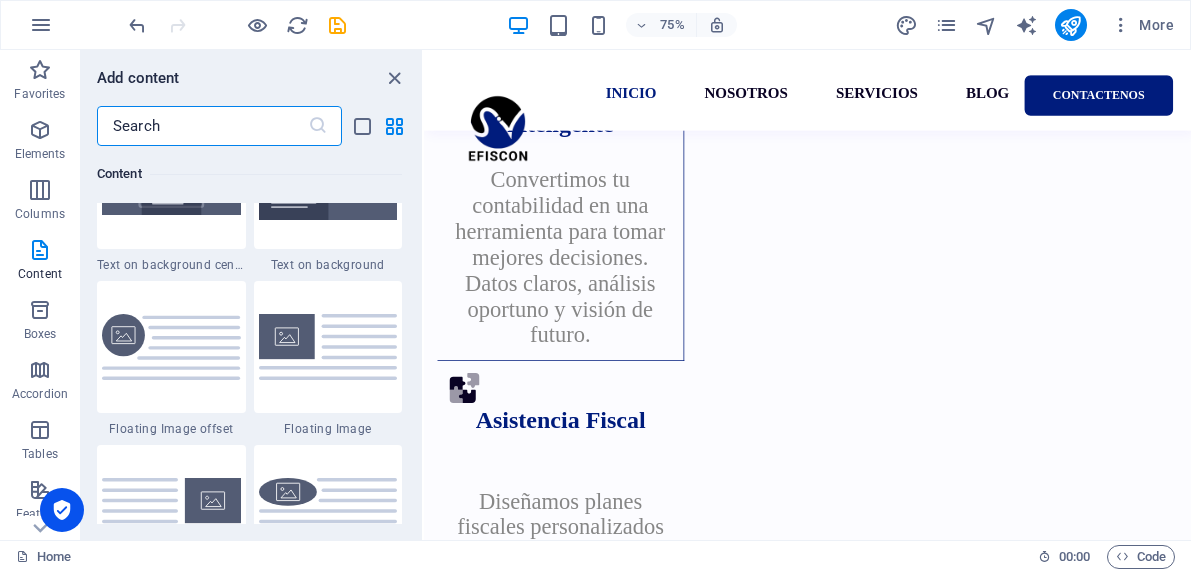 scroll, scrollTop: 4198, scrollLeft: 0, axis: vertical 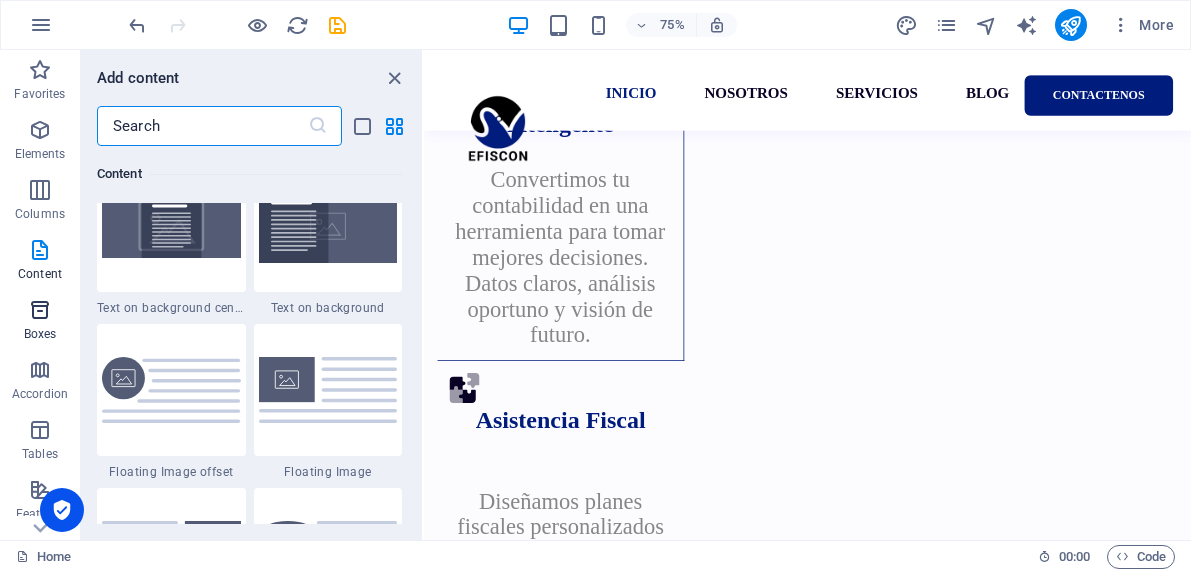 click on "Boxes" at bounding box center [40, 334] 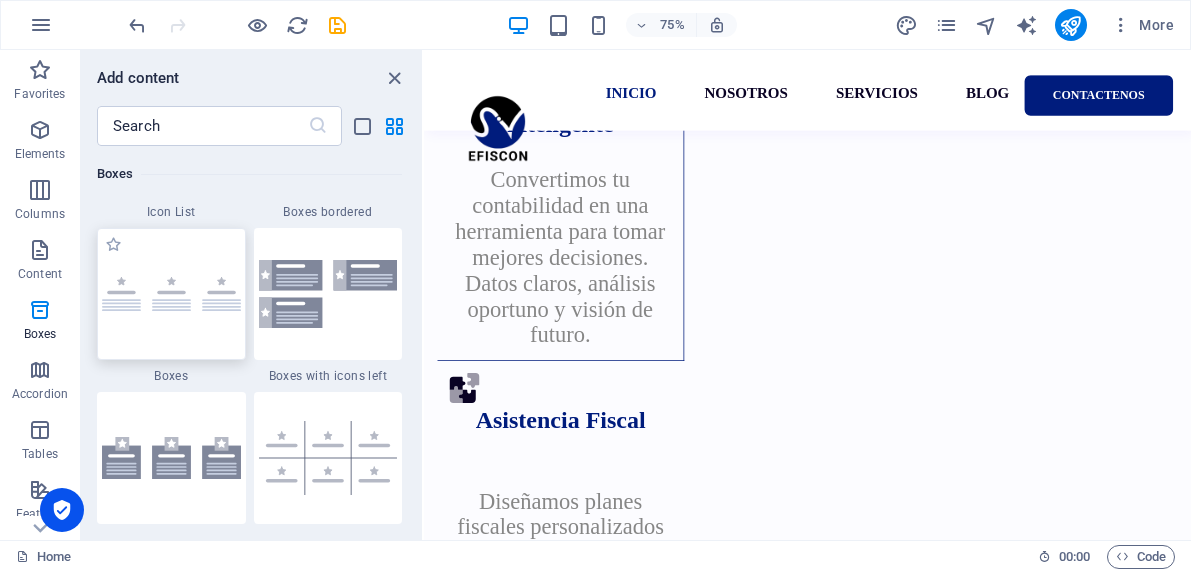 scroll, scrollTop: 5533, scrollLeft: 0, axis: vertical 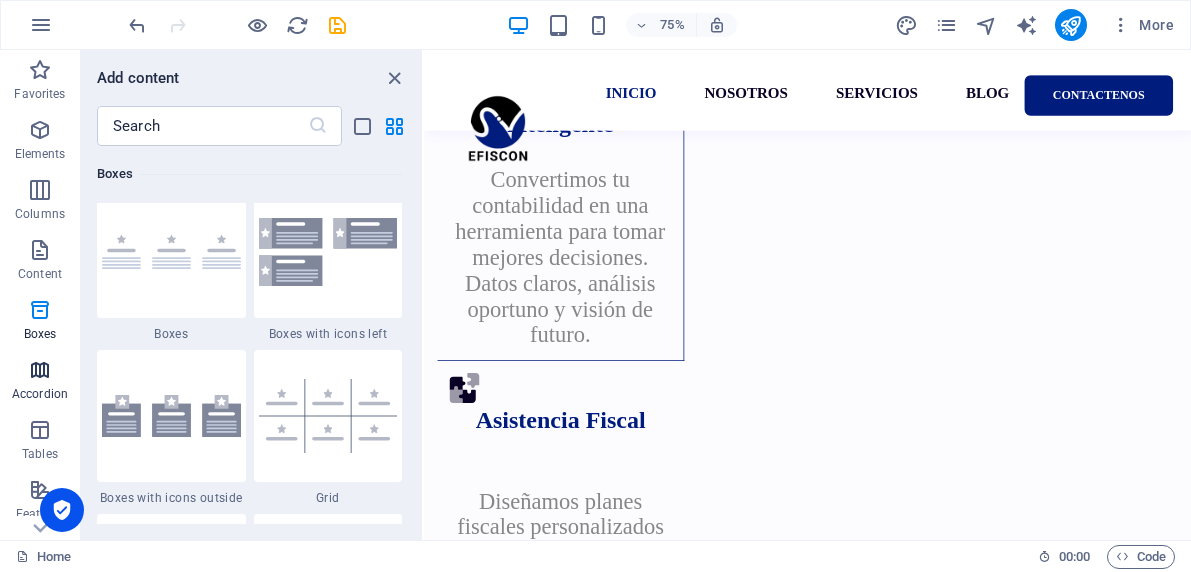 click at bounding box center [40, 370] 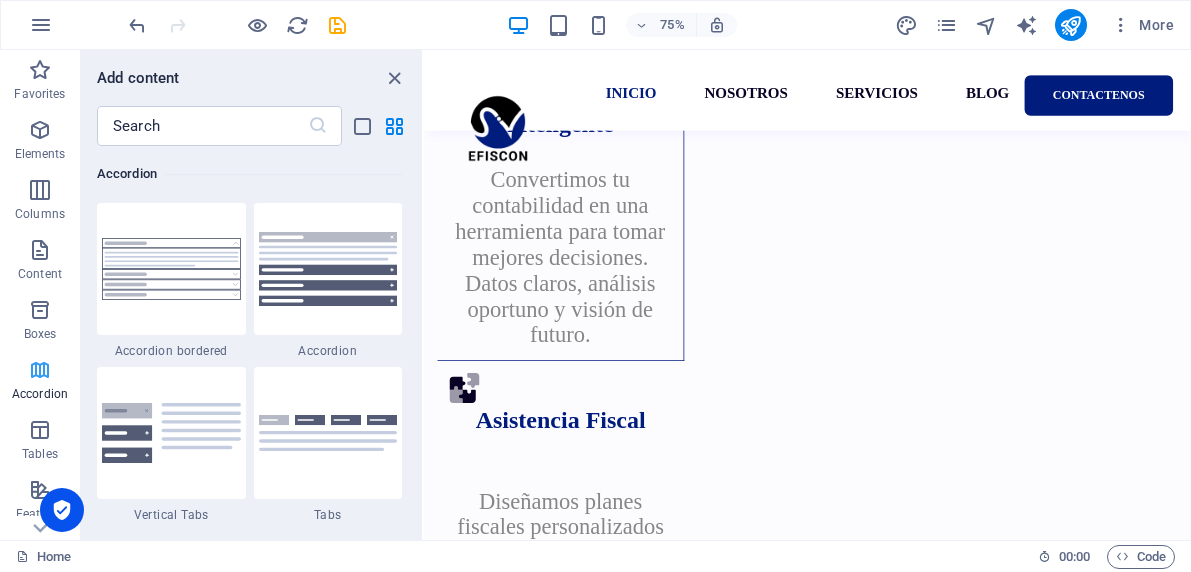 scroll, scrollTop: 6221, scrollLeft: 0, axis: vertical 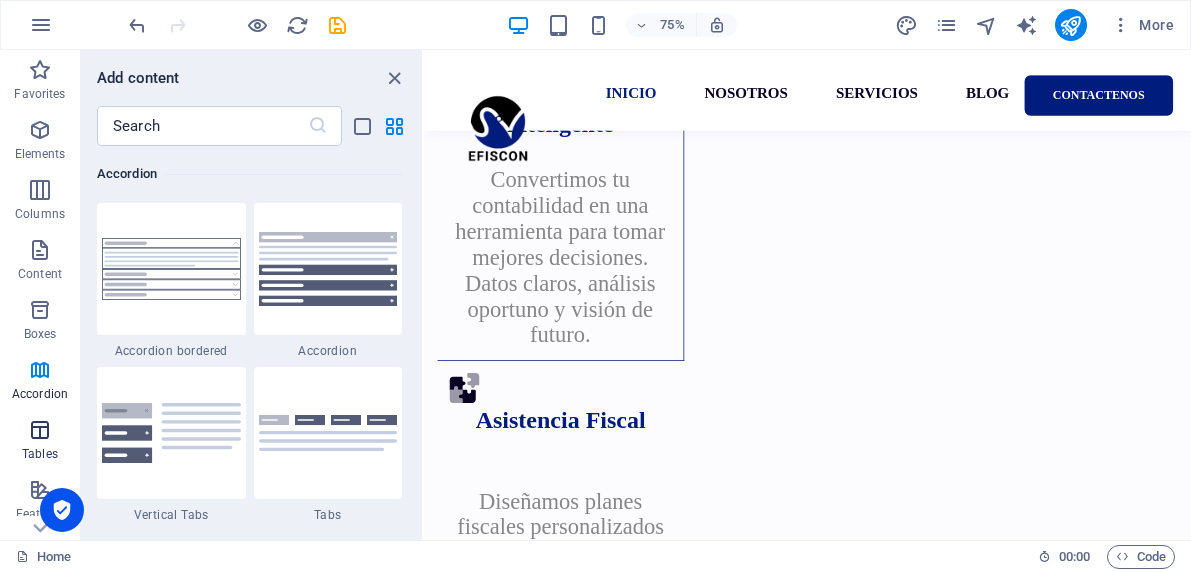 click at bounding box center [40, 430] 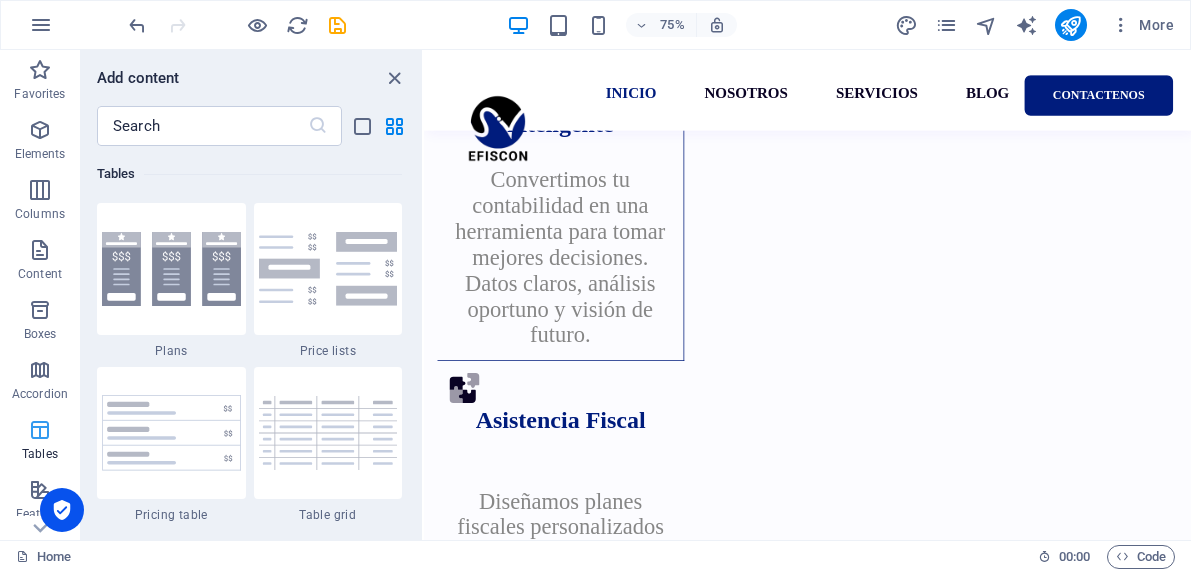 scroll, scrollTop: 6762, scrollLeft: 0, axis: vertical 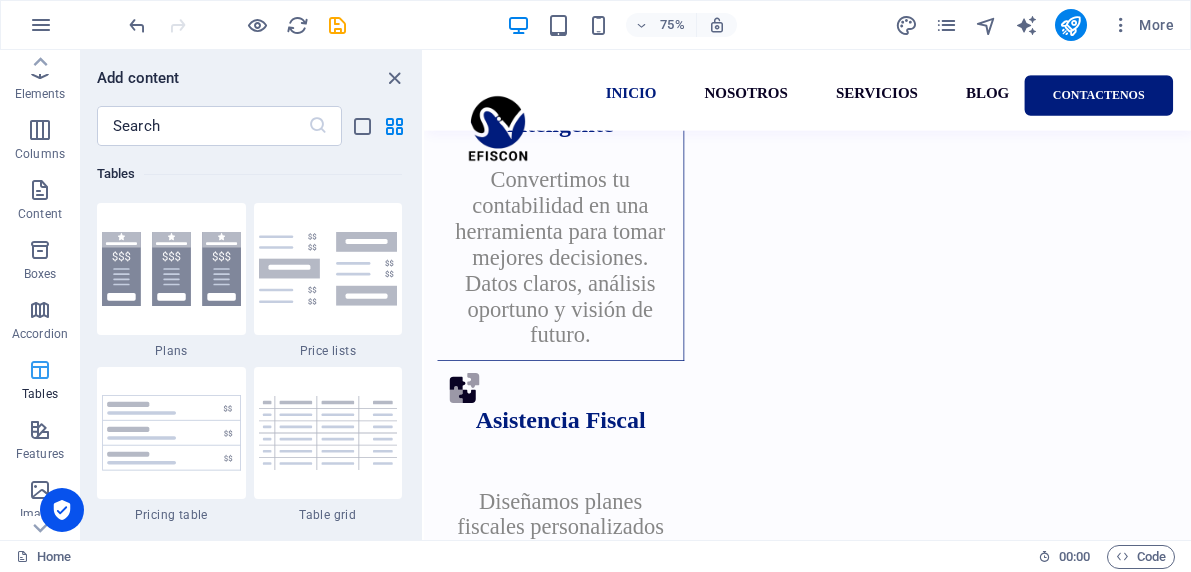 click on "Features" at bounding box center [40, 442] 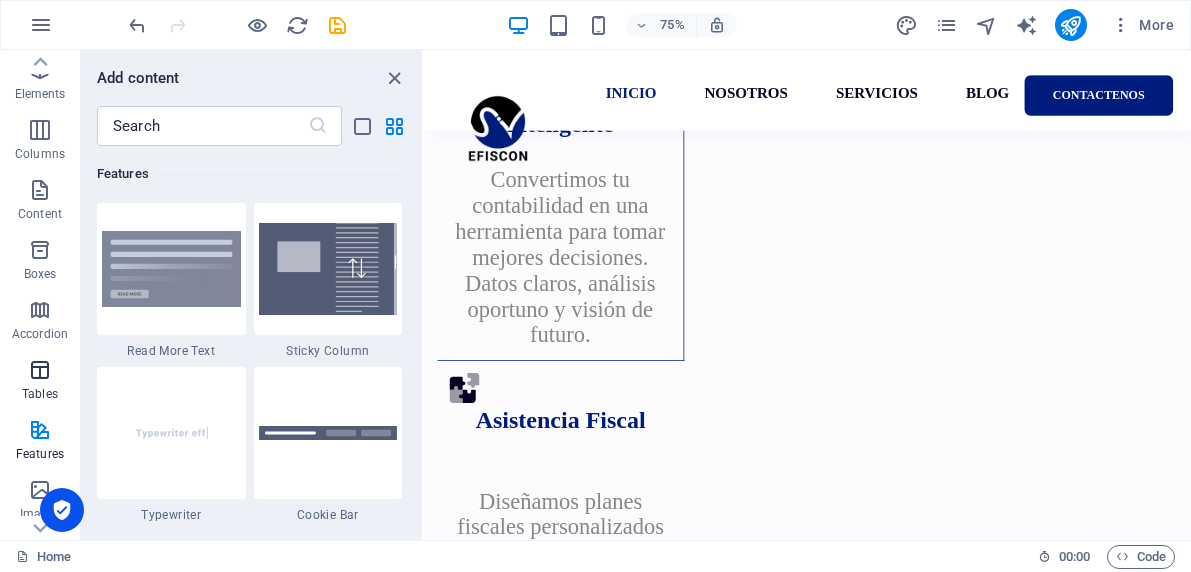 scroll, scrollTop: 7631, scrollLeft: 0, axis: vertical 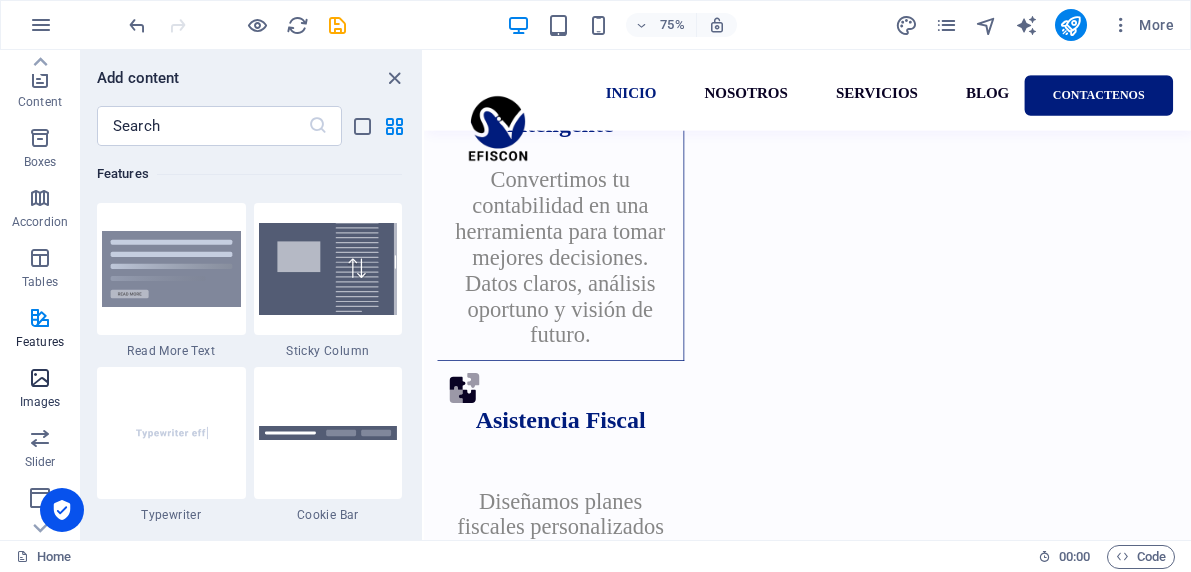 click at bounding box center (40, 378) 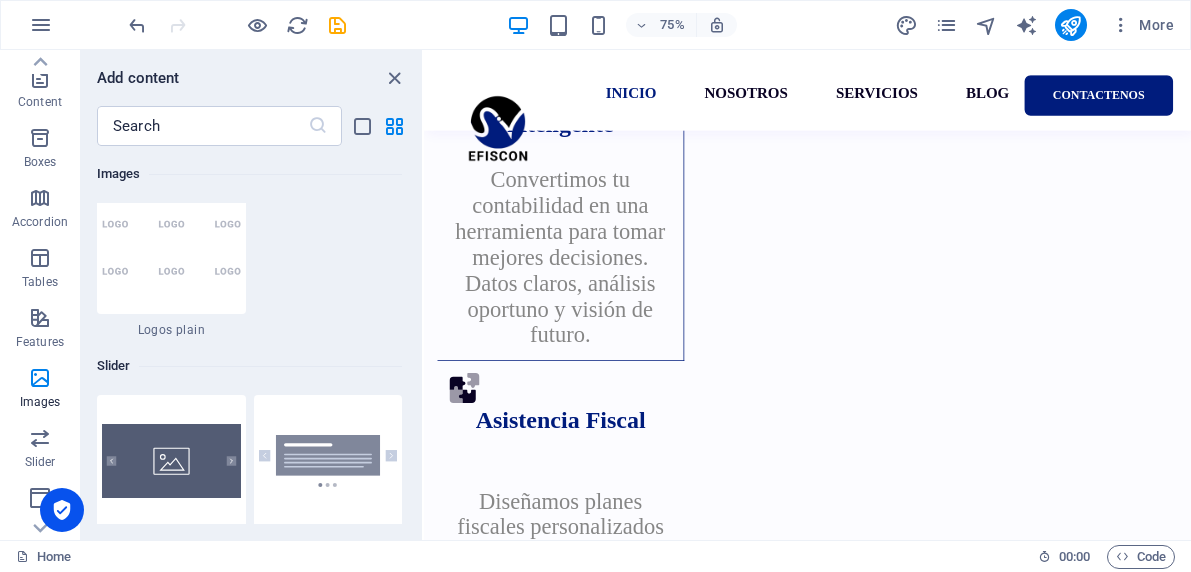 scroll, scrollTop: 11090, scrollLeft: 0, axis: vertical 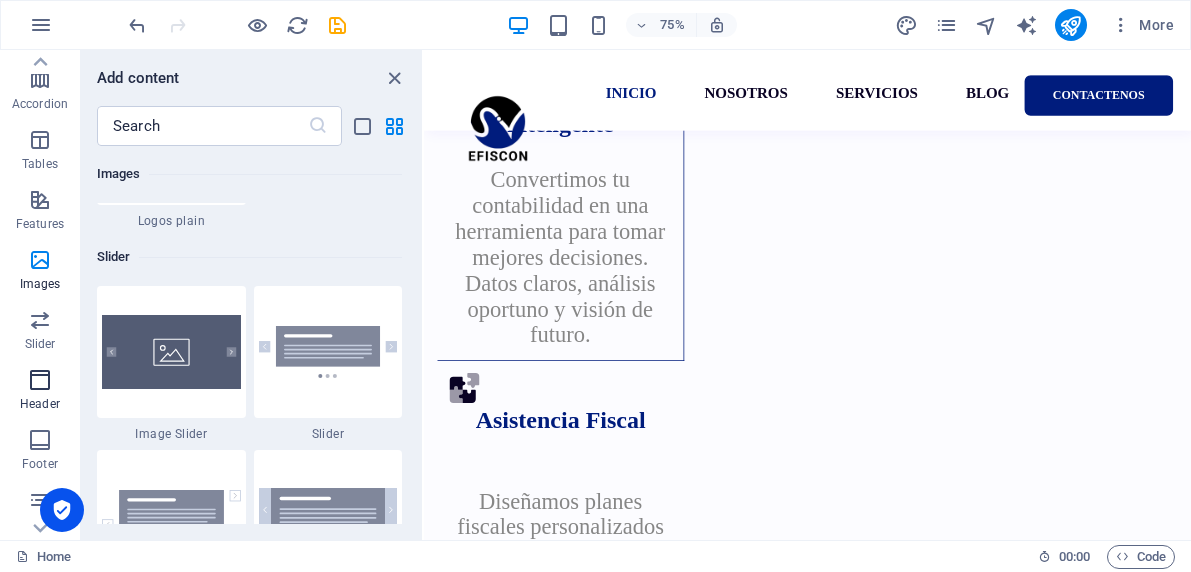 click at bounding box center (40, 380) 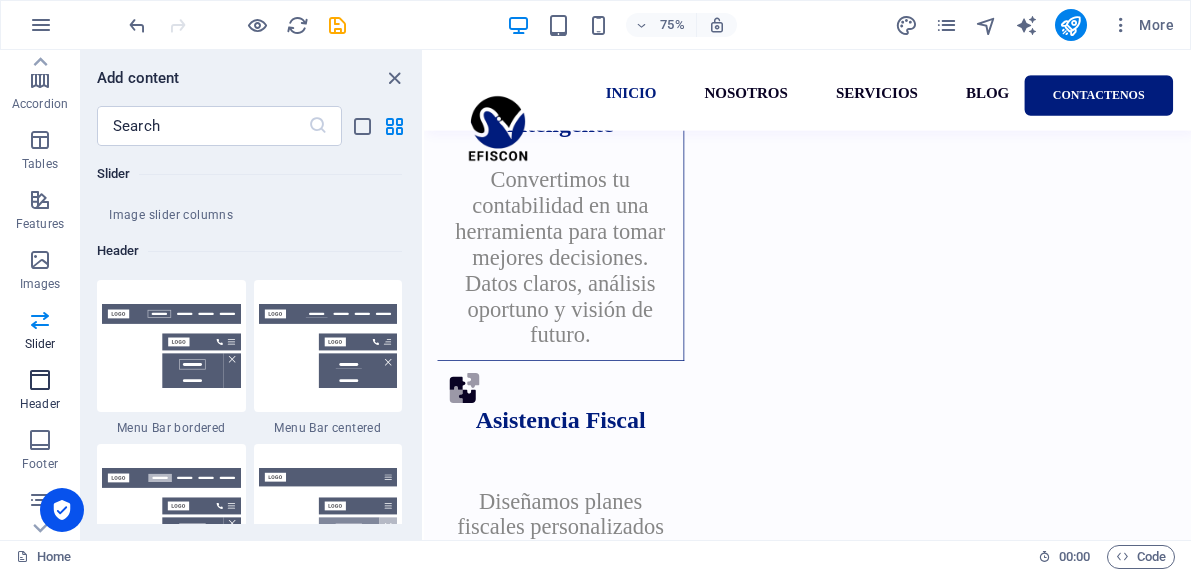 scroll, scrollTop: 11878, scrollLeft: 0, axis: vertical 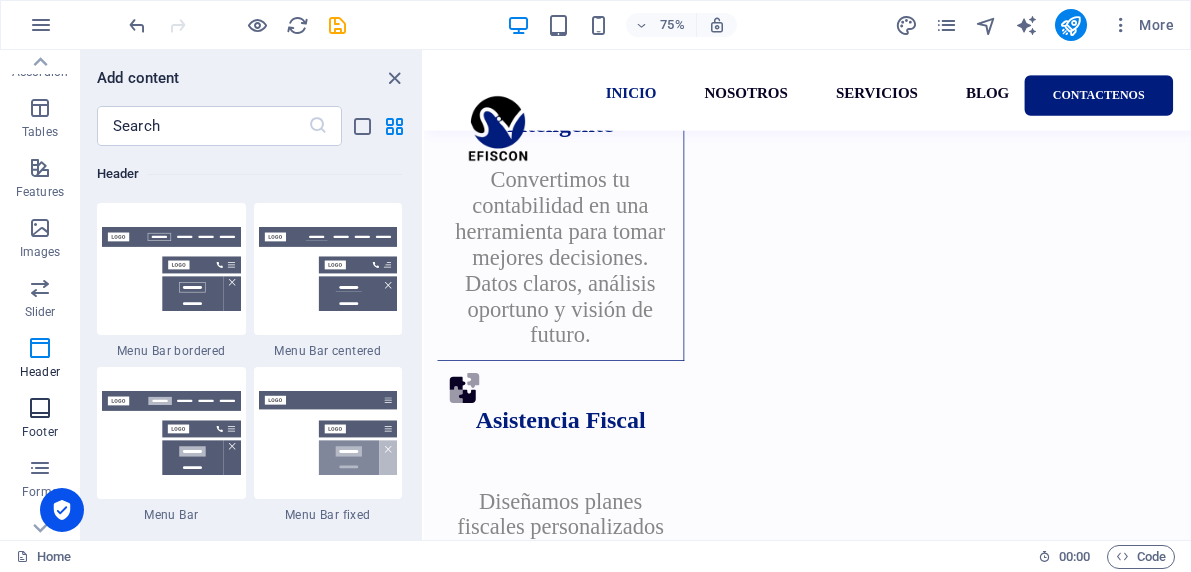 click at bounding box center [40, 408] 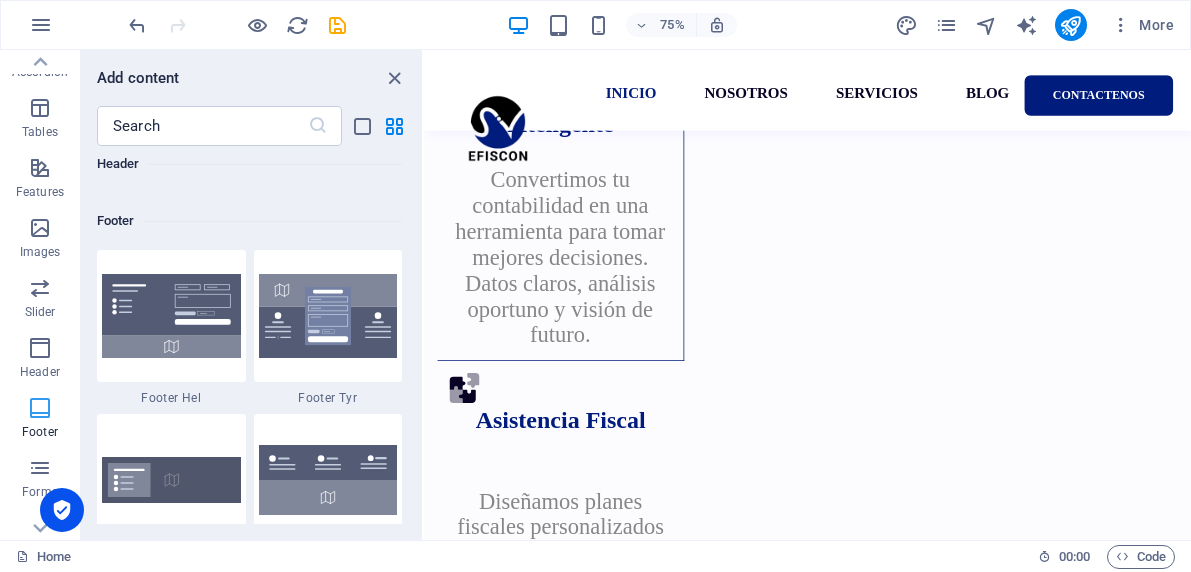 scroll, scrollTop: 13075, scrollLeft: 0, axis: vertical 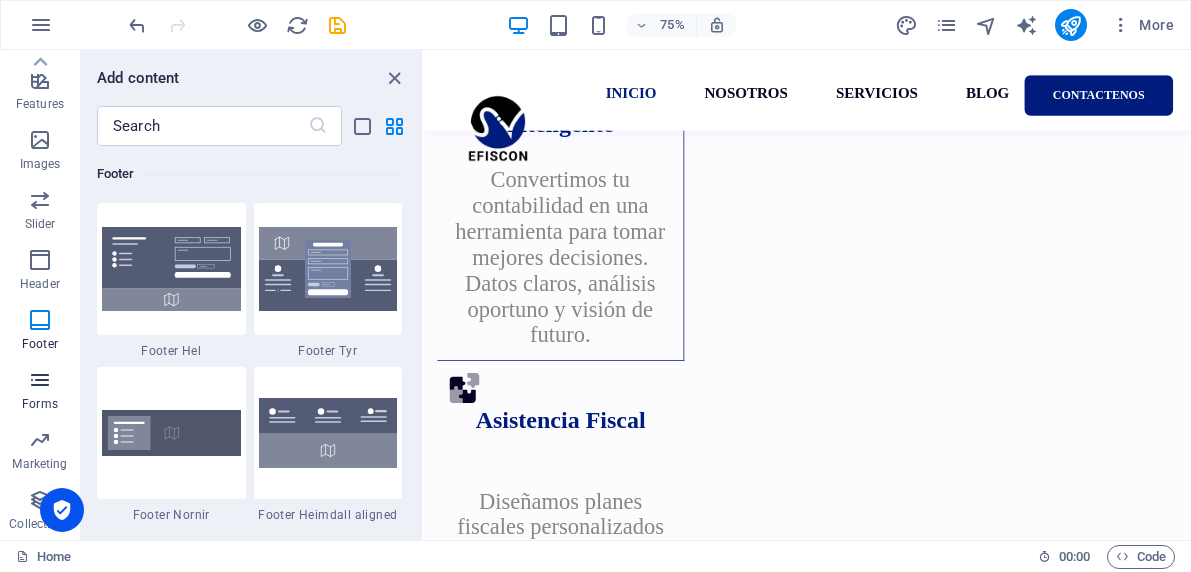 click at bounding box center [40, 380] 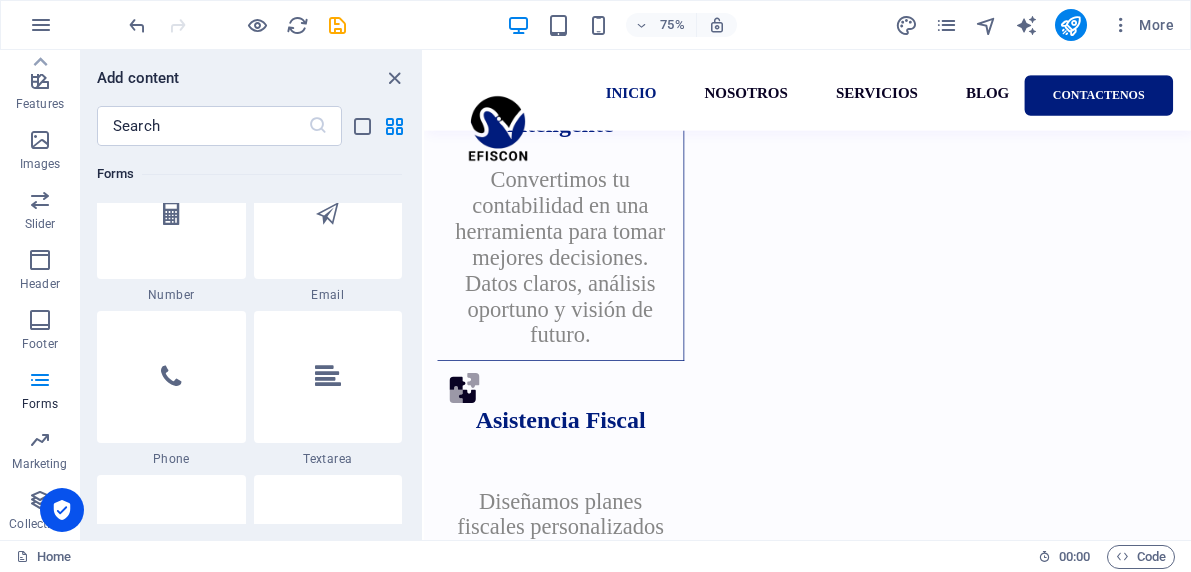 scroll, scrollTop: 15158, scrollLeft: 0, axis: vertical 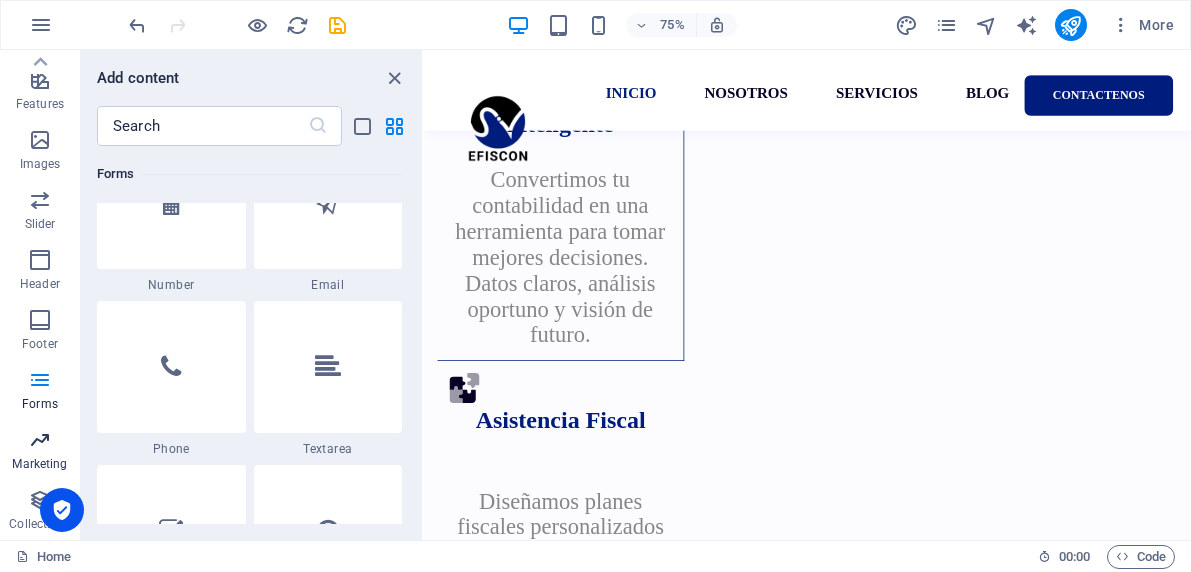 click at bounding box center [40, 440] 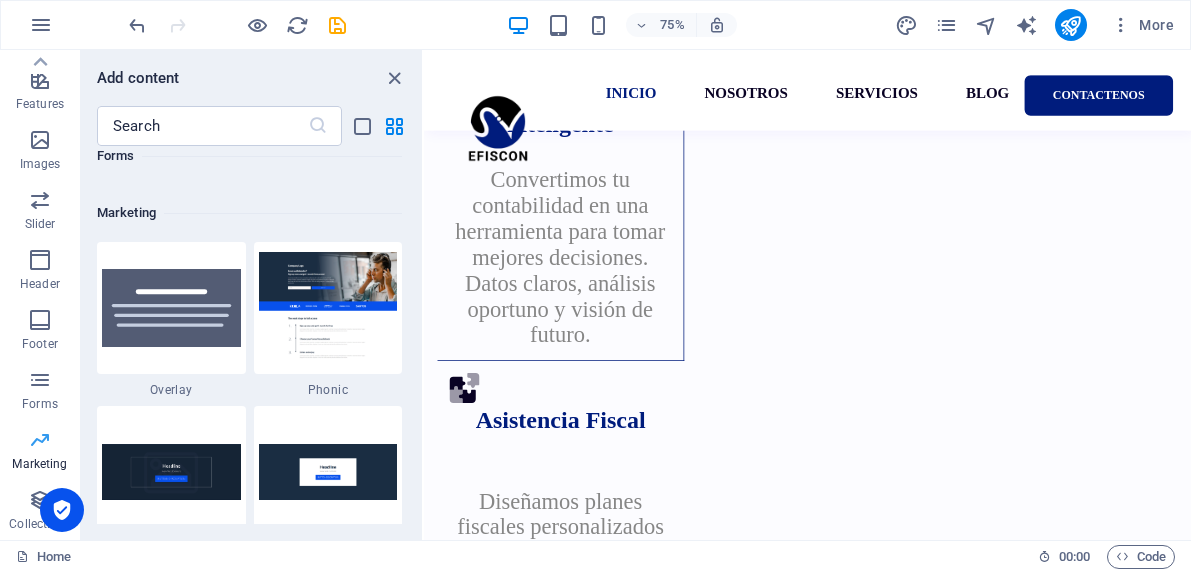 scroll, scrollTop: 16125, scrollLeft: 0, axis: vertical 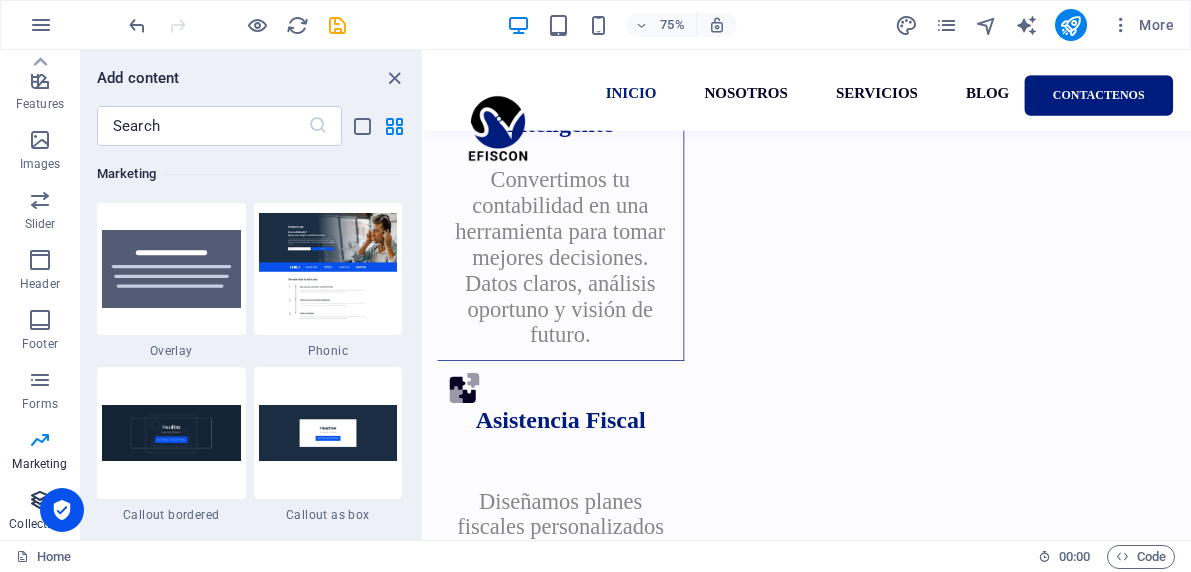 click at bounding box center [40, 500] 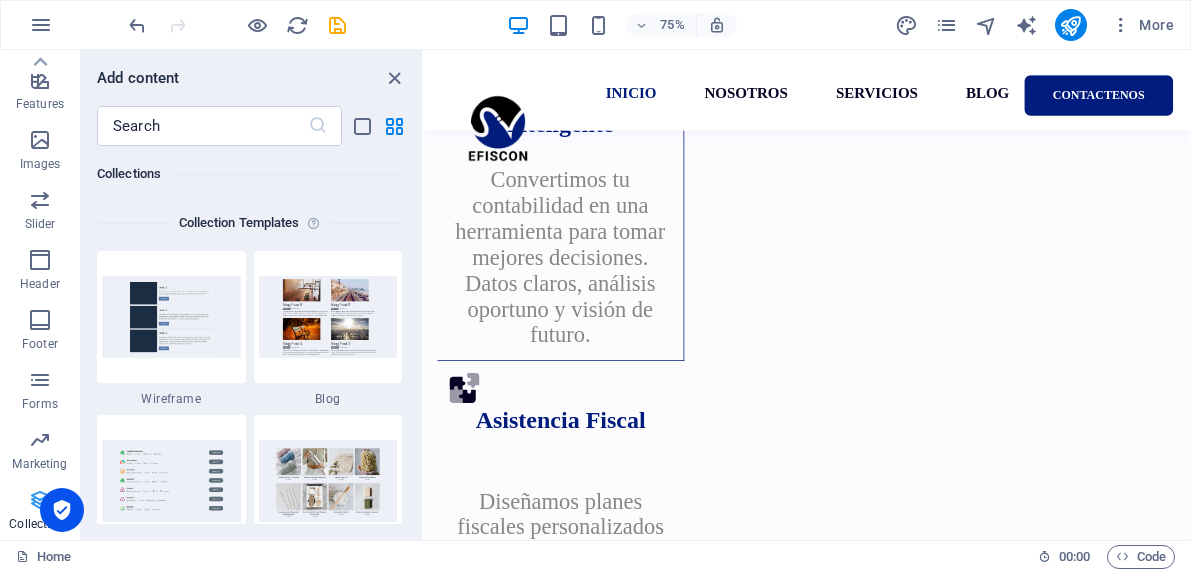 scroll, scrollTop: 18142, scrollLeft: 0, axis: vertical 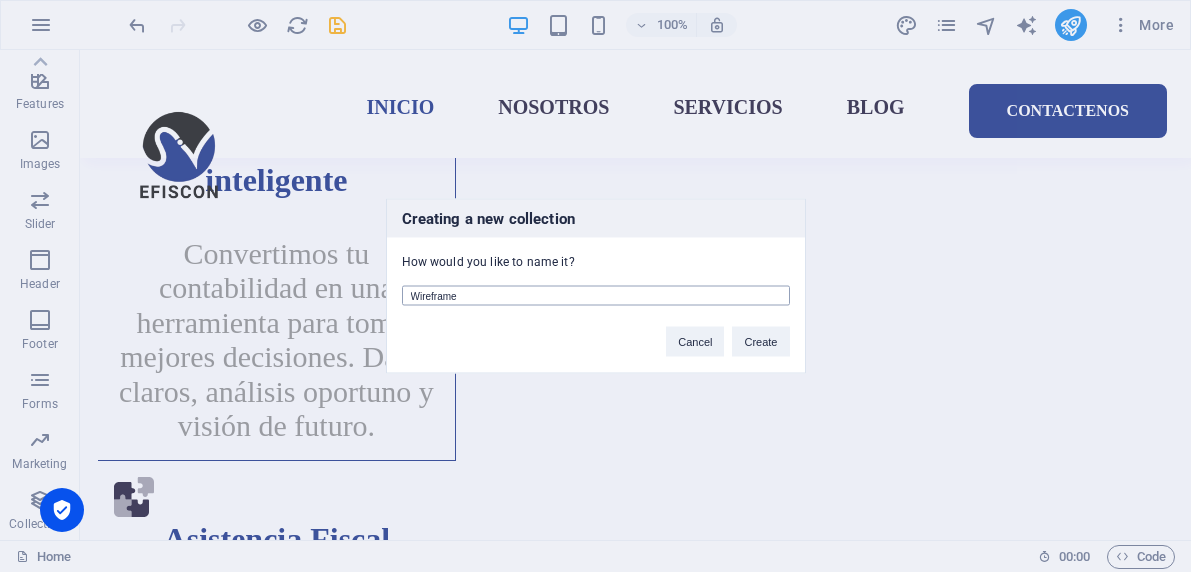 drag, startPoint x: 463, startPoint y: 298, endPoint x: 405, endPoint y: 297, distance: 58.00862 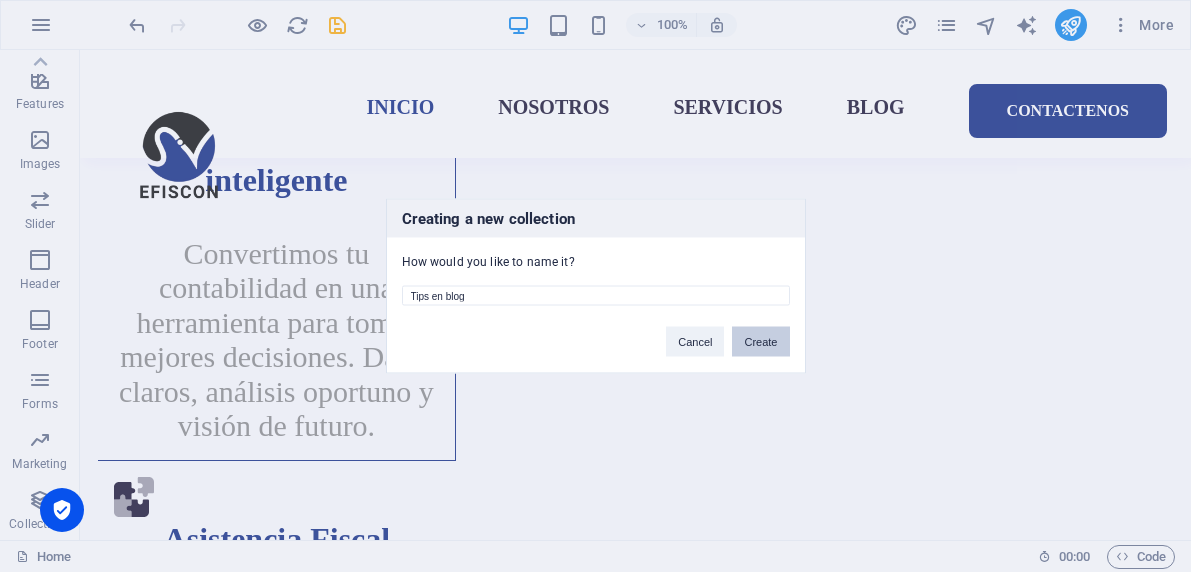 type on "Tips en blog" 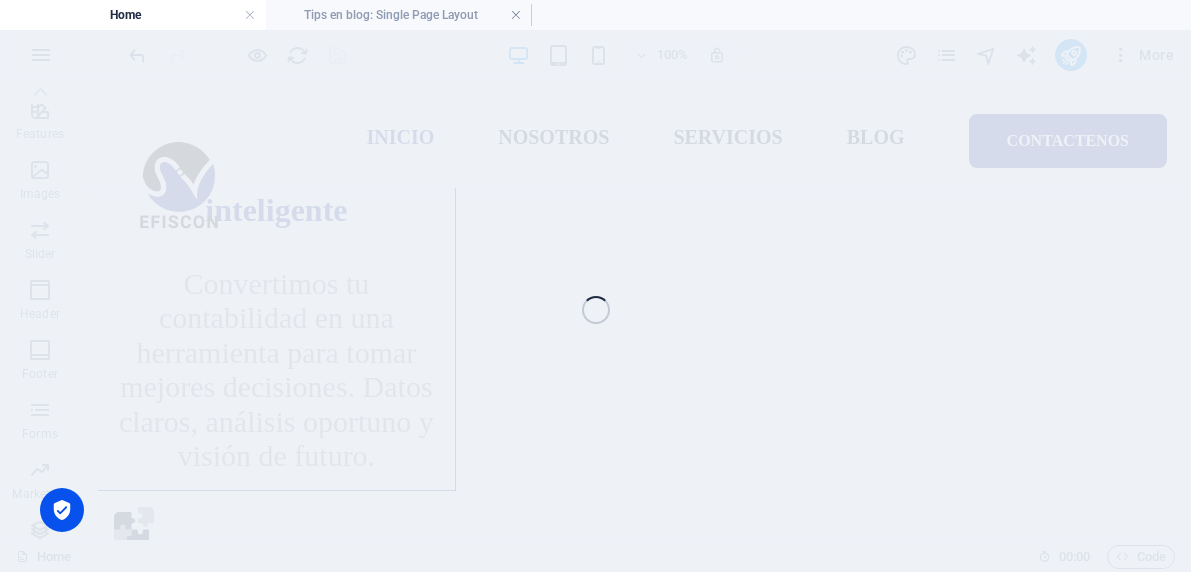 select on "6873406e7302a7200f04f94d" 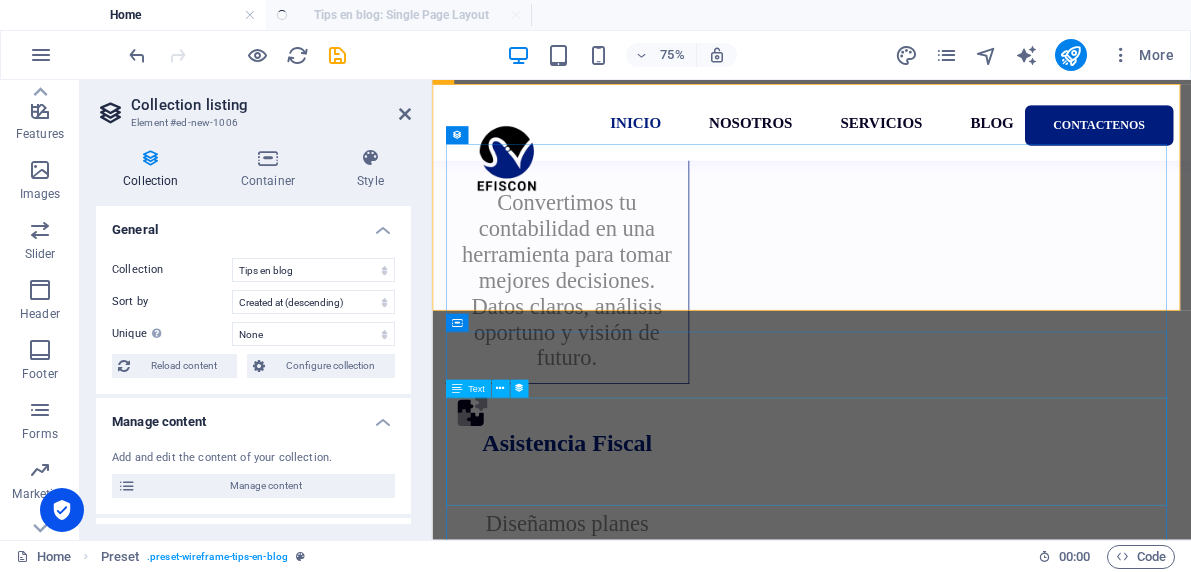 select on "createdAt_DESC" 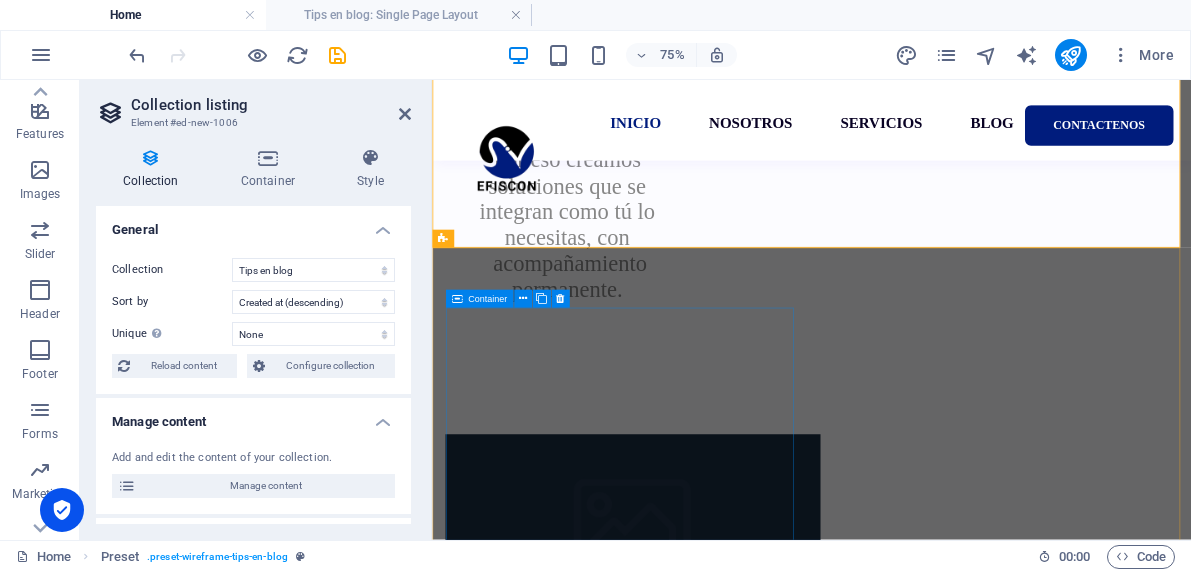 scroll, scrollTop: 4849, scrollLeft: 0, axis: vertical 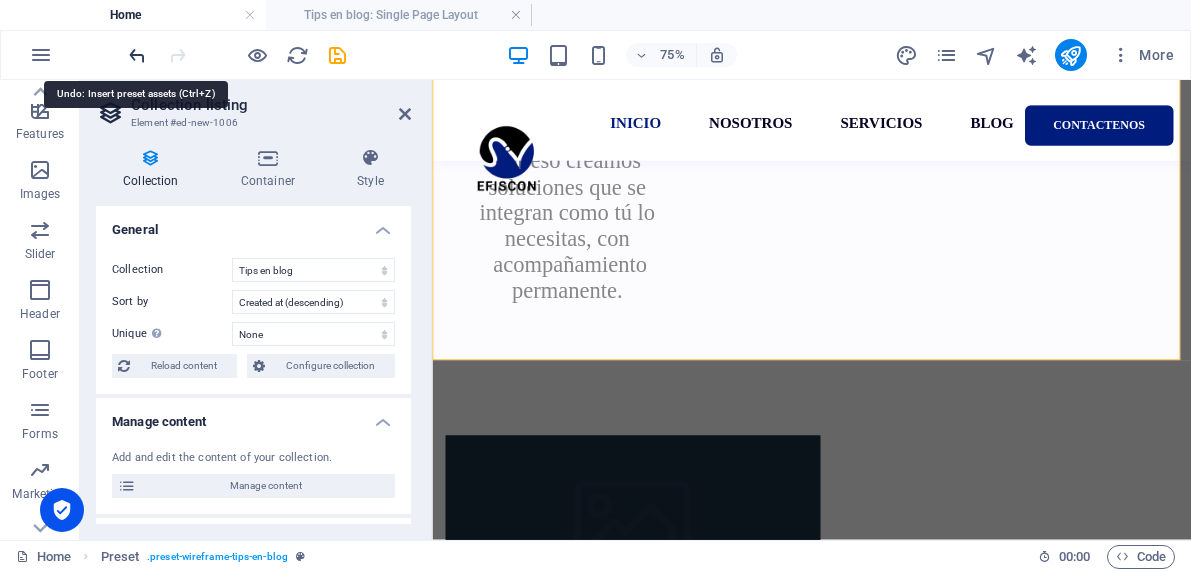 click at bounding box center (137, 55) 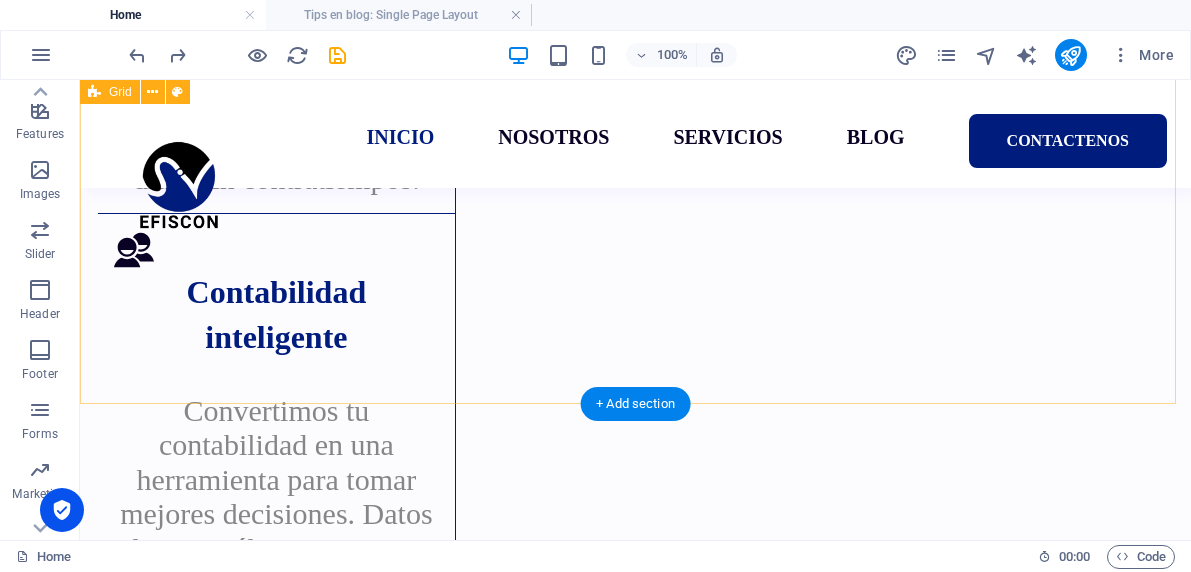 scroll, scrollTop: 2857, scrollLeft: 0, axis: vertical 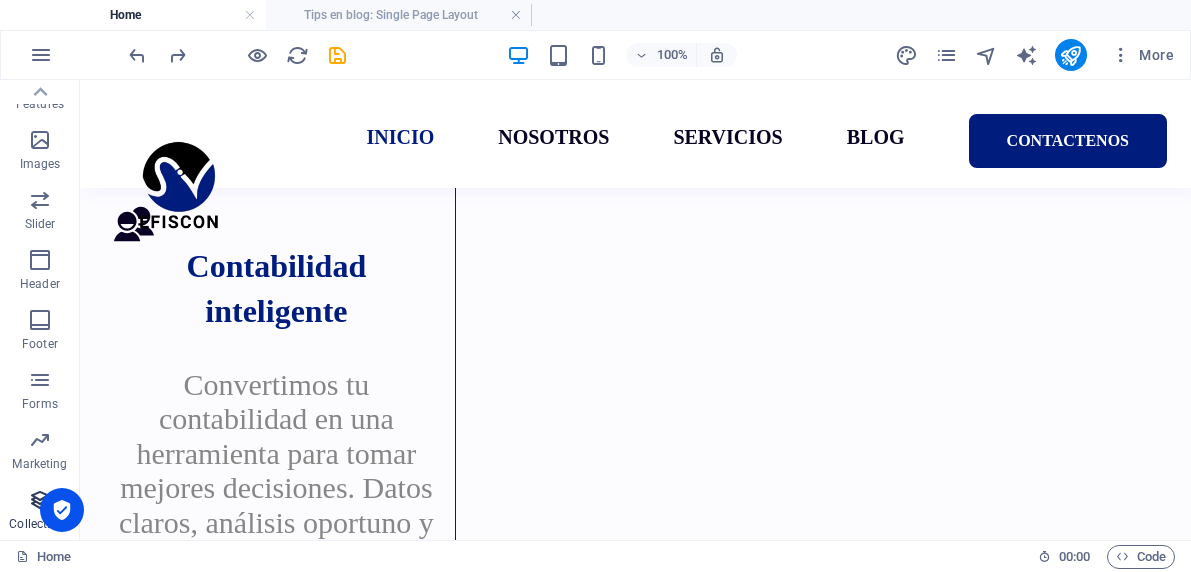click at bounding box center [40, 500] 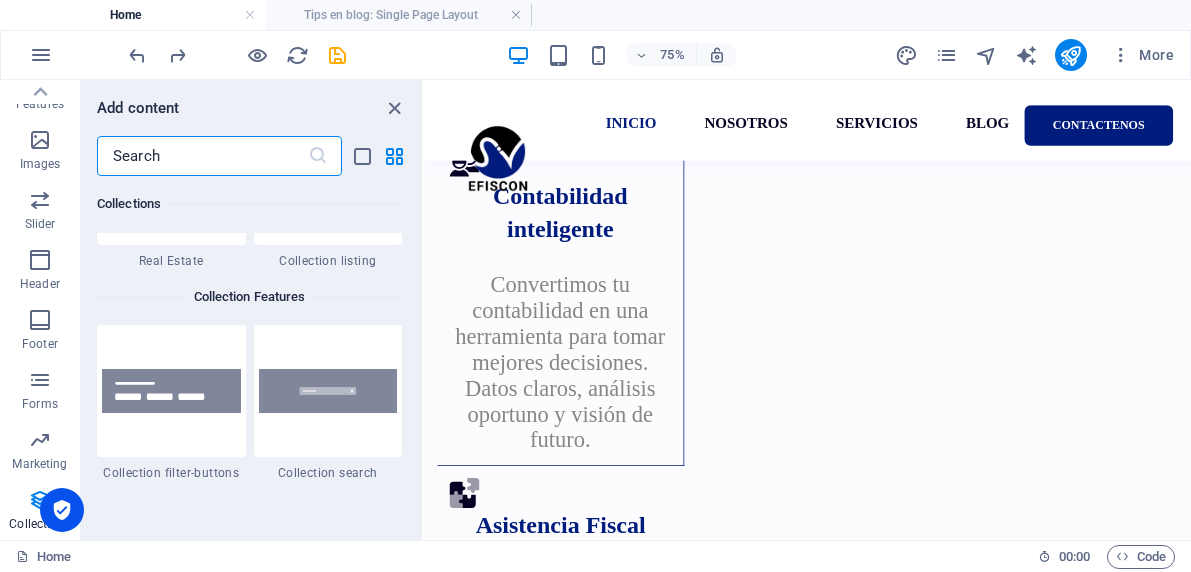 scroll, scrollTop: 18680, scrollLeft: 0, axis: vertical 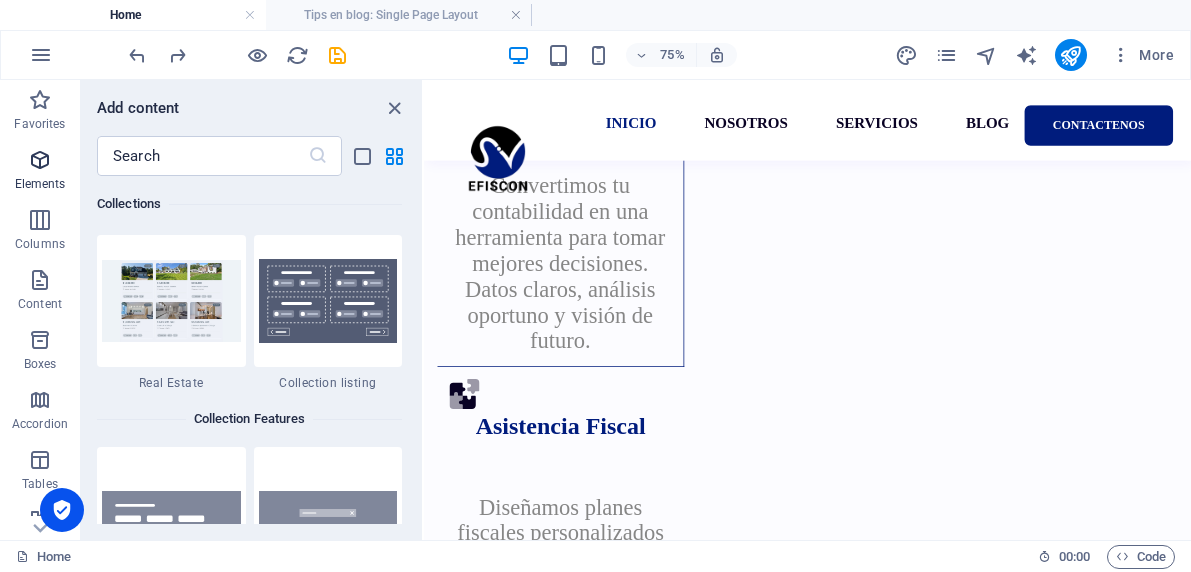 click at bounding box center [40, 160] 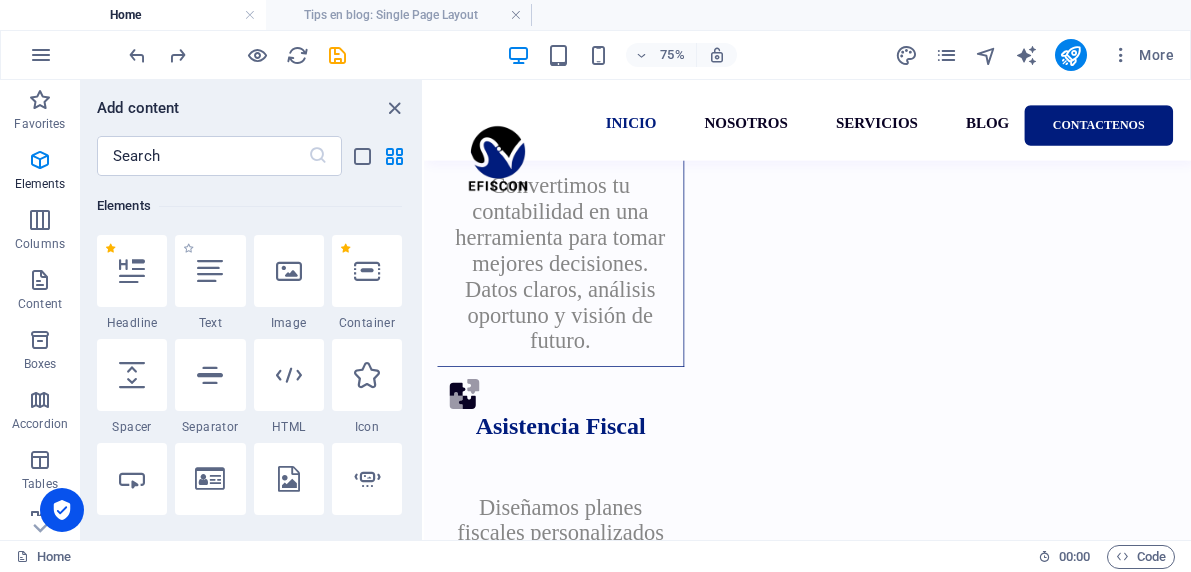 scroll, scrollTop: 215, scrollLeft: 0, axis: vertical 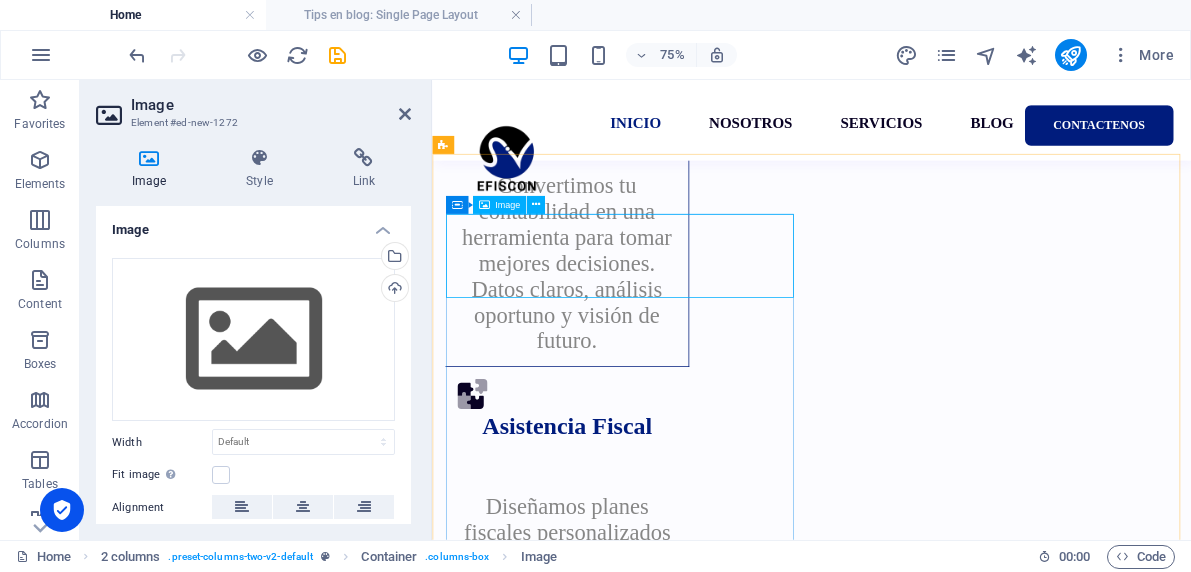 click at bounding box center [686, 2534] 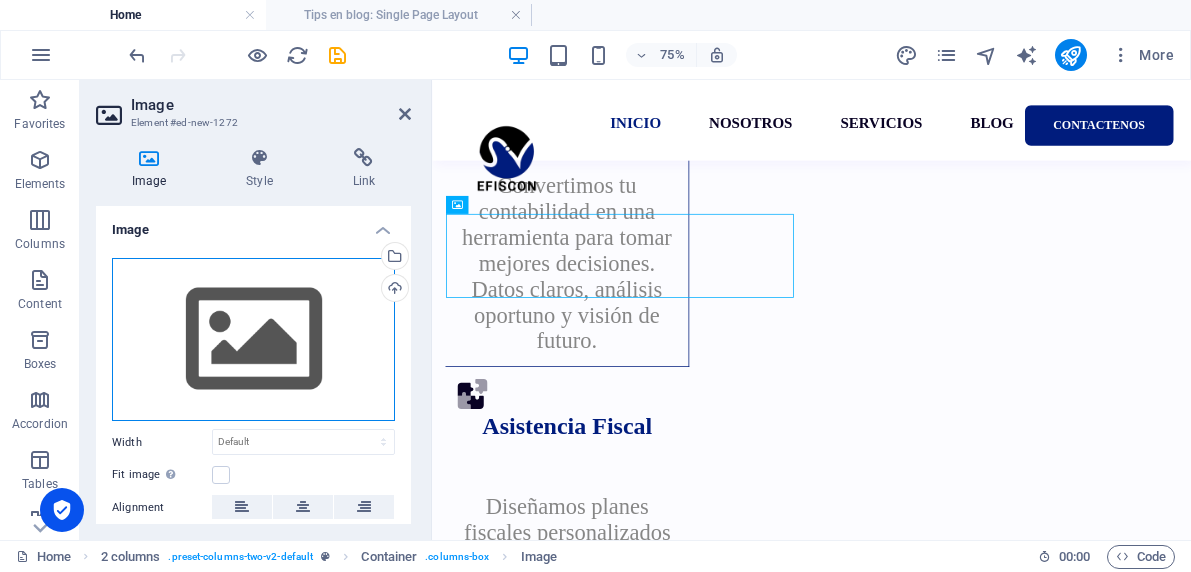 click on "Drag files here, click to choose files or select files from Files or our free stock photos & videos" at bounding box center (253, 340) 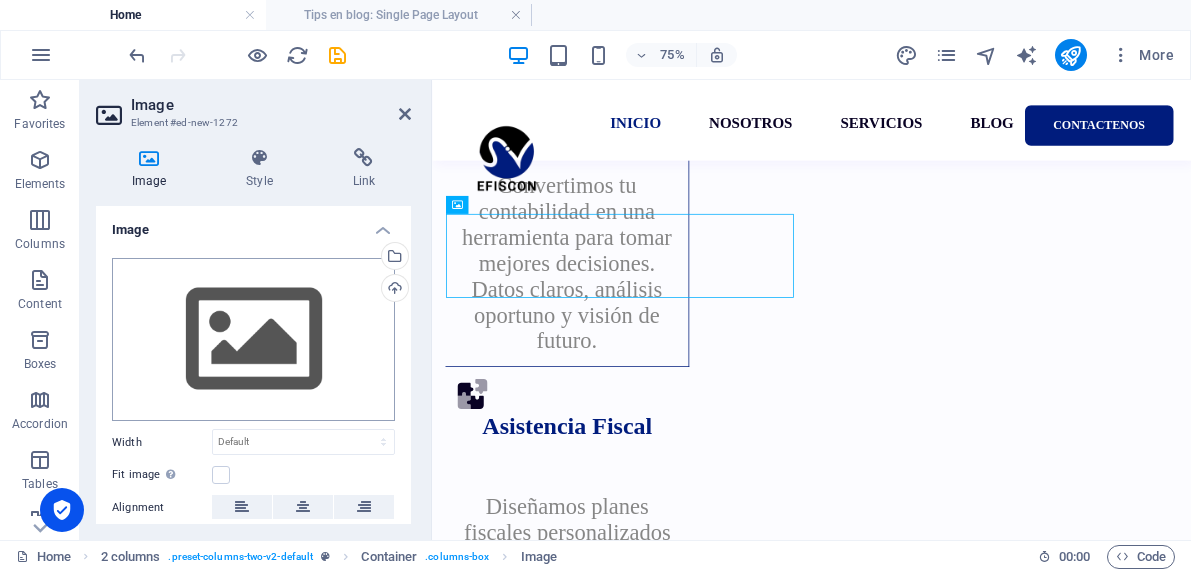 scroll, scrollTop: 2852, scrollLeft: 0, axis: vertical 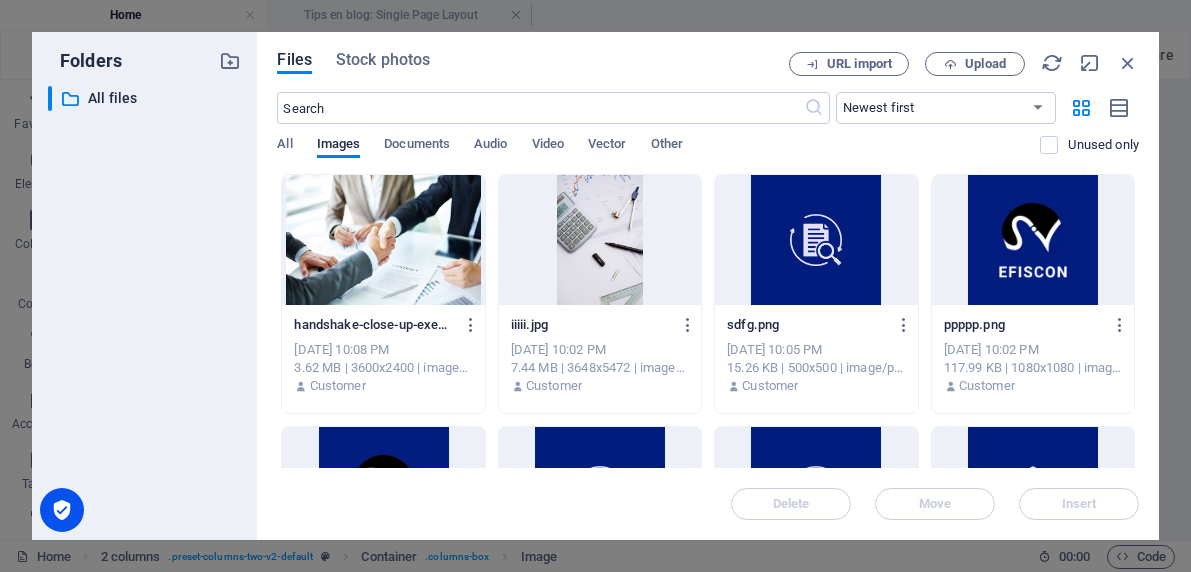 click at bounding box center (383, 240) 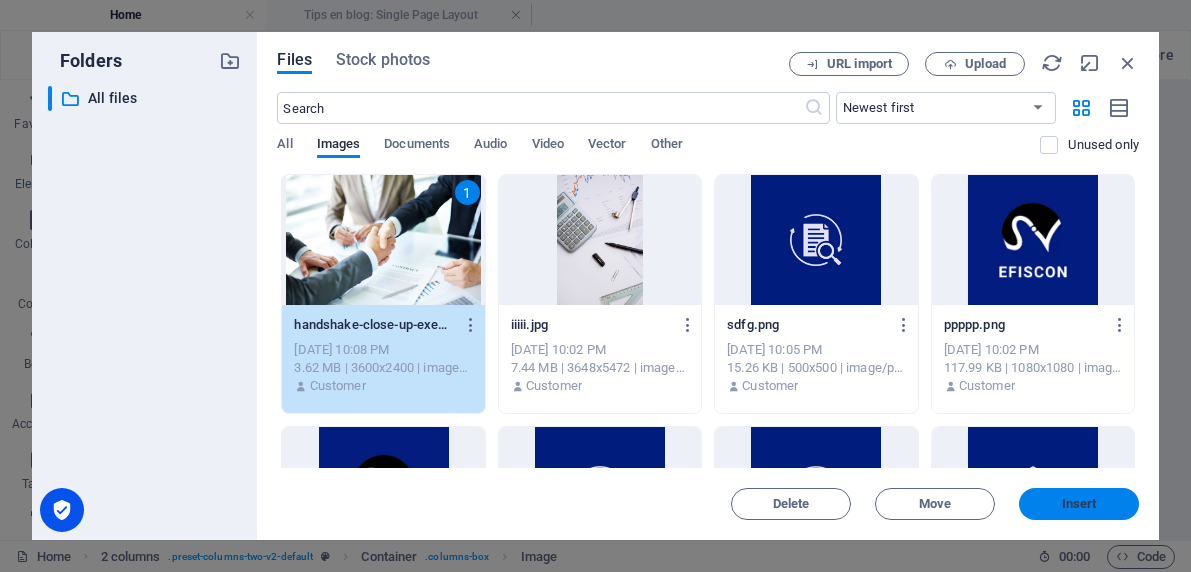 click on "Insert" at bounding box center (1079, 504) 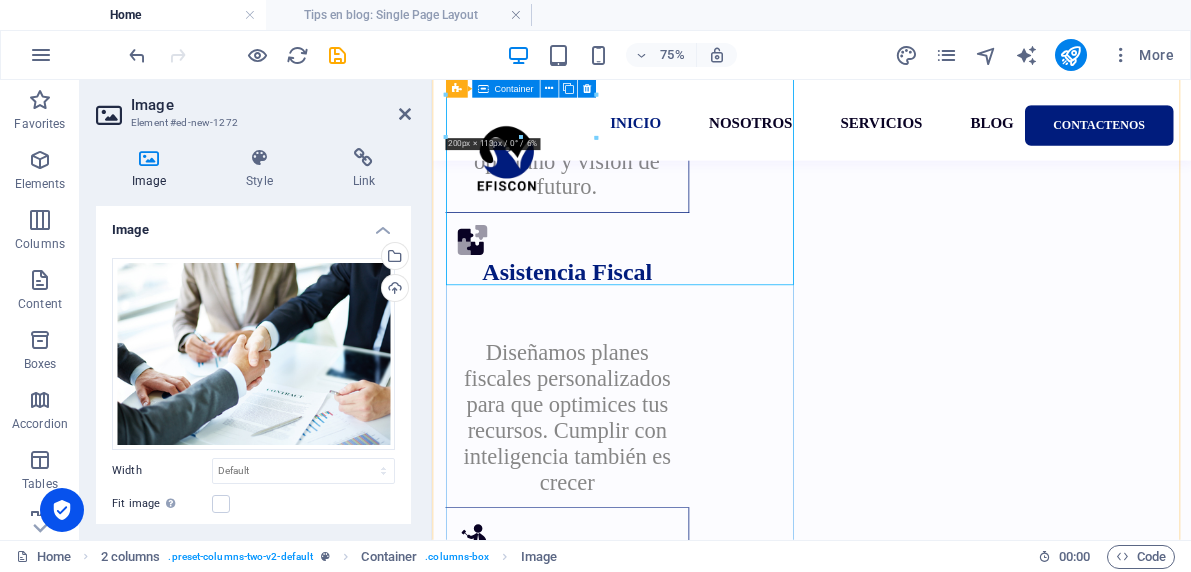 scroll, scrollTop: 3196, scrollLeft: 0, axis: vertical 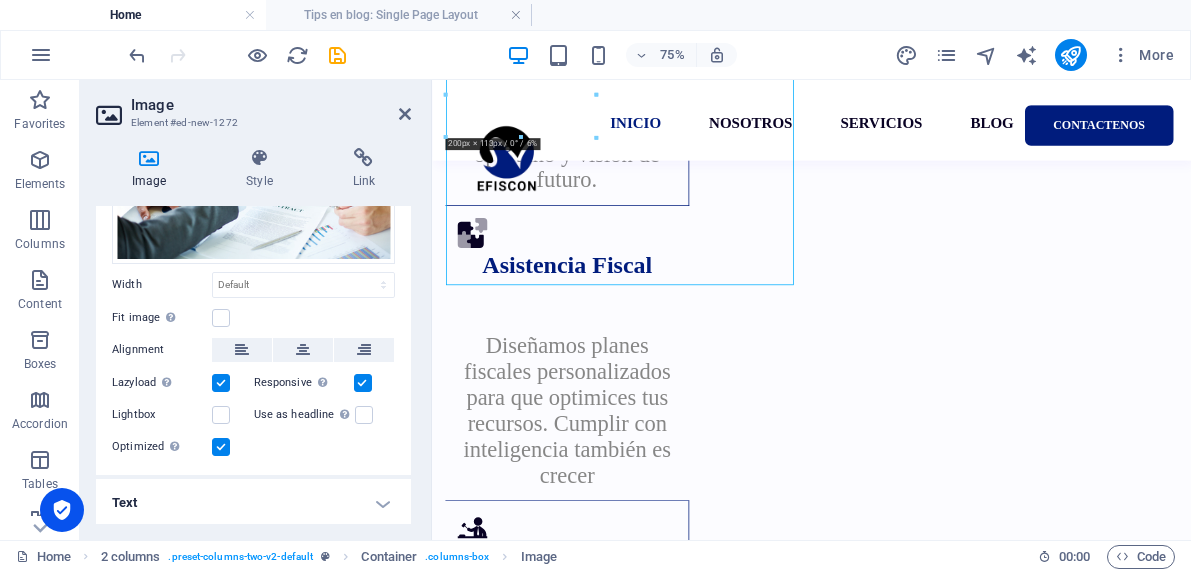 click on "Text" at bounding box center (253, 503) 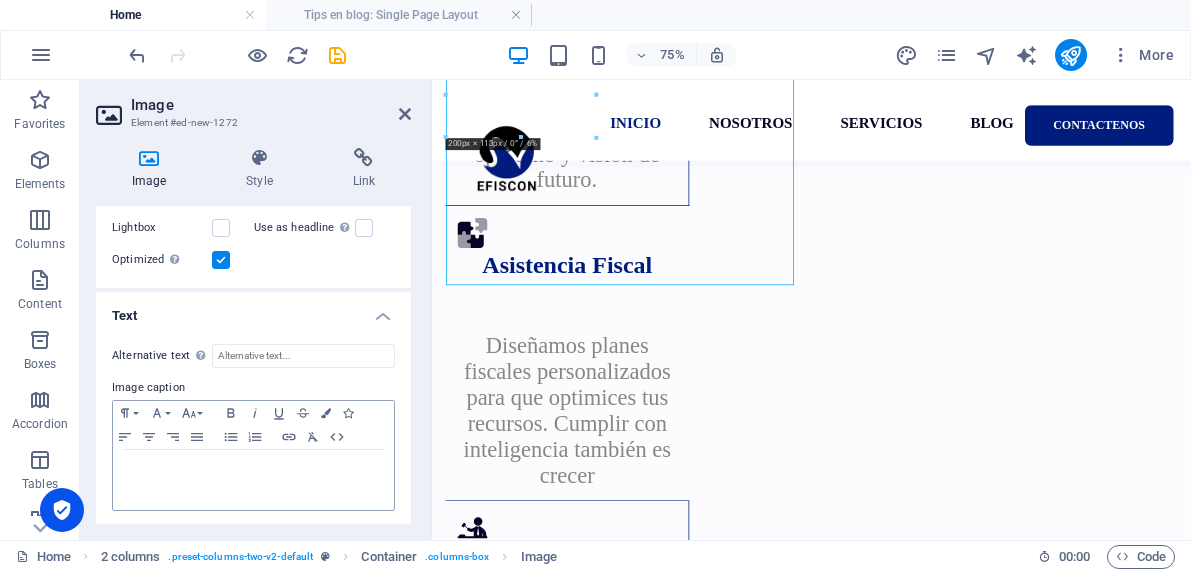scroll, scrollTop: 374, scrollLeft: 0, axis: vertical 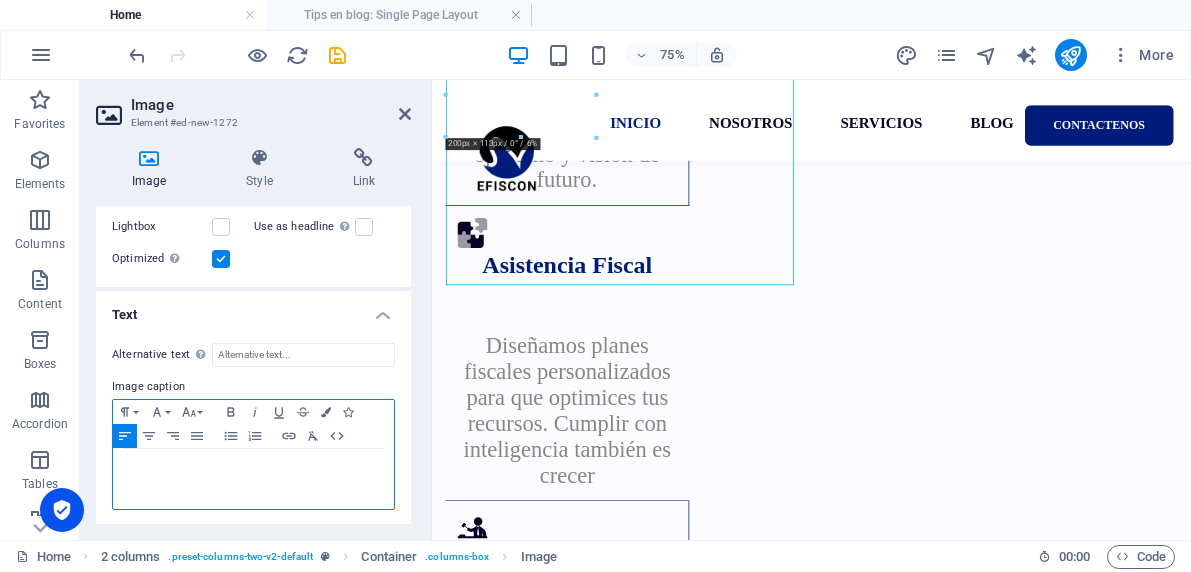 click at bounding box center (253, 479) 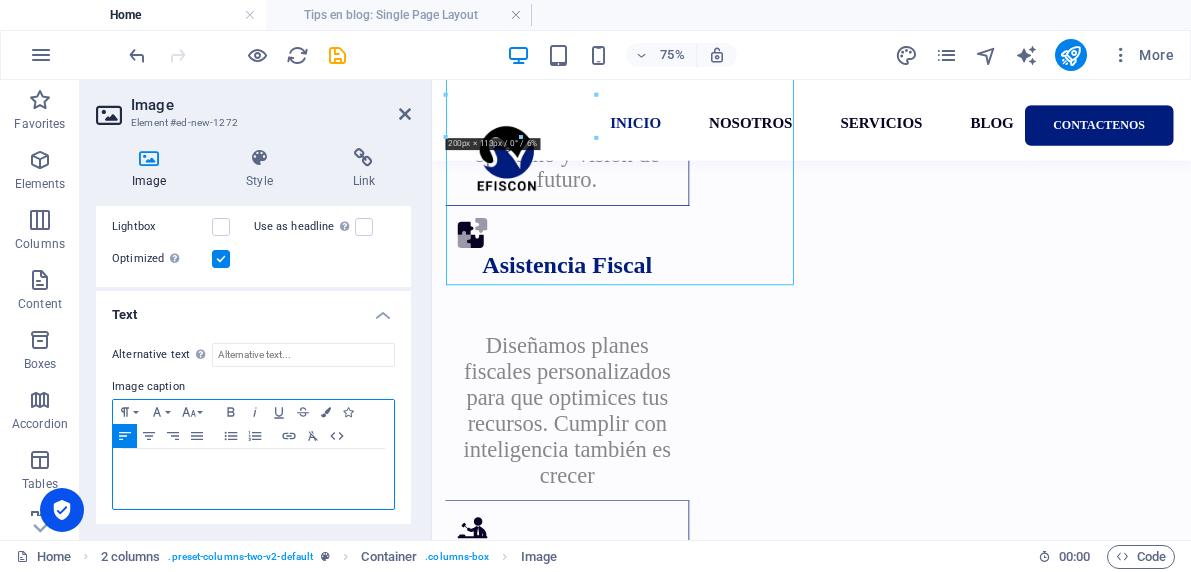 scroll, scrollTop: 49, scrollLeft: 0, axis: vertical 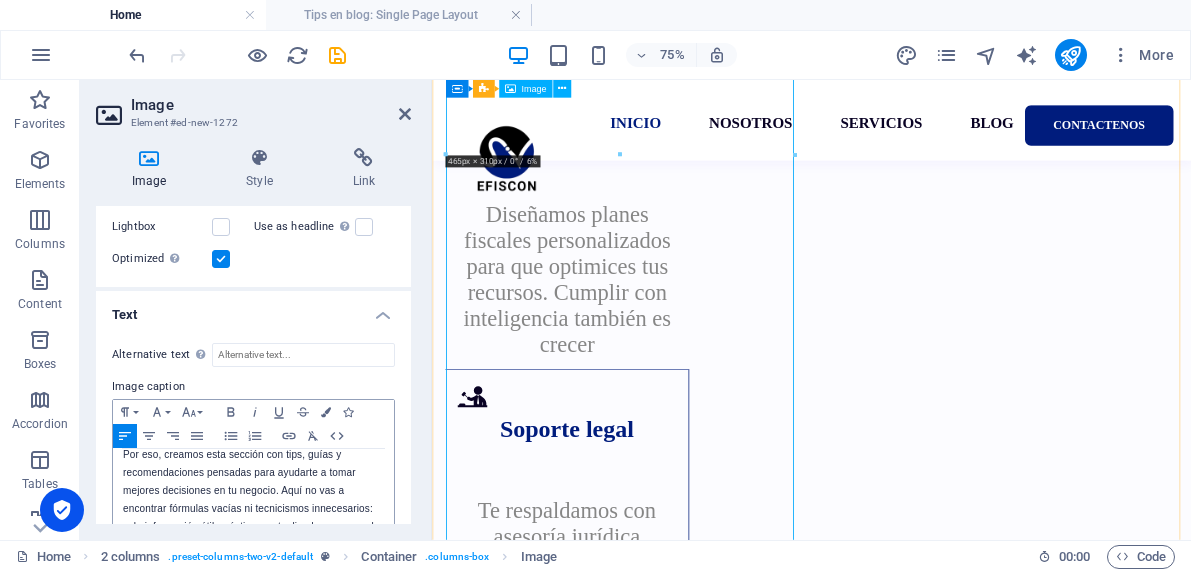 click on "En [DEMOGRAPHIC_DATA] [DEMOGRAPHIC_DATA] que compartir conocimiento también es consultoría. Por eso, creamos esta sección con tips, guías y recomendaciones pensadas para ayudarte a [PERSON_NAME] mejores decisiones en tu negocio. Aquí no vas a encontrar fórmulas vacías ni tecnicismos innecesarios: solo información útil, práctica y actualizada para que el cumplimiento fiscal, la contabilidad y la estrategia empresarial dejen de ser un dolor de cabeza… y se conviertan en herramientas de crecimiento. Desde cómo prepararte para una revisión del SAT hasta consejos para ordenar tus finanzas o fortalecer tu estructura legal, este espacio es para ti." at bounding box center (686, 2850) 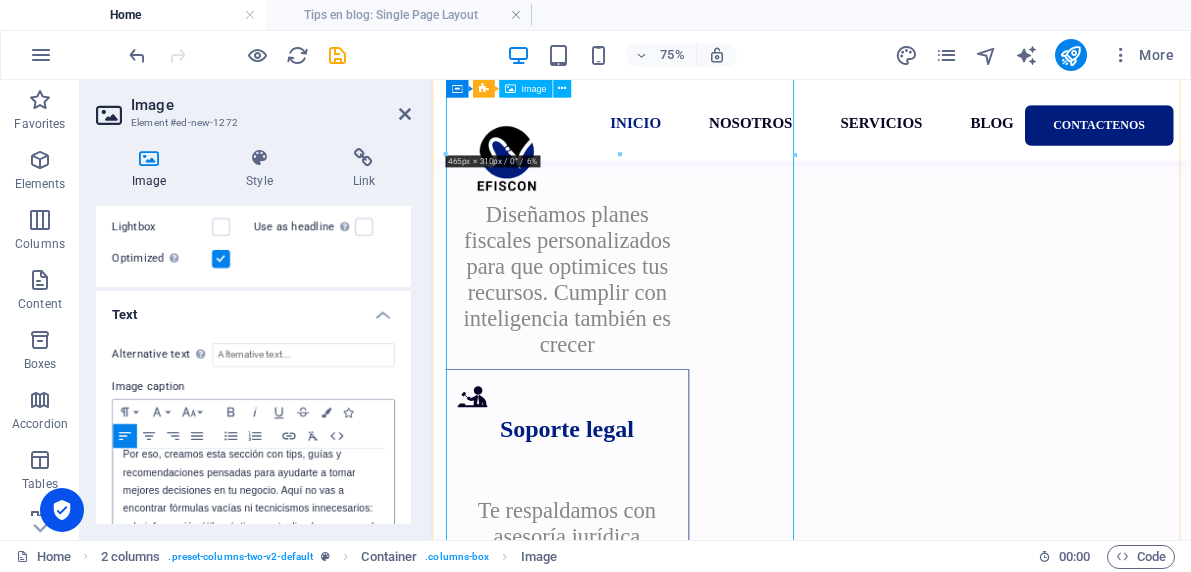 click on "En [DEMOGRAPHIC_DATA] [DEMOGRAPHIC_DATA] que compartir conocimiento también es consultoría. Por eso, creamos esta sección con tips, guías y recomendaciones pensadas para ayudarte a [PERSON_NAME] mejores decisiones en tu negocio. Aquí no vas a encontrar fórmulas vacías ni tecnicismos innecesarios: solo información útil, práctica y actualizada para que el cumplimiento fiscal, la contabilidad y la estrategia empresarial dejen de ser un dolor de cabeza… y se conviertan en herramientas de crecimiento. Desde cómo prepararte para una revisión del SAT hasta consejos para ordenar tus finanzas o fortalecer tu estructura legal, este espacio es para ti." at bounding box center (686, 2850) 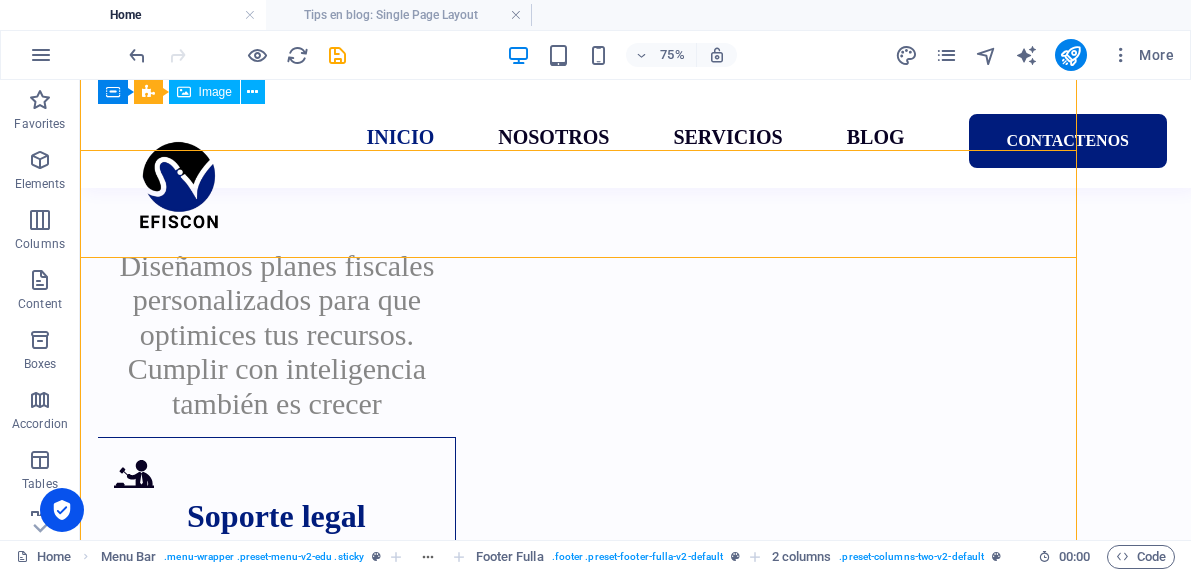 scroll, scrollTop: 3300, scrollLeft: 0, axis: vertical 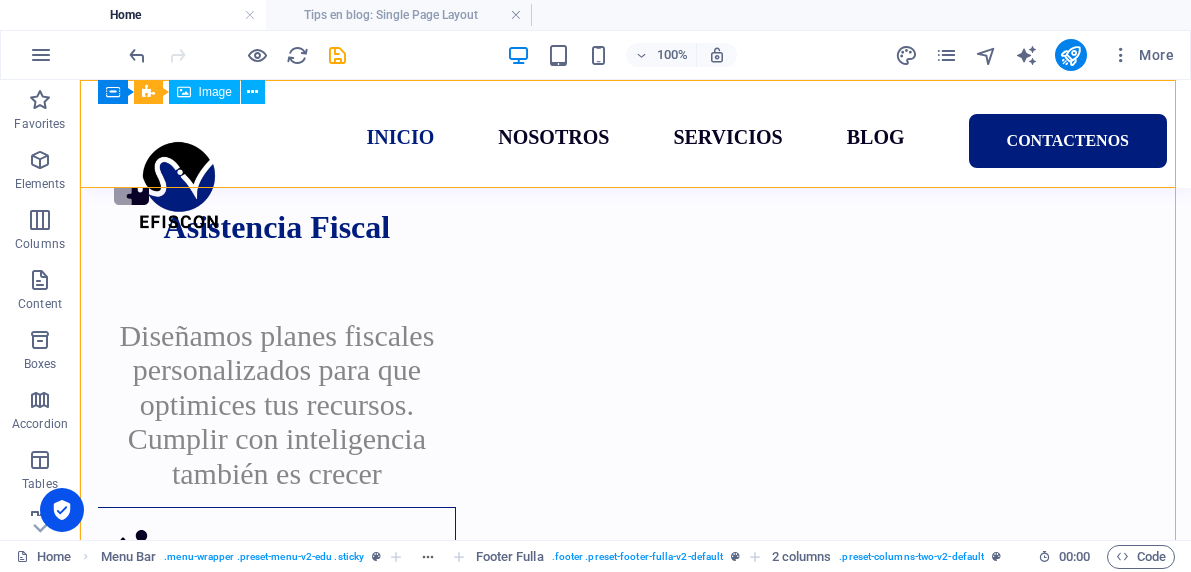 click on "En [DEMOGRAPHIC_DATA] [DEMOGRAPHIC_DATA] que compartir conocimiento también es consultoría. Por eso, creamos esta sección con tips, guías y recomendaciones pensadas para ayudarte a [PERSON_NAME] mejores decisiones en tu negocio. Aquí no vas a encontrar fórmulas vacías ni tecnicismos innecesarios: solo información útil, práctica y actualizada para que el cumplimiento fiscal, la contabilidad y la estrategia empresarial dejen de ser un dolor de cabeza… y se conviertan en herramientas de crecimiento. Desde cómo prepararte para una revisión del SAT hasta consejos para ordenar tus finanzas o fortalecer tu estructura legal, este espacio es para ti." at bounding box center [359, 2733] 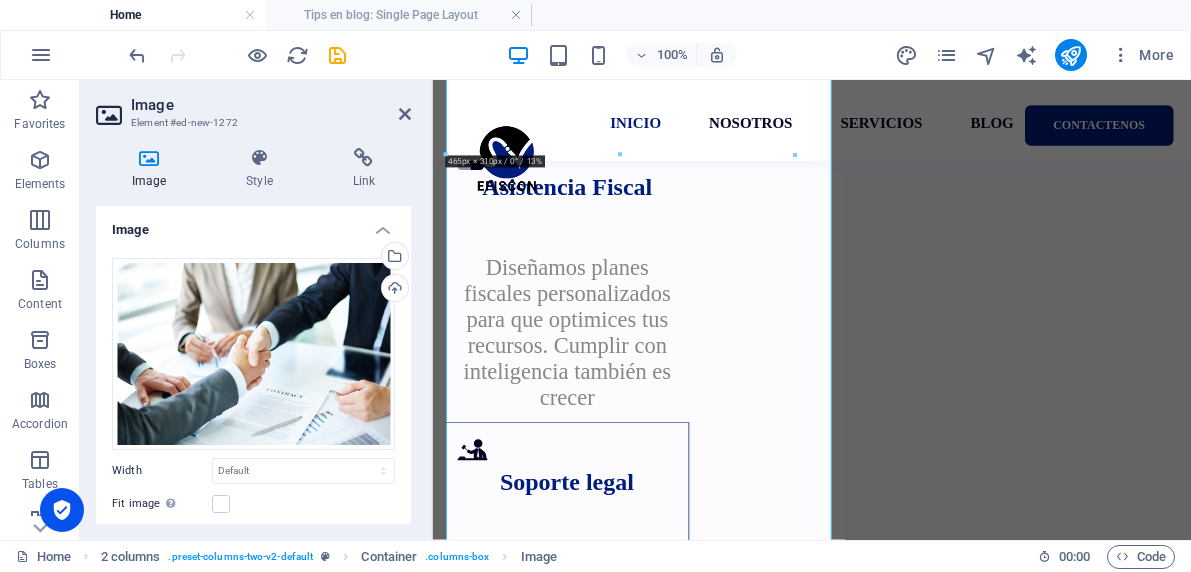 scroll, scrollTop: 3370, scrollLeft: 0, axis: vertical 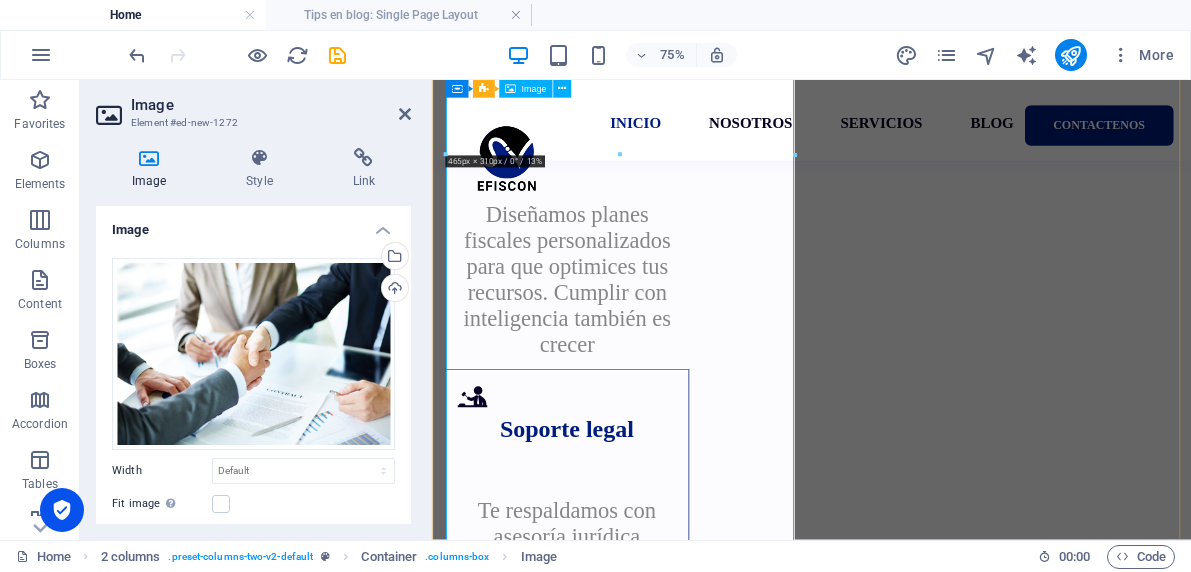 click on "En [DEMOGRAPHIC_DATA] [DEMOGRAPHIC_DATA] que compartir conocimiento también es consultoría. Por eso, creamos esta sección con tips, guías y recomendaciones pensadas para ayudarte a [PERSON_NAME] mejores decisiones en tu negocio. Aquí no vas a encontrar fórmulas vacías ni tecnicismos innecesarios: solo información útil, práctica y actualizada para que el cumplimiento fiscal, la contabilidad y la estrategia empresarial dejen de ser un dolor de cabeza… y se conviertan en herramientas de crecimiento. Desde cómo prepararte para una revisión del SAT hasta consejos para ordenar tus finanzas o fortalecer tu estructura legal, este espacio es para ti." at bounding box center (686, 2854) 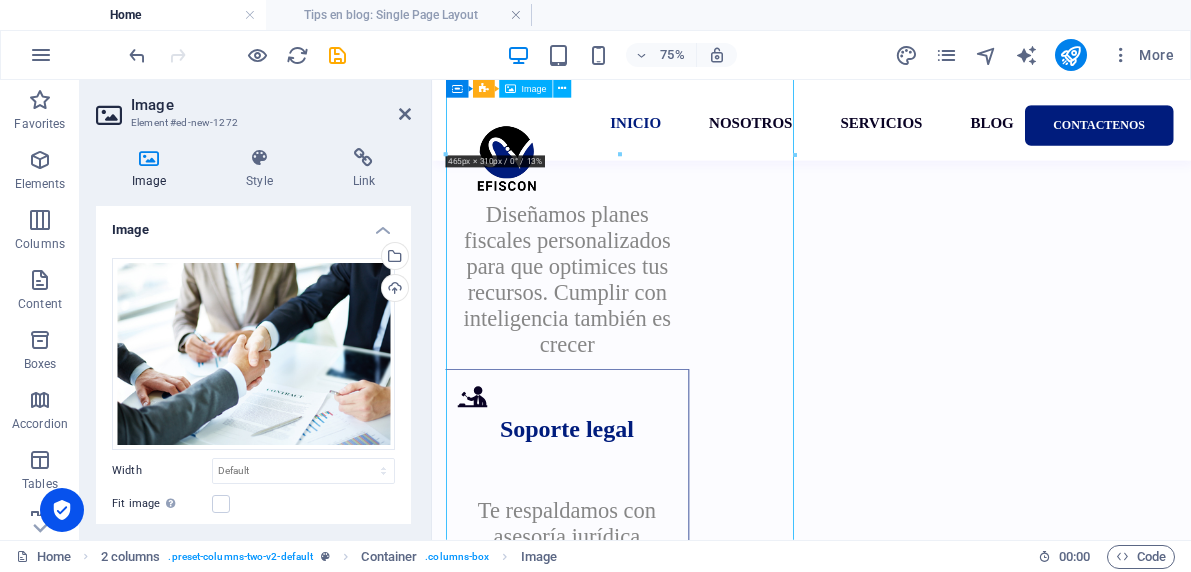 drag, startPoint x: 517, startPoint y: 330, endPoint x: 553, endPoint y: 459, distance: 133.9291 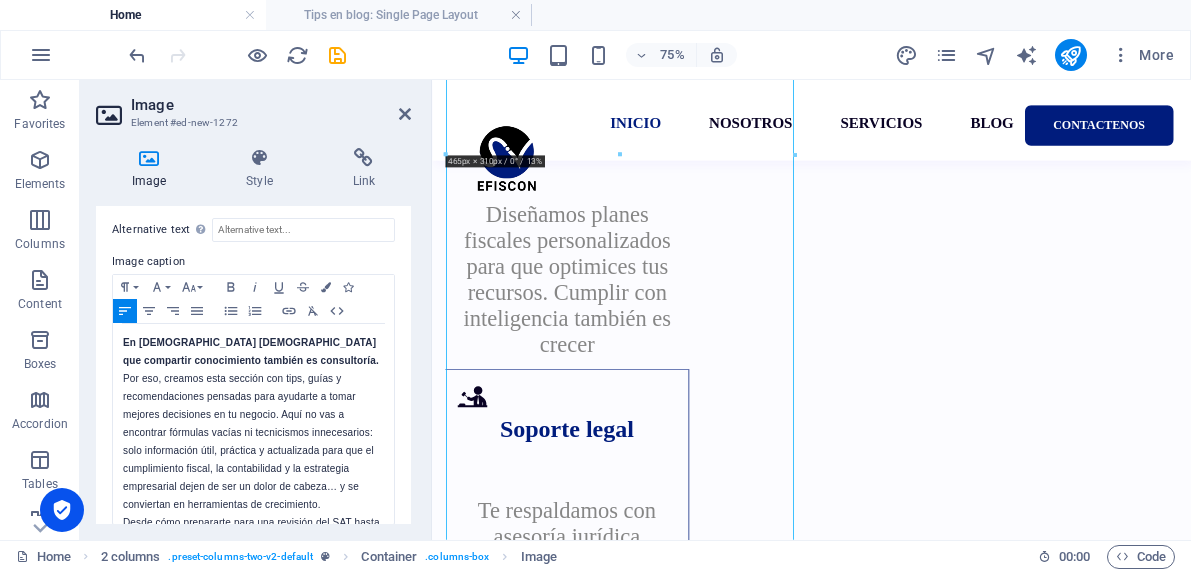 scroll, scrollTop: 514, scrollLeft: 0, axis: vertical 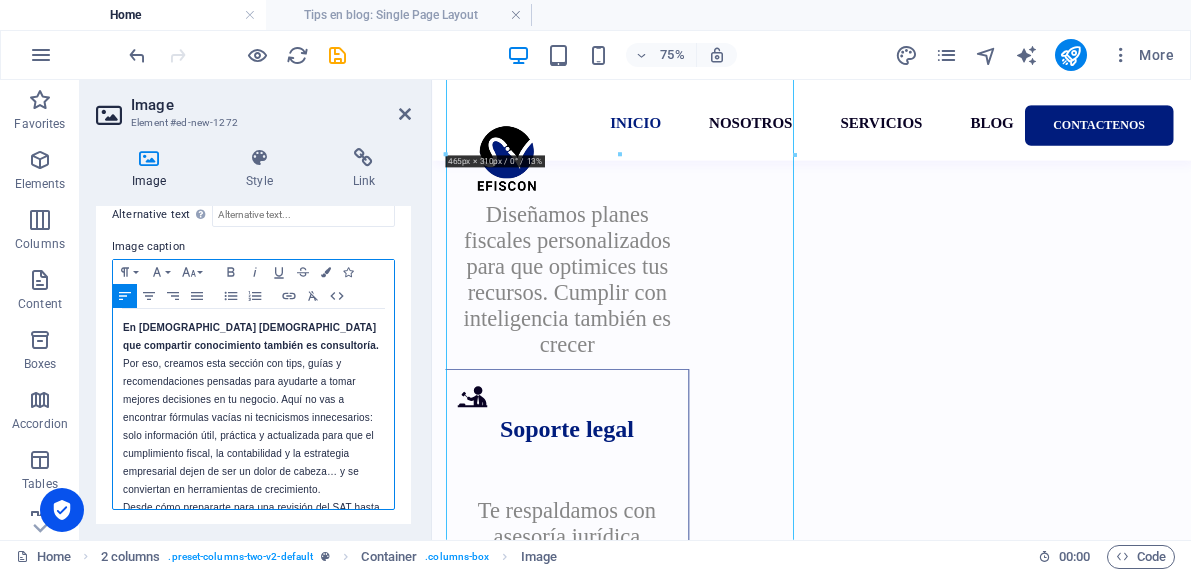 click on "En [DEMOGRAPHIC_DATA] [DEMOGRAPHIC_DATA] que compartir conocimiento también es consultoría." at bounding box center [251, 336] 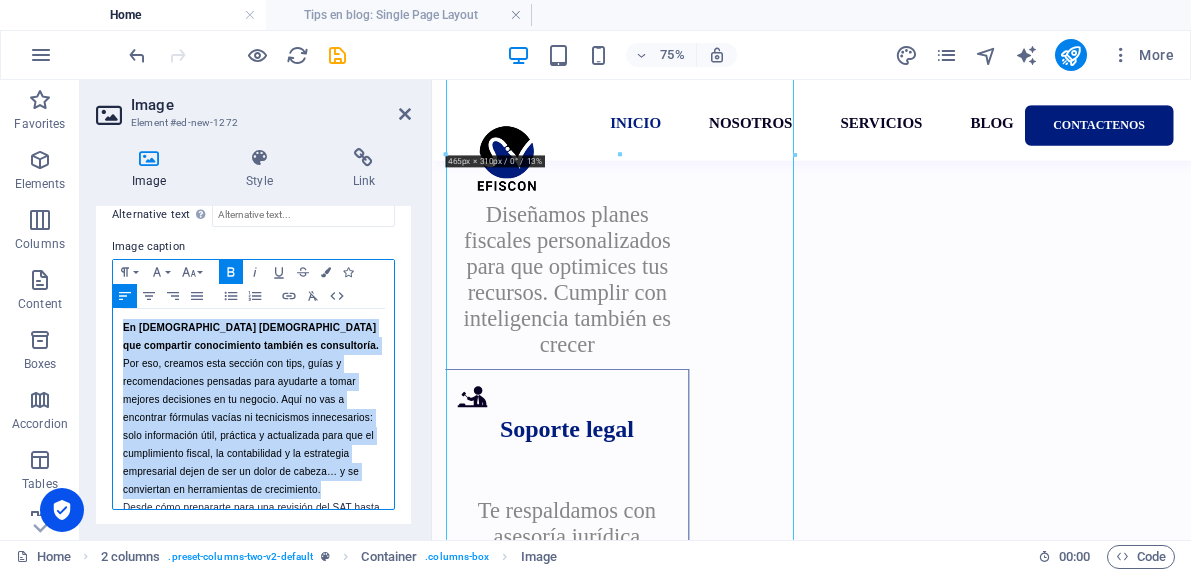 scroll, scrollTop: 54, scrollLeft: 0, axis: vertical 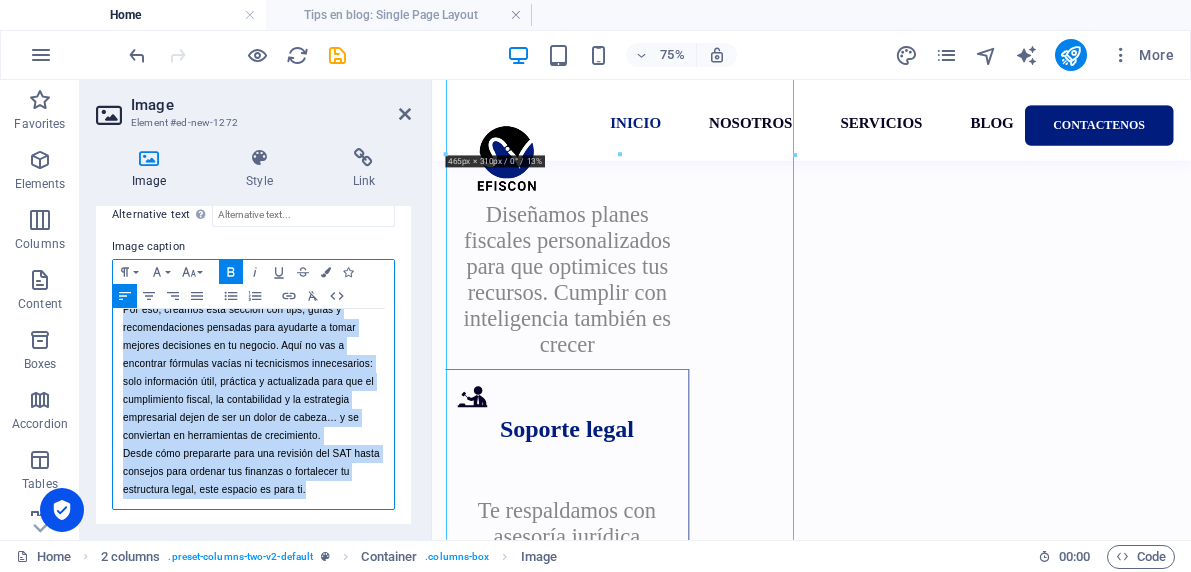 drag, startPoint x: 123, startPoint y: 327, endPoint x: 347, endPoint y: 516, distance: 293.0819 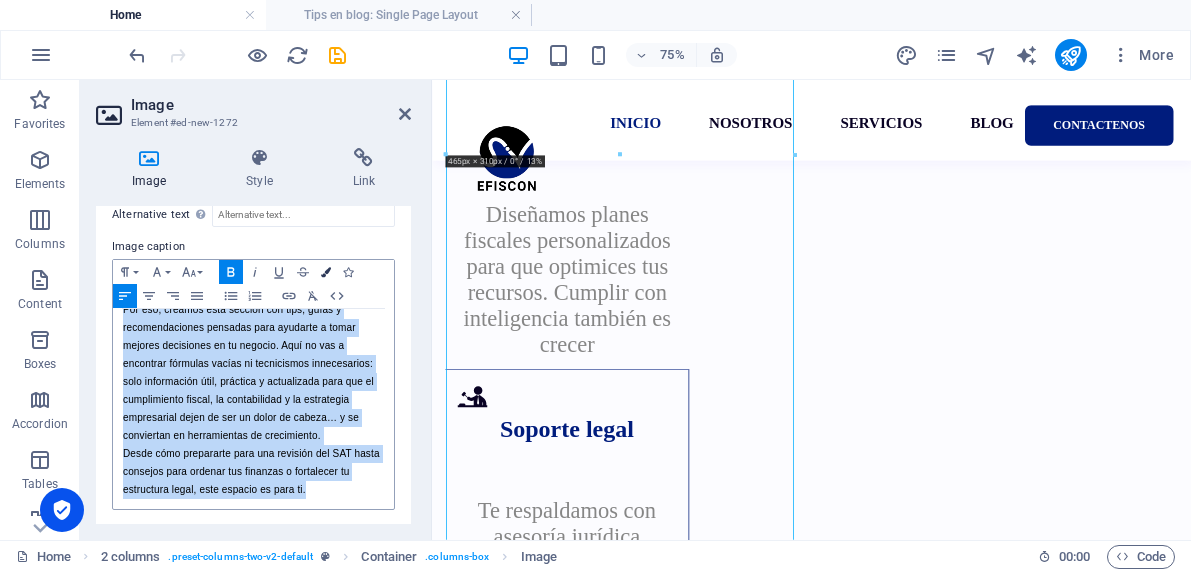 click at bounding box center [326, 272] 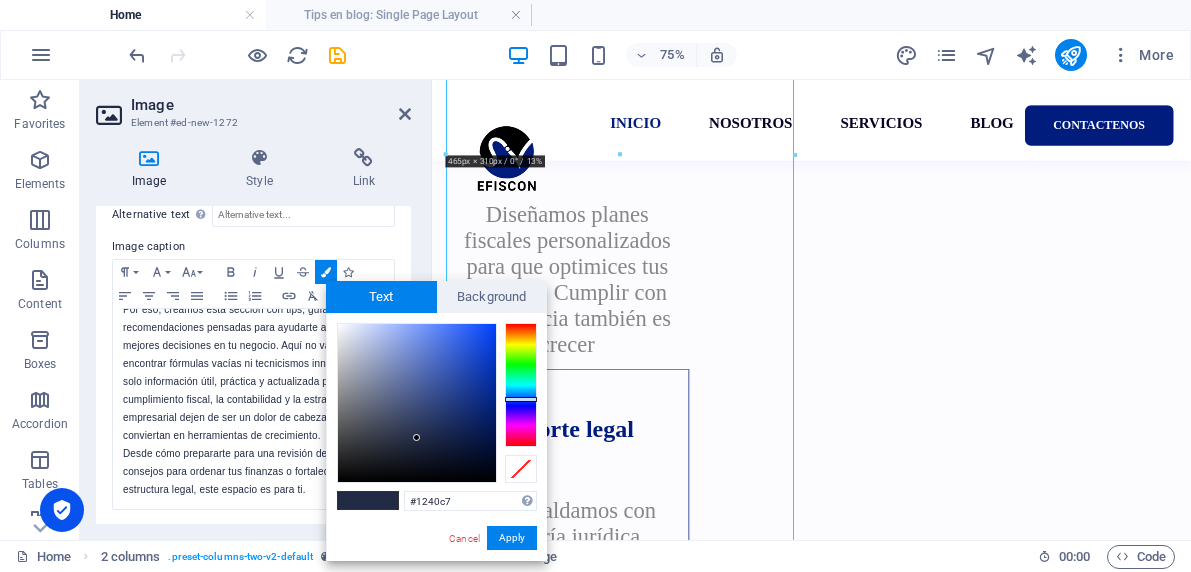 click at bounding box center [417, 403] 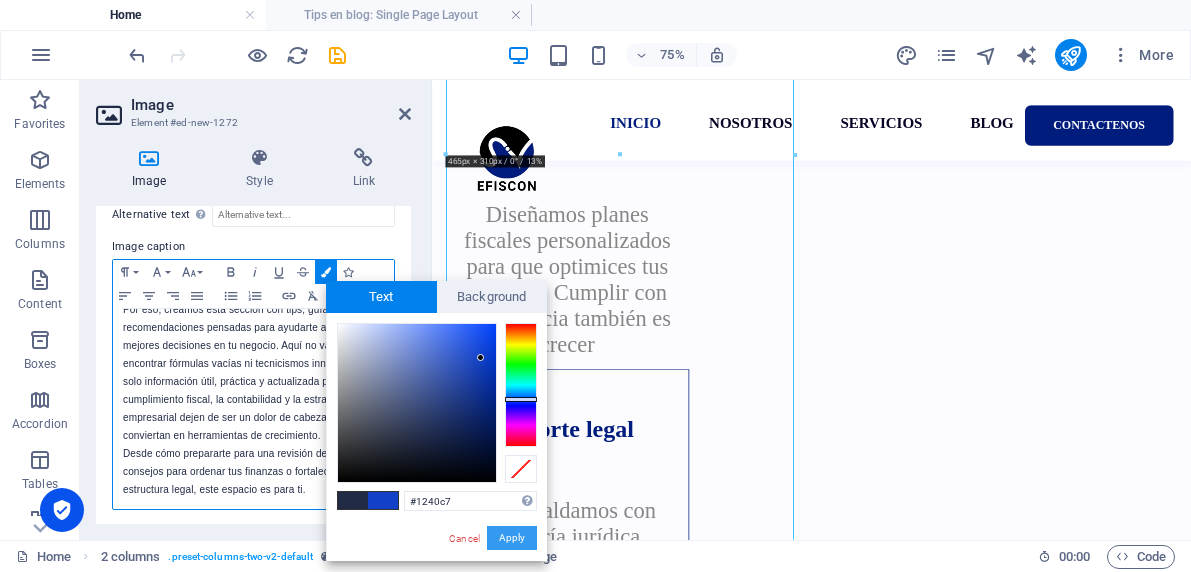 click on "Apply" at bounding box center (512, 538) 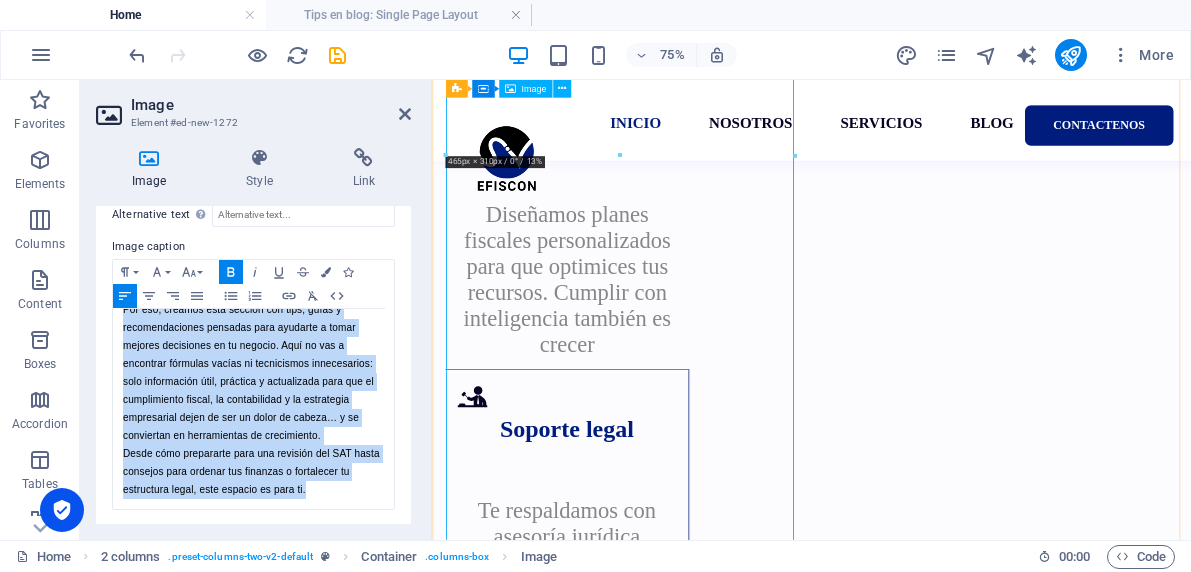 scroll, scrollTop: 3366, scrollLeft: 0, axis: vertical 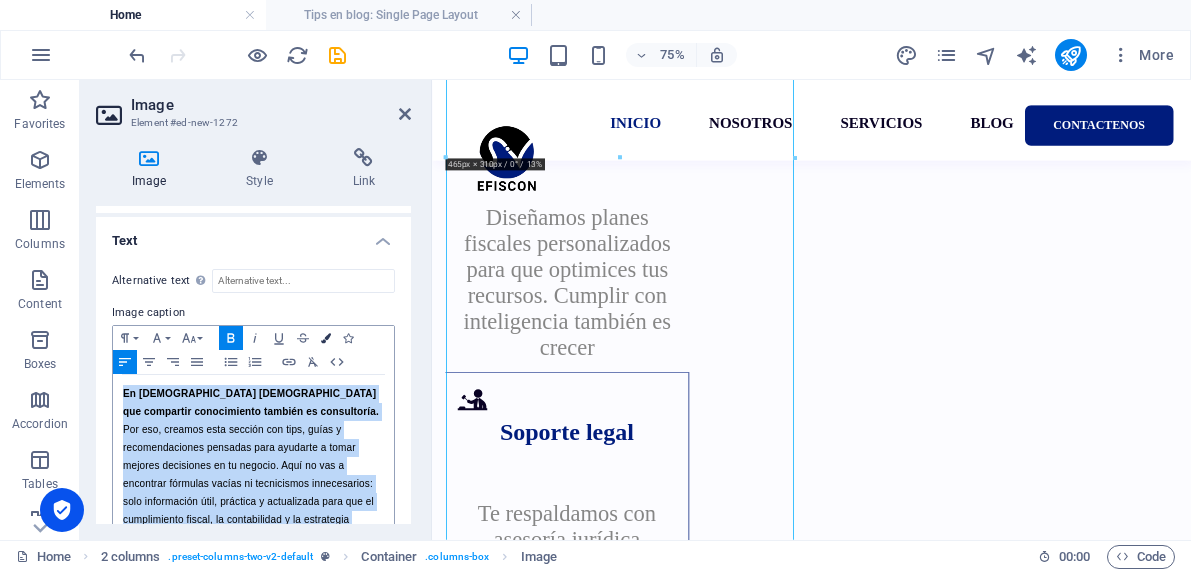 click at bounding box center [326, 338] 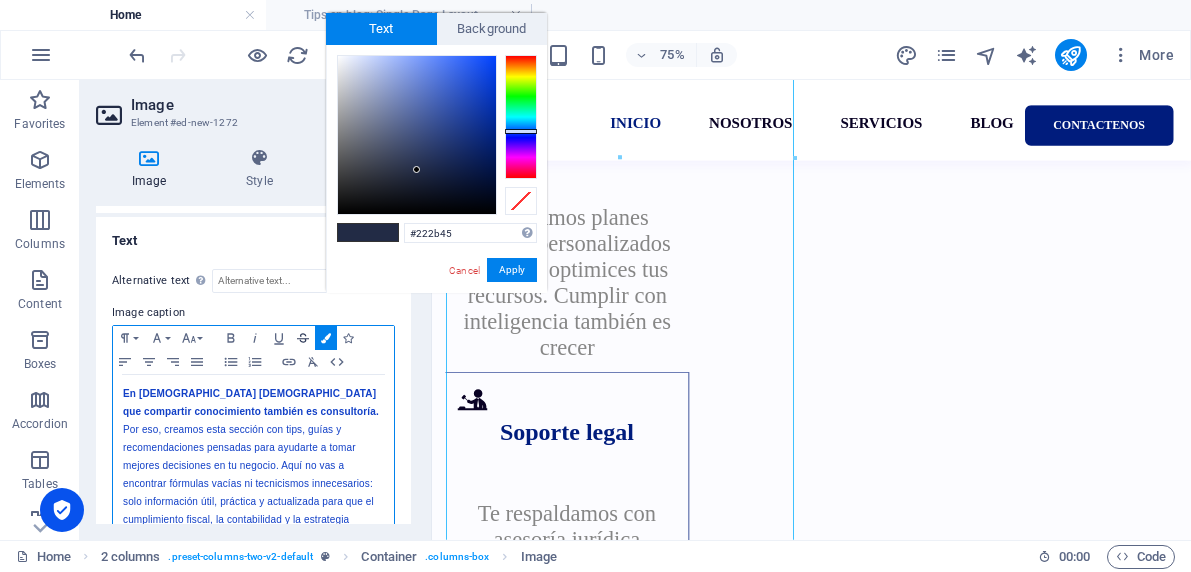 click 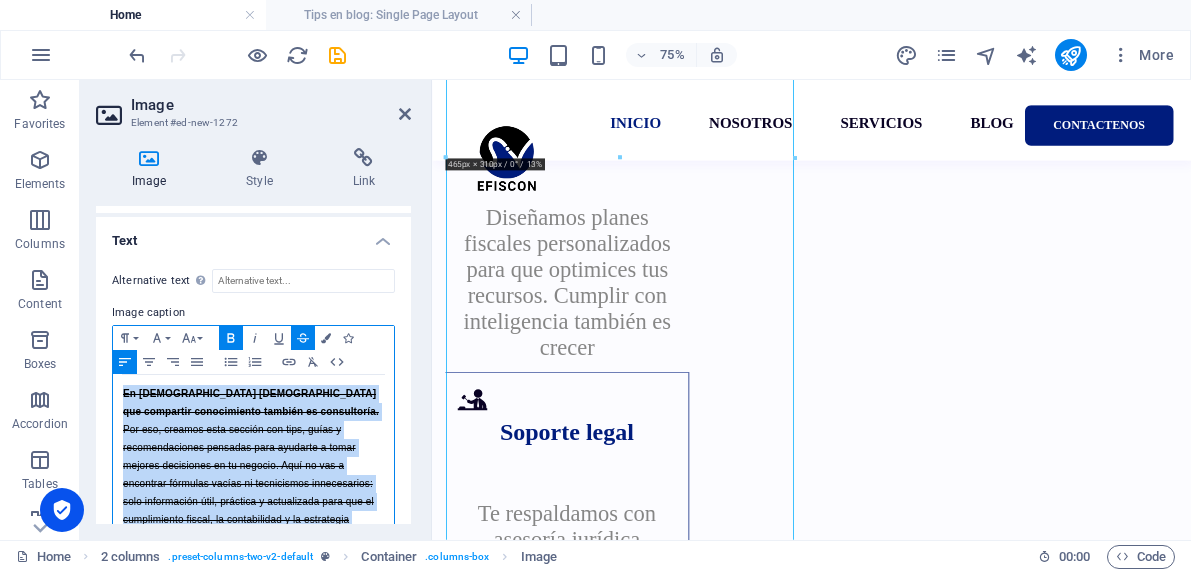 click 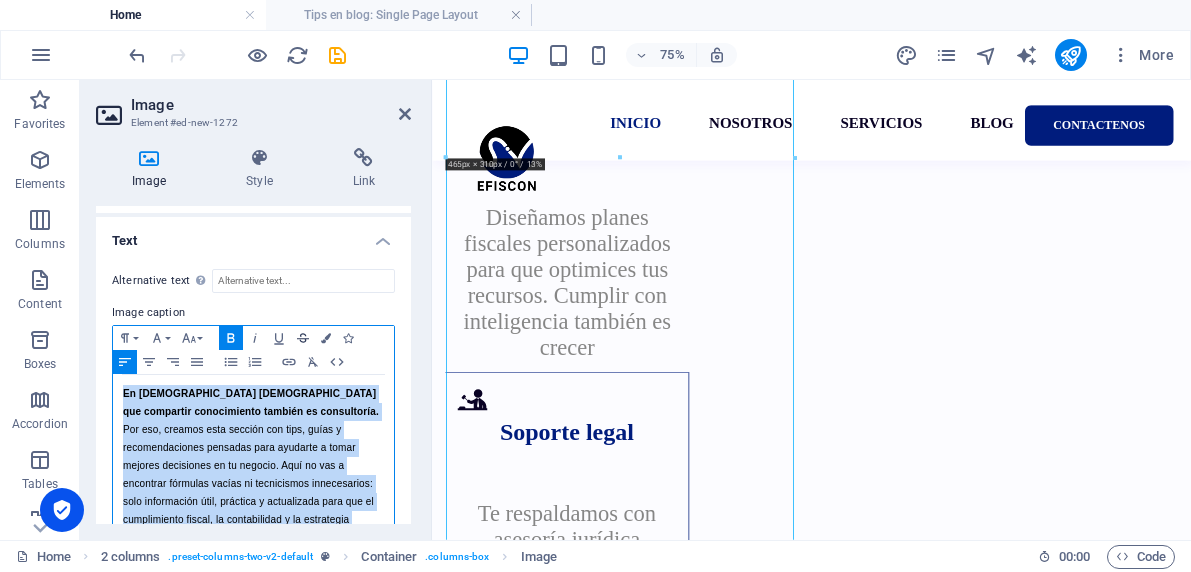 click on "Strikethrough" at bounding box center (303, 338) 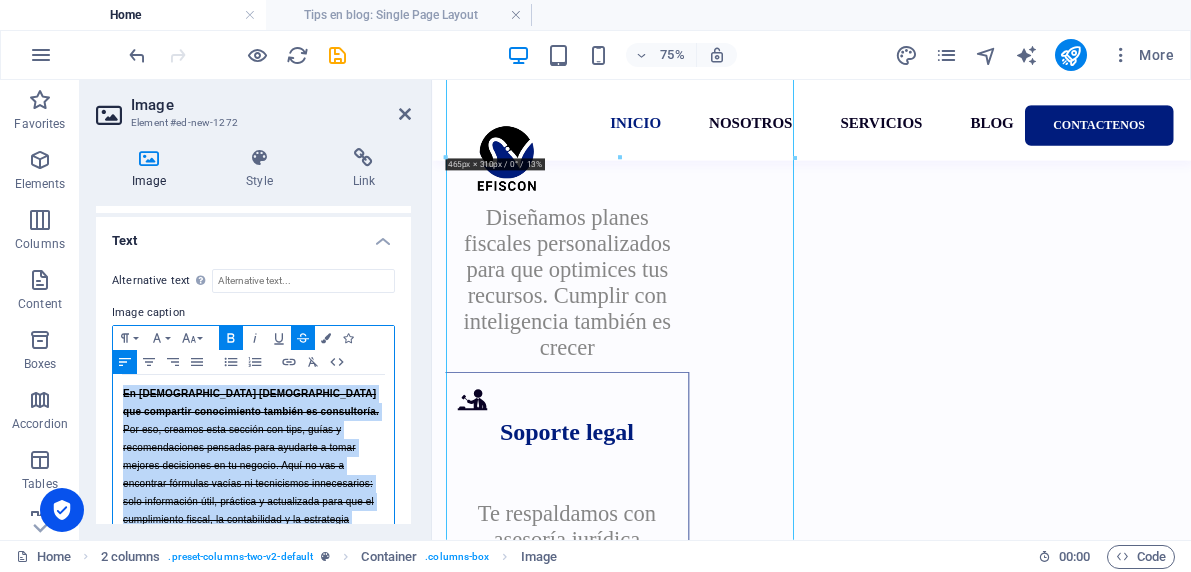 click 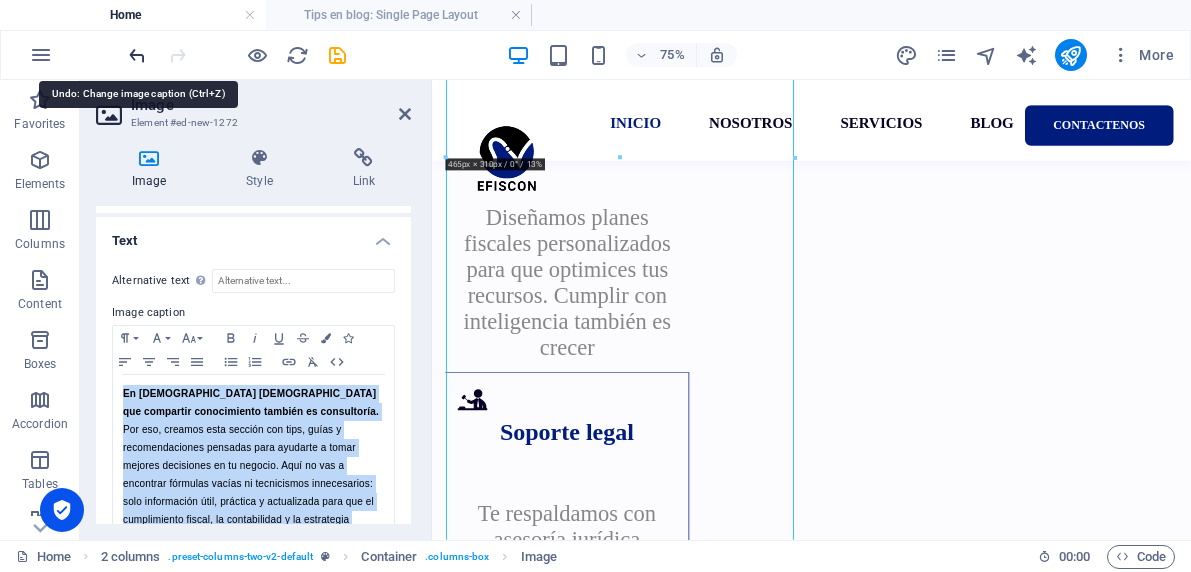click at bounding box center (137, 55) 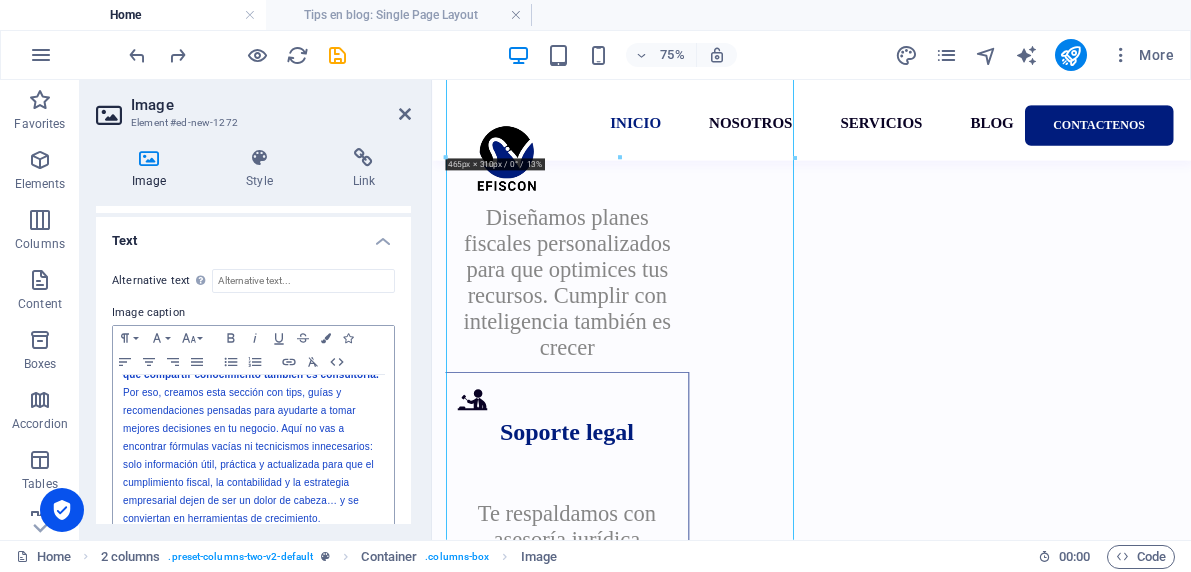 scroll, scrollTop: 54, scrollLeft: 0, axis: vertical 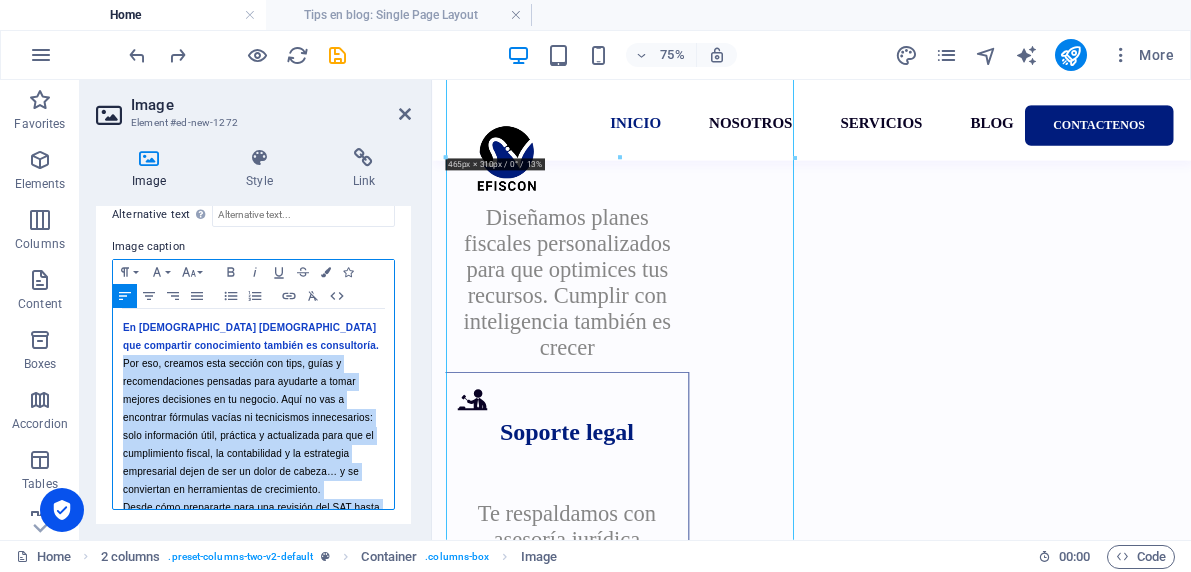 drag, startPoint x: 322, startPoint y: 485, endPoint x: 121, endPoint y: 369, distance: 232.0711 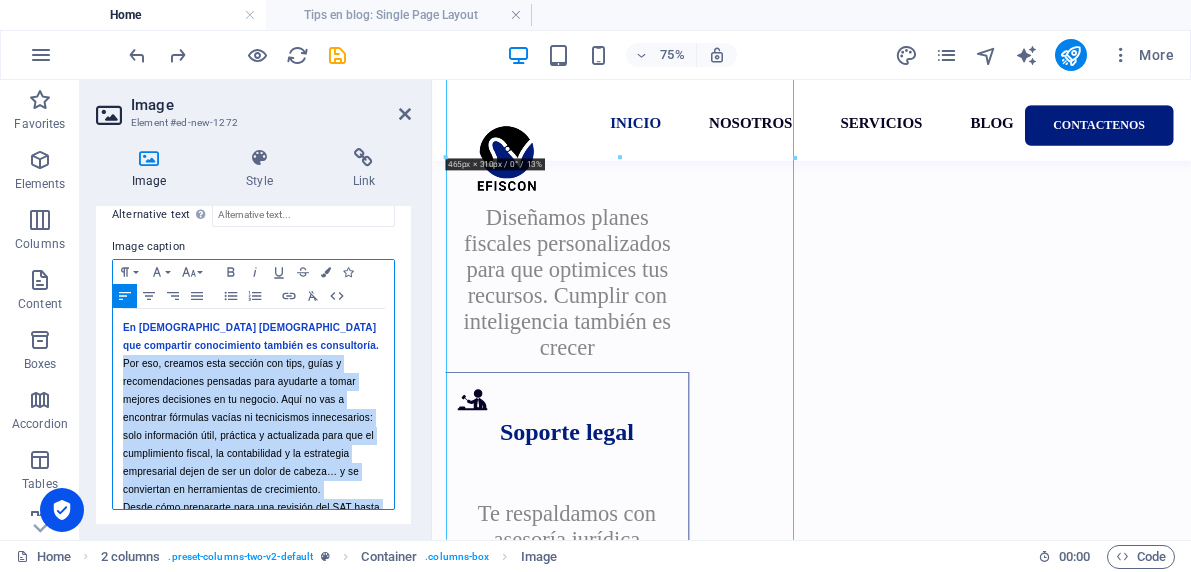 click on "En [DEMOGRAPHIC_DATA] [DEMOGRAPHIC_DATA] que compartir conocimiento también es consultoría. Por eso, creamos esta sección con tips, guías y recomendaciones pensadas para ayudarte a [PERSON_NAME] mejores decisiones en tu negocio. Aquí no vas a encontrar fórmulas vacías ni tecnicismos innecesarios: solo información útil, práctica y actualizada para que el cumplimiento fiscal, la contabilidad y la estrategia empresarial dejen de ser un dolor de cabeza… y se conviertan en herramientas de crecimiento. Desde cómo prepararte para una revisión del SAT hasta consejos para ordenar tus finanzas o fortalecer tu estructura legal, este espacio es para ti." at bounding box center [253, 436] 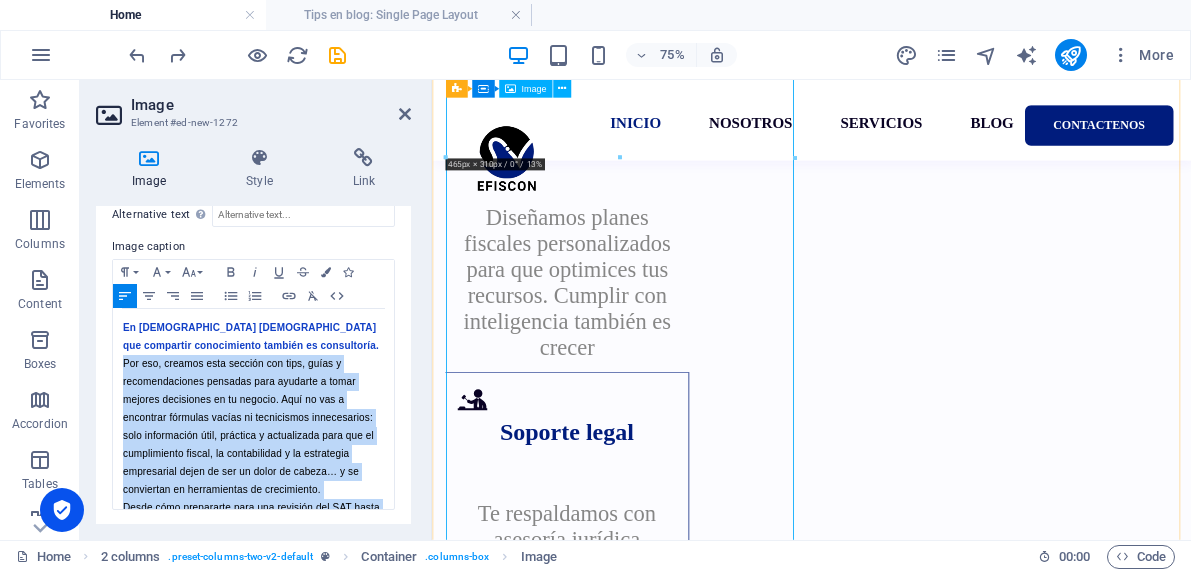 click on "En [DEMOGRAPHIC_DATA] [DEMOGRAPHIC_DATA] que compartir conocimiento también es consultoría. Por eso, creamos esta sección con tips, guías y recomendaciones pensadas para ayudarte a [PERSON_NAME] mejores decisiones en tu negocio. Aquí no vas a encontrar fórmulas vacías ni tecnicismos innecesarios: solo información útil, práctica y actualizada para que el cumplimiento fiscal, la contabilidad y la estrategia empresarial dejen de ser un dolor de cabeza… y se conviertan en herramientas de crecimiento. Desde cómo prepararte para una revisión del SAT hasta consejos para ordenar tus finanzas o fortalecer tu estructura legal, este espacio es para ti." at bounding box center [686, 2858] 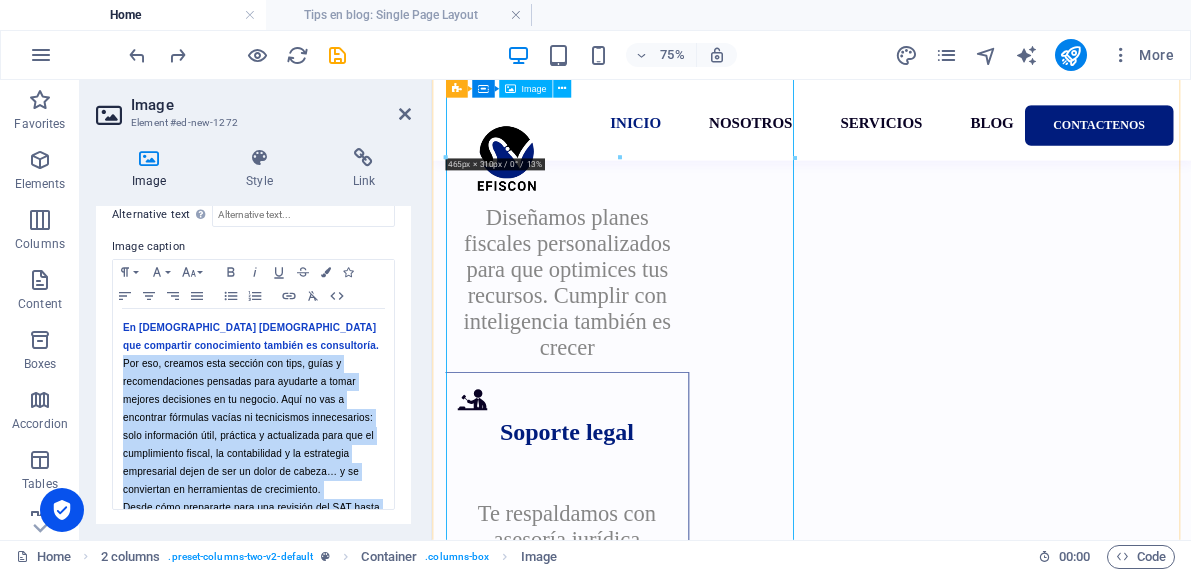 click on "En [DEMOGRAPHIC_DATA] [DEMOGRAPHIC_DATA] que compartir conocimiento también es consultoría. Por eso, creamos esta sección con tips, guías y recomendaciones pensadas para ayudarte a [PERSON_NAME] mejores decisiones en tu negocio. Aquí no vas a encontrar fórmulas vacías ni tecnicismos innecesarios: solo información útil, práctica y actualizada para que el cumplimiento fiscal, la contabilidad y la estrategia empresarial dejen de ser un dolor de cabeza… y se conviertan en herramientas de crecimiento. Desde cómo prepararte para una revisión del SAT hasta consejos para ordenar tus finanzas o fortalecer tu estructura legal, este espacio es para ti." at bounding box center [686, 2858] 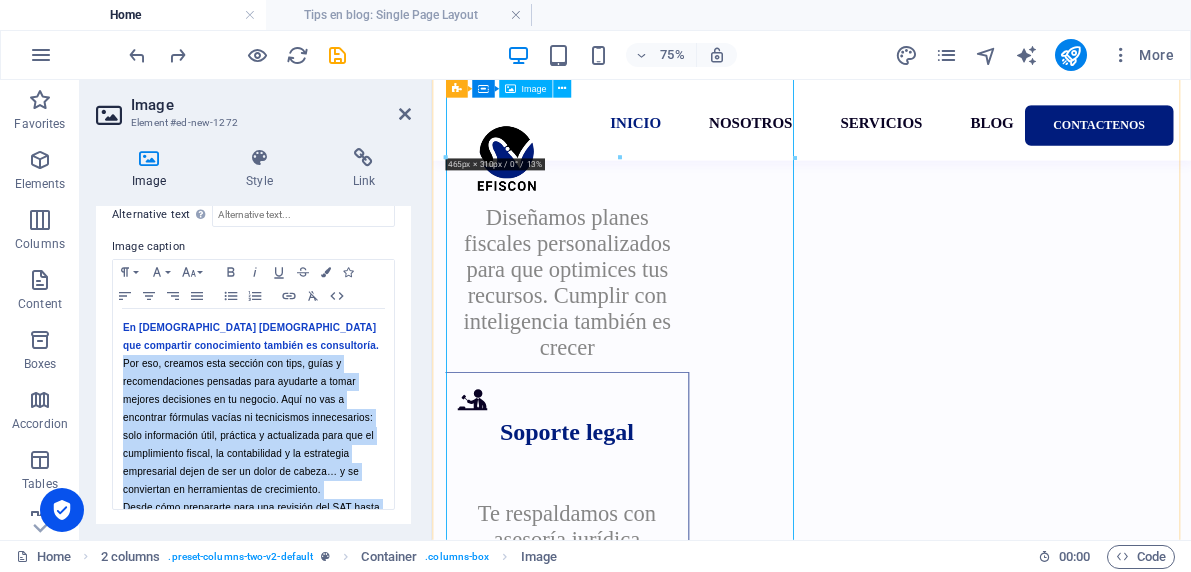 click on "En [DEMOGRAPHIC_DATA] [DEMOGRAPHIC_DATA] que compartir conocimiento también es consultoría. Por eso, creamos esta sección con tips, guías y recomendaciones pensadas para ayudarte a [PERSON_NAME] mejores decisiones en tu negocio. Aquí no vas a encontrar fórmulas vacías ni tecnicismos innecesarios: solo información útil, práctica y actualizada para que el cumplimiento fiscal, la contabilidad y la estrategia empresarial dejen de ser un dolor de cabeza… y se conviertan en herramientas de crecimiento. Desde cómo prepararte para una revisión del SAT hasta consejos para ordenar tus finanzas o fortalecer tu estructura legal, este espacio es para ti." at bounding box center (686, 2858) 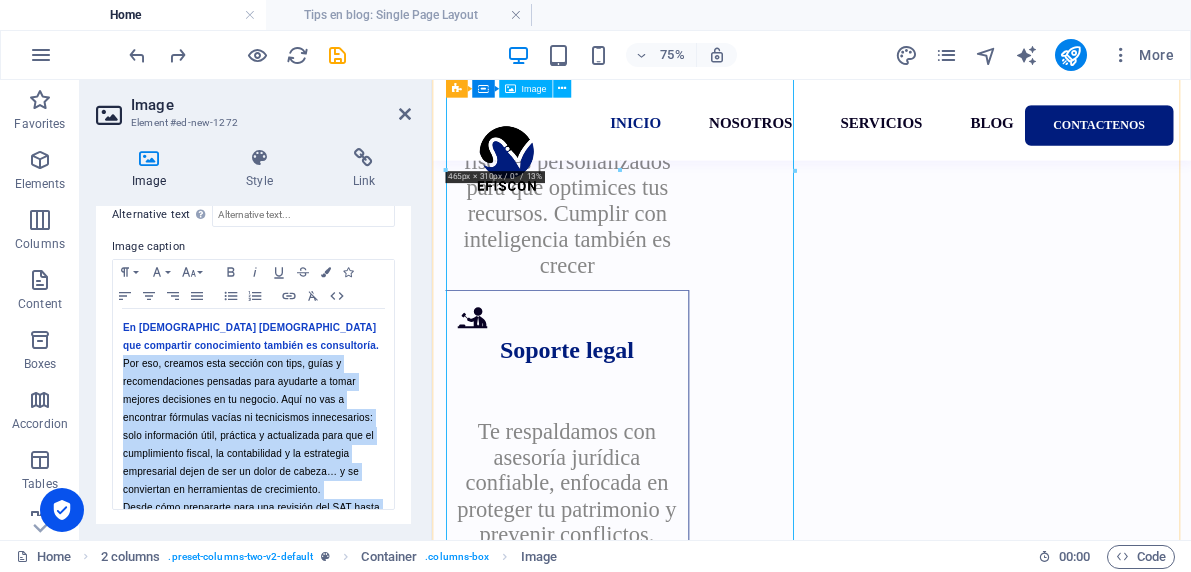 scroll, scrollTop: 3318, scrollLeft: 0, axis: vertical 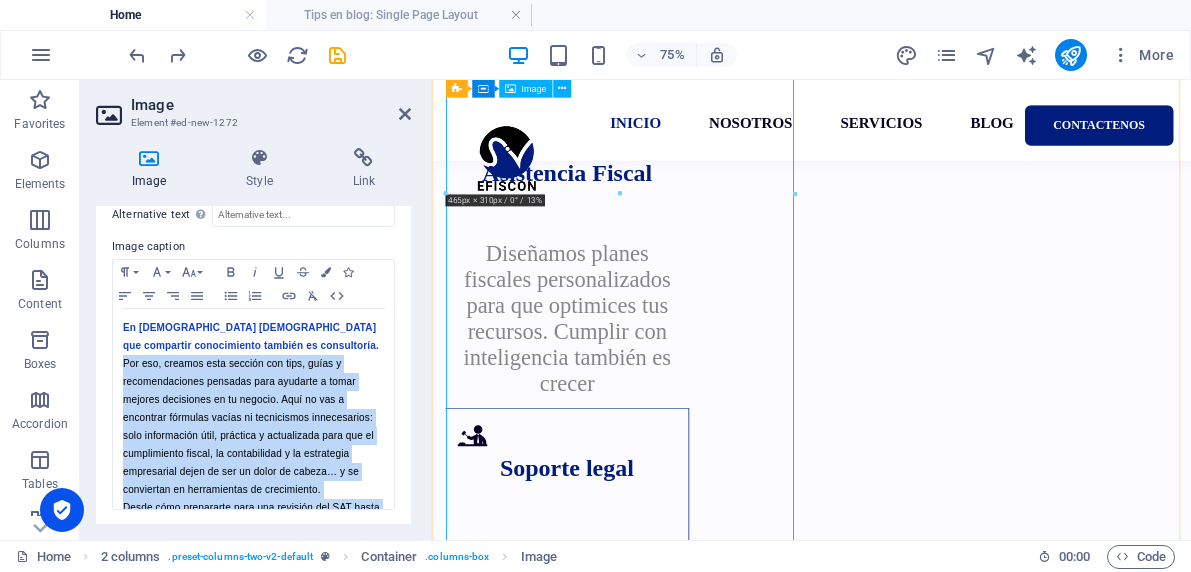 click on "En [DEMOGRAPHIC_DATA] [DEMOGRAPHIC_DATA] que compartir conocimiento también es consultoría. Por eso, creamos esta sección con tips, guías y recomendaciones pensadas para ayudarte a [PERSON_NAME] mejores decisiones en tu negocio. Aquí no vas a encontrar fórmulas vacías ni tecnicismos innecesarios: solo información útil, práctica y actualizada para que el cumplimiento fiscal, la contabilidad y la estrategia empresarial dejen de ser un dolor de cabeza… y se conviertan en herramientas de crecimiento. Desde cómo prepararte para una revisión del SAT hasta consejos para ordenar tus finanzas o fortalecer tu estructura legal, este espacio es para ti." at bounding box center (686, 2906) 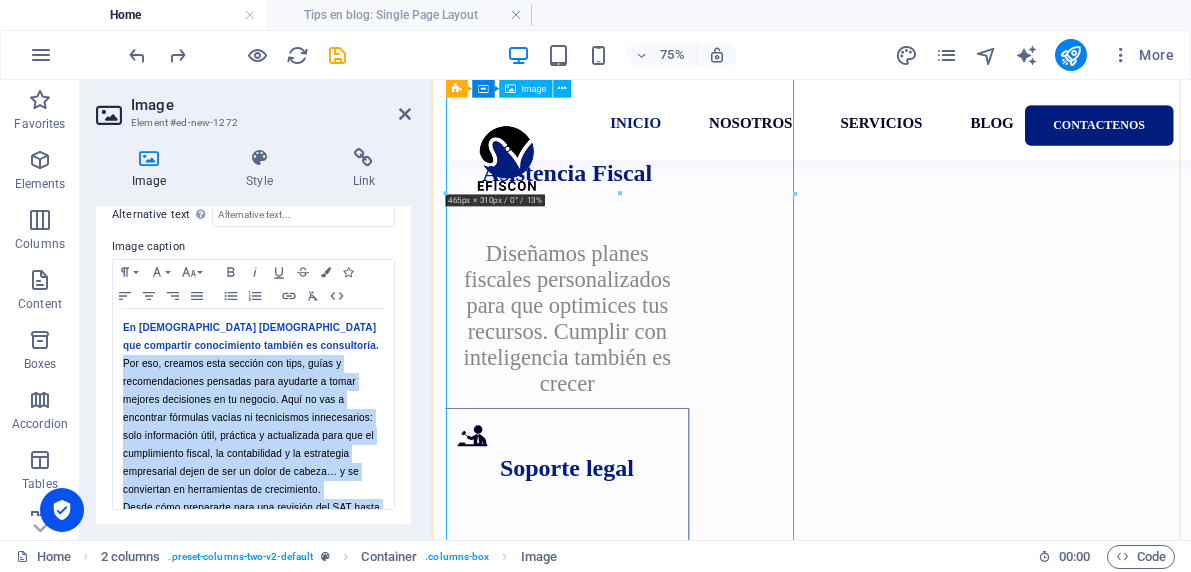 click on "En [DEMOGRAPHIC_DATA] [DEMOGRAPHIC_DATA] que compartir conocimiento también es consultoría. Por eso, creamos esta sección con tips, guías y recomendaciones pensadas para ayudarte a [PERSON_NAME] mejores decisiones en tu negocio. Aquí no vas a encontrar fórmulas vacías ni tecnicismos innecesarios: solo información útil, práctica y actualizada para que el cumplimiento fiscal, la contabilidad y la estrategia empresarial dejen de ser un dolor de cabeza… y se conviertan en herramientas de crecimiento. Desde cómo prepararte para una revisión del SAT hasta consejos para ordenar tus finanzas o fortalecer tu estructura legal, este espacio es para ti." at bounding box center [686, 2906] 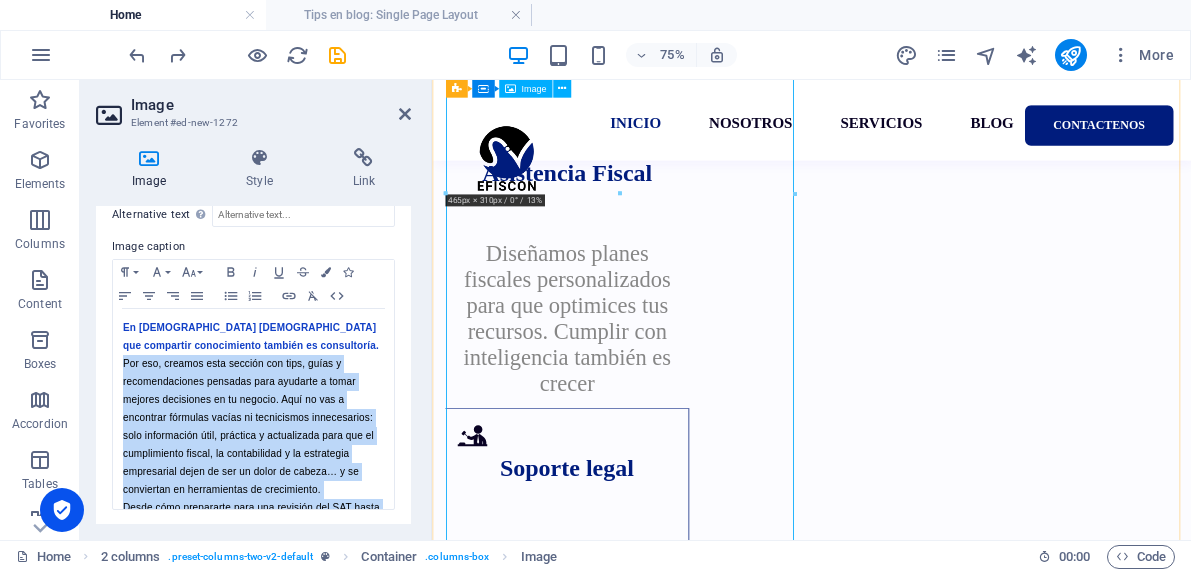 click on "En [DEMOGRAPHIC_DATA] [DEMOGRAPHIC_DATA] que compartir conocimiento también es consultoría. Por eso, creamos esta sección con tips, guías y recomendaciones pensadas para ayudarte a [PERSON_NAME] mejores decisiones en tu negocio. Aquí no vas a encontrar fórmulas vacías ni tecnicismos innecesarios: solo información útil, práctica y actualizada para que el cumplimiento fiscal, la contabilidad y la estrategia empresarial dejen de ser un dolor de cabeza… y se conviertan en herramientas de crecimiento. Desde cómo prepararte para una revisión del SAT hasta consejos para ordenar tus finanzas o fortalecer tu estructura legal, este espacio es para ti." at bounding box center [686, 2906] 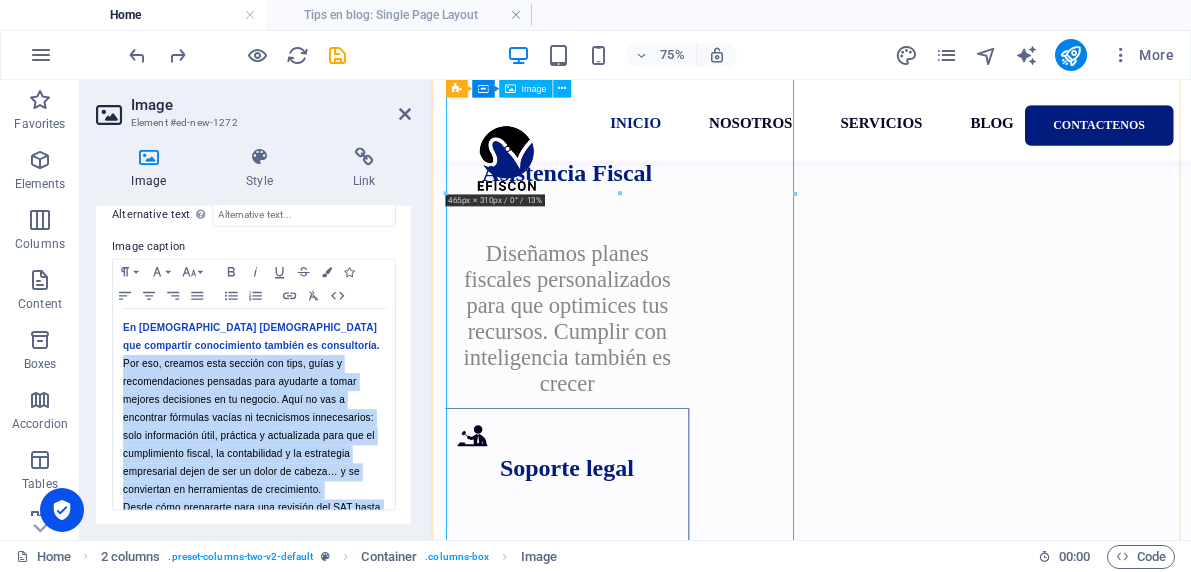 click on "En [DEMOGRAPHIC_DATA] [DEMOGRAPHIC_DATA] que compartir conocimiento también es consultoría. Por eso, creamos esta sección con tips, guías y recomendaciones pensadas para ayudarte a [PERSON_NAME] mejores decisiones en tu negocio. Aquí no vas a encontrar fórmulas vacías ni tecnicismos innecesarios: solo información útil, práctica y actualizada para que el cumplimiento fiscal, la contabilidad y la estrategia empresarial dejen de ser un dolor de cabeza… y se conviertan en herramientas de crecimiento. Desde cómo prepararte para una revisión del SAT hasta consejos para ordenar tus finanzas o fortalecer tu estructura legal, este espacio es para ti." at bounding box center (686, 2906) 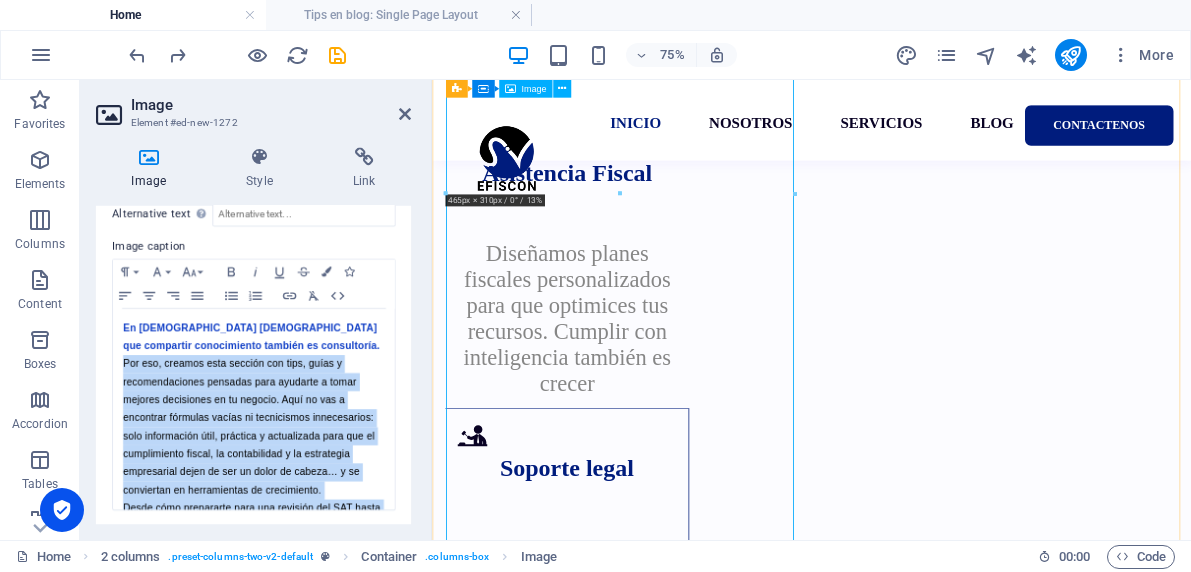 click on "En [DEMOGRAPHIC_DATA] [DEMOGRAPHIC_DATA] que compartir conocimiento también es consultoría. Por eso, creamos esta sección con tips, guías y recomendaciones pensadas para ayudarte a [PERSON_NAME] mejores decisiones en tu negocio. Aquí no vas a encontrar fórmulas vacías ni tecnicismos innecesarios: solo información útil, práctica y actualizada para que el cumplimiento fiscal, la contabilidad y la estrategia empresarial dejen de ser un dolor de cabeza… y se conviertan en herramientas de crecimiento. Desde cómo prepararte para una revisión del SAT hasta consejos para ordenar tus finanzas o fortalecer tu estructura legal, este espacio es para ti." at bounding box center [686, 2906] 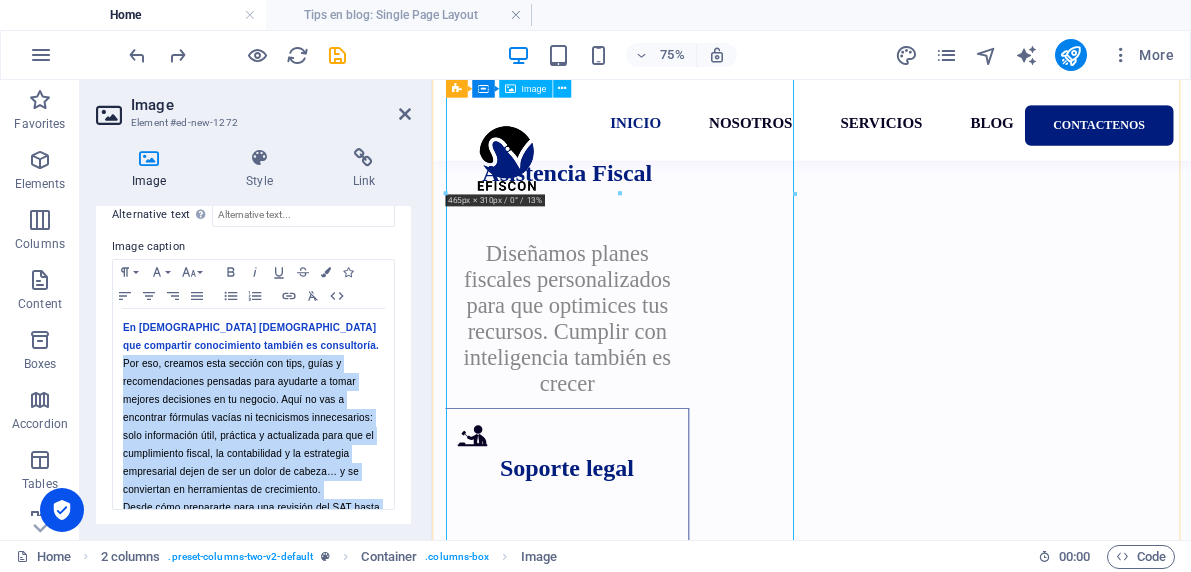 click on "En [DEMOGRAPHIC_DATA] [DEMOGRAPHIC_DATA] que compartir conocimiento también es consultoría. Por eso, creamos esta sección con tips, guías y recomendaciones pensadas para ayudarte a [PERSON_NAME] mejores decisiones en tu negocio. Aquí no vas a encontrar fórmulas vacías ni tecnicismos innecesarios: solo información útil, práctica y actualizada para que el cumplimiento fiscal, la contabilidad y la estrategia empresarial dejen de ser un dolor de cabeza… y se conviertan en herramientas de crecimiento. Desde cómo prepararte para una revisión del SAT hasta consejos para ordenar tus finanzas o fortalecer tu estructura legal, este espacio es para ti." at bounding box center (686, 2906) 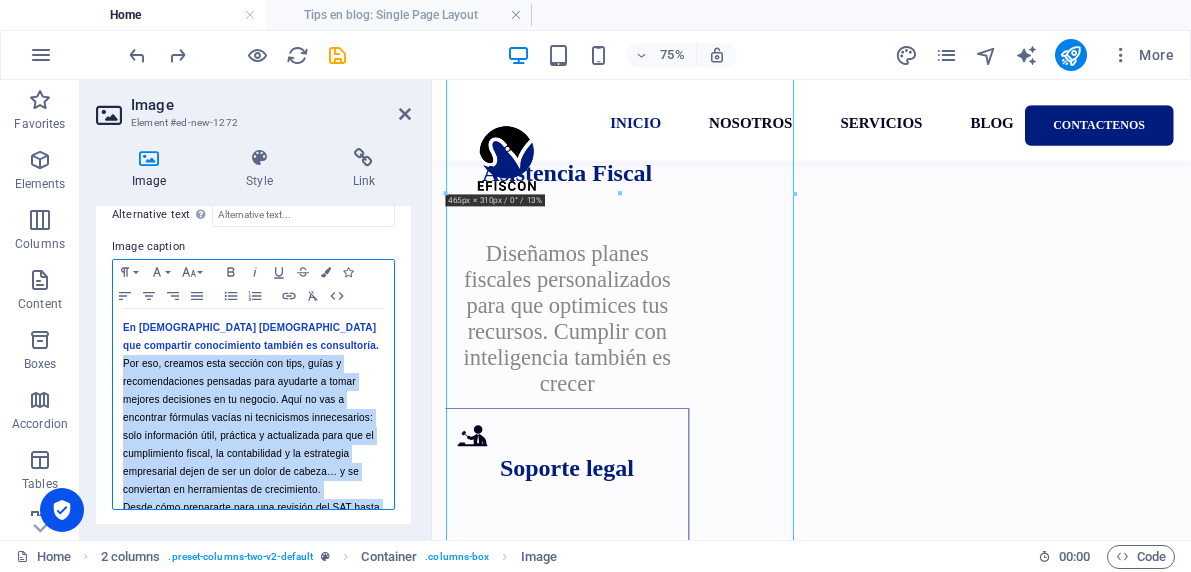click on "Por eso, creamos esta sección con tips, guías y recomendaciones pensadas para ayudarte a tomar mejores decisiones en tu negocio. Aquí no vas a encontrar fórmulas vacías ni tecnicismos innecesarios: solo información útil, práctica y actualizada para que el cumplimiento fiscal, la contabilidad y la estrategia empresarial dejen de ser un dolor de cabeza… y se conviertan en herramientas de crecimiento." at bounding box center (248, 426) 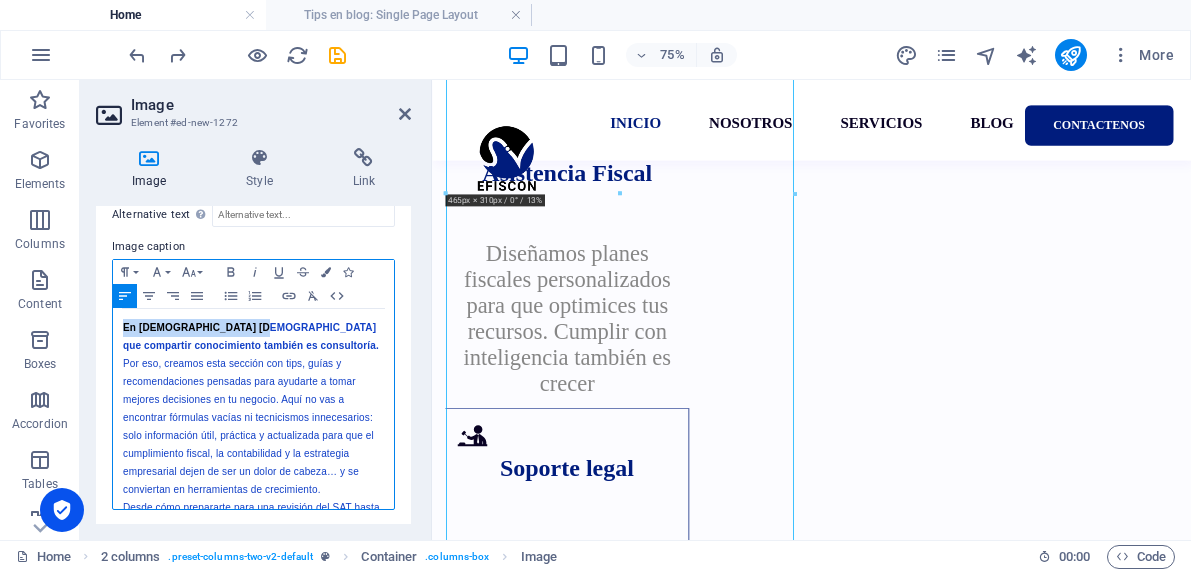 drag, startPoint x: 250, startPoint y: 326, endPoint x: 123, endPoint y: 327, distance: 127.00394 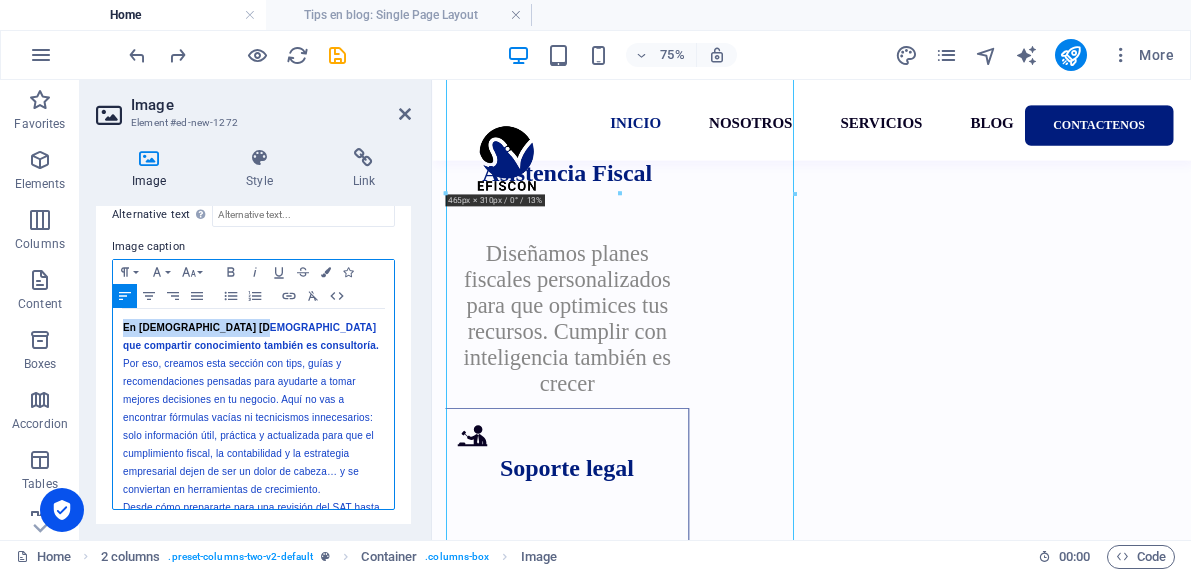 click on "En [DEMOGRAPHIC_DATA] [DEMOGRAPHIC_DATA] que compartir conocimiento también es consultoría." at bounding box center [251, 336] 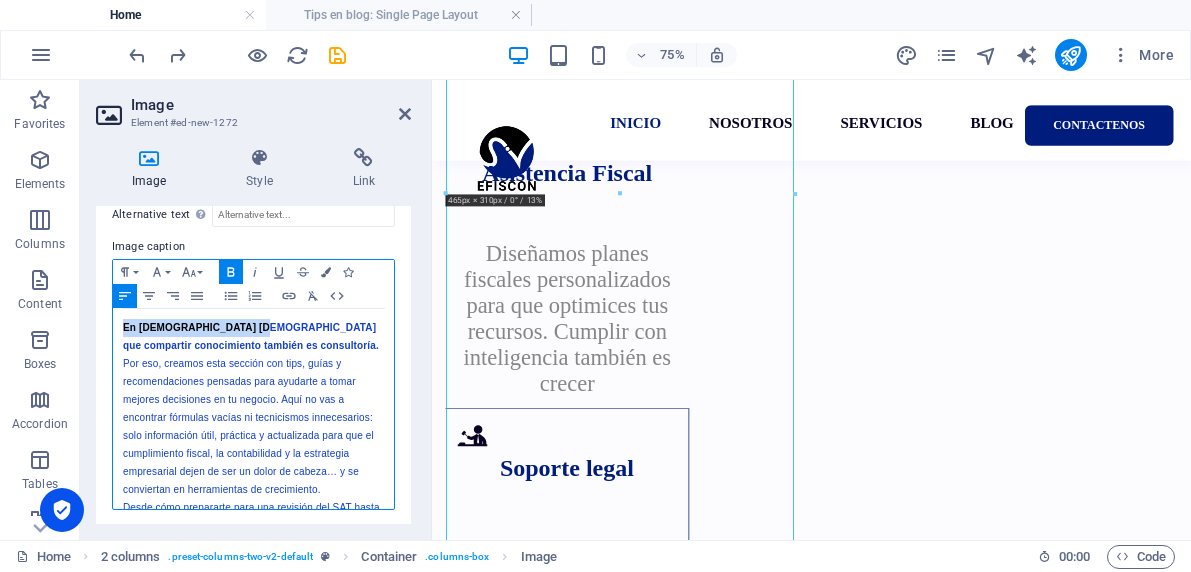 type 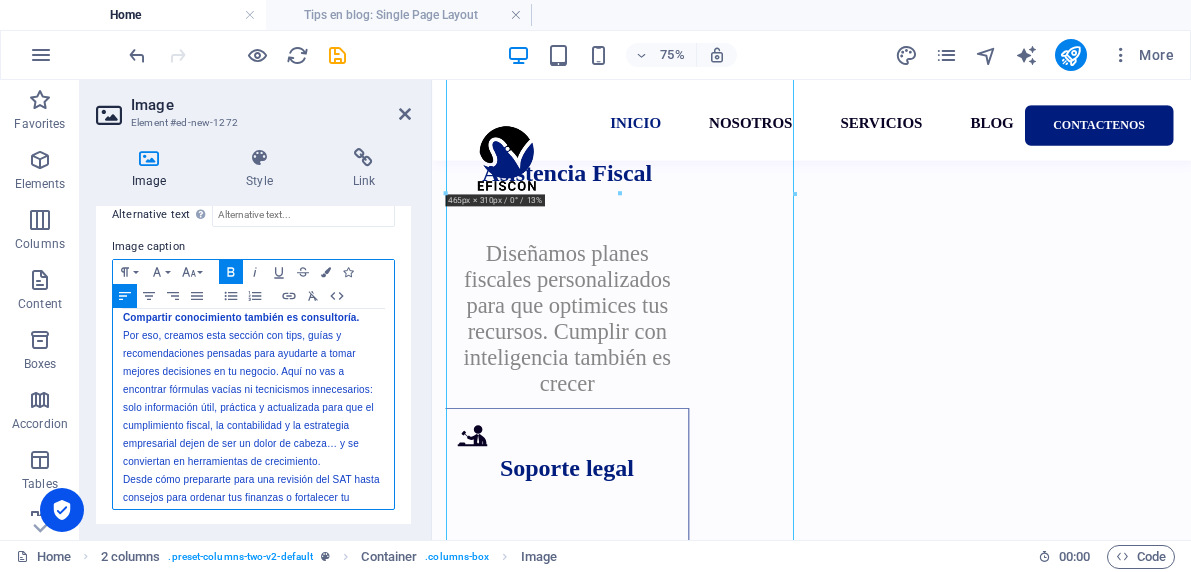 scroll, scrollTop: 6, scrollLeft: 0, axis: vertical 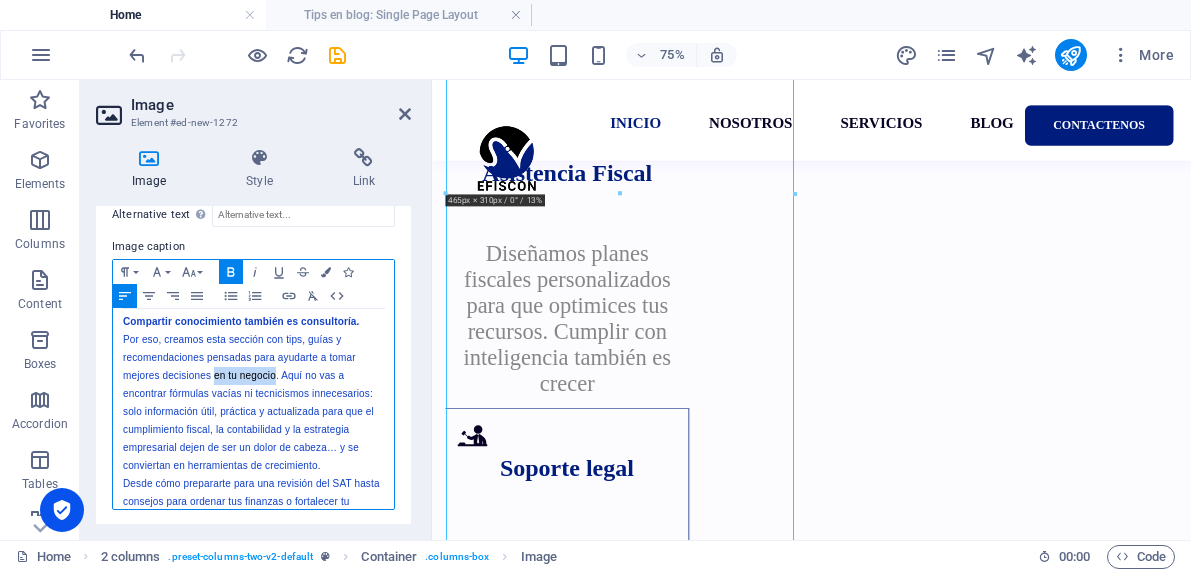 drag, startPoint x: 215, startPoint y: 374, endPoint x: 275, endPoint y: 369, distance: 60.207973 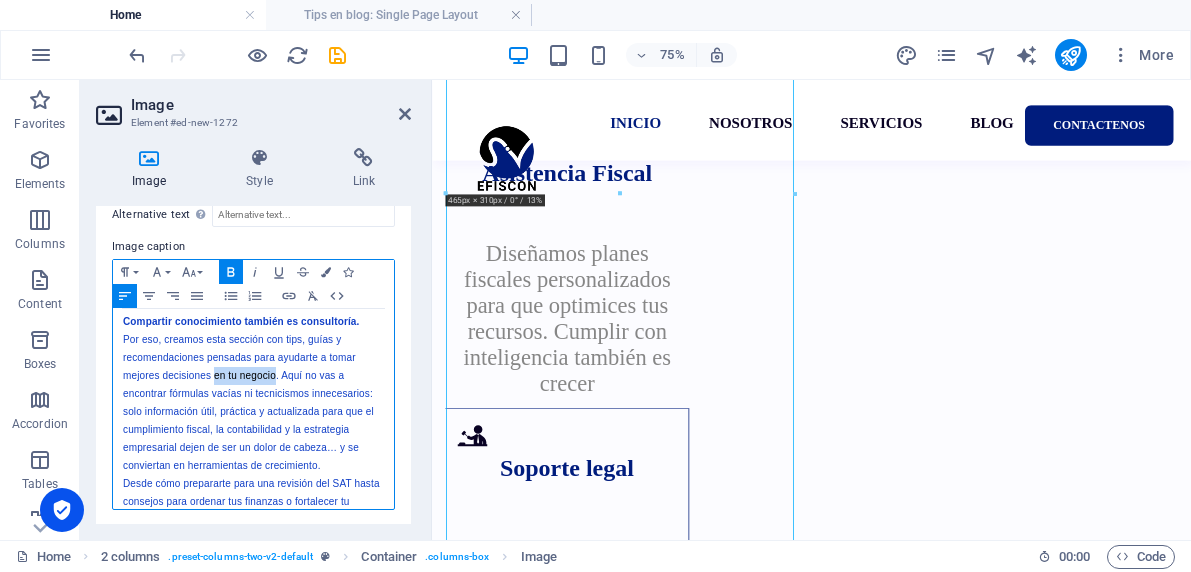 click on "Por eso, creamos esta sección con tips, guías y recomendaciones pensadas para ayudarte a tomar mejores decisiones en tu negocio. Aquí no vas a encontrar fórmulas vacías ni tecnicismos innecesarios: solo información útil, práctica y actualizada para que el cumplimiento fiscal, la contabilidad y la estrategia empresarial dejen de ser un dolor de cabeza… y se conviertan en herramientas de crecimiento." at bounding box center (248, 402) 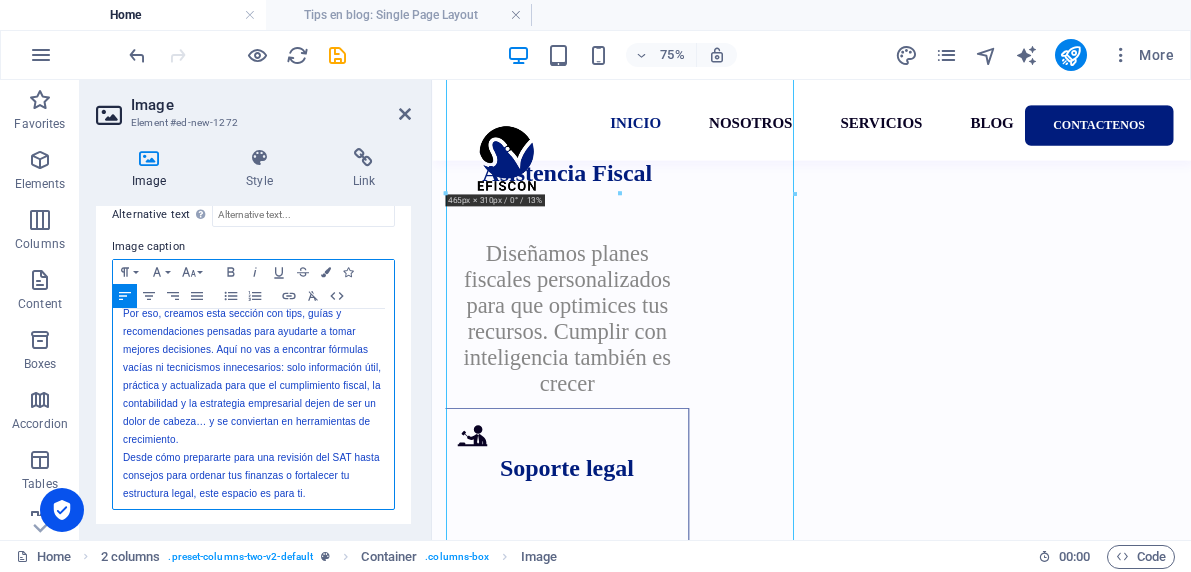 scroll, scrollTop: 36, scrollLeft: 0, axis: vertical 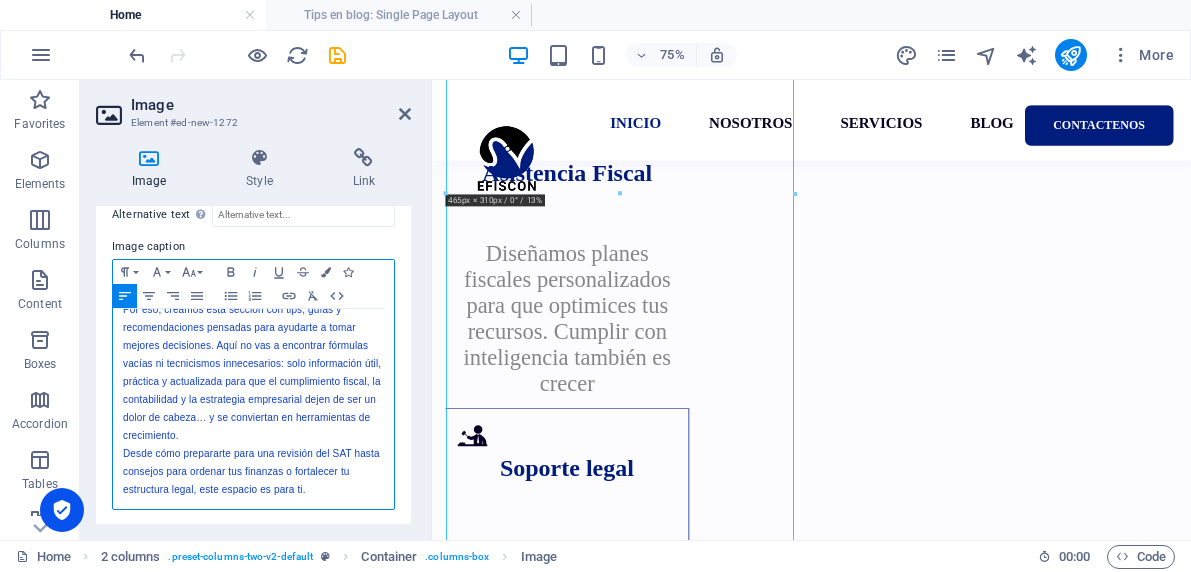 click on "Desde cómo prepararte para una revisión del SAT hasta consejos para ordenar tus finanzas o fortalecer tu estructura legal, este espacio es para ti." at bounding box center [251, 471] 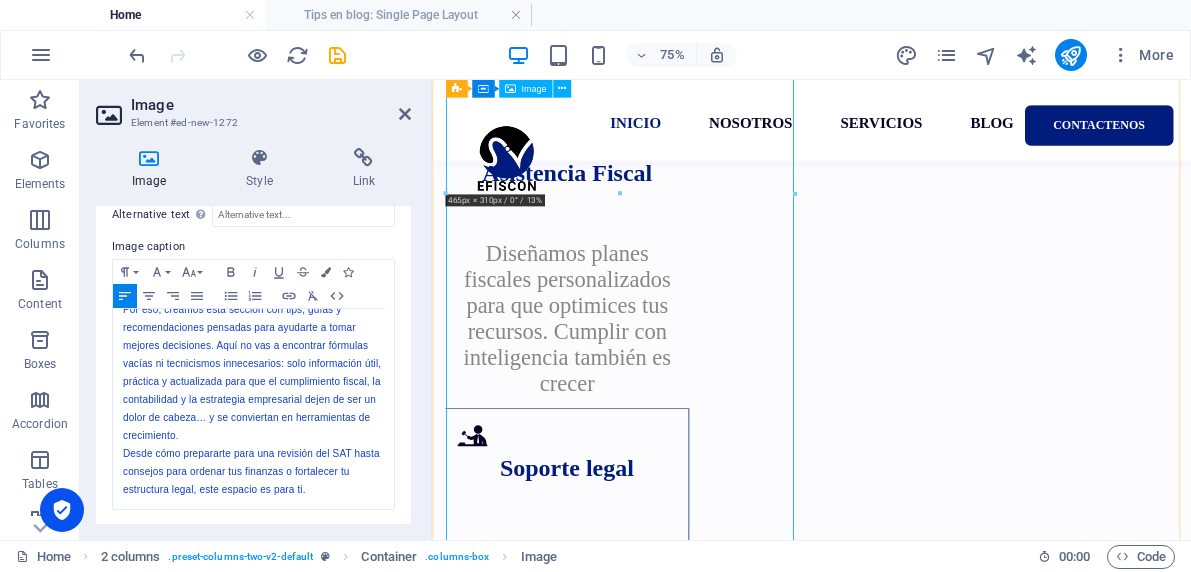 click on "Compartir conocimiento también es consultoría. Por eso, creamos esta sección con tips, guías y recomendaciones pensadas para ayudarte a tomar mejores decisiones. Aquí no vas a encontrar fórmulas vacías ni tecnicismos innecesarios: solo información útil, práctica y actualizada para que el cumplimiento fiscal, la contabilidad y la estrategia empresarial dejen de ser un dolor de cabeza… y se conviertan en herramientas de crecimiento. Desde cómo prepararte para una revisión del SAT hasta consejos para ordenar tus finanzas o fortalecer tu estructura legal, este espacio es para ti." at bounding box center (686, 2834) 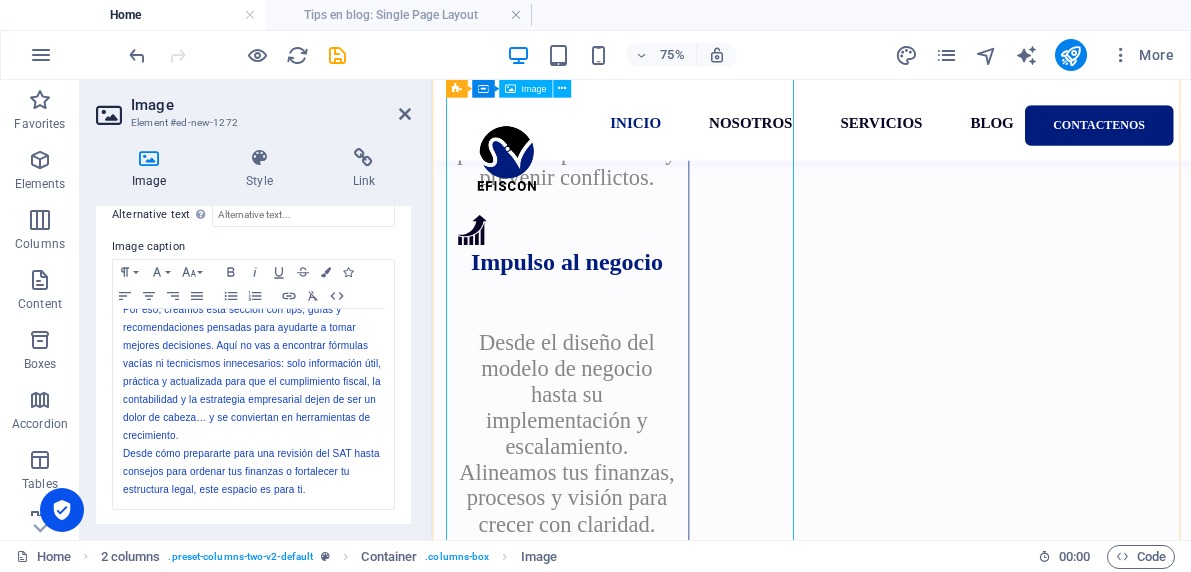 scroll, scrollTop: 3992, scrollLeft: 0, axis: vertical 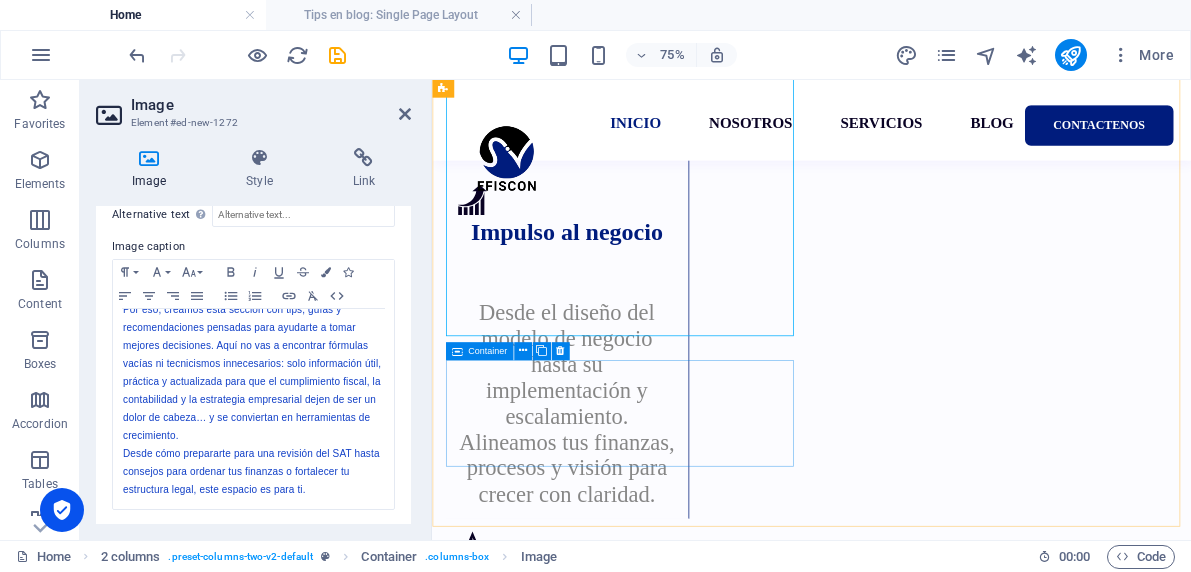 click on "Drop content here or  Add elements  Paste clipboard" at bounding box center (686, 3761) 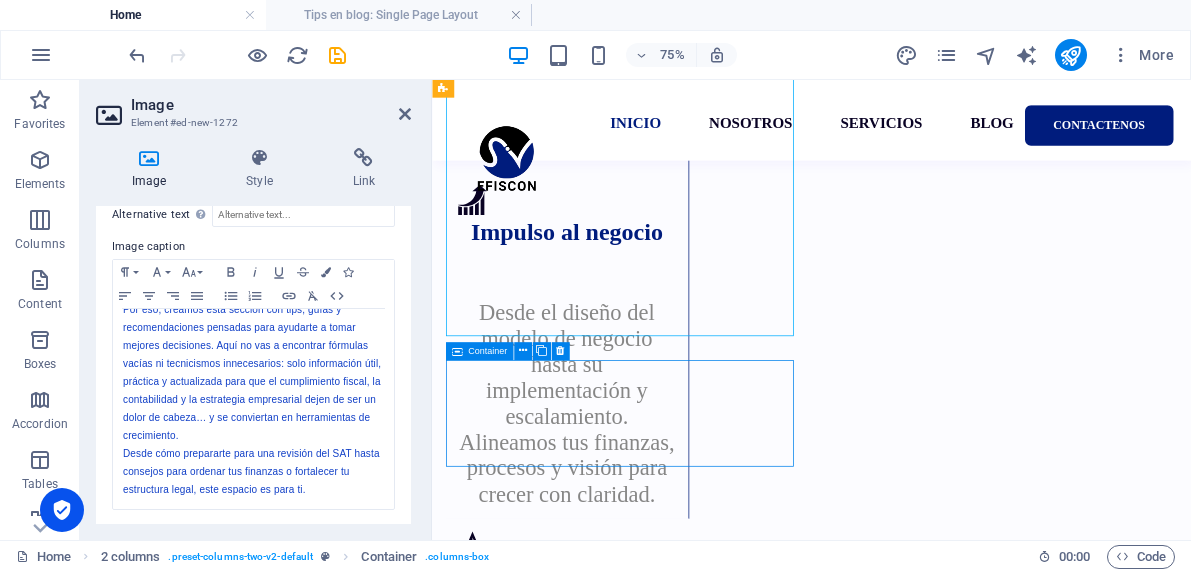 scroll, scrollTop: 3955, scrollLeft: 0, axis: vertical 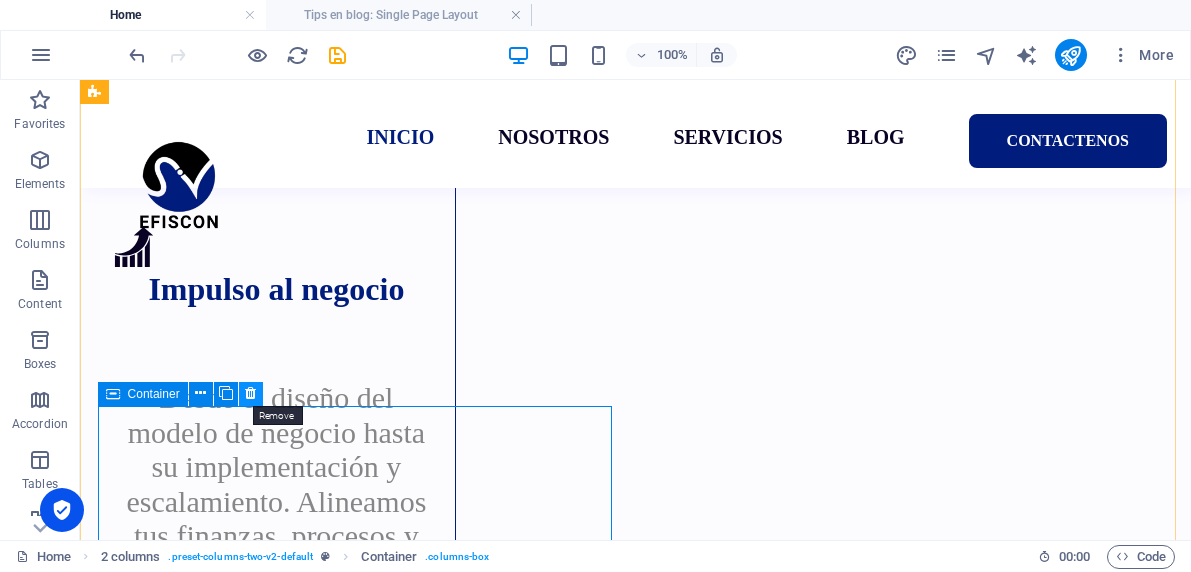 click at bounding box center [250, 393] 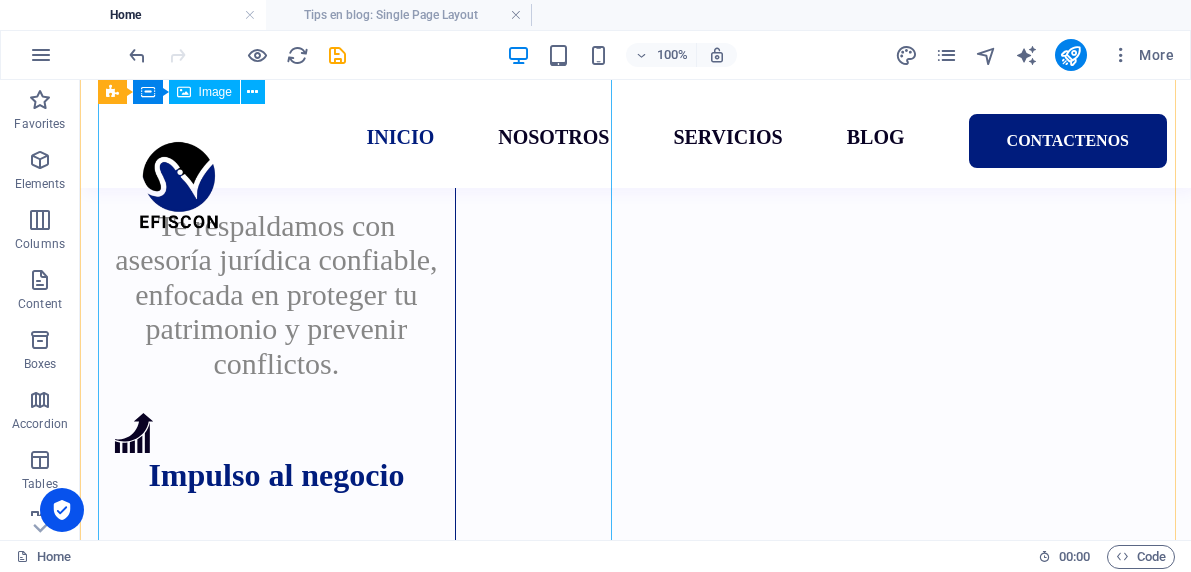 scroll, scrollTop: 3765, scrollLeft: 0, axis: vertical 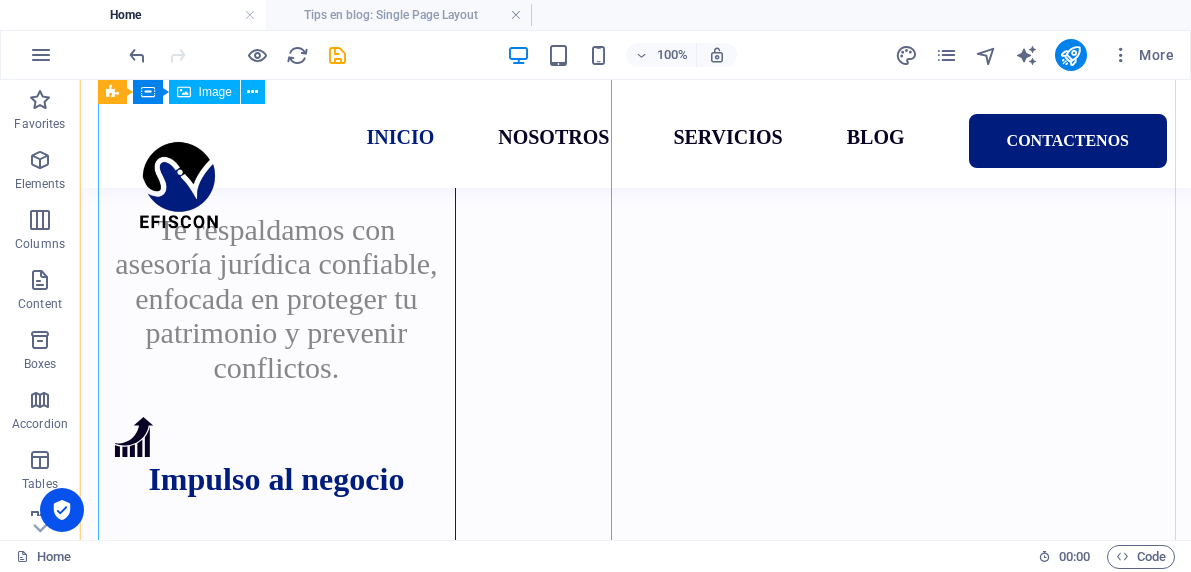 click on "Compartir conocimiento también es consultoría. Por eso, creamos esta sección con tips, guías y recomendaciones pensadas para ayudarte a tomar mejores decisiones. Aquí no vas a encontrar fórmulas vacías ni tecnicismos innecesarios: solo información útil, práctica y actualizada para que el cumplimiento fiscal, la contabilidad y la estrategia empresarial dejen de ser un dolor de cabeza… y se conviertan en herramientas de crecimiento. Desde cómo prepararte para una revisión del SAT hasta consejos para ordenar tus finanzas o fortalecer tu estructura legal, este espacio es para ti." at bounding box center (359, 2220) 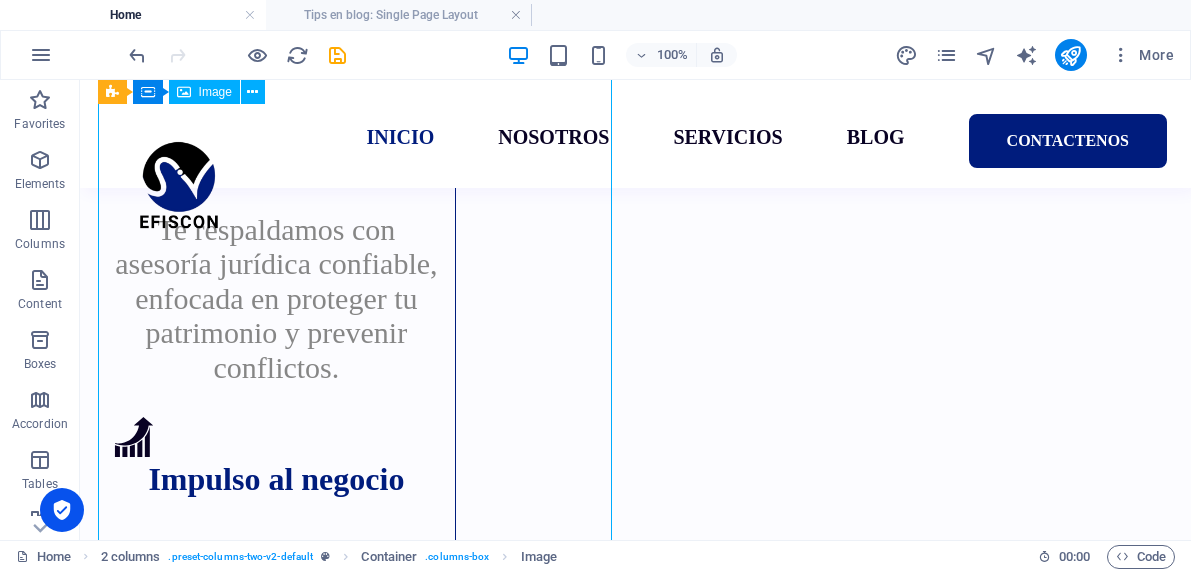 click on "Compartir conocimiento también es consultoría. Por eso, creamos esta sección con tips, guías y recomendaciones pensadas para ayudarte a tomar mejores decisiones. Aquí no vas a encontrar fórmulas vacías ni tecnicismos innecesarios: solo información útil, práctica y actualizada para que el cumplimiento fiscal, la contabilidad y la estrategia empresarial dejen de ser un dolor de cabeza… y se conviertan en herramientas de crecimiento. Desde cómo prepararte para una revisión del SAT hasta consejos para ordenar tus finanzas o fortalecer tu estructura legal, este espacio es para ti." at bounding box center (359, 2220) 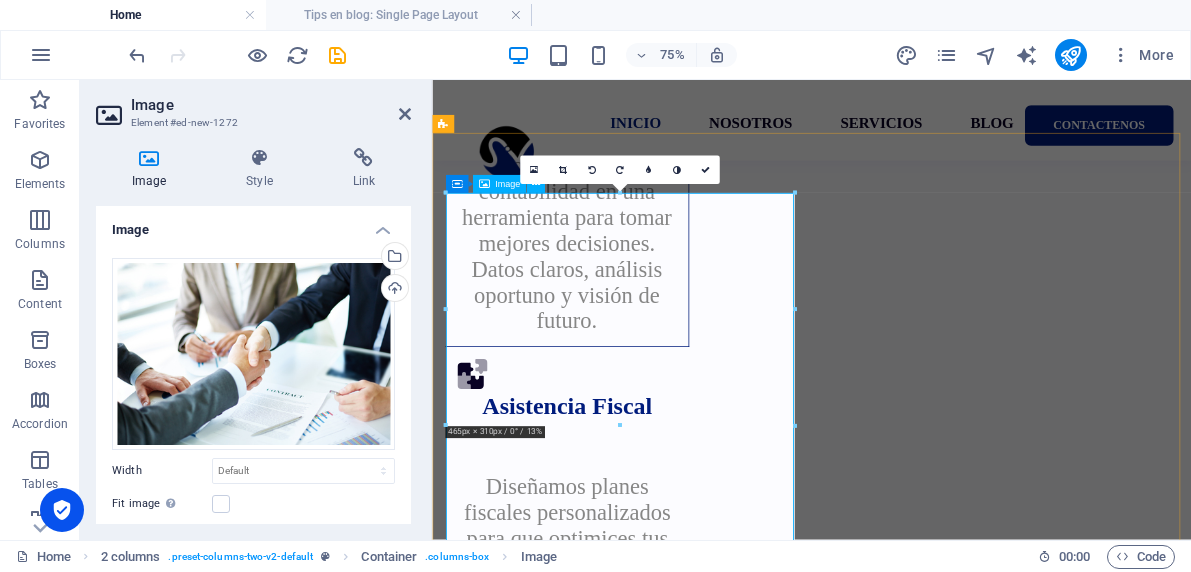 click on "Compartir conocimiento también es consultoría. Por eso, creamos esta sección con tips, guías y recomendaciones pensadas para ayudarte a tomar mejores decisiones. Aquí no vas a encontrar fórmulas vacías ni tecnicismos innecesarios: solo información útil, práctica y actualizada para que el cumplimiento fiscal, la contabilidad y la estrategia empresarial dejen de ser un dolor de cabeza… y se conviertan en herramientas de crecimiento. Desde cómo prepararte para una revisión del SAT hasta consejos para ordenar tus finanzas o fortalecer tu estructura legal, este espacio es para ti." at bounding box center [686, 3144] 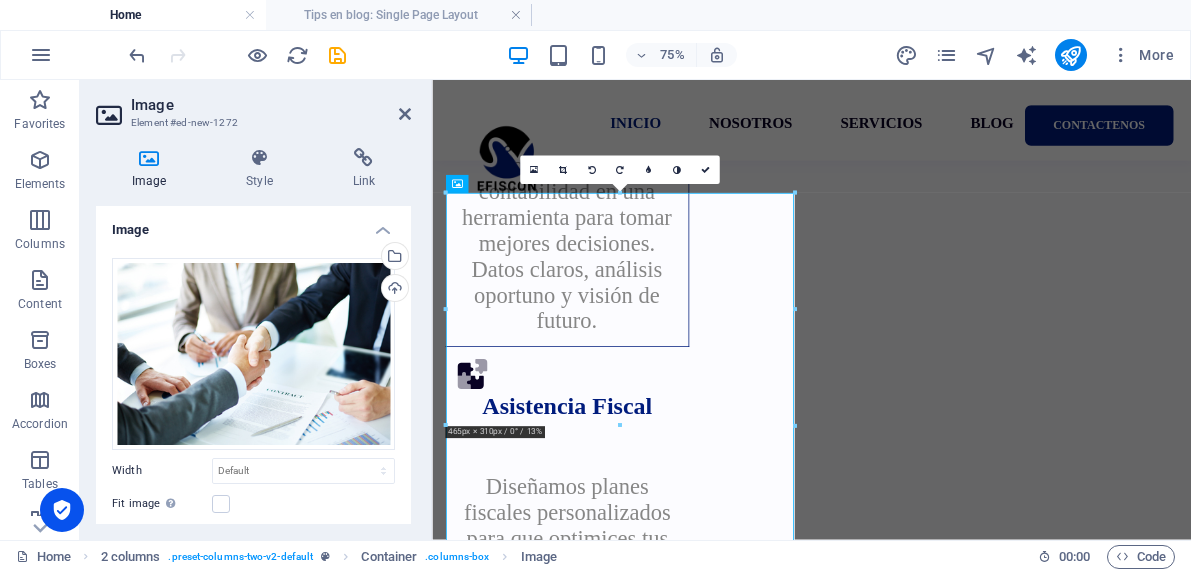 click at bounding box center (619, 426) 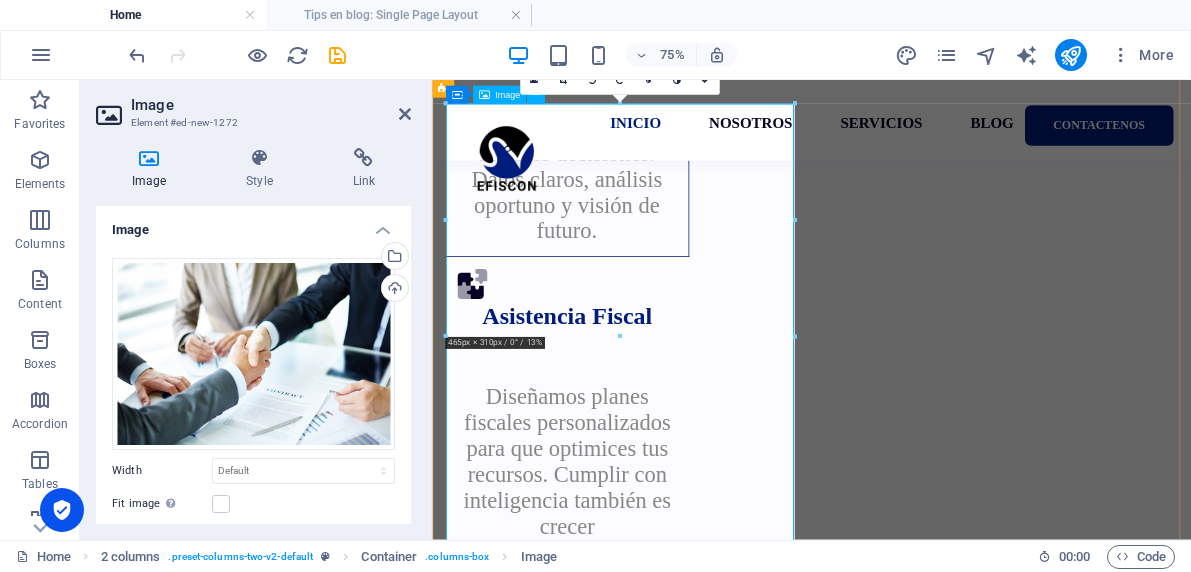 scroll, scrollTop: 3158, scrollLeft: 0, axis: vertical 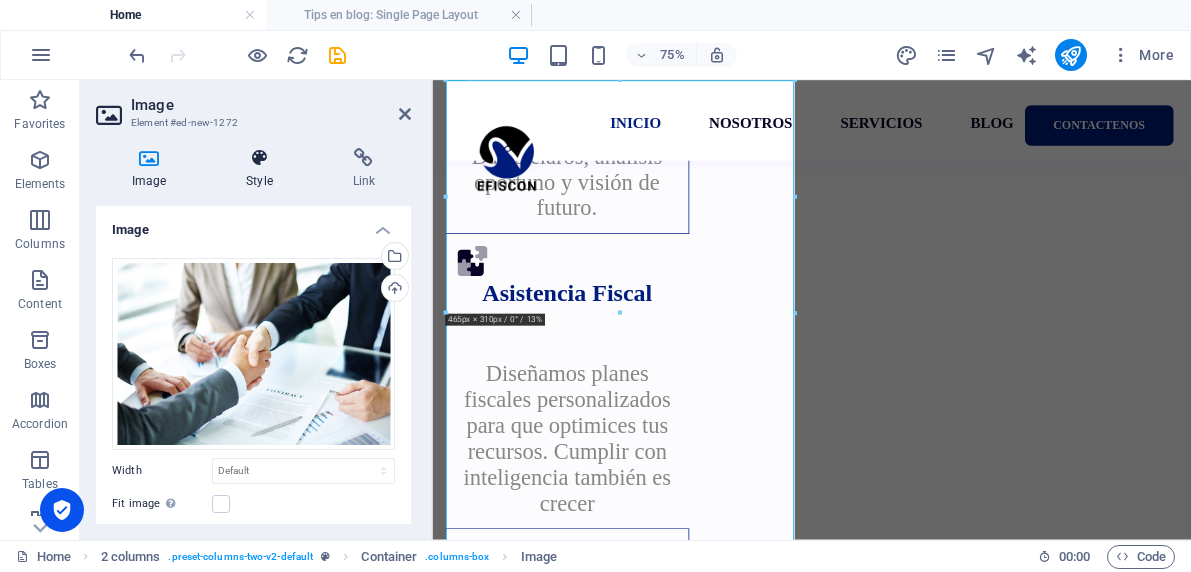 click at bounding box center (259, 158) 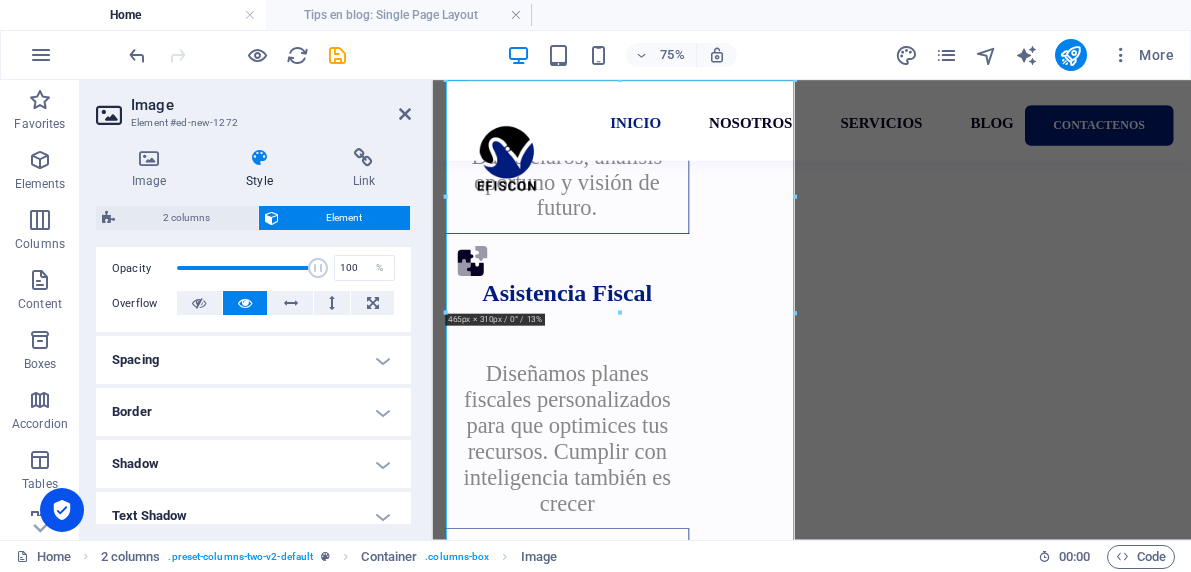 scroll, scrollTop: 296, scrollLeft: 0, axis: vertical 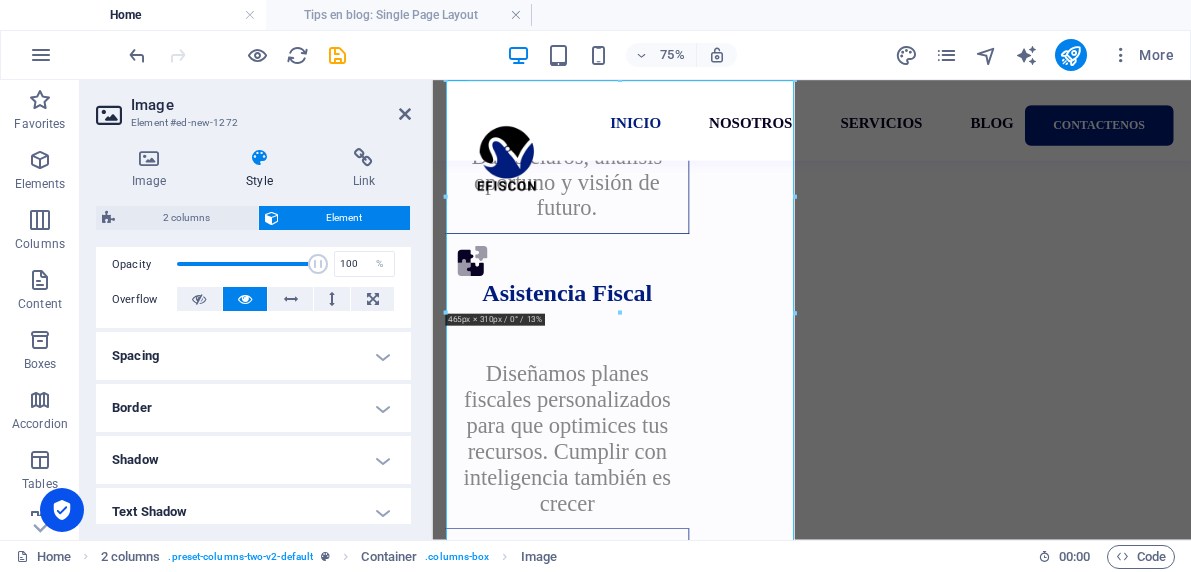 click on "Spacing" at bounding box center [253, 356] 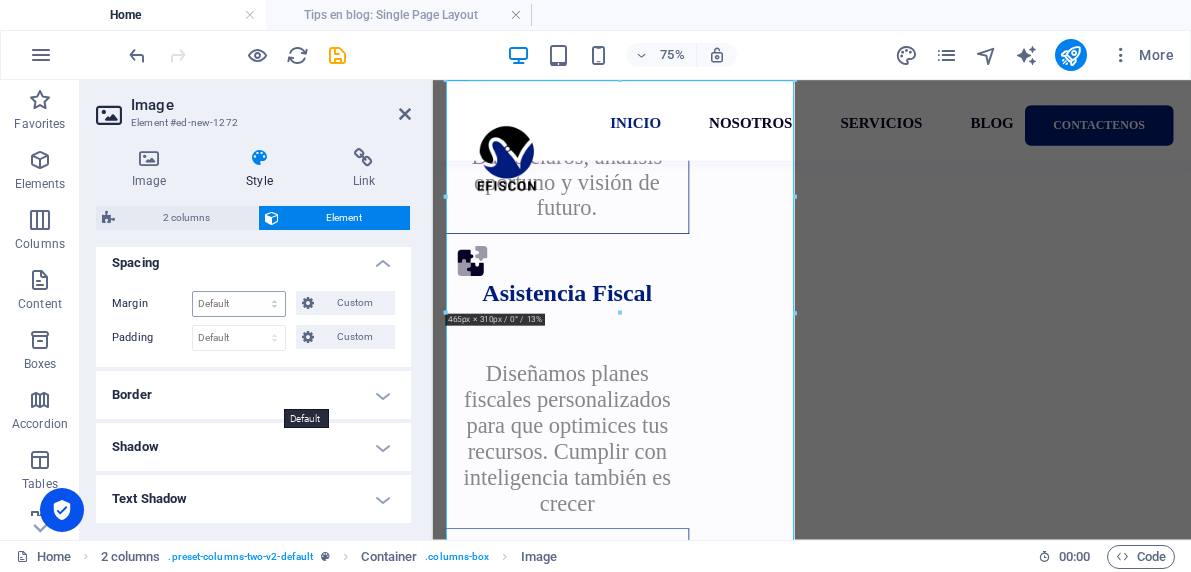 scroll, scrollTop: 425, scrollLeft: 0, axis: vertical 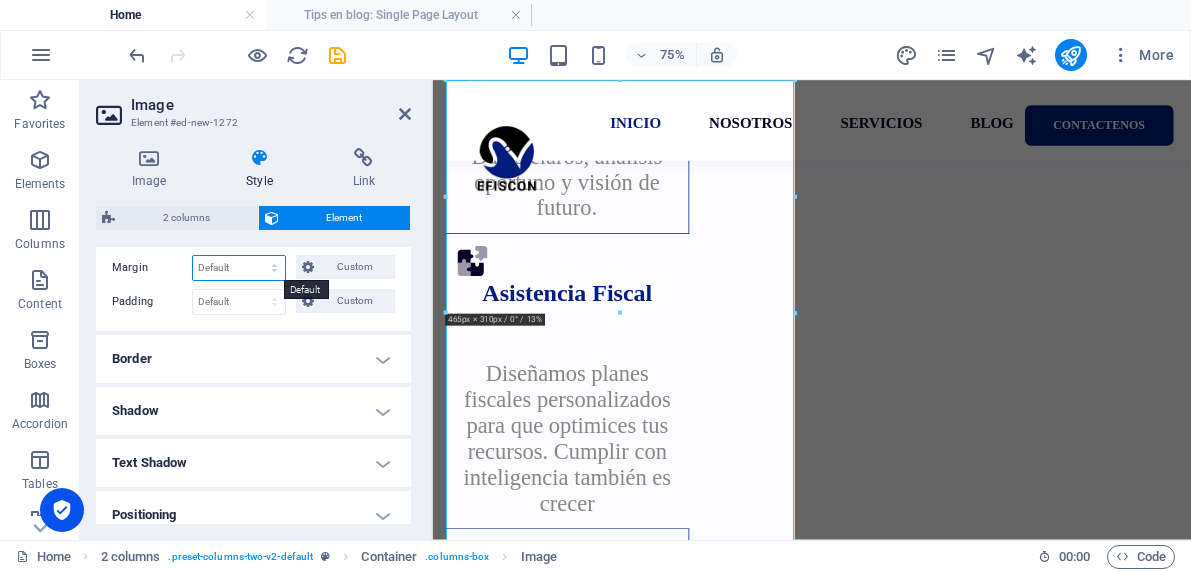 click on "Default auto px % rem vw vh Custom" at bounding box center [239, 268] 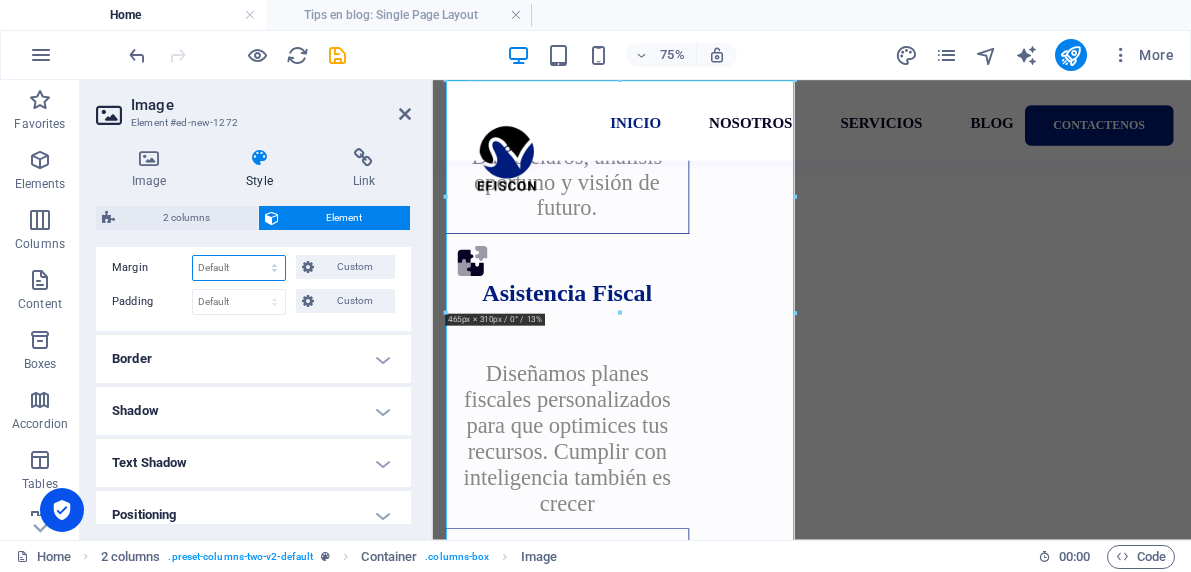 select on "%" 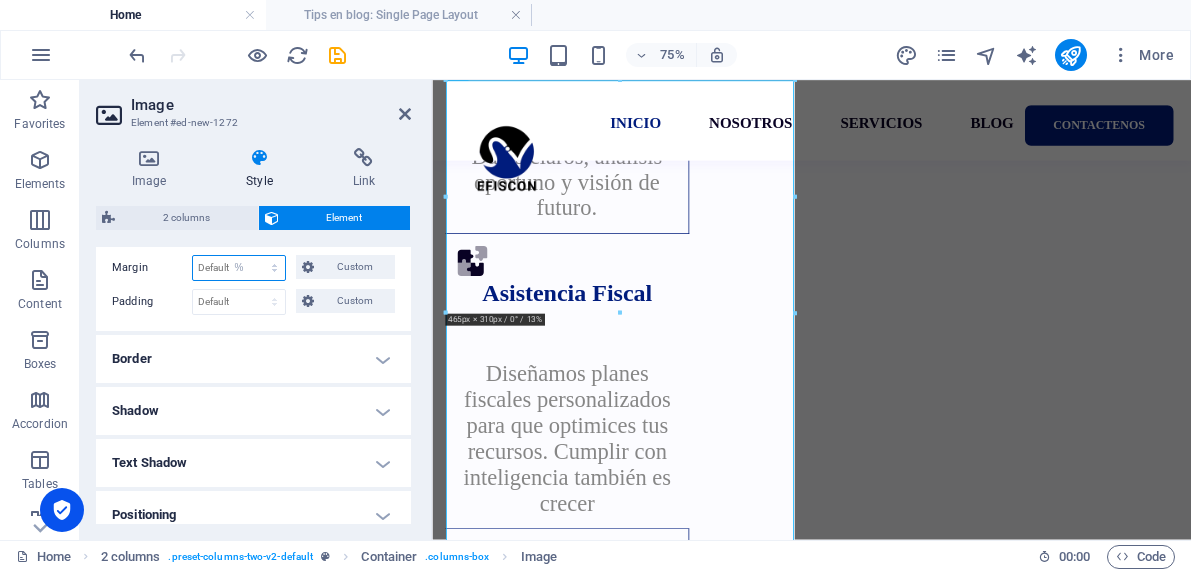 type on "100" 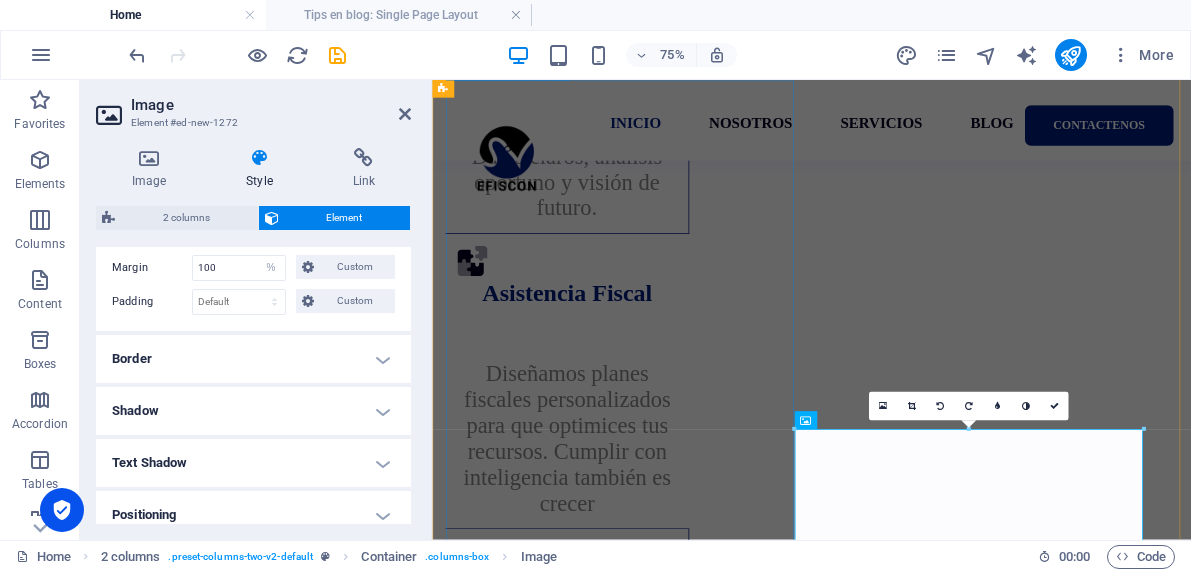 click on "Compartir conocimiento también es consultoría. Por eso, creamos esta sección con tips, guías y recomendaciones pensadas para ayudarte a tomar mejores decisiones. Aquí no vas a encontrar fórmulas vacías ni tecnicismos innecesarios: solo información útil, práctica y actualizada para que el cumplimiento fiscal, la contabilidad y la estrategia empresarial dejen de ser un dolor de cabeza… y se conviertan en herramientas de crecimiento. Desde cómo prepararte para una revisión del SAT hasta consejos para ordenar tus finanzas o fortalecer tu estructura legal, este espacio es para ti." at bounding box center [686, 5131] 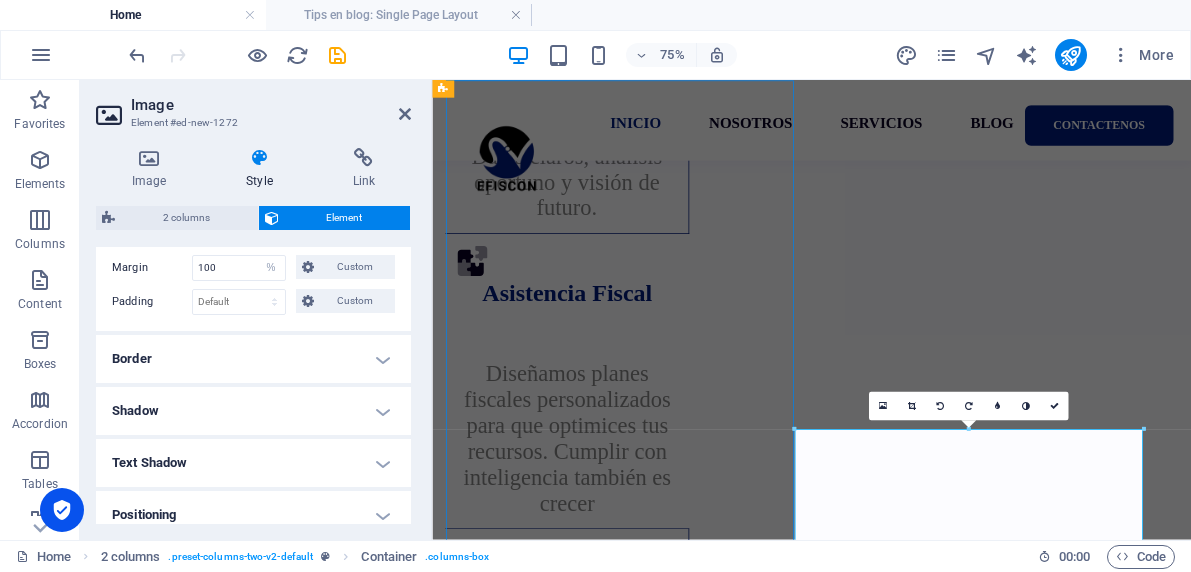 scroll, scrollTop: 3138, scrollLeft: 0, axis: vertical 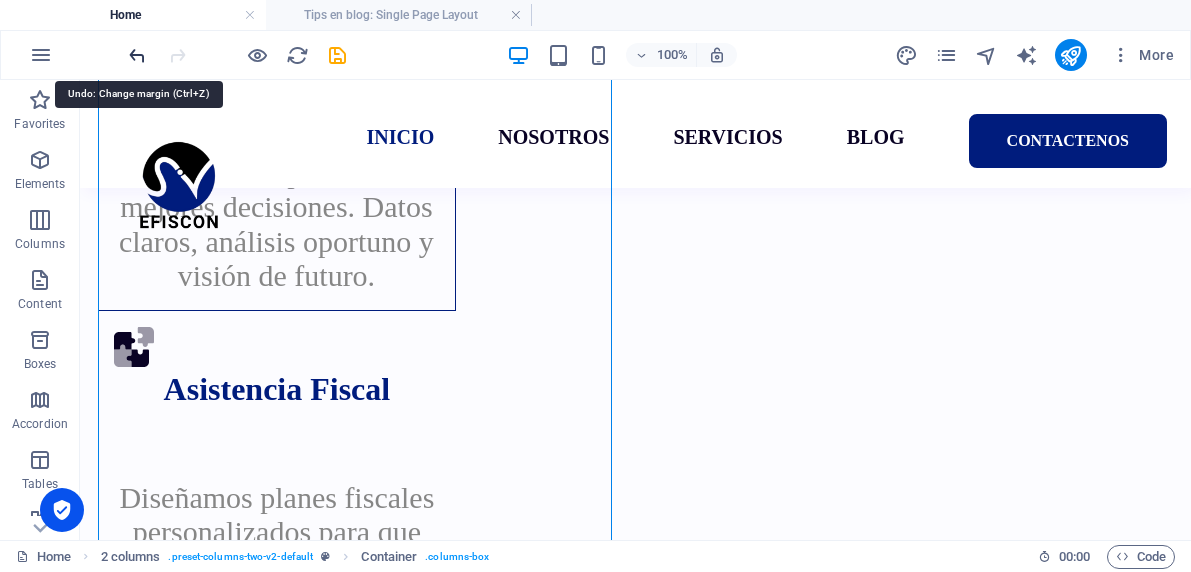 click at bounding box center [137, 55] 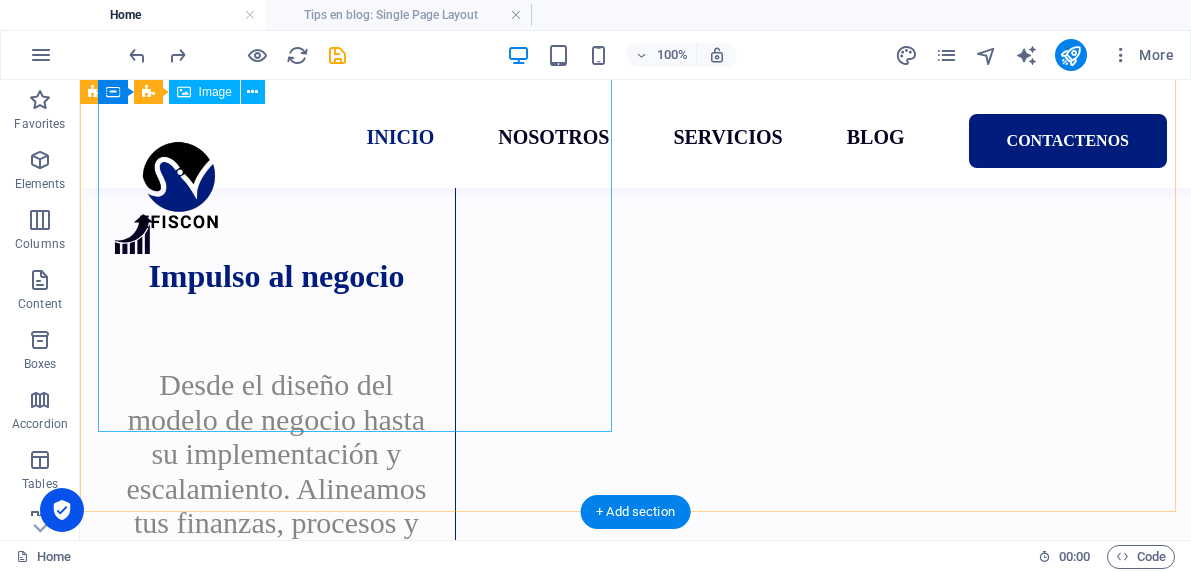 scroll, scrollTop: 3897, scrollLeft: 0, axis: vertical 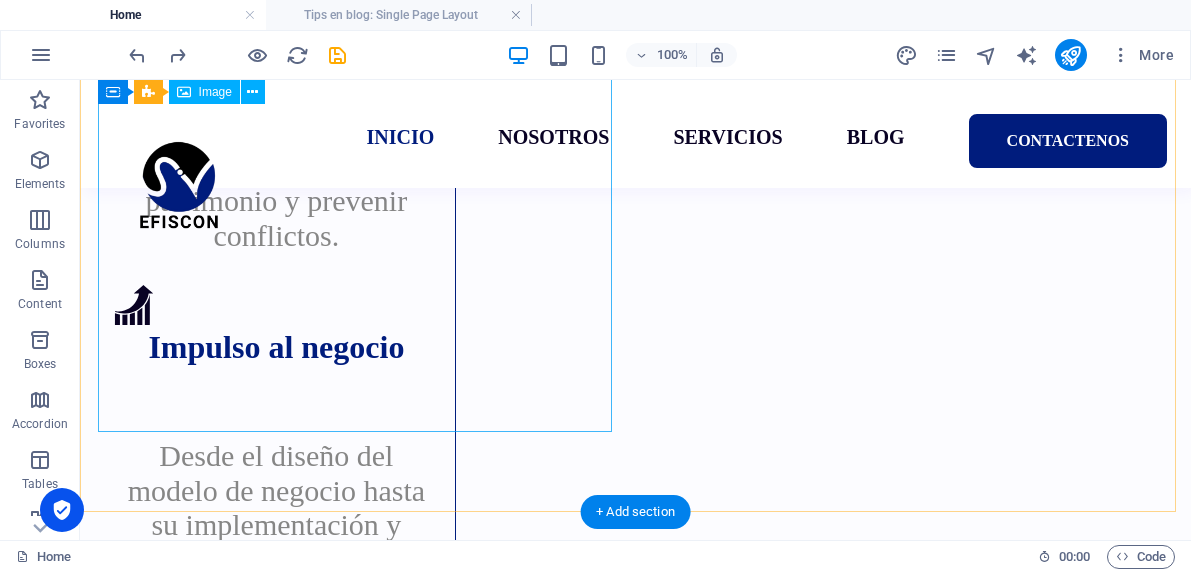 click on "Compartir conocimiento también es consultoría. Por eso, creamos esta sección con tips, guías y recomendaciones pensadas para ayudarte a tomar mejores decisiones. Aquí no vas a encontrar fórmulas vacías ni tecnicismos innecesarios: solo información útil, práctica y actualizada para que el cumplimiento fiscal, la contabilidad y la estrategia empresarial dejen de ser un dolor de cabeza… y se conviertan en herramientas de crecimiento. Desde cómo prepararte para una revisión del SAT hasta consejos para ordenar tus finanzas o fortalecer tu estructura legal, este espacio es para ti." at bounding box center [359, 2088] 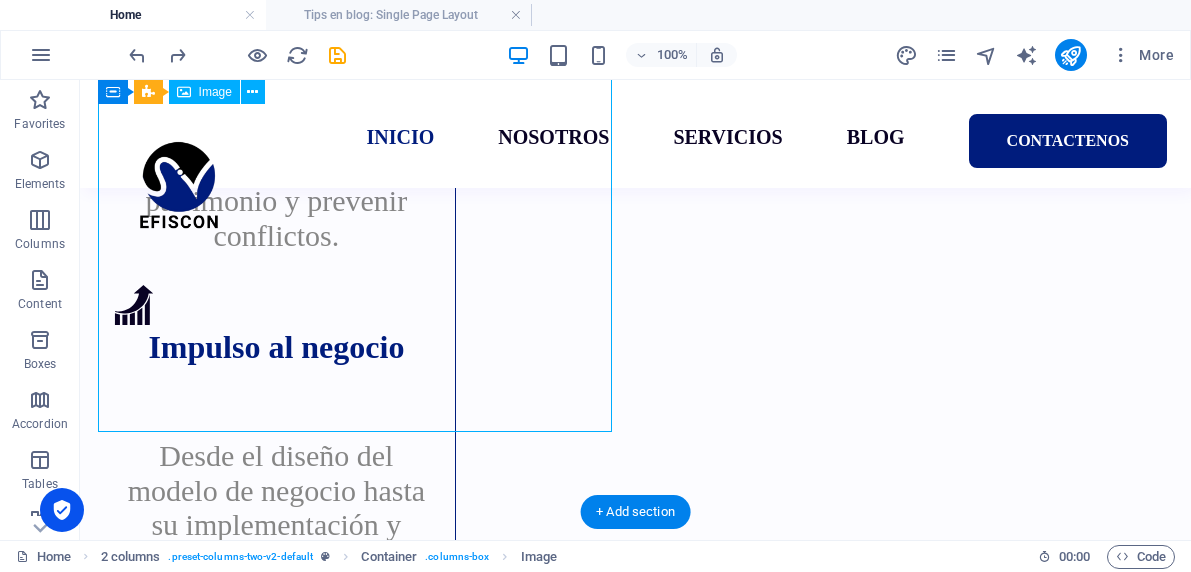 click on "Compartir conocimiento también es consultoría. Por eso, creamos esta sección con tips, guías y recomendaciones pensadas para ayudarte a tomar mejores decisiones. Aquí no vas a encontrar fórmulas vacías ni tecnicismos innecesarios: solo información útil, práctica y actualizada para que el cumplimiento fiscal, la contabilidad y la estrategia empresarial dejen de ser un dolor de cabeza… y se conviertan en herramientas de crecimiento. Desde cómo prepararte para una revisión del SAT hasta consejos para ordenar tus finanzas o fortalecer tu estructura legal, este espacio es para ti." at bounding box center [359, 2088] 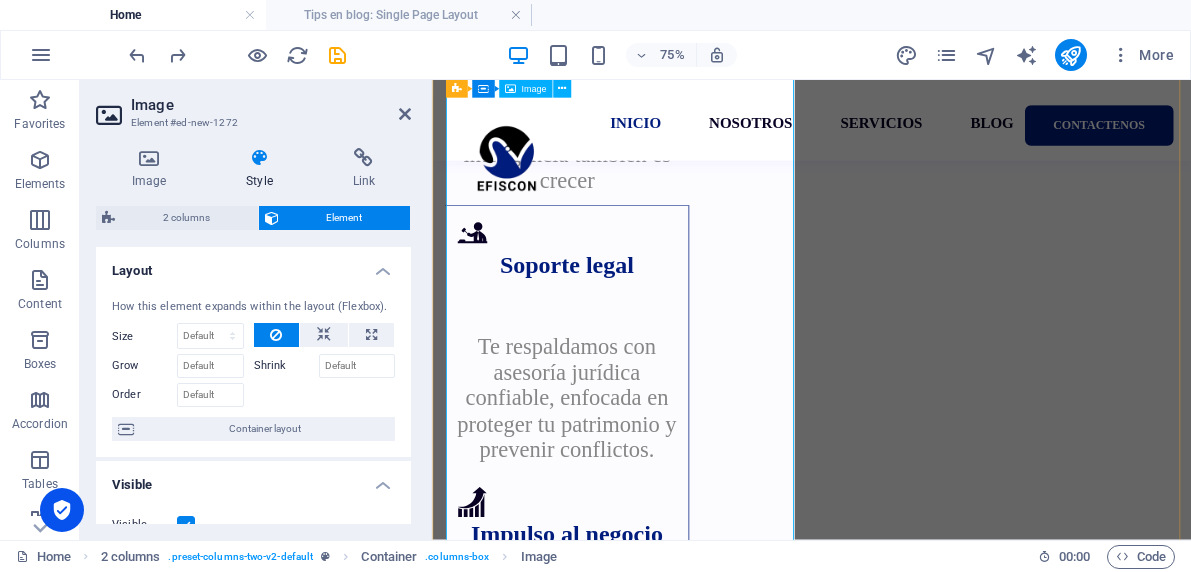 scroll, scrollTop: 3590, scrollLeft: 0, axis: vertical 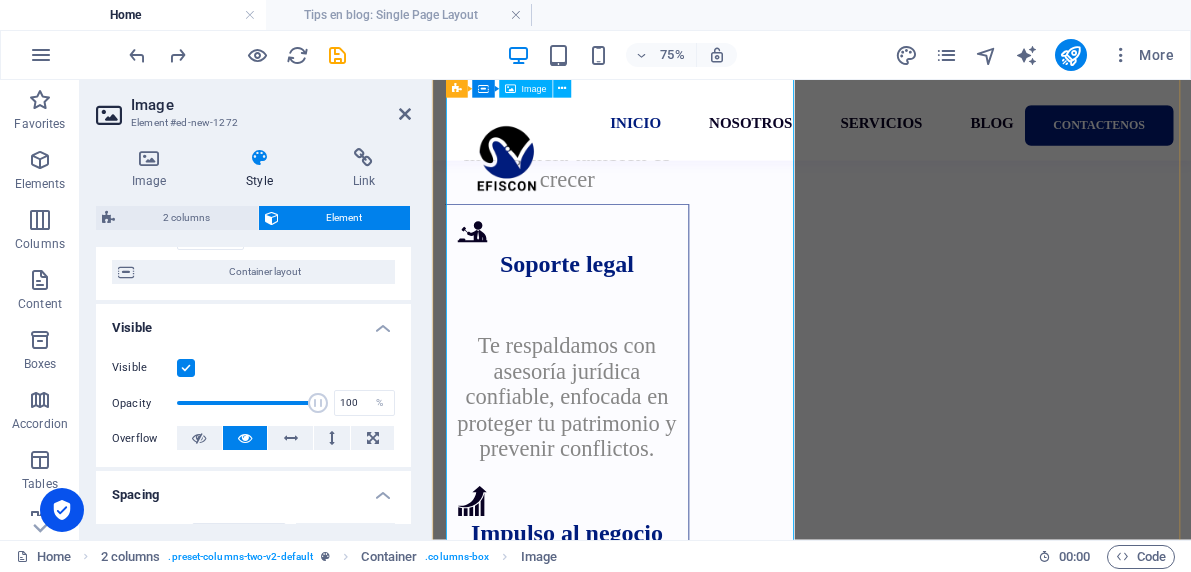 click on "Compartir conocimiento también es consultoría. Por eso, creamos esta sección con tips, guías y recomendaciones pensadas para ayudarte a tomar mejores decisiones. Aquí no vas a encontrar fórmulas vacías ni tecnicismos innecesarios: solo información útil, práctica y actualizada para que el cumplimiento fiscal, la contabilidad y la estrategia empresarial dejen de ser un dolor de cabeza… y se conviertan en herramientas de crecimiento. Desde cómo prepararte para una revisión del SAT hasta consejos para ordenar tus finanzas o fortalecer tu estructura legal, este espacio es para ti." at bounding box center (686, 2562) 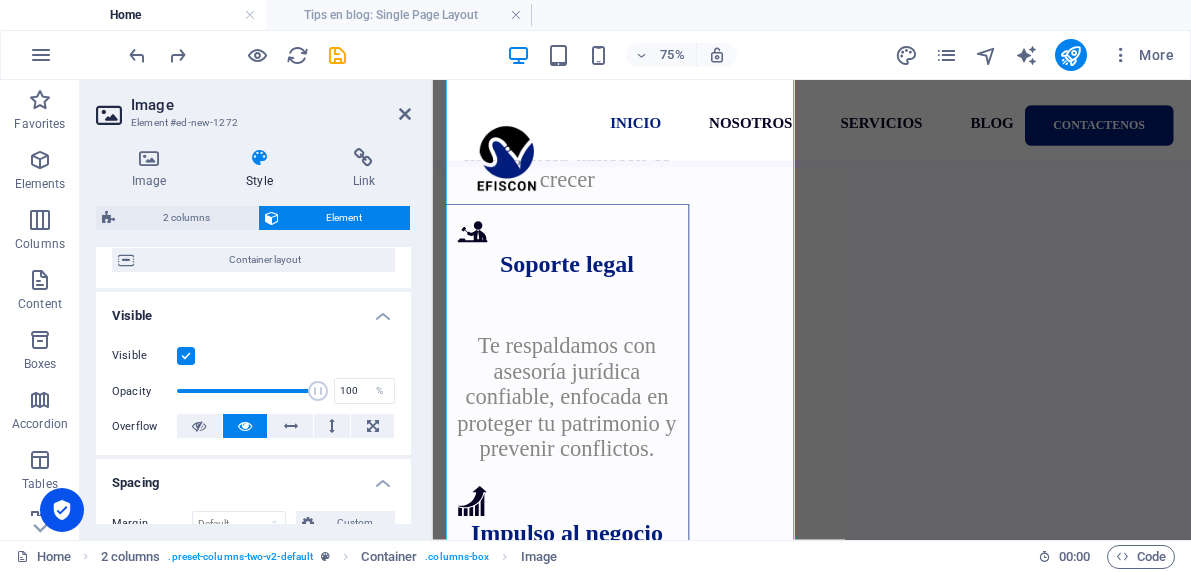 scroll, scrollTop: 117, scrollLeft: 0, axis: vertical 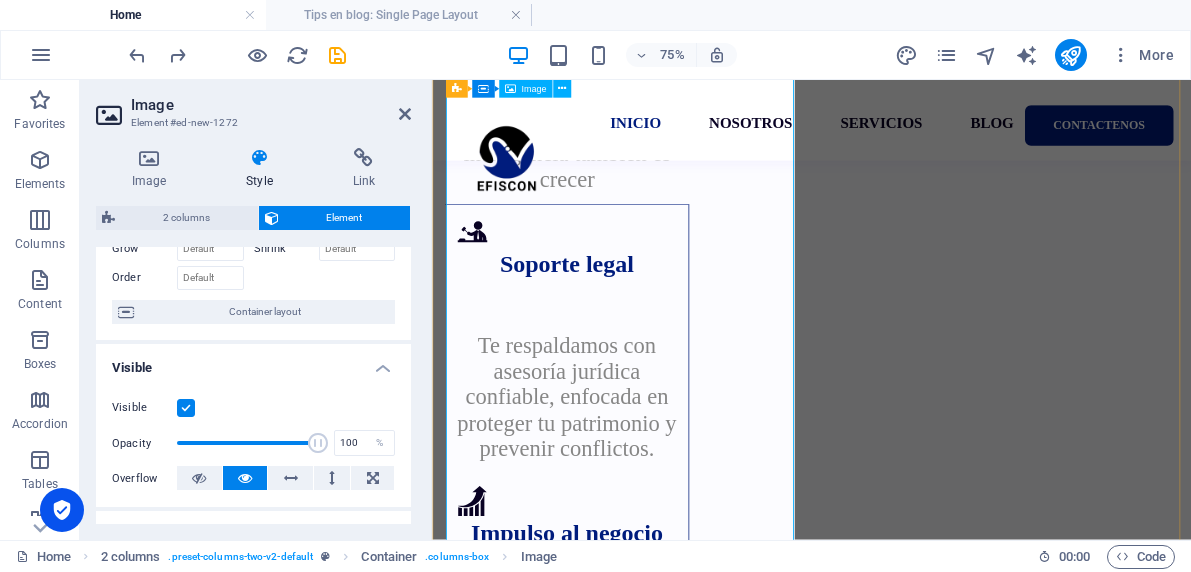 click on "Compartir conocimiento también es consultoría. Por eso, creamos esta sección con tips, guías y recomendaciones pensadas para ayudarte a tomar mejores decisiones. Aquí no vas a encontrar fórmulas vacías ni tecnicismos innecesarios: solo información útil, práctica y actualizada para que el cumplimiento fiscal, la contabilidad y la estrategia empresarial dejen de ser un dolor de cabeza… y se conviertan en herramientas de crecimiento. Desde cómo prepararte para una revisión del SAT hasta consejos para ordenar tus finanzas o fortalecer tu estructura legal, este espacio es para ti." at bounding box center [686, 2562] 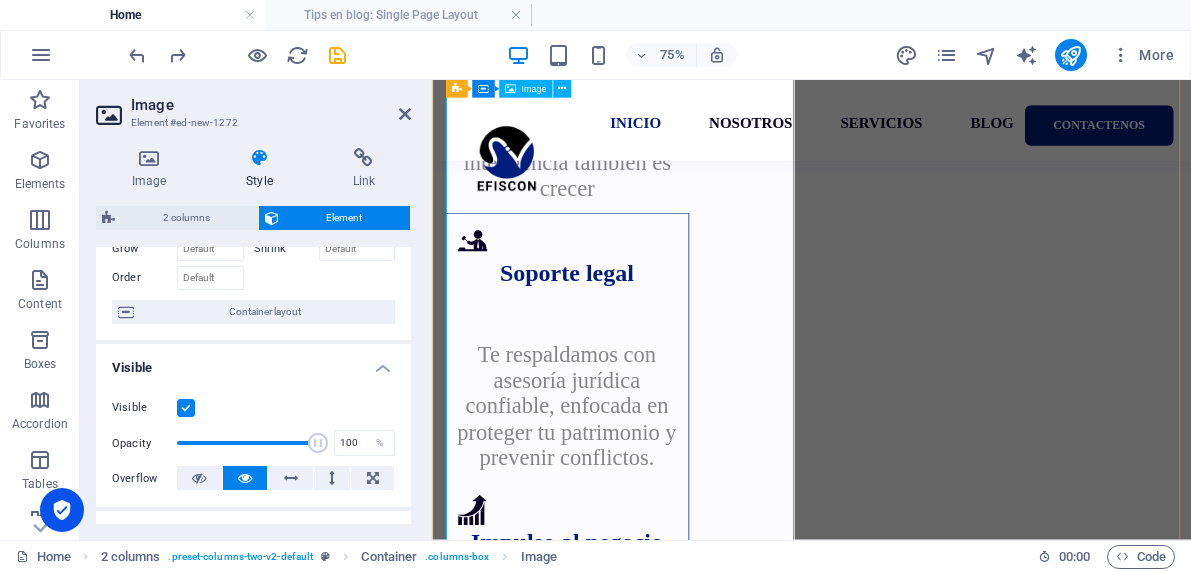 scroll, scrollTop: 3401, scrollLeft: 0, axis: vertical 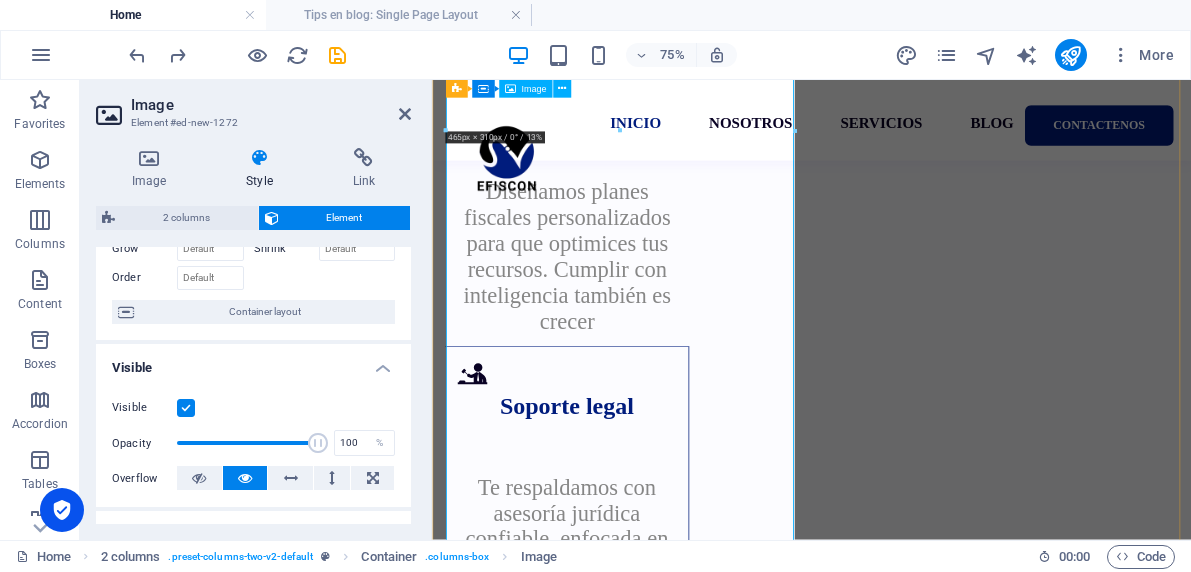 click on "Compartir conocimiento también es consultoría. Por eso, creamos esta sección con tips, guías y recomendaciones pensadas para ayudarte a tomar mejores decisiones. Aquí no vas a encontrar fórmulas vacías ni tecnicismos innecesarios: solo información útil, práctica y actualizada para que el cumplimiento fiscal, la contabilidad y la estrategia empresarial dejen de ser un dolor de cabeza… y se conviertan en herramientas de crecimiento. Desde cómo prepararte para una revisión del SAT hasta consejos para ordenar tus finanzas o fortalecer tu estructura legal, este espacio es para ti." at bounding box center [686, 2751] 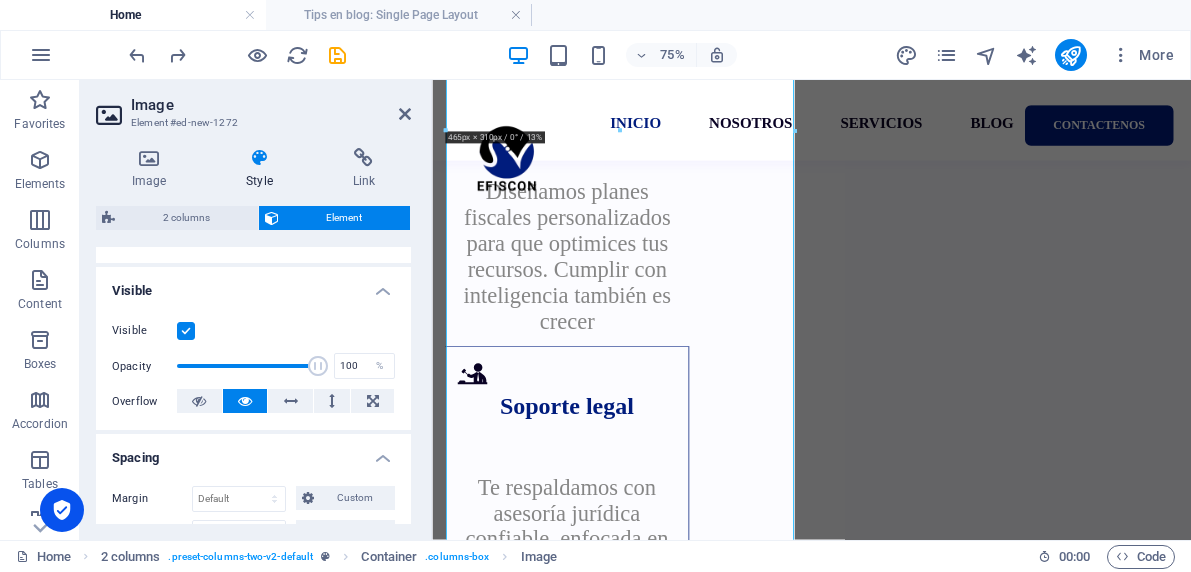 scroll, scrollTop: 200, scrollLeft: 0, axis: vertical 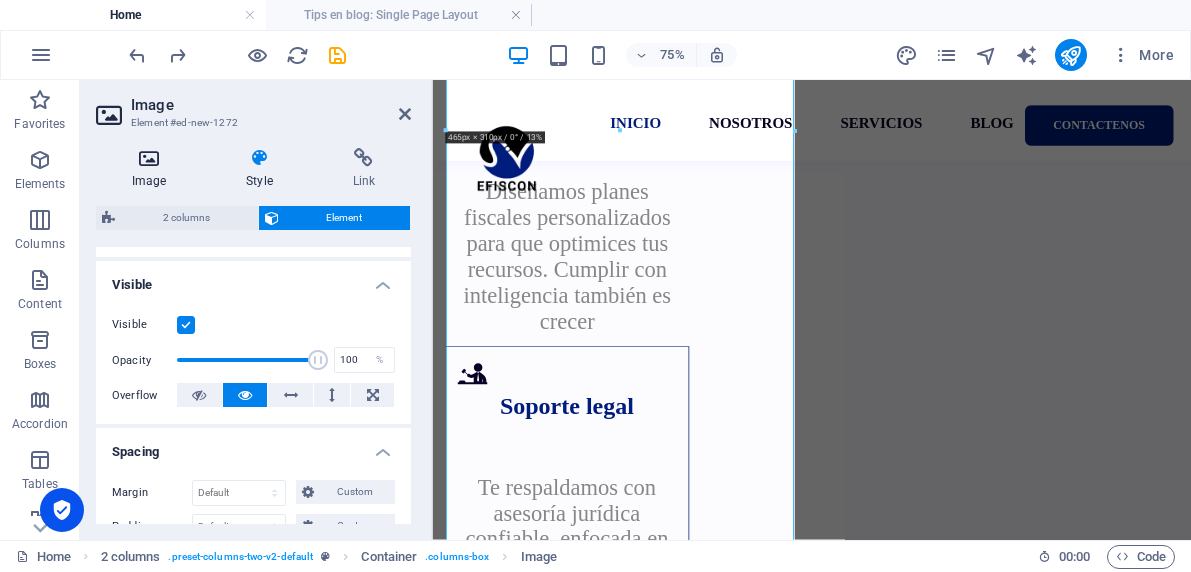 click at bounding box center (149, 158) 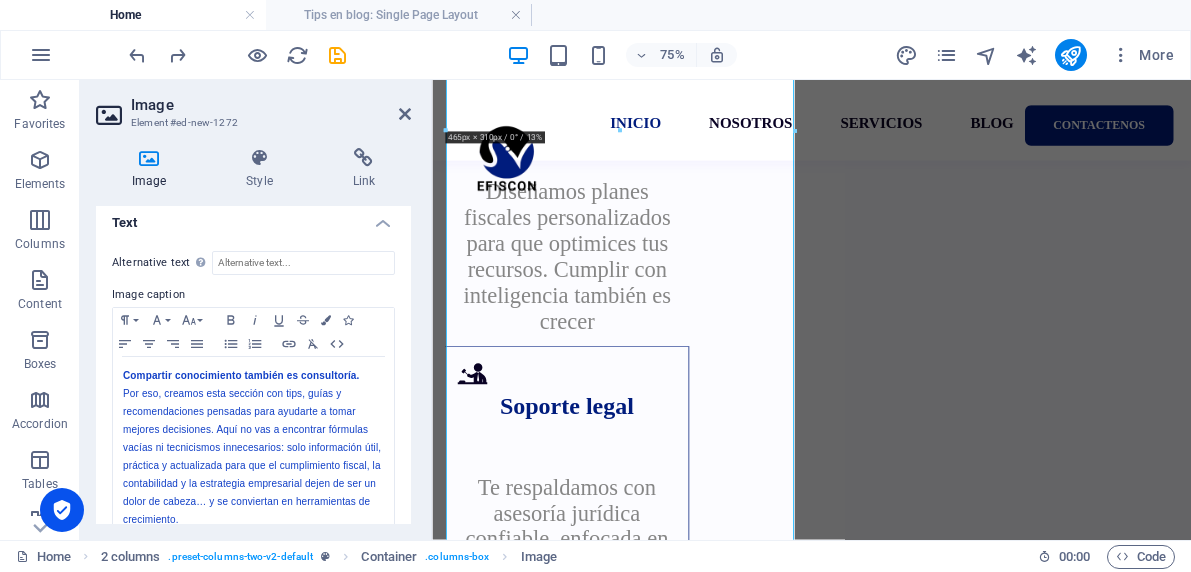 scroll, scrollTop: 371, scrollLeft: 0, axis: vertical 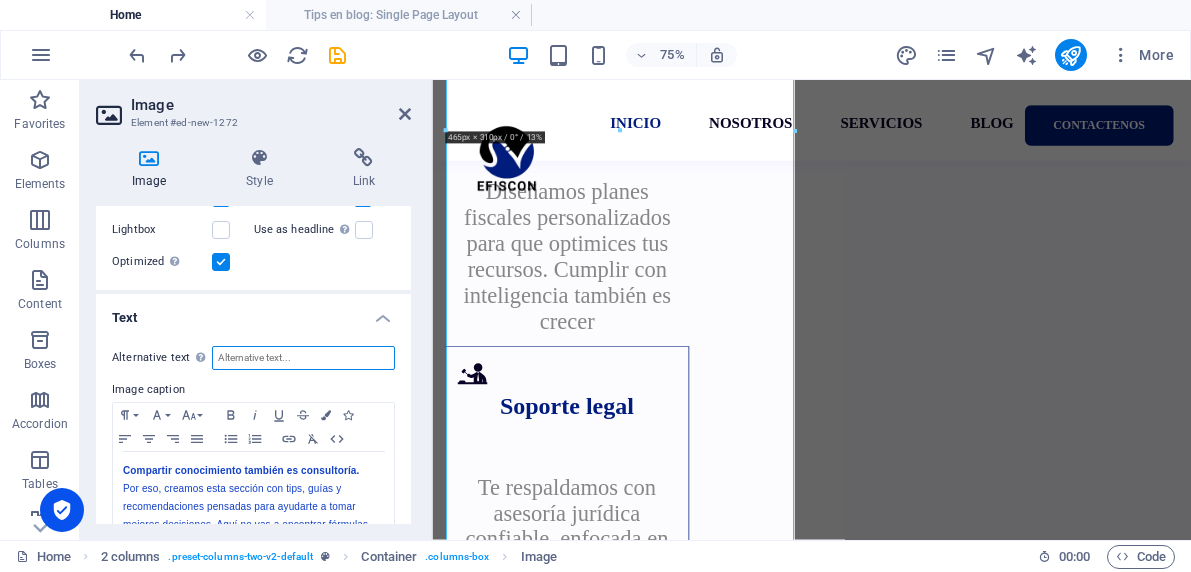 click on "Alternative text The alternative text is used by devices that cannot display images (e.g. image search engines) and should be added to every image to improve website accessibility." at bounding box center (303, 358) 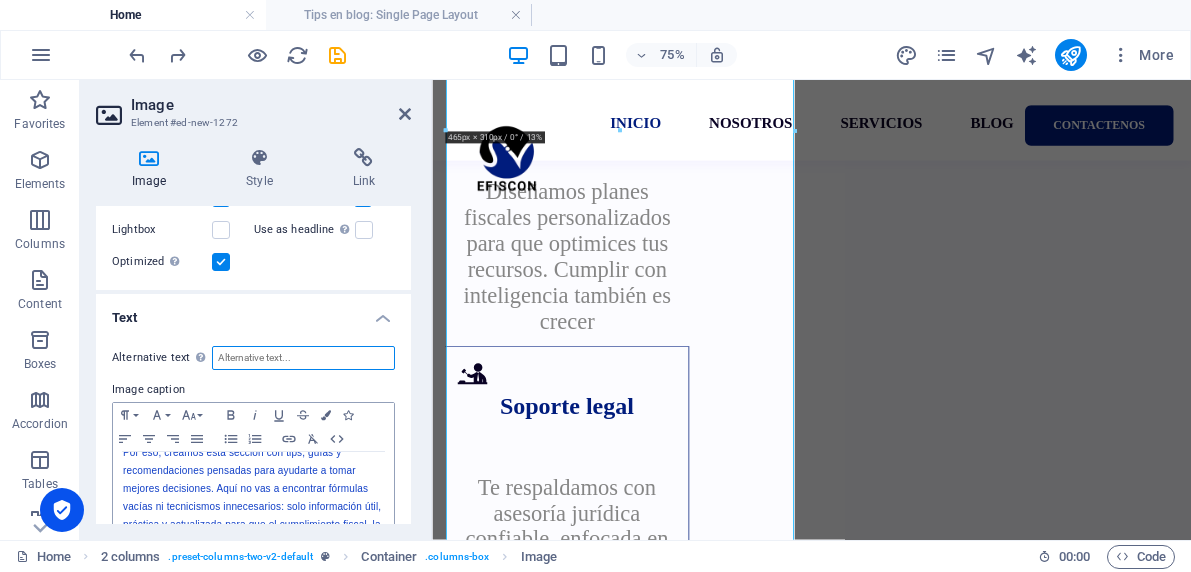 scroll, scrollTop: 1, scrollLeft: 0, axis: vertical 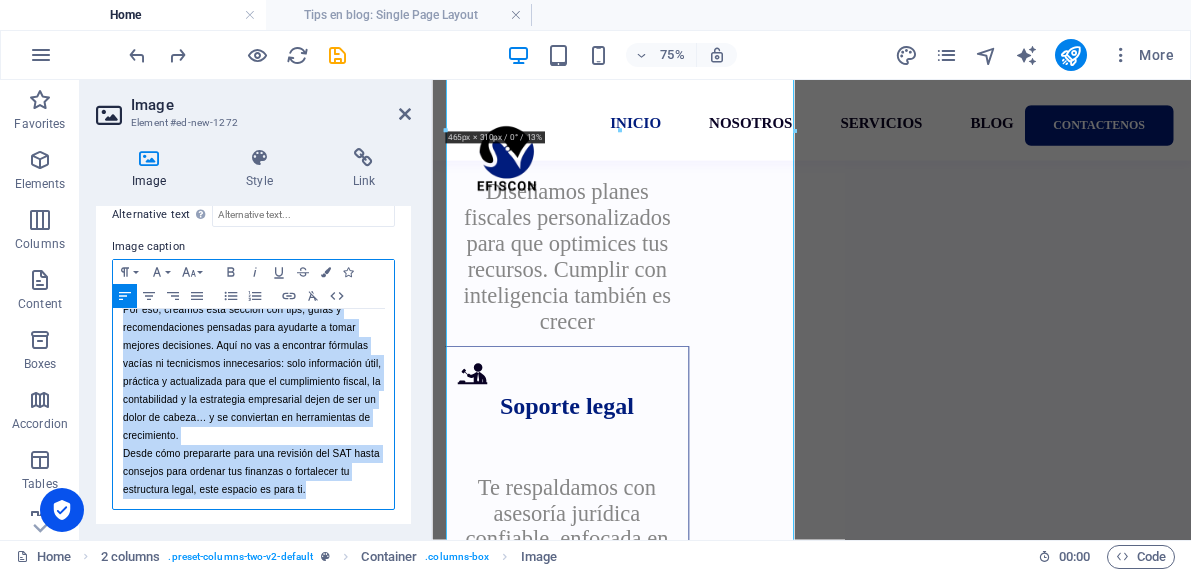 drag, startPoint x: 119, startPoint y: 485, endPoint x: 404, endPoint y: 504, distance: 285.63263 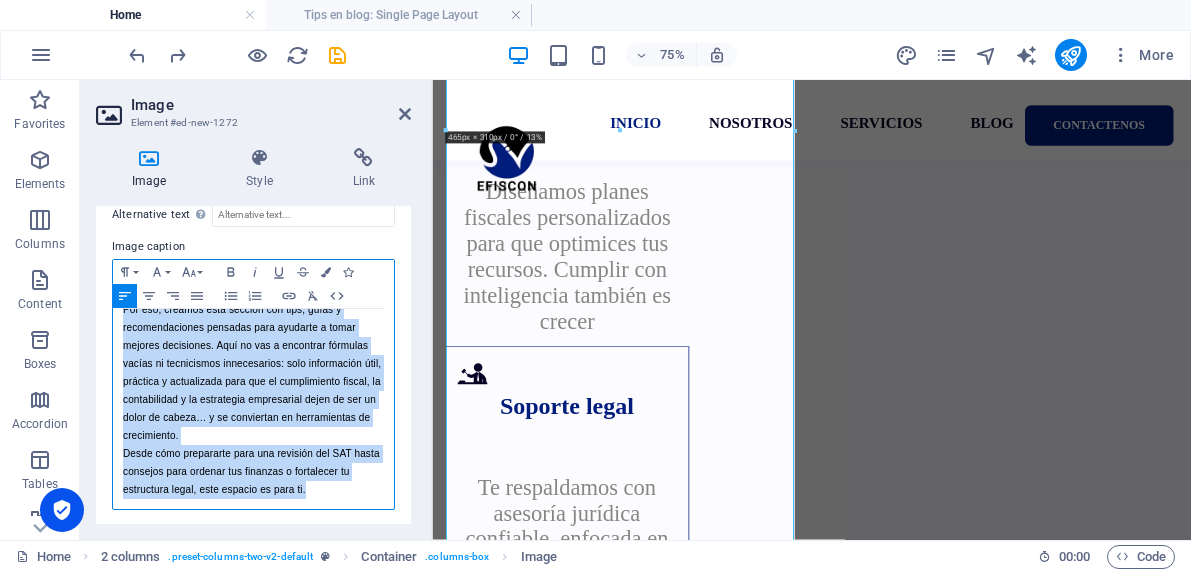 click on "Alternative text The alternative text is used by devices that cannot display images (e.g. image search engines) and should be added to every image to improve website accessibility. Image caption Paragraph Format Normal Heading 1 Heading 2 Heading 3 Heading 4 Heading 5 Heading 6 Code Font Family Arial [US_STATE] Impact Tahoma Times New Roman Verdana Open Sans [PERSON_NAME] Roboto Sen Font Size 8 9 10 11 12 14 18 24 30 36 48 60 72 96 Bold Italic Underline Strikethrough Colors Icons Align Left Align Center Align Right Align Justify Unordered List Ordered List Insert Link Clear Formatting HTML Compartir conocimiento también es consultoría. Desde cómo prepararte para una revisión del SAT hasta consejos para ordenar tus finanzas o fortalecer tu estructura legal, este espacio es para ti." at bounding box center [253, 357] 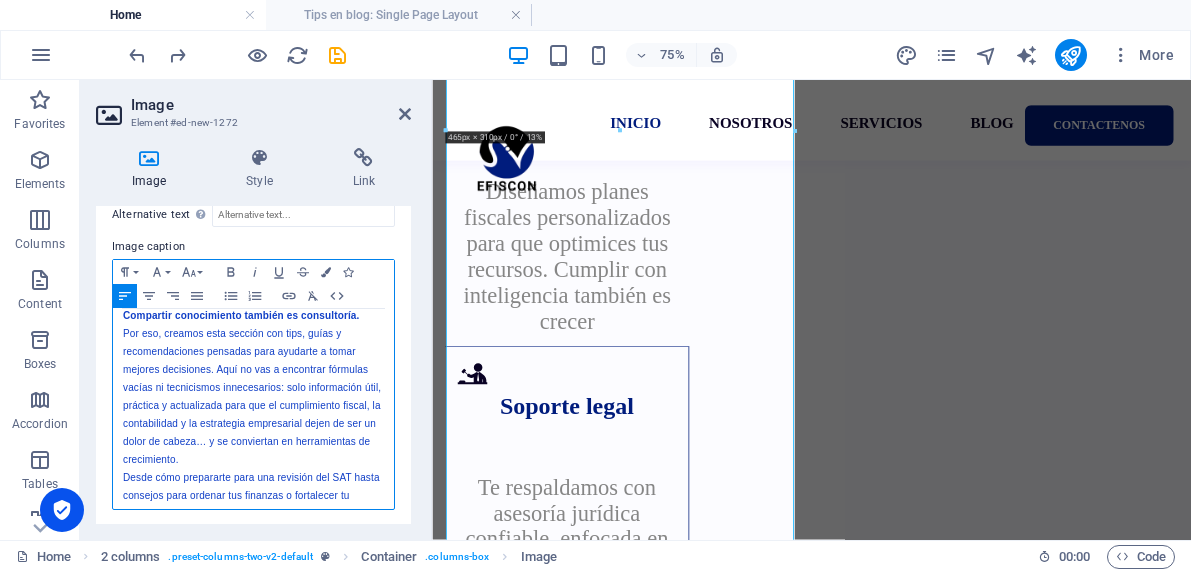 scroll, scrollTop: 0, scrollLeft: 0, axis: both 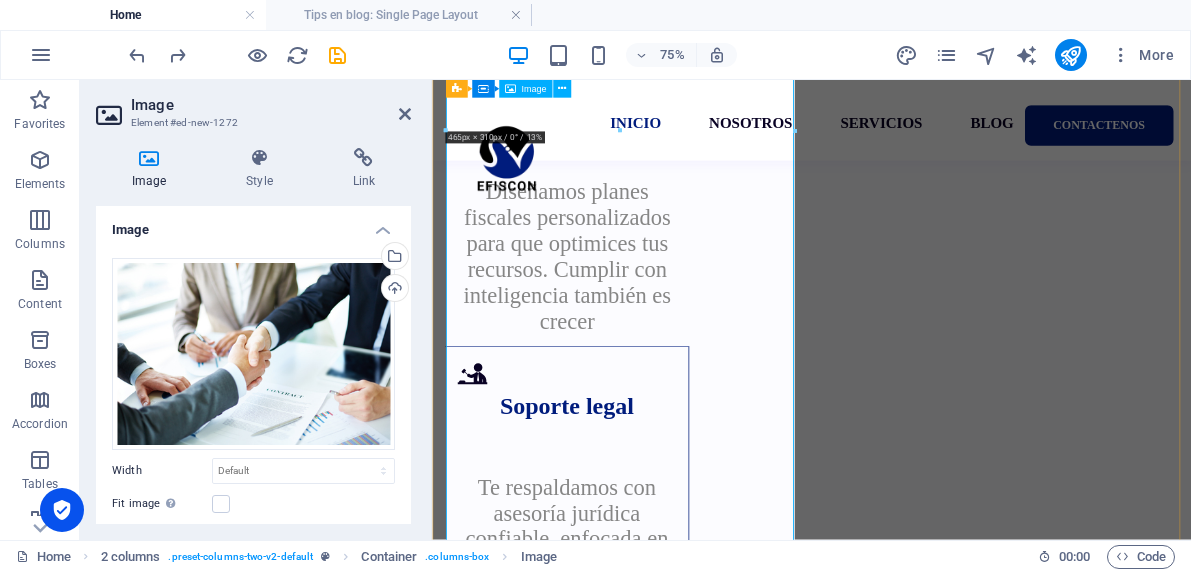 click on "Compartir conocimiento también es consultoría. Por eso, creamos esta sección con tips, guías y recomendaciones pensadas para ayudarte a tomar mejores decisiones. Aquí no vas a encontrar fórmulas vacías ni tecnicismos innecesarios: solo información útil, práctica y actualizada para que el cumplimiento fiscal, la contabilidad y la estrategia empresarial dejen de ser un dolor de cabeza… y se conviertan en herramientas de crecimiento. Desde cómo prepararte para una revisión del SAT hasta consejos para ordenar tus finanzas o fortalecer tu estructura legal, este espacio es para ti." at bounding box center (686, 2751) 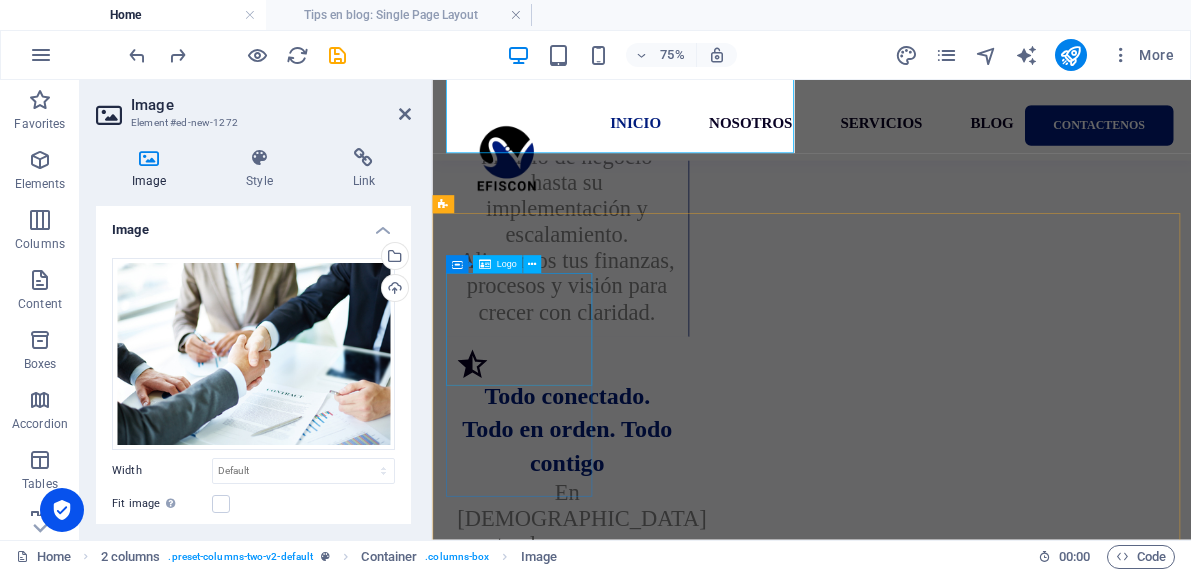 scroll, scrollTop: 4235, scrollLeft: 0, axis: vertical 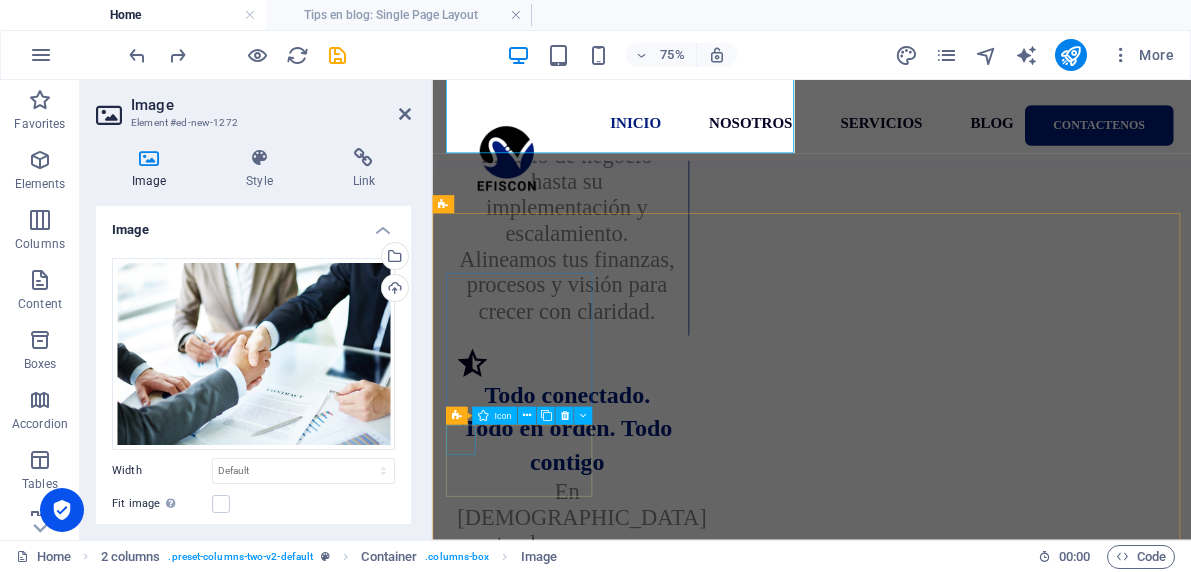 click at bounding box center [549, 3797] 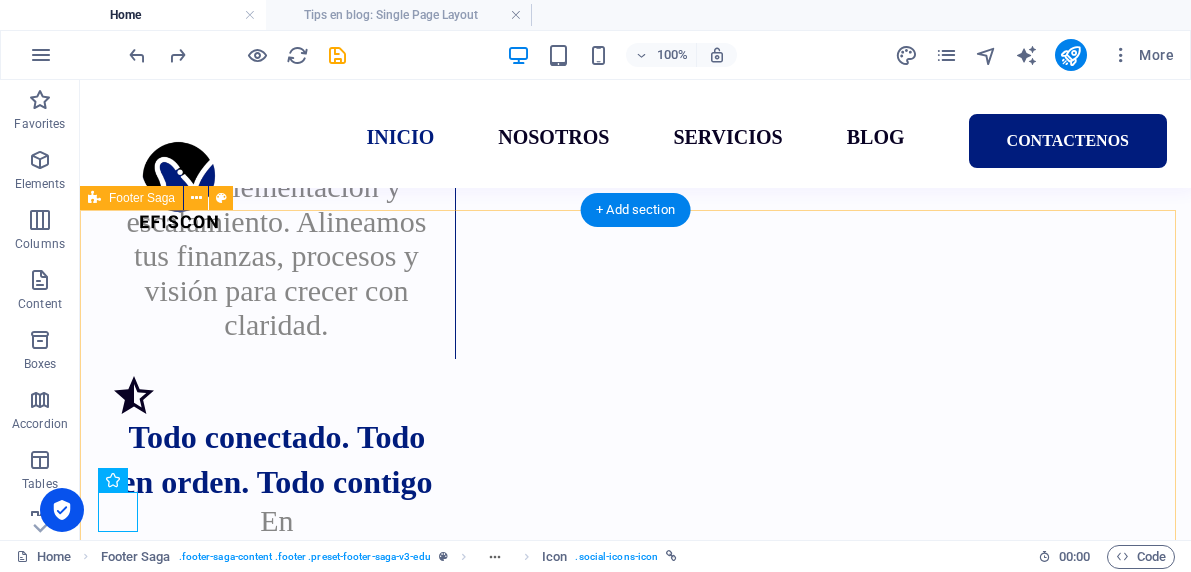 scroll, scrollTop: 4199, scrollLeft: 0, axis: vertical 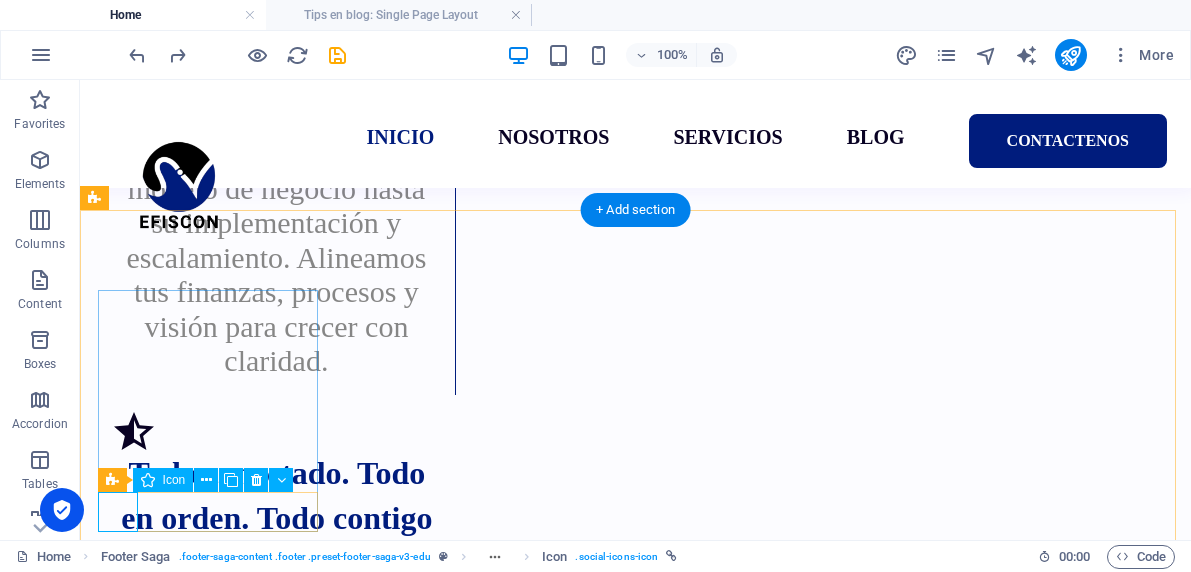 click at bounding box center (210, 3642) 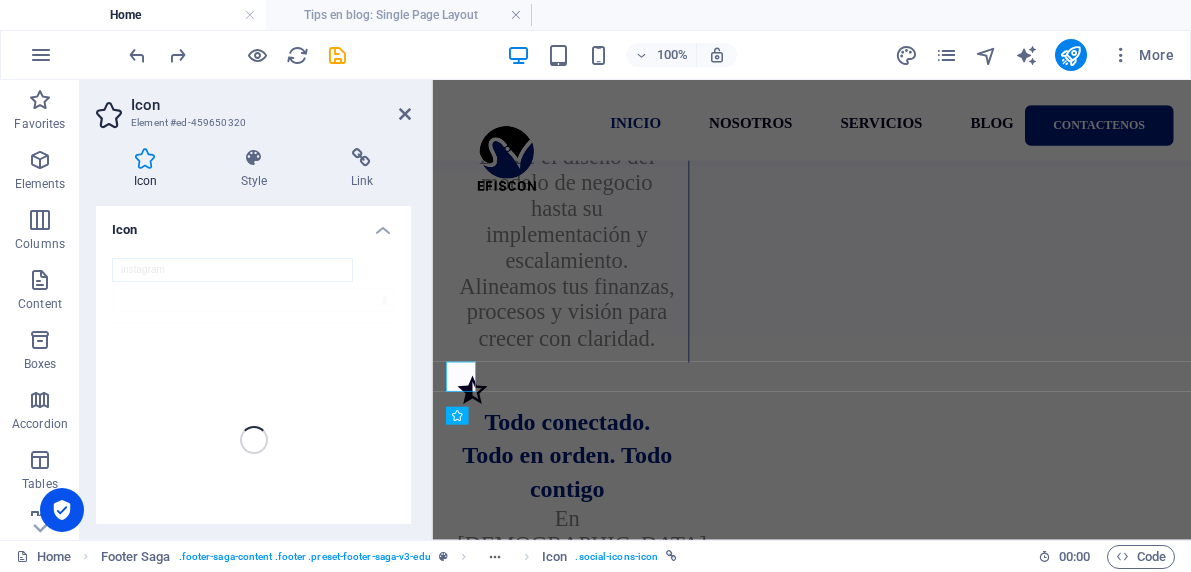 scroll, scrollTop: 4235, scrollLeft: 0, axis: vertical 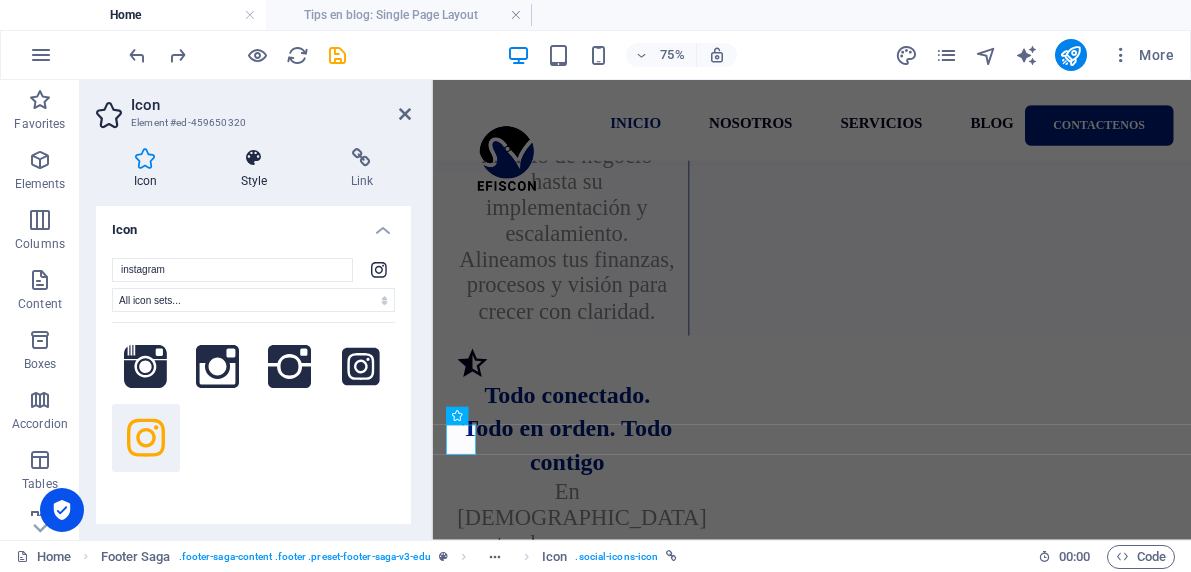 click at bounding box center [254, 158] 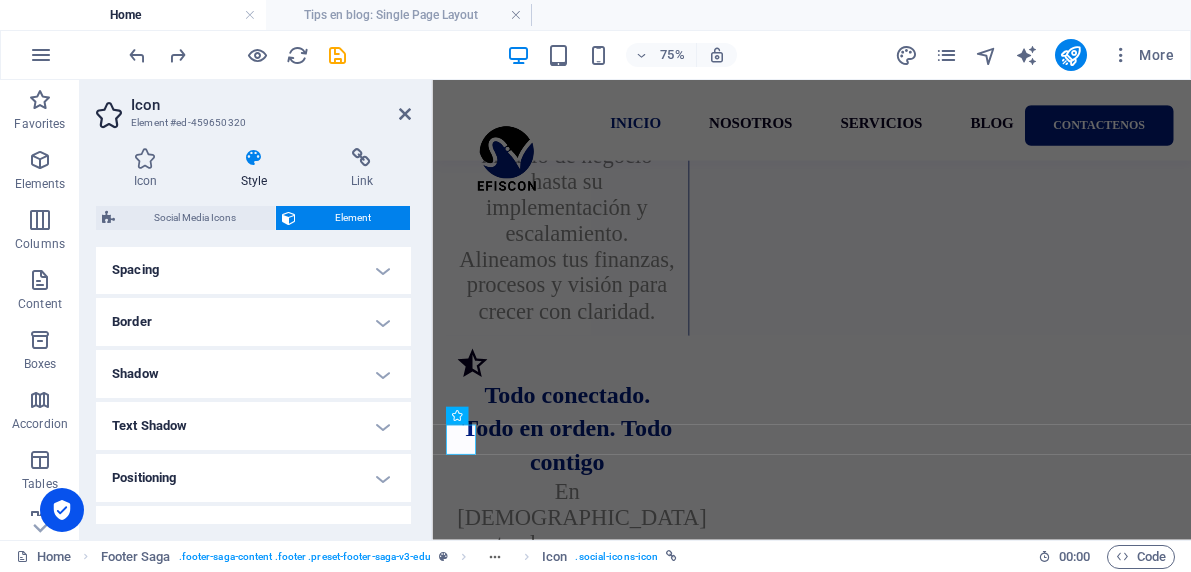 scroll, scrollTop: 568, scrollLeft: 0, axis: vertical 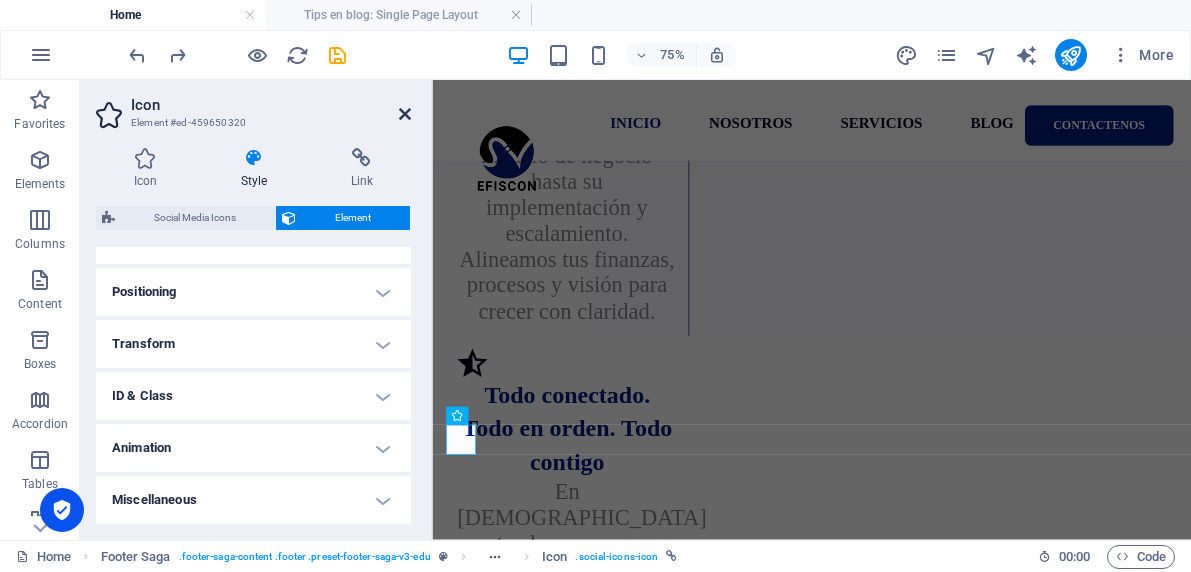 click at bounding box center [405, 114] 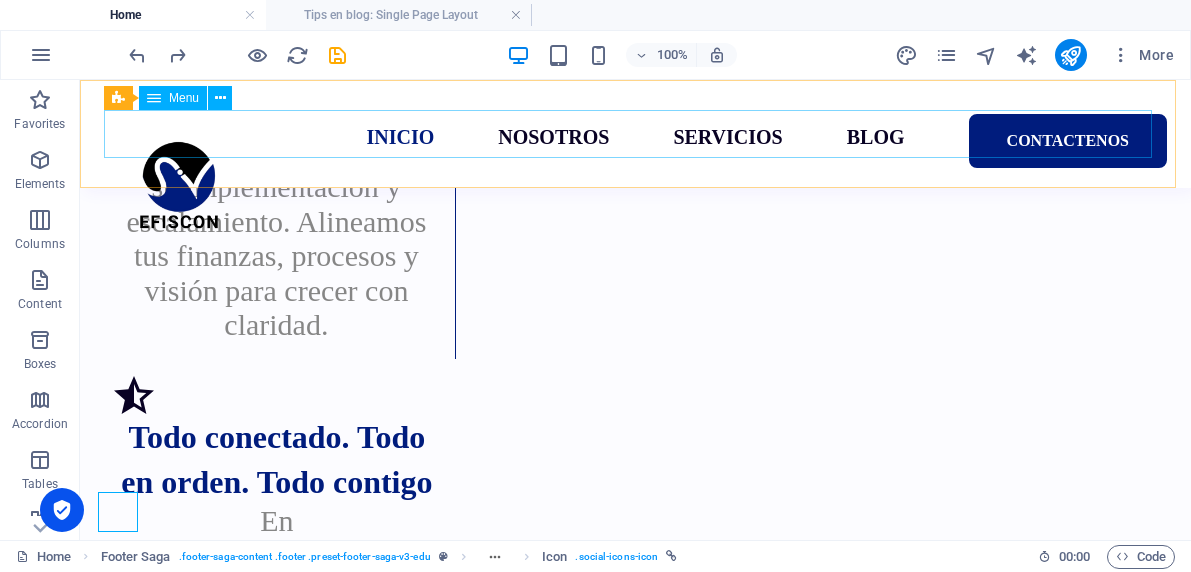 scroll, scrollTop: 4199, scrollLeft: 0, axis: vertical 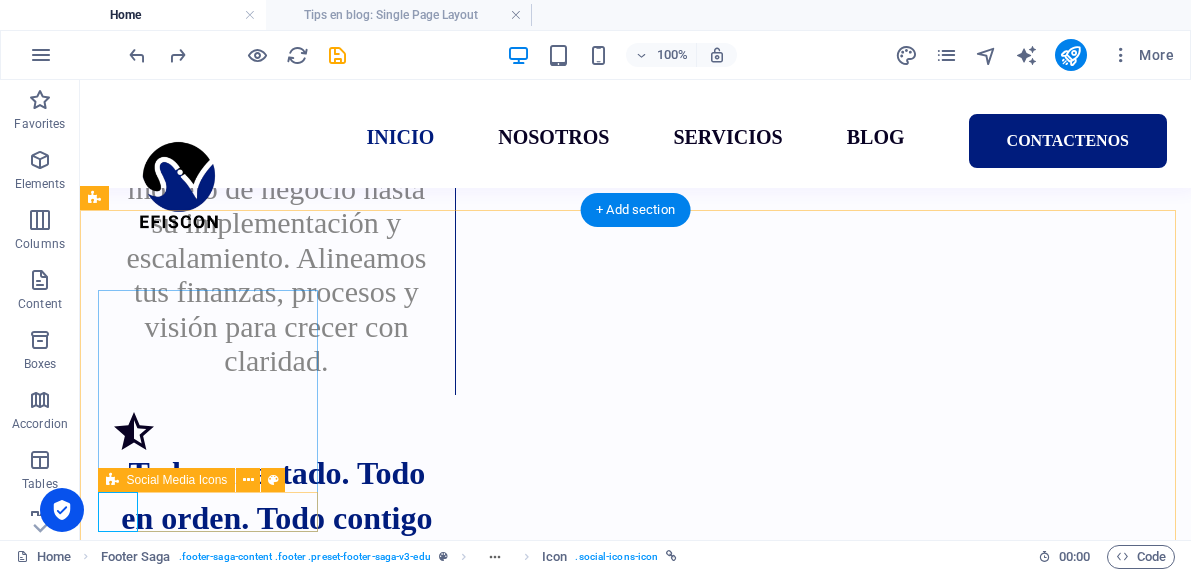 click at bounding box center [210, 3714] 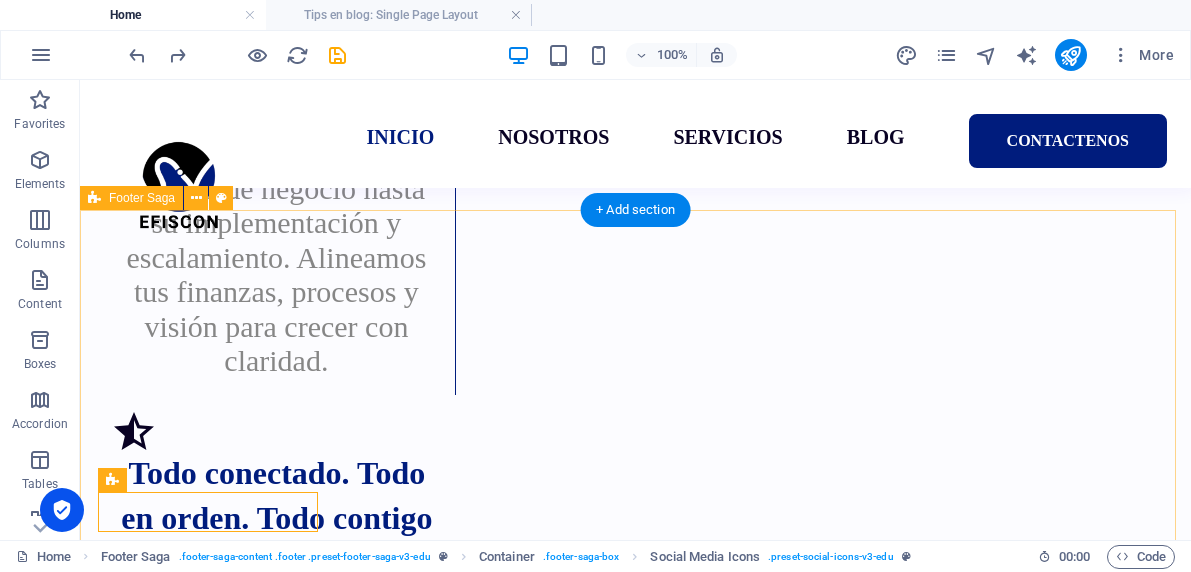 click on "Contacto [PHONE_NUMBER]  [EMAIL_ADDRESS][DOMAIN_NAME]" at bounding box center (635, 3759) 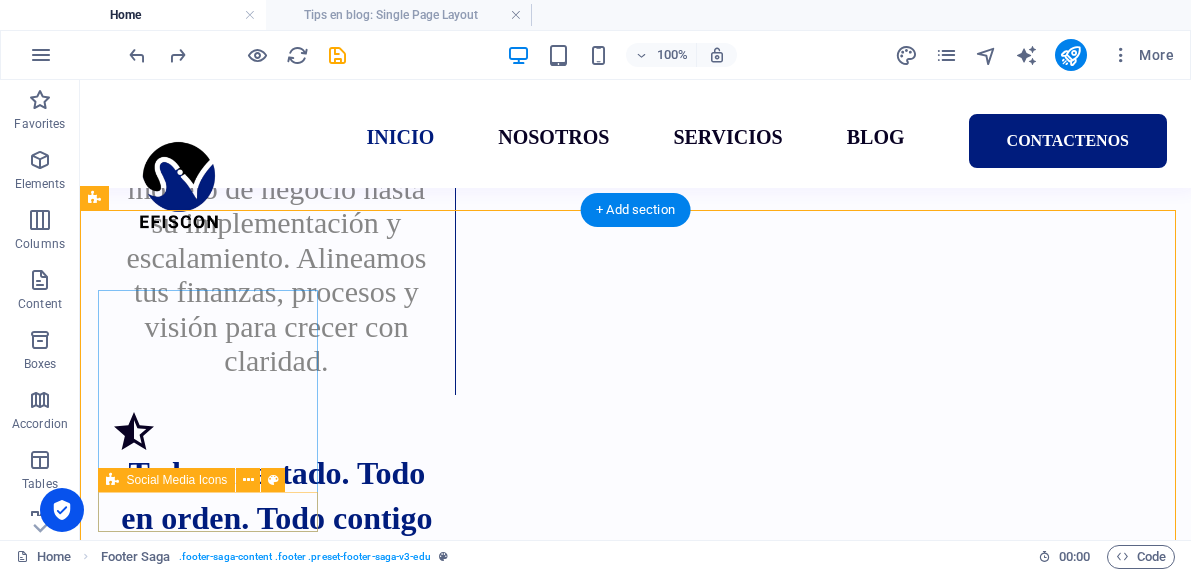 click at bounding box center (210, 3714) 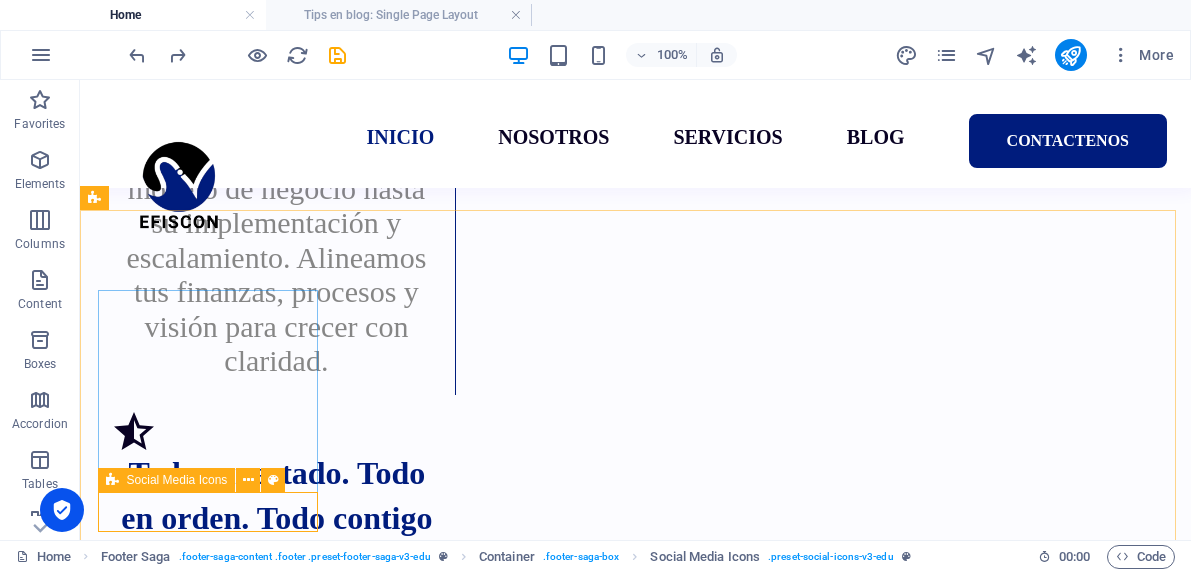 click on "Social Media Icons" at bounding box center (177, 480) 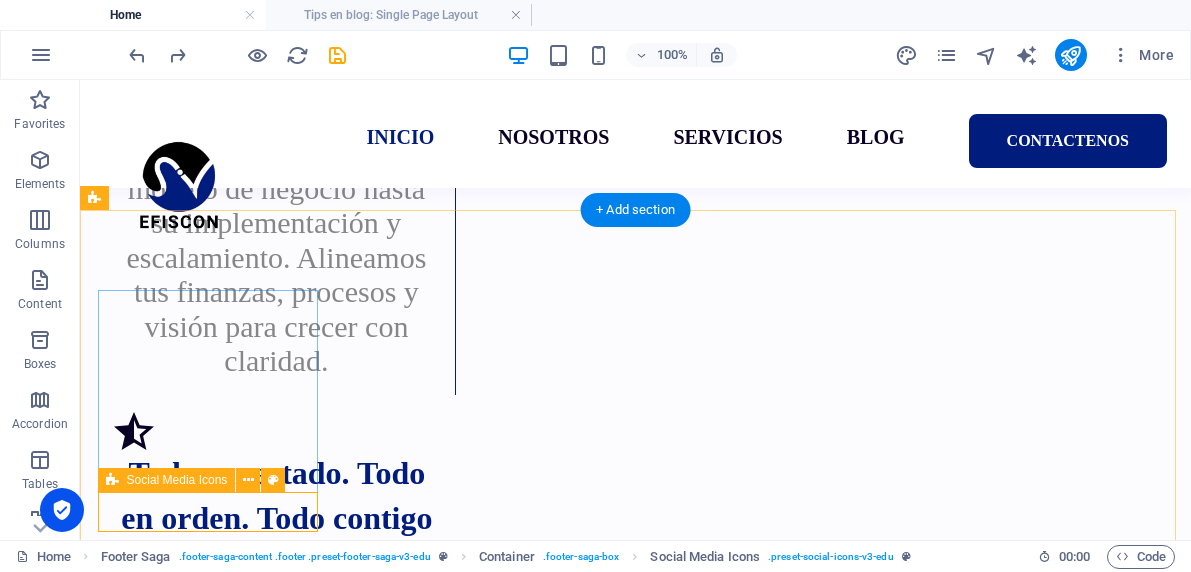 click at bounding box center (210, 3714) 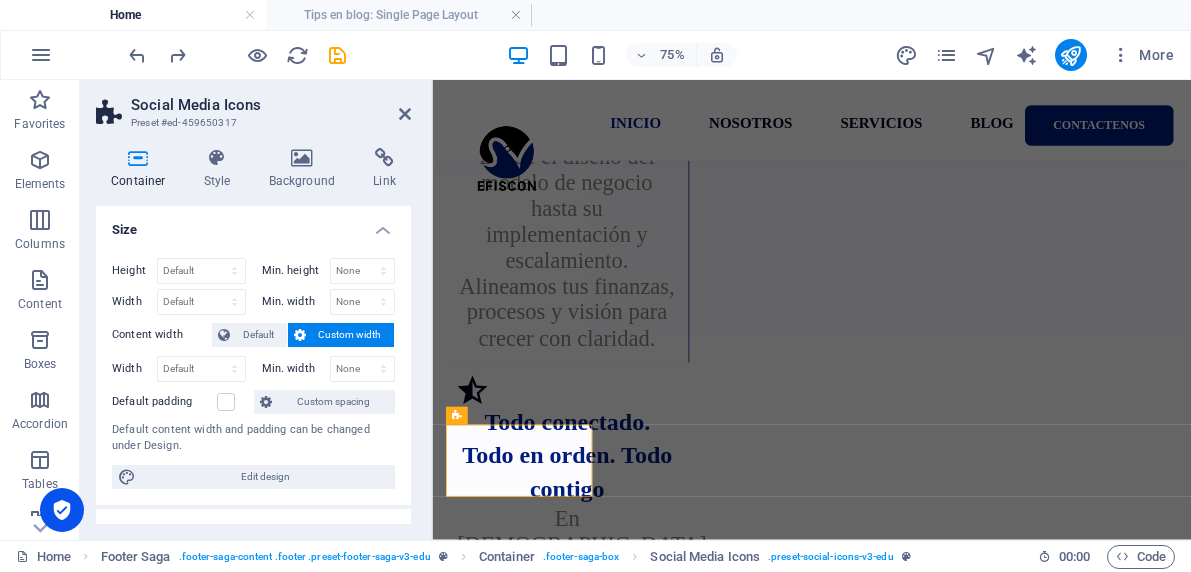 scroll, scrollTop: 4235, scrollLeft: 0, axis: vertical 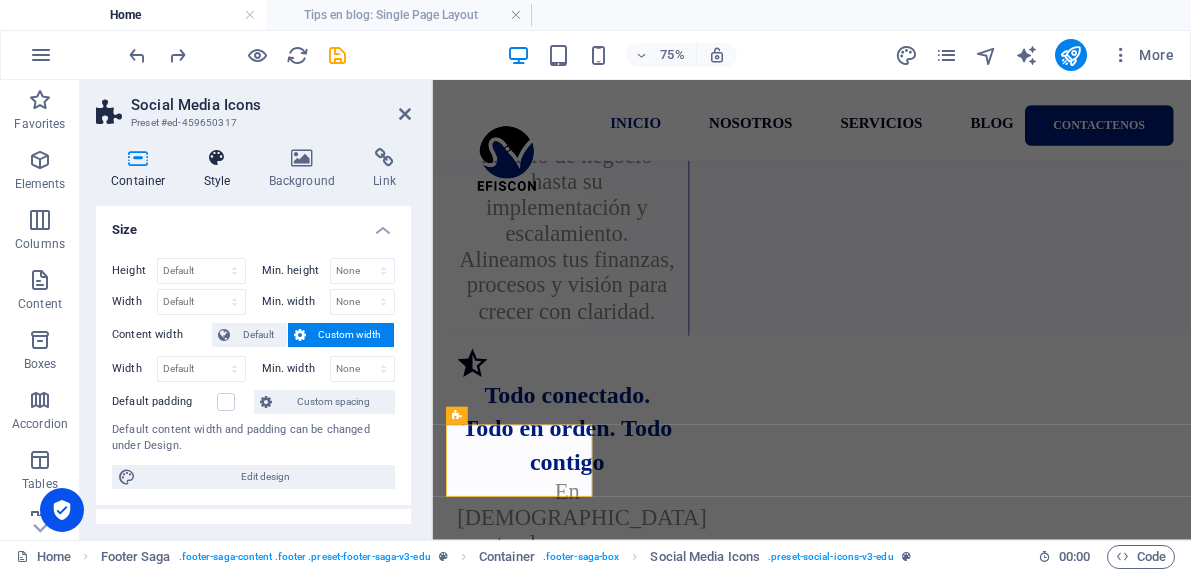 click at bounding box center (217, 158) 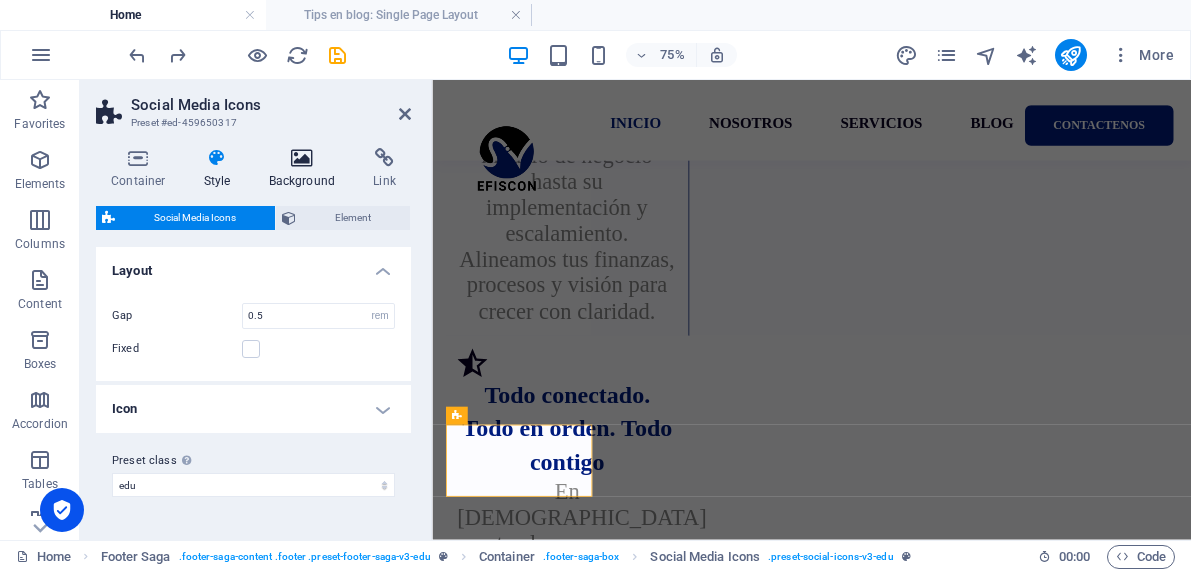 click at bounding box center (302, 158) 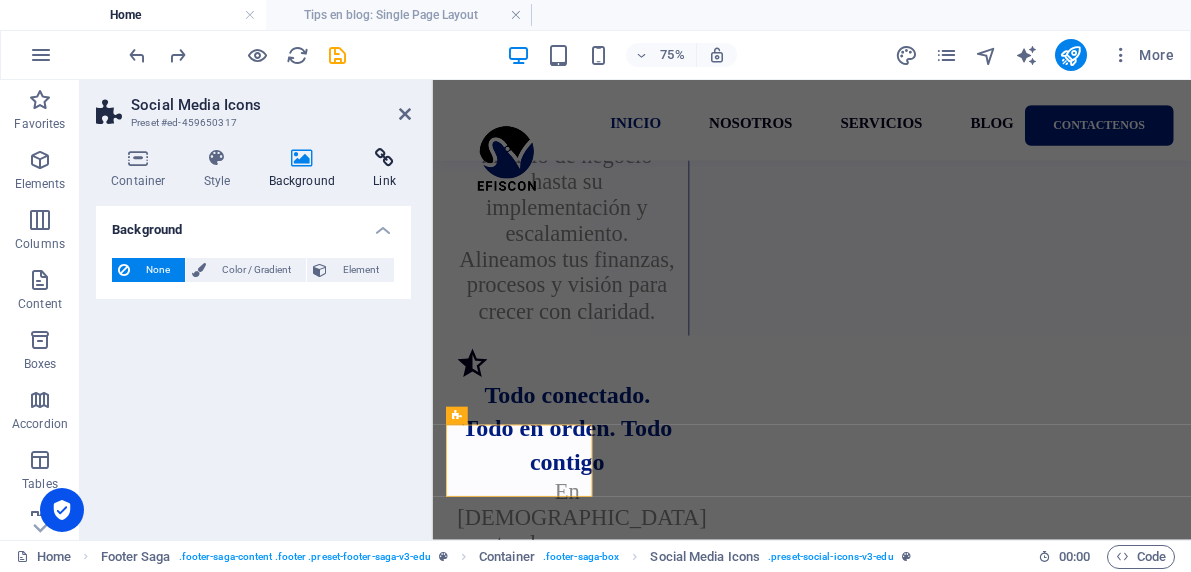 click at bounding box center (384, 158) 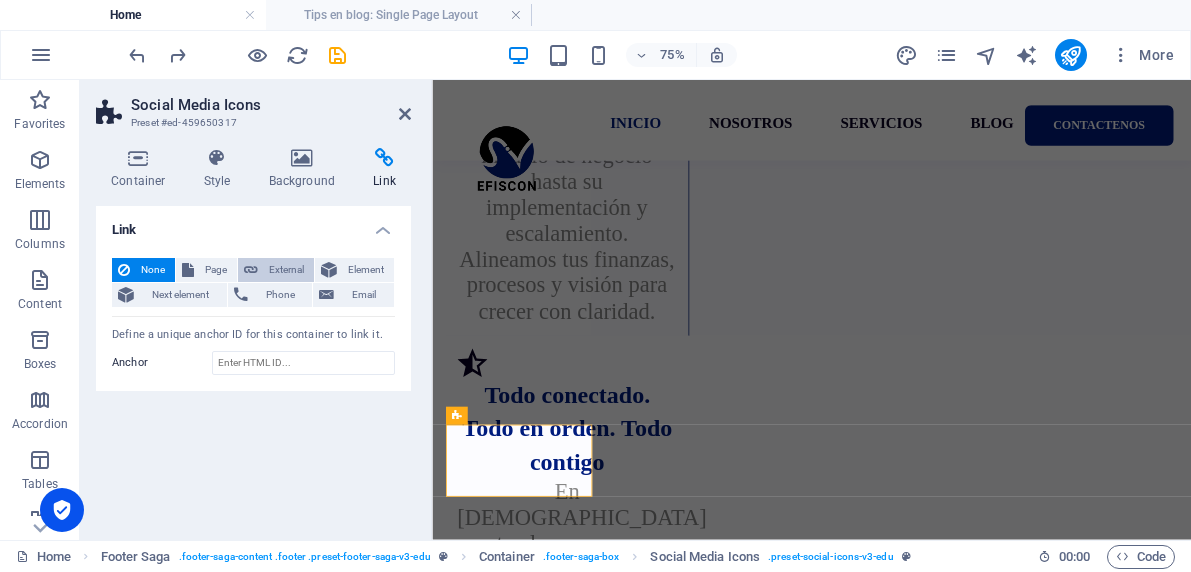 click on "External" at bounding box center [286, 270] 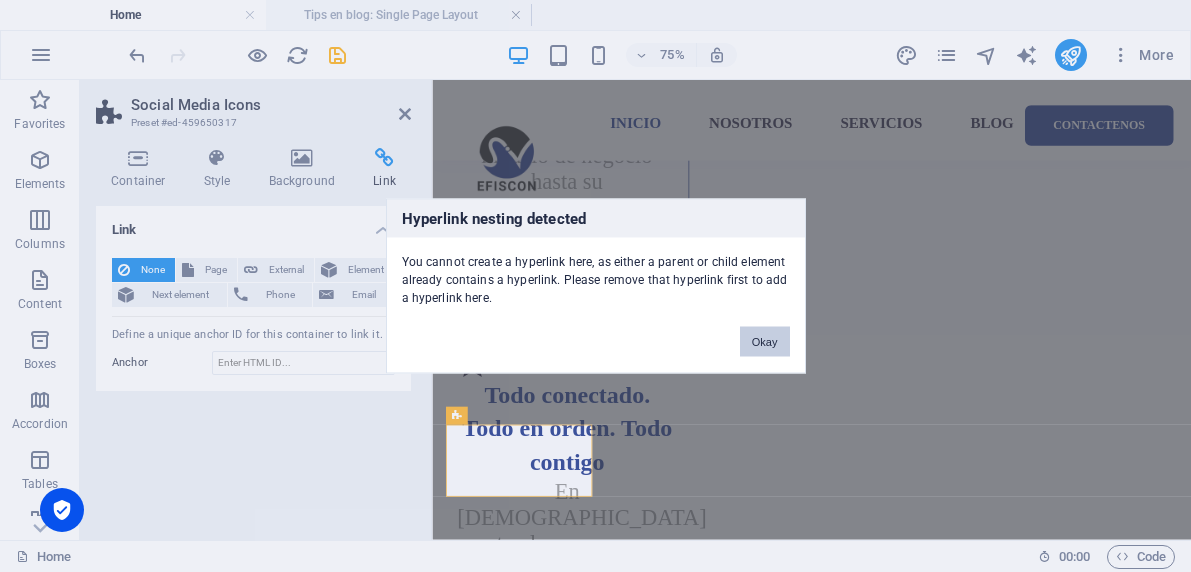 click on "Okay" at bounding box center (765, 342) 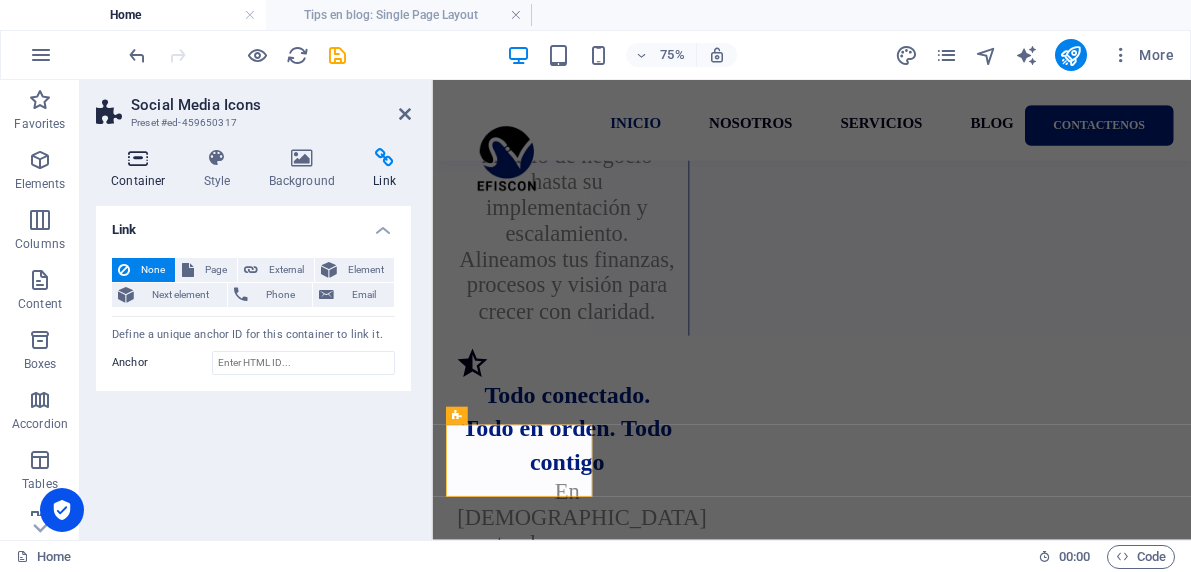 click at bounding box center [138, 158] 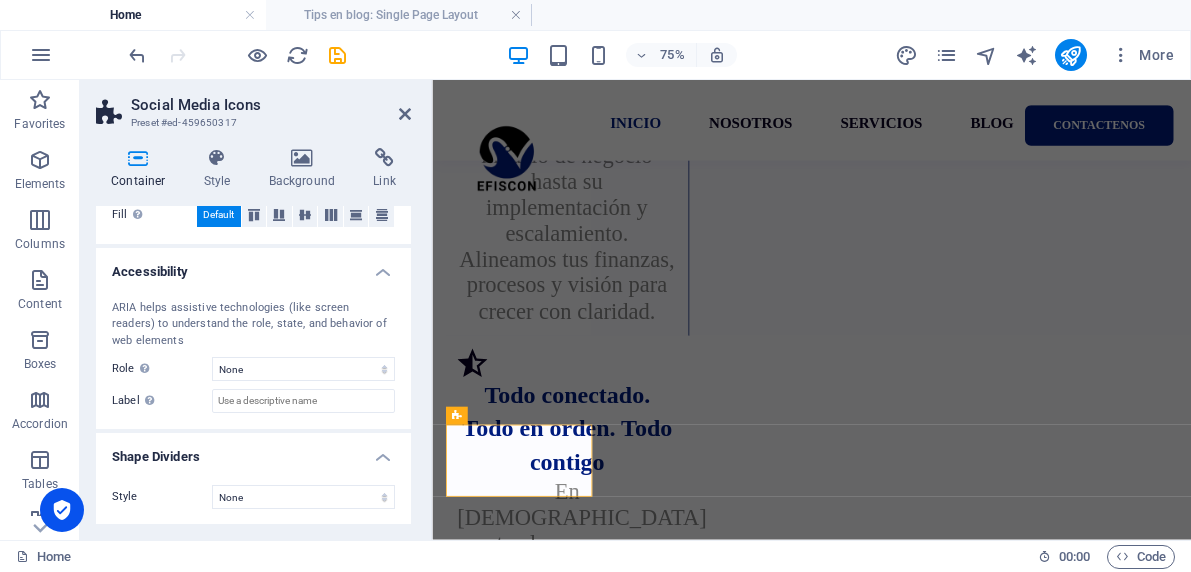 scroll, scrollTop: 491, scrollLeft: 0, axis: vertical 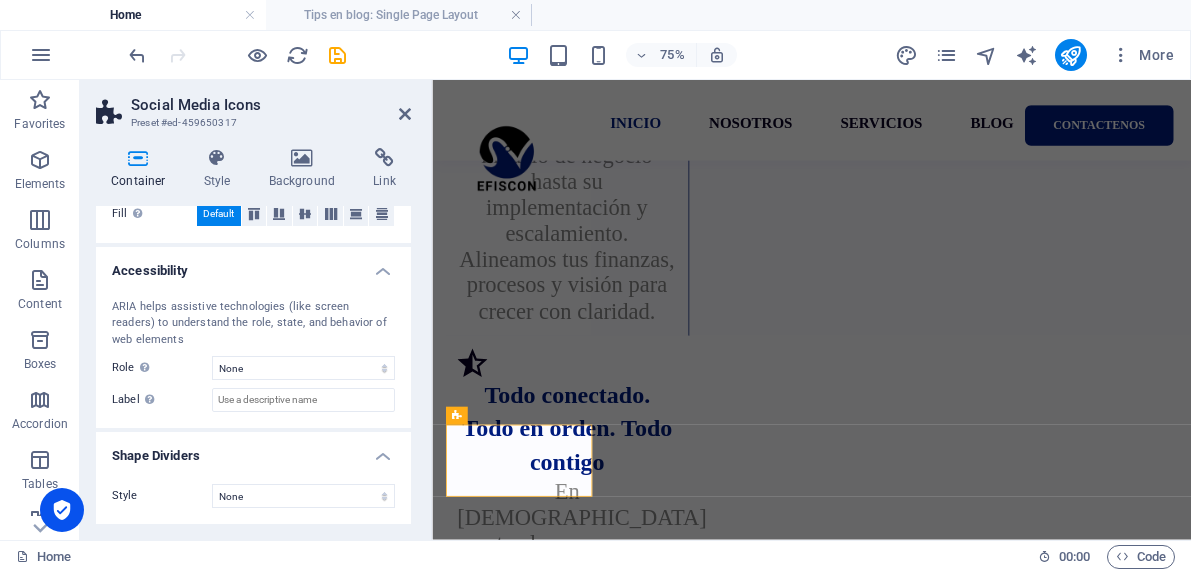 click on "ARIA helps assistive technologies (like screen readers) to understand the role, state, and behavior of web elements" at bounding box center [253, 324] 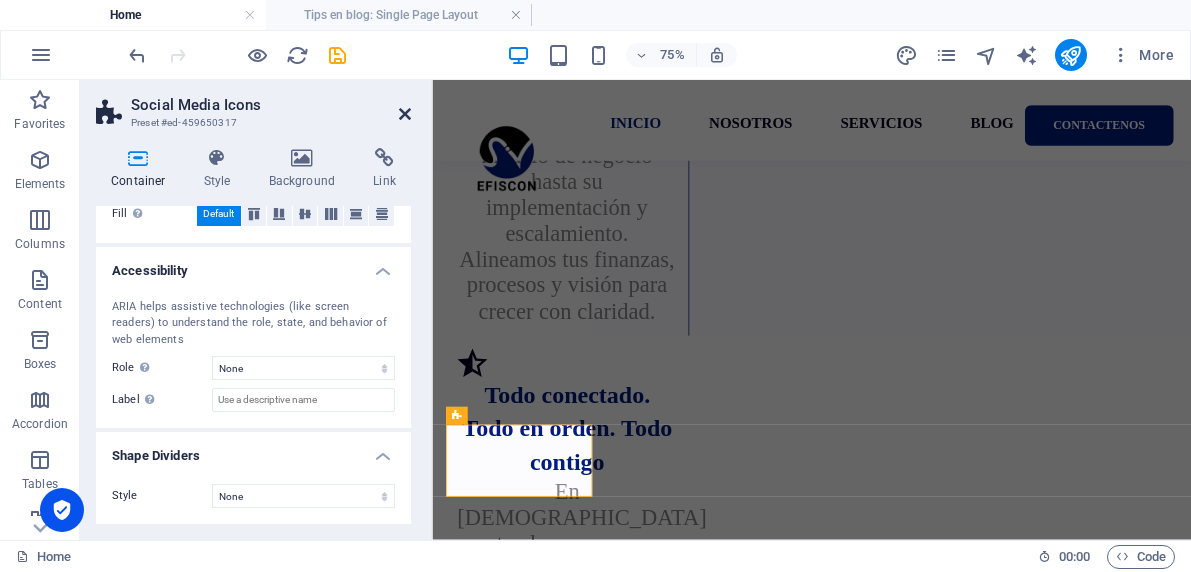 drag, startPoint x: 399, startPoint y: 111, endPoint x: 318, endPoint y: 31, distance: 113.84639 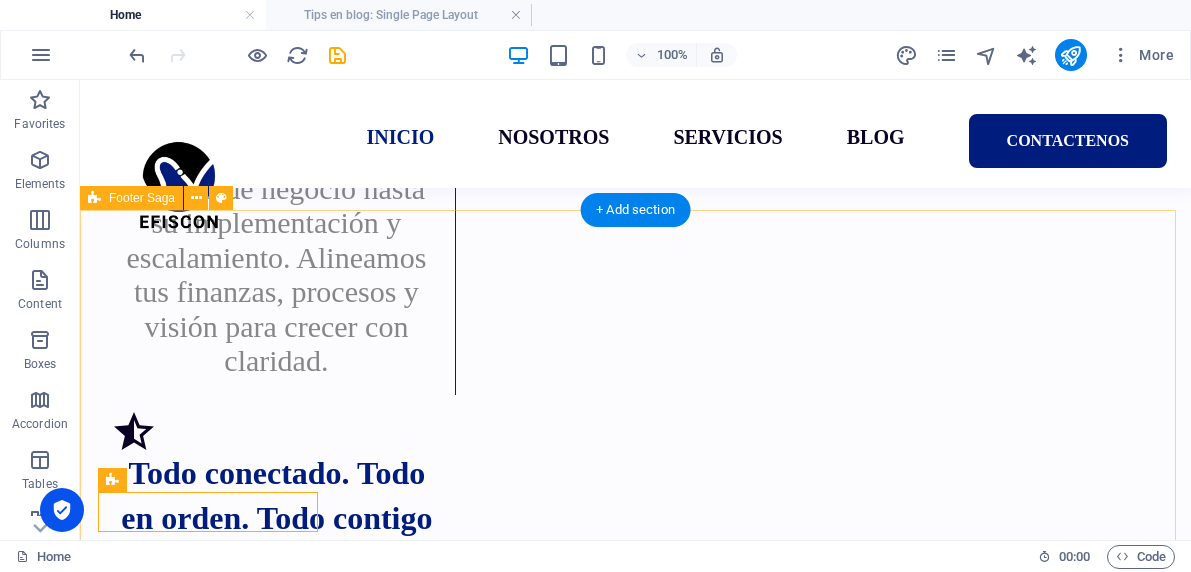 click on "Contacto [PHONE_NUMBER]  [EMAIL_ADDRESS][DOMAIN_NAME]" at bounding box center (635, 3759) 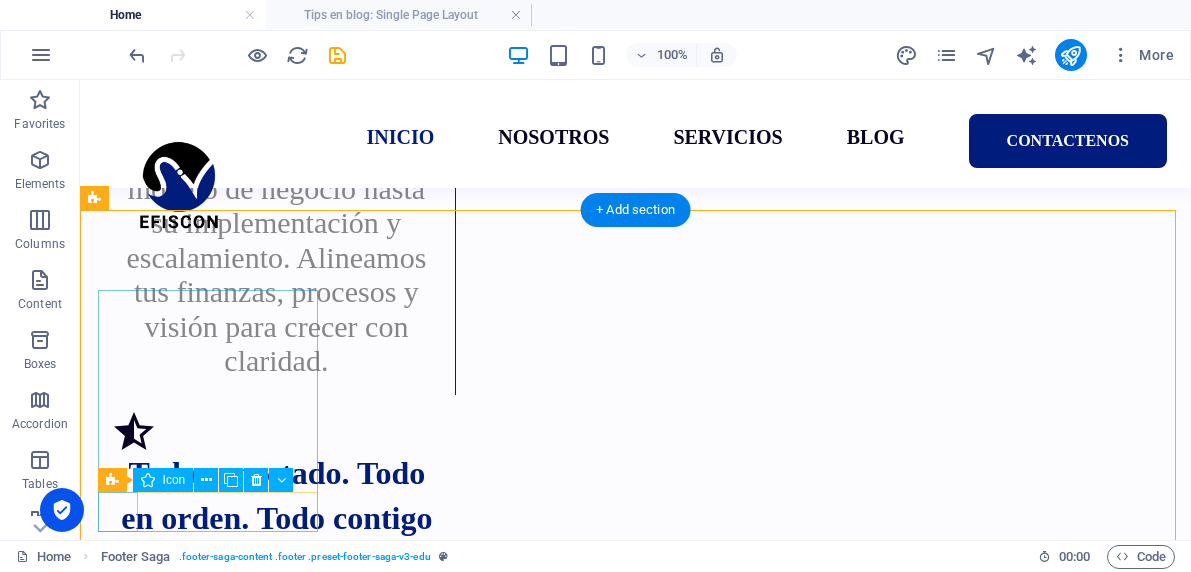 click at bounding box center (210, 3642) 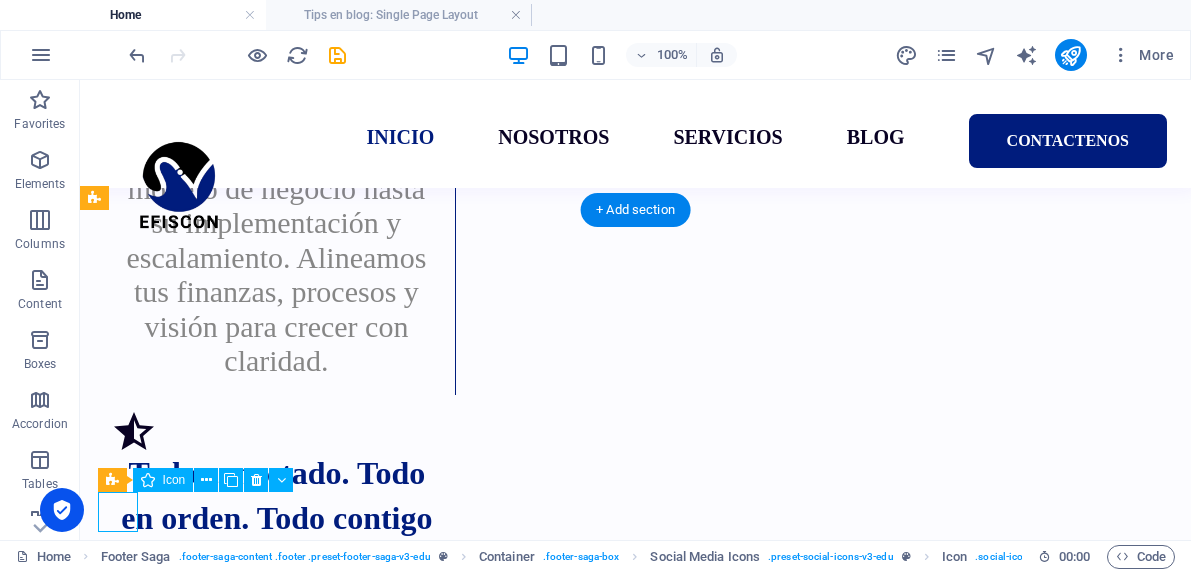click at bounding box center [210, 3642] 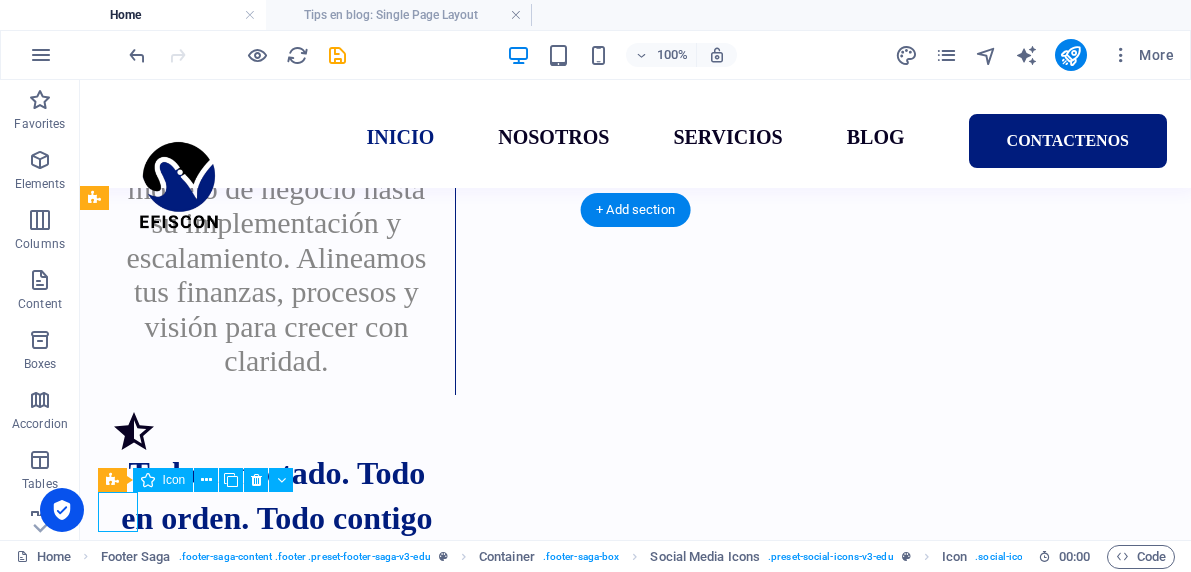 click at bounding box center [210, 3642] 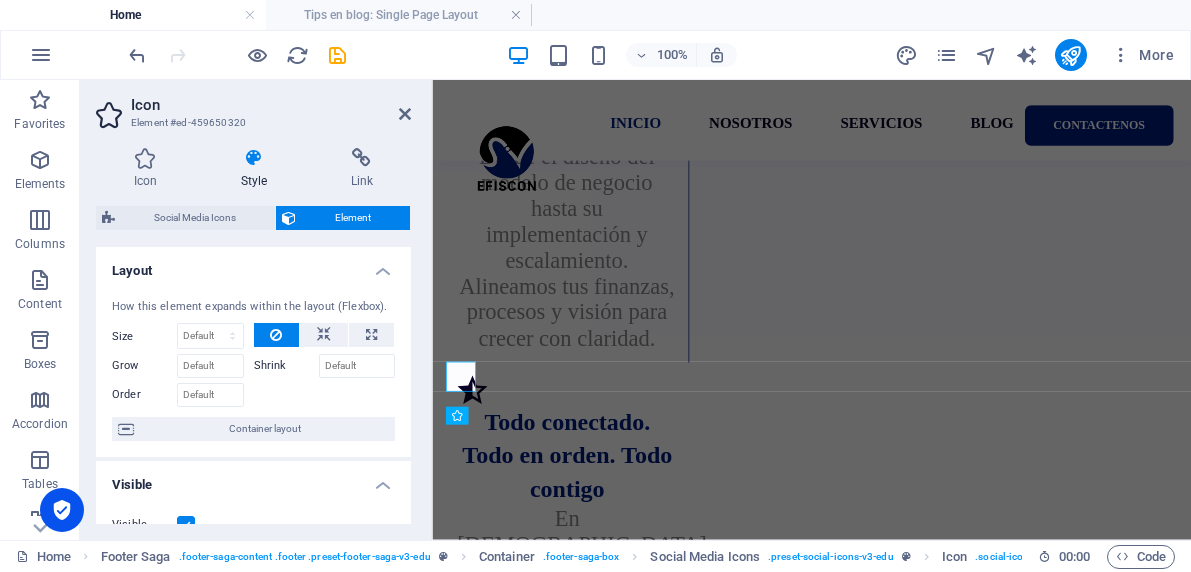 scroll, scrollTop: 4235, scrollLeft: 0, axis: vertical 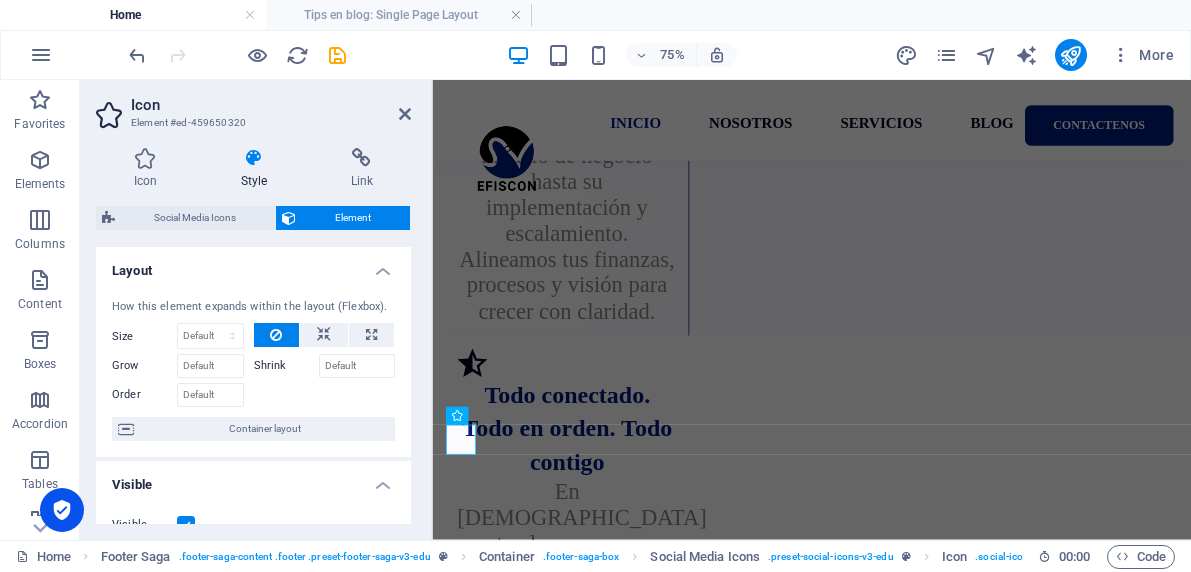 click on "Style" at bounding box center [258, 169] 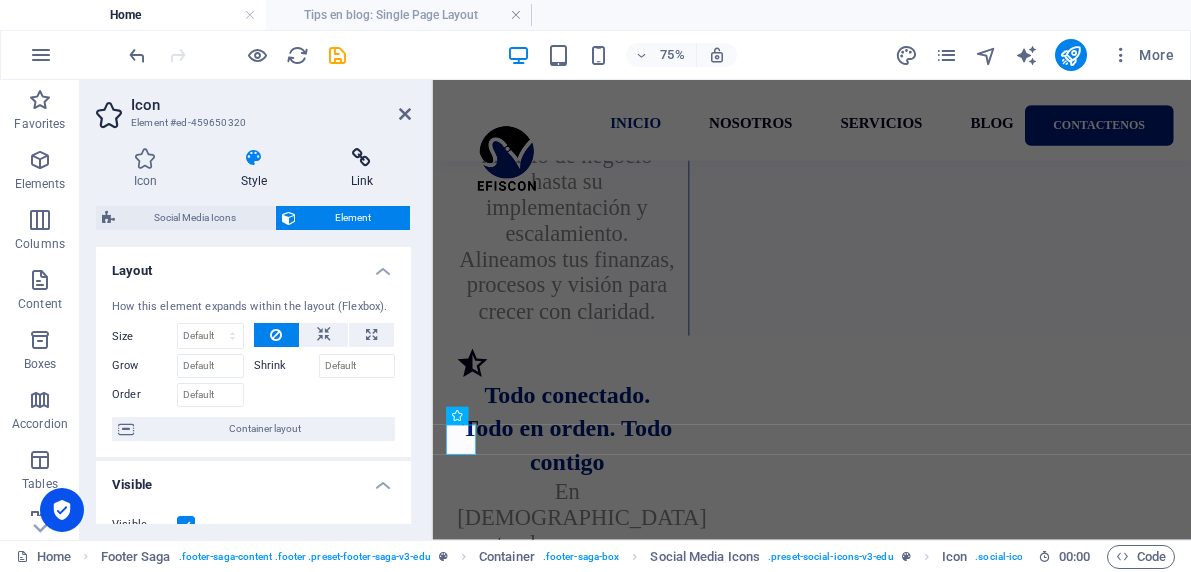 click at bounding box center (362, 158) 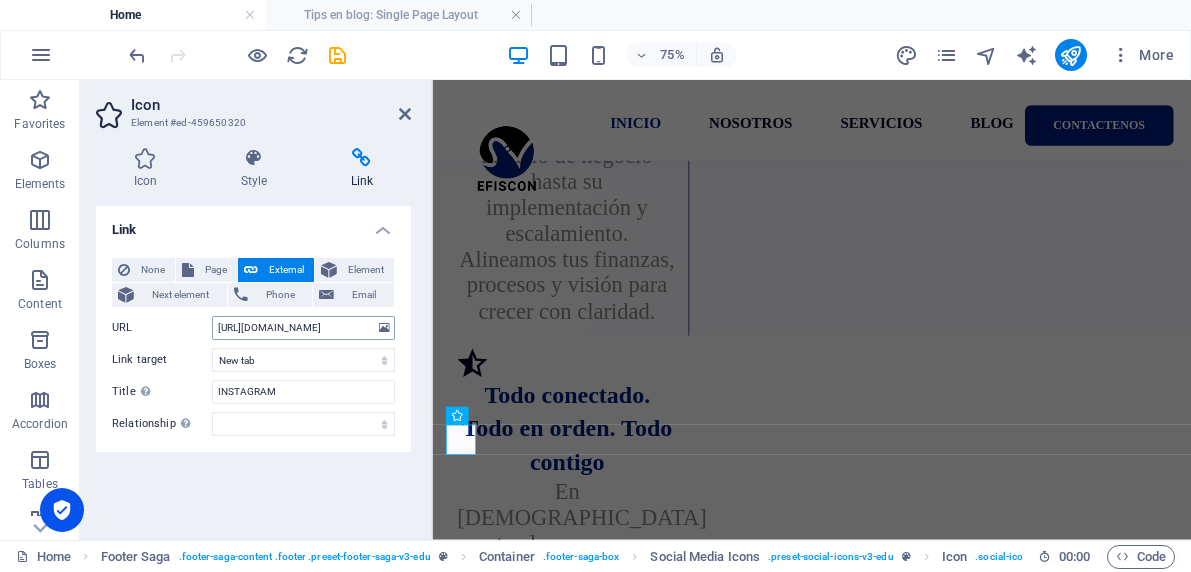 scroll, scrollTop: 16, scrollLeft: 0, axis: vertical 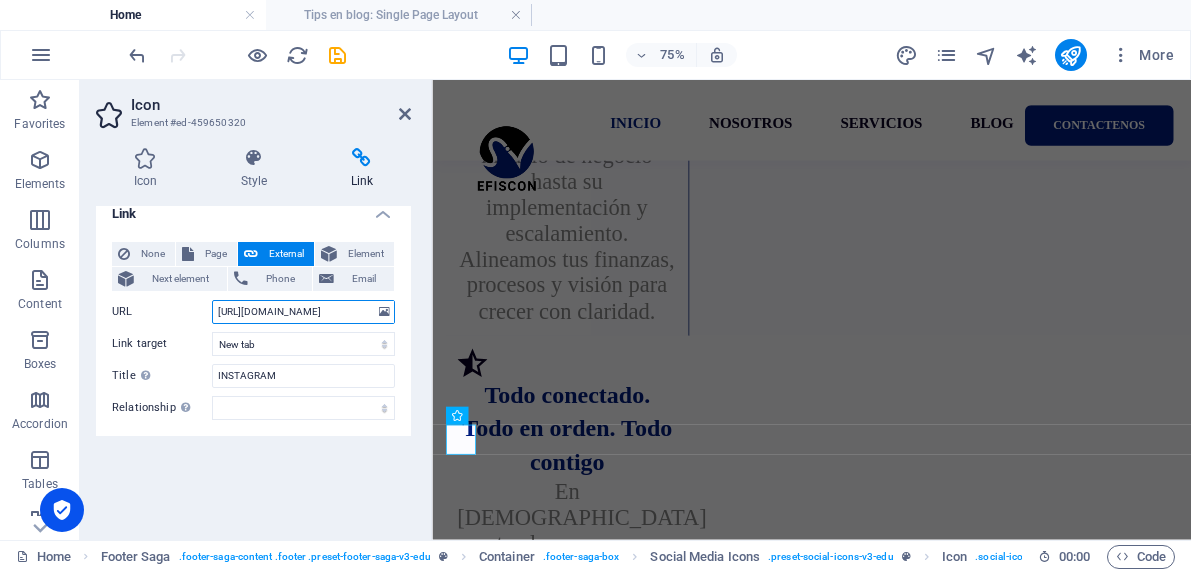 click on "[URL][DOMAIN_NAME]" at bounding box center (303, 312) 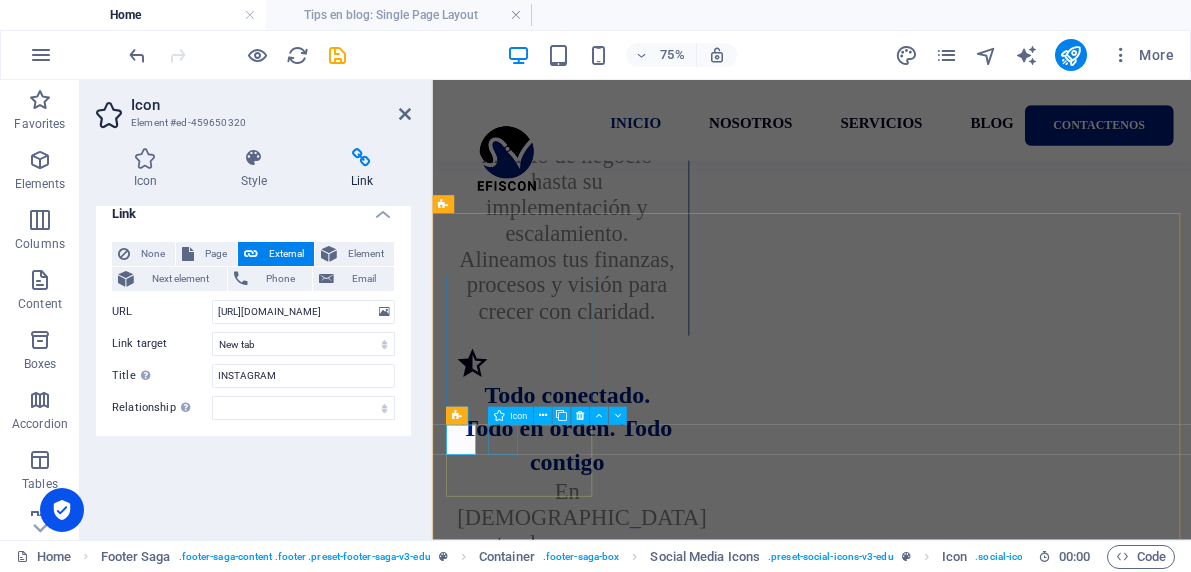 click at bounding box center (549, 3845) 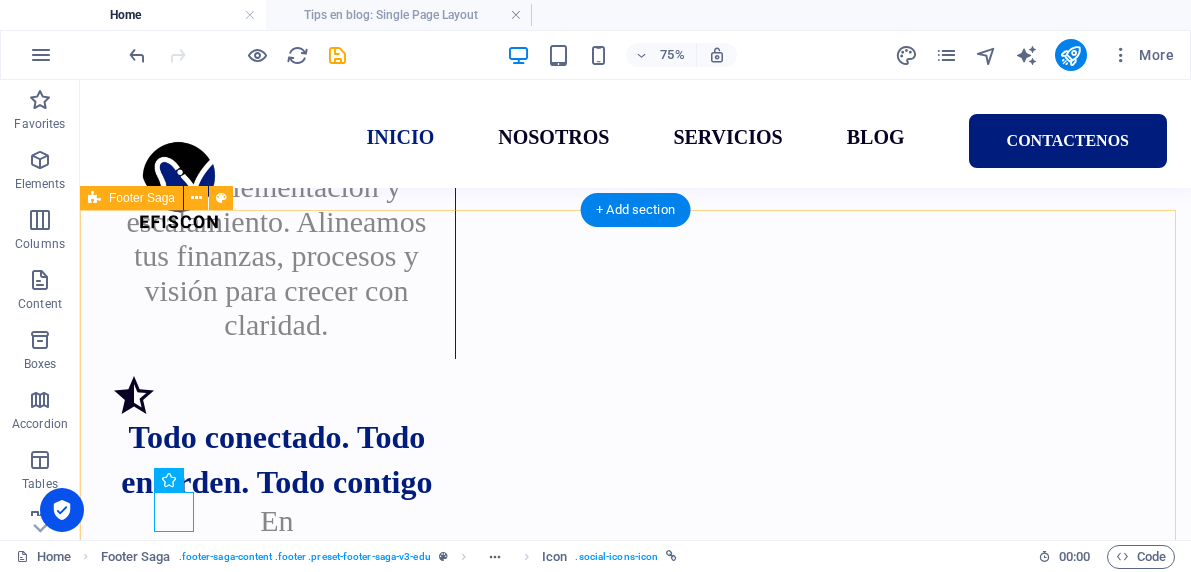 scroll, scrollTop: 4199, scrollLeft: 0, axis: vertical 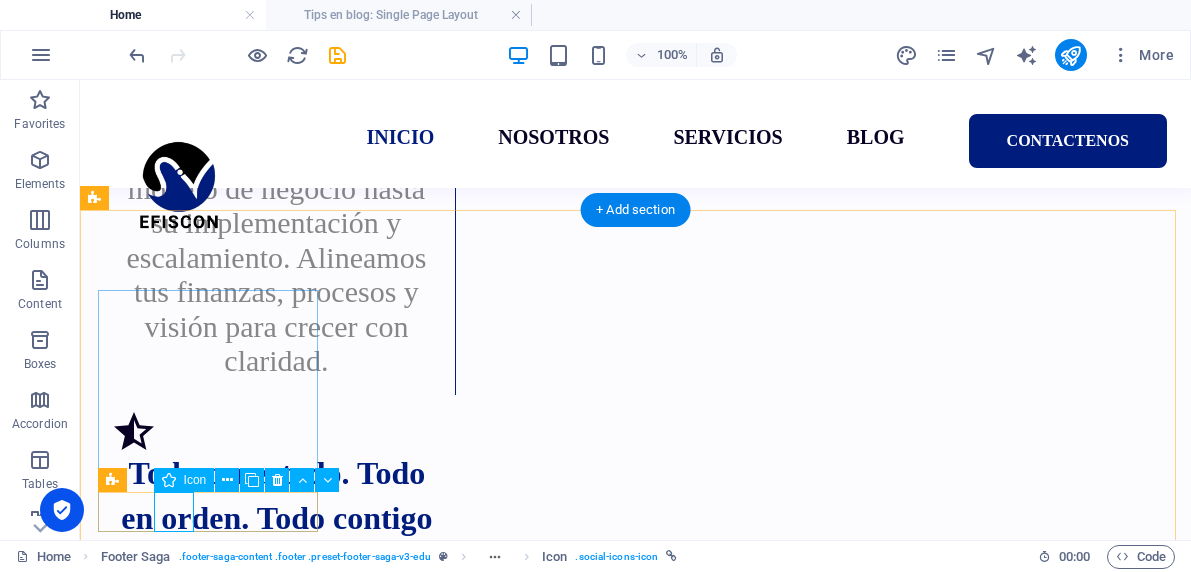 click at bounding box center (210, 3690) 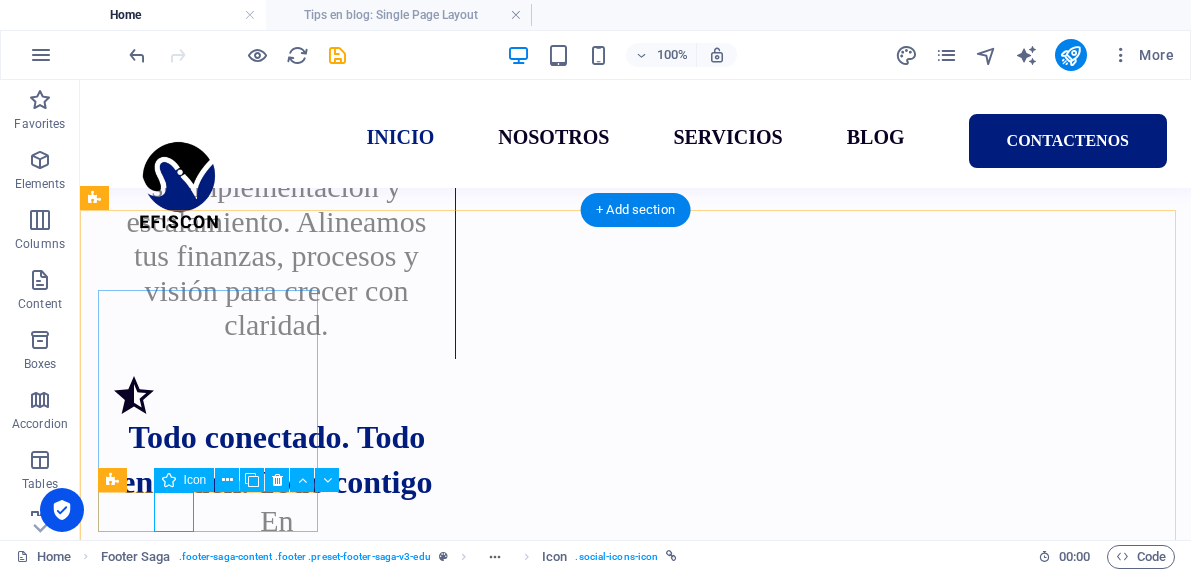 select on "xMidYMid" 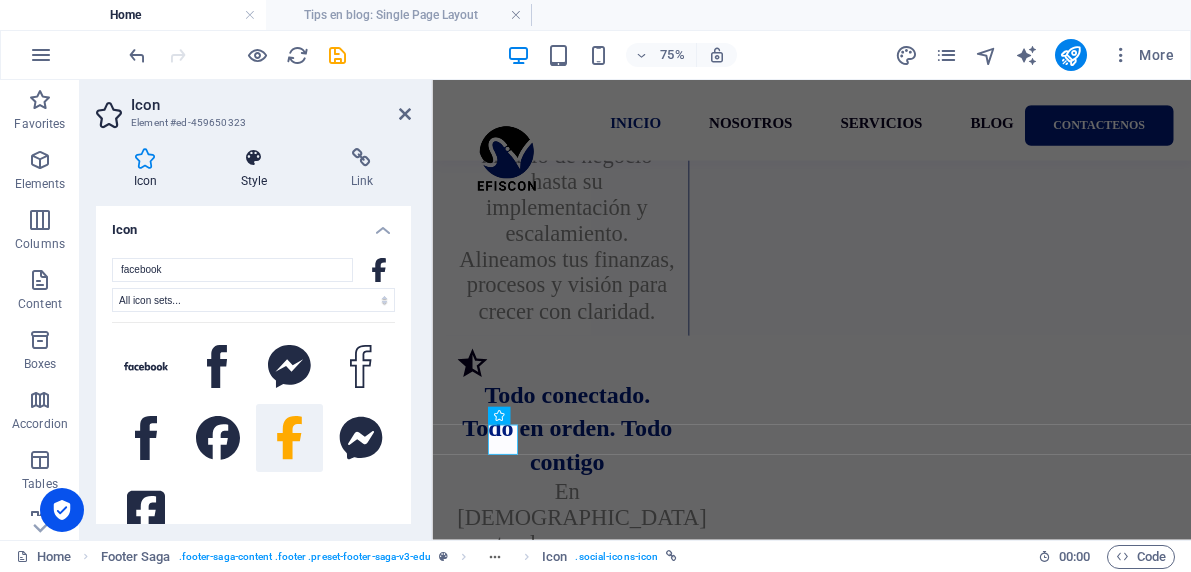 click on "Style" at bounding box center (258, 169) 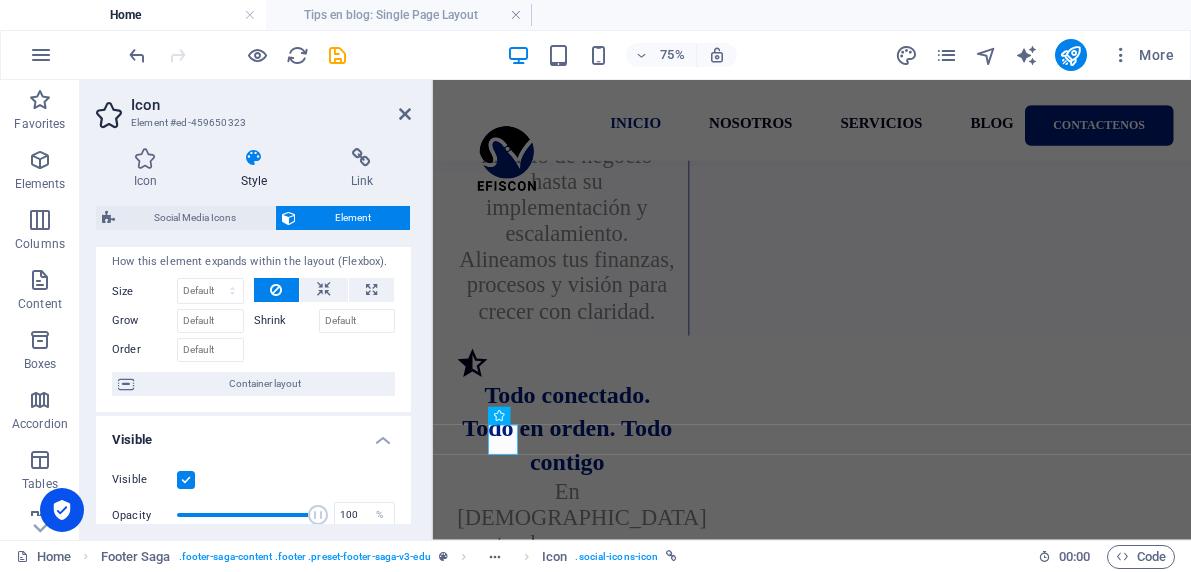 scroll, scrollTop: 0, scrollLeft: 0, axis: both 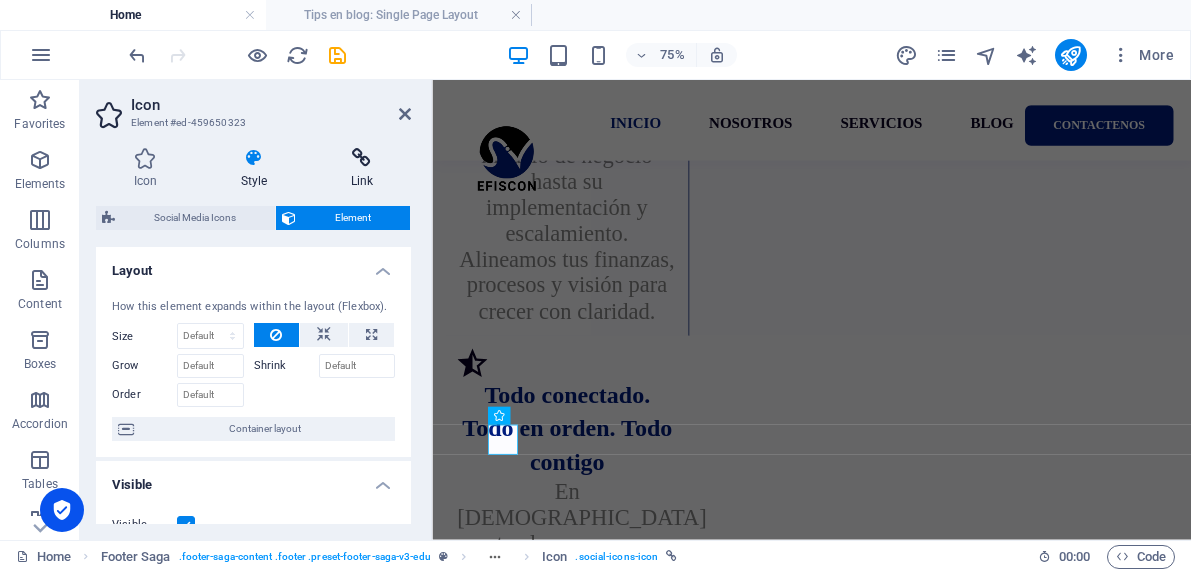 click at bounding box center (362, 158) 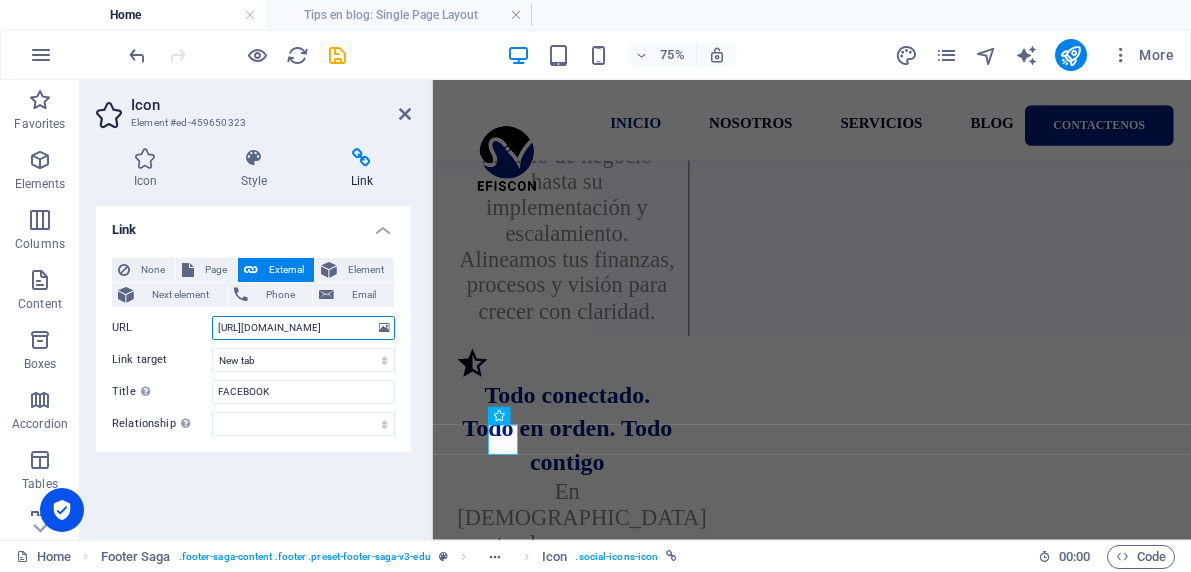 click on "[URL][DOMAIN_NAME]" at bounding box center [303, 328] 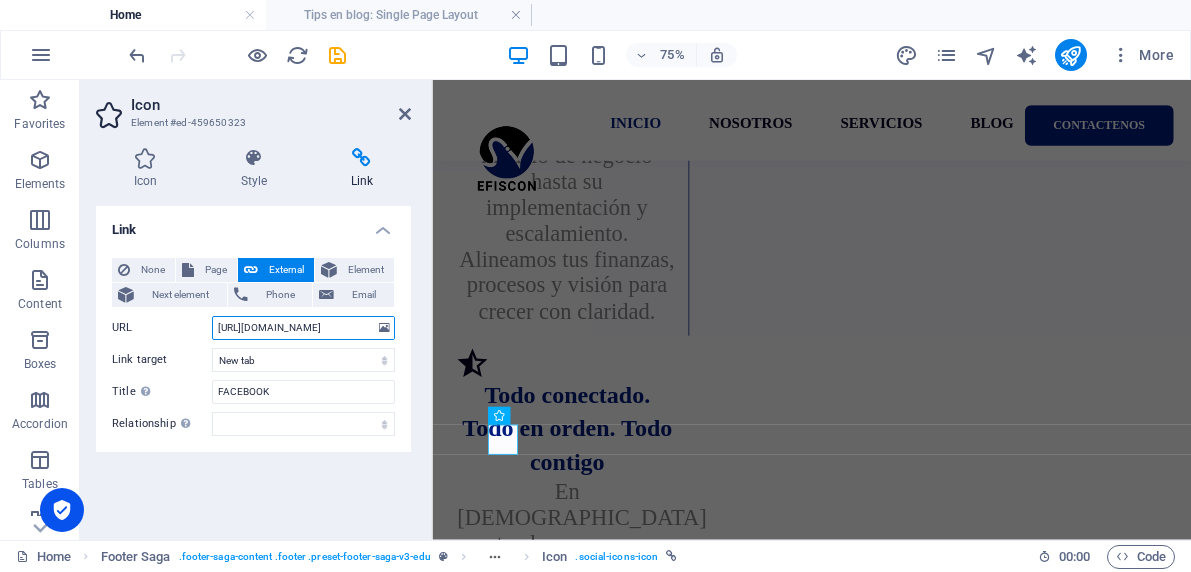 paste on "[DEMOGRAPHIC_DATA]" 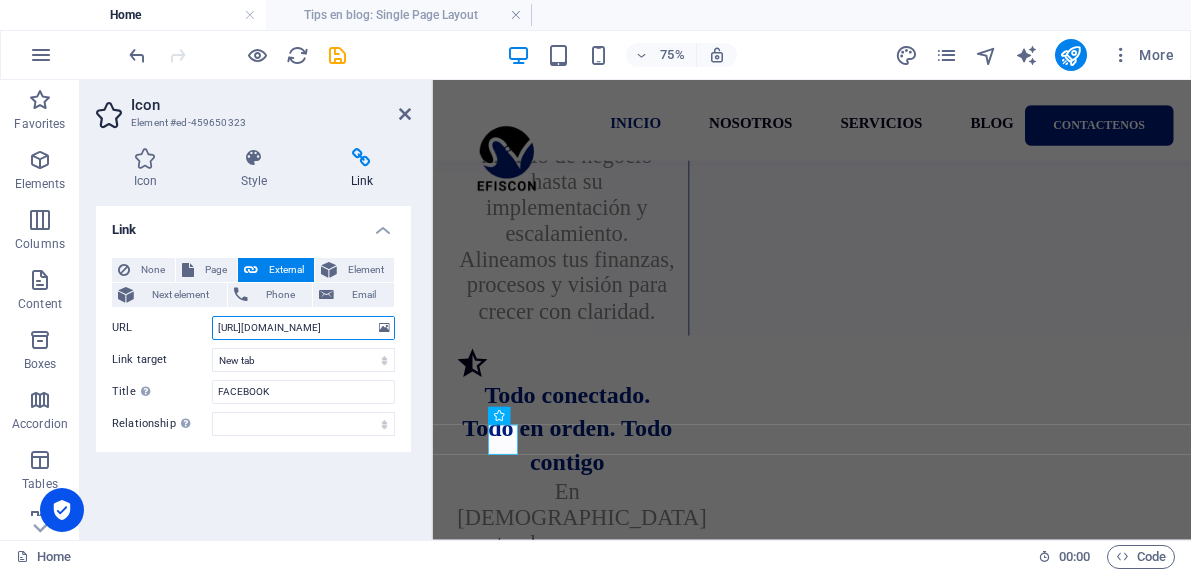 type on "[URL][DOMAIN_NAME]" 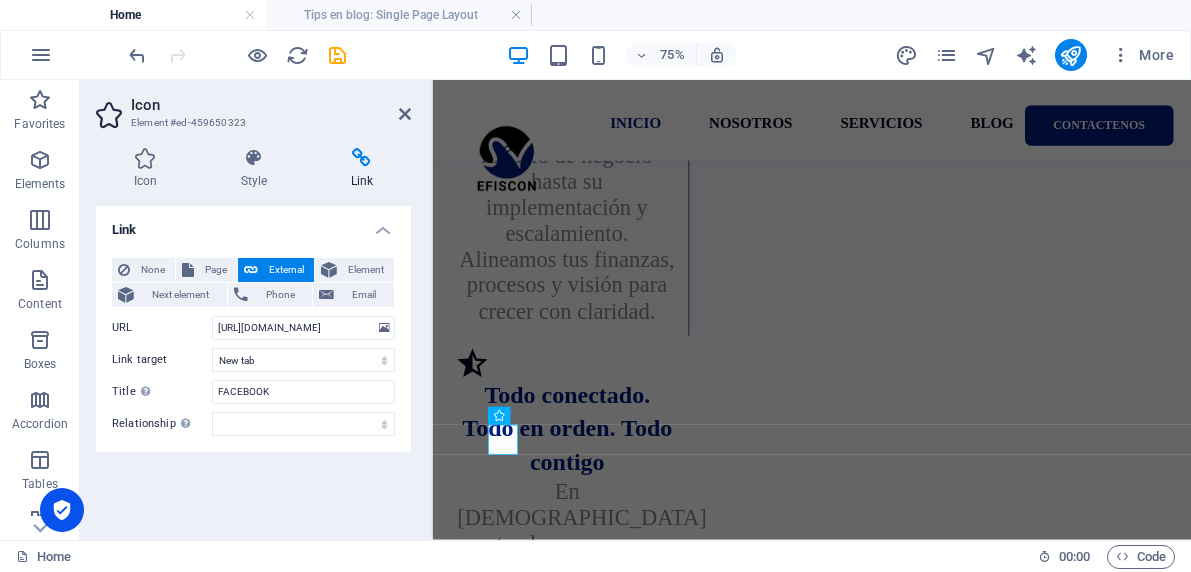 scroll, scrollTop: 0, scrollLeft: 0, axis: both 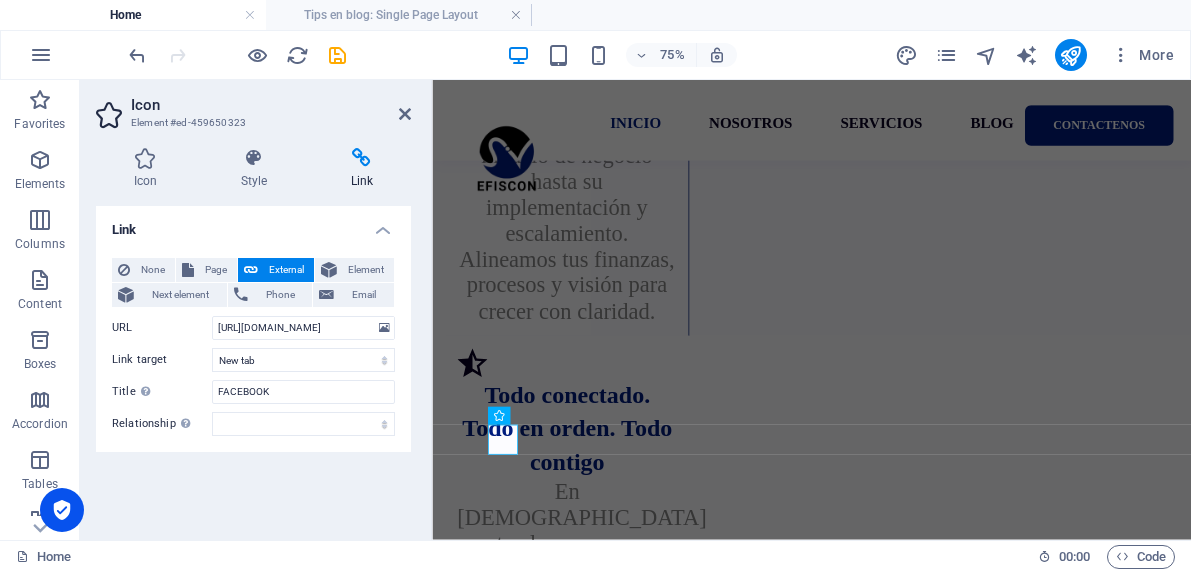 click on "Link None Page External Element Next element Phone Email Page Home Courses Teachers About Blog Contact Us Legal Notice Privacy Element
URL [URL][DOMAIN_NAME] Phone Email Link target New tab Same tab Overlay Title Additional link description, should not be the same as the link text. The title is most often shown as a tooltip text when the mouse moves over the element. Leave empty if uncertain. FACEBOOK Relationship Sets the  relationship of this link to the link target . For example, the value "nofollow" instructs search engines not to follow the link. Can be left empty. alternate author bookmark external help license next nofollow noreferrer noopener prev search tag" at bounding box center [253, 365] 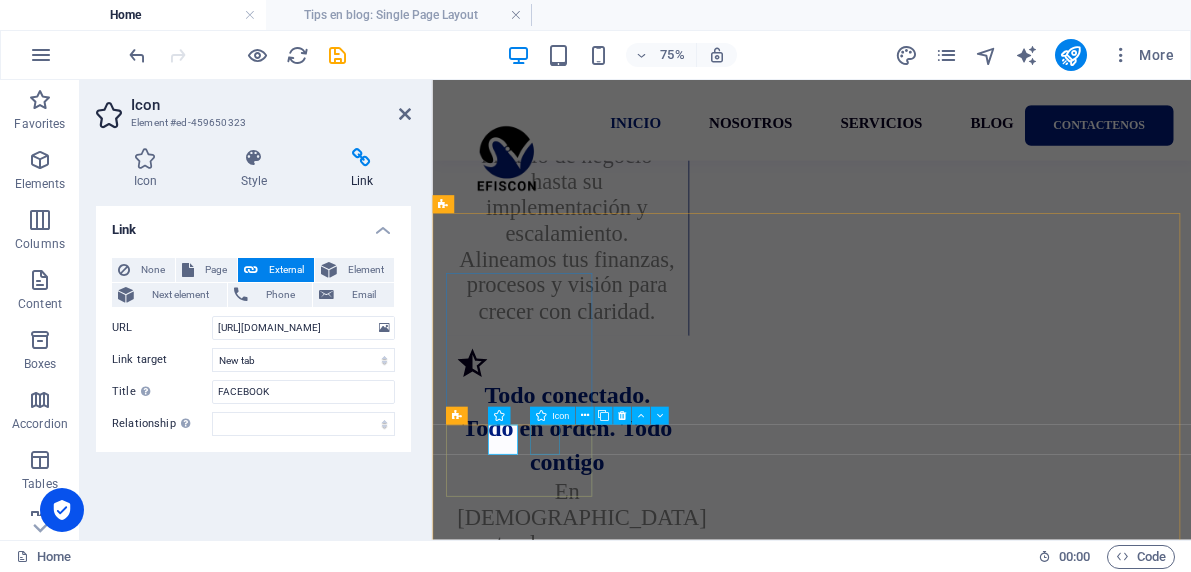 click at bounding box center [549, 3893] 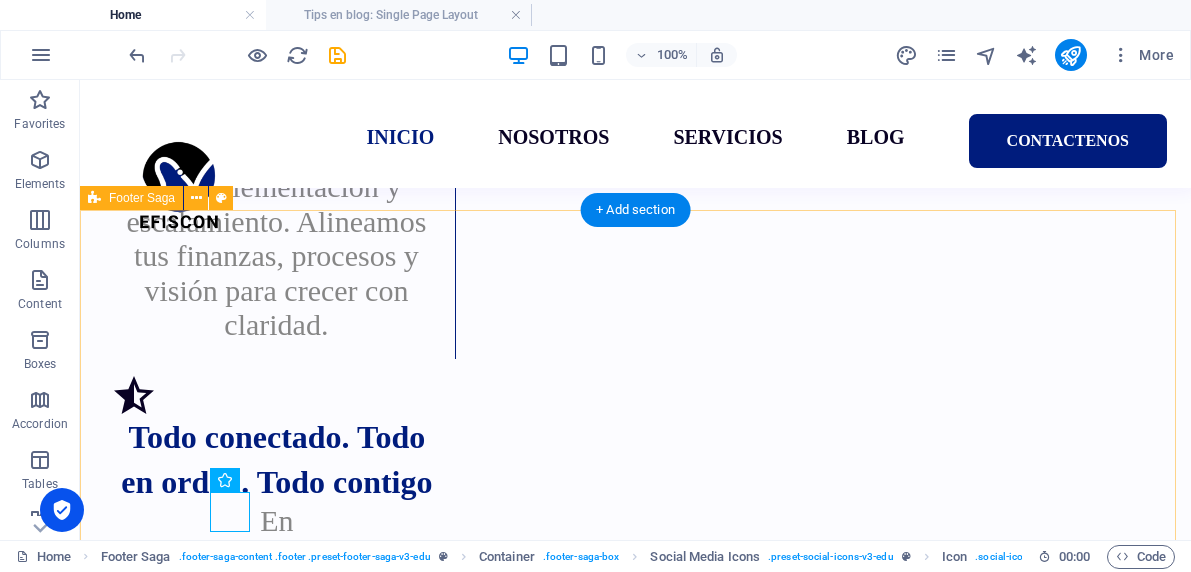 scroll, scrollTop: 4199, scrollLeft: 0, axis: vertical 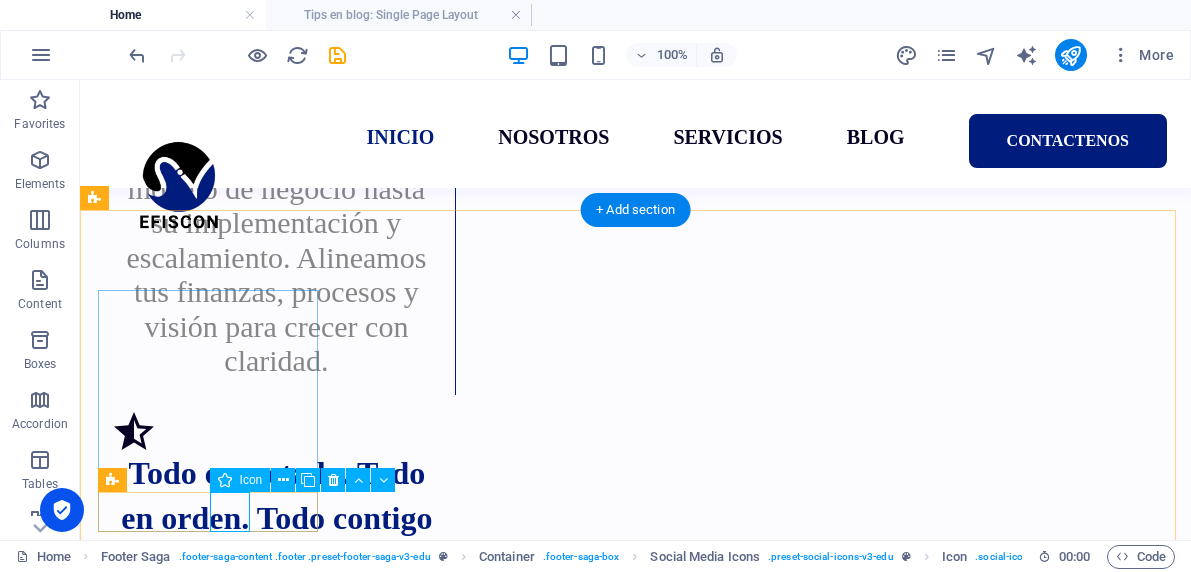 click at bounding box center (210, 3738) 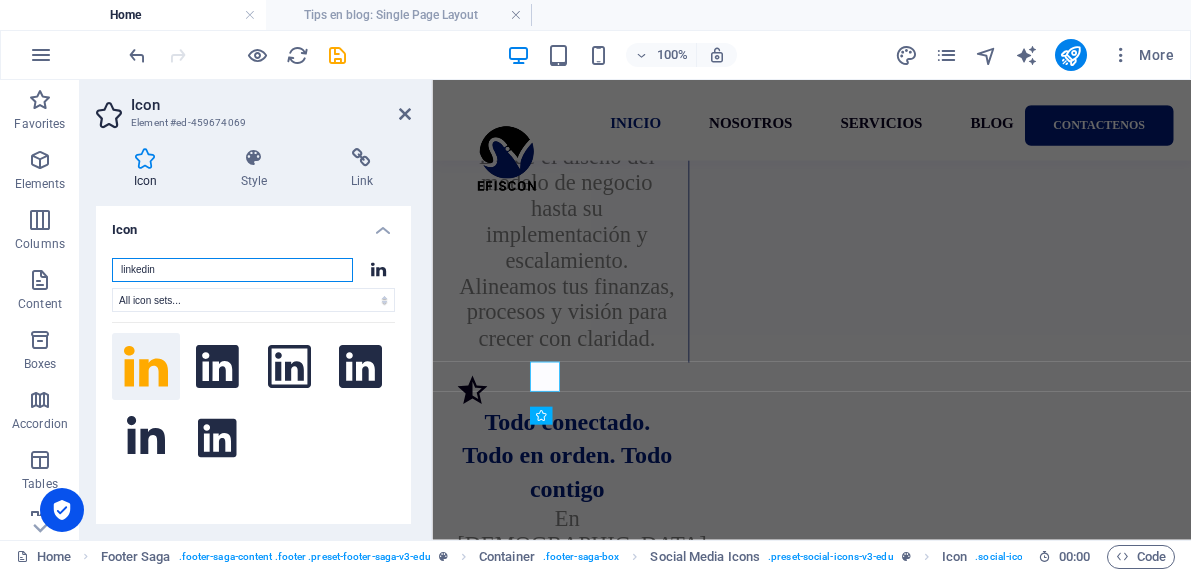 scroll, scrollTop: 4235, scrollLeft: 0, axis: vertical 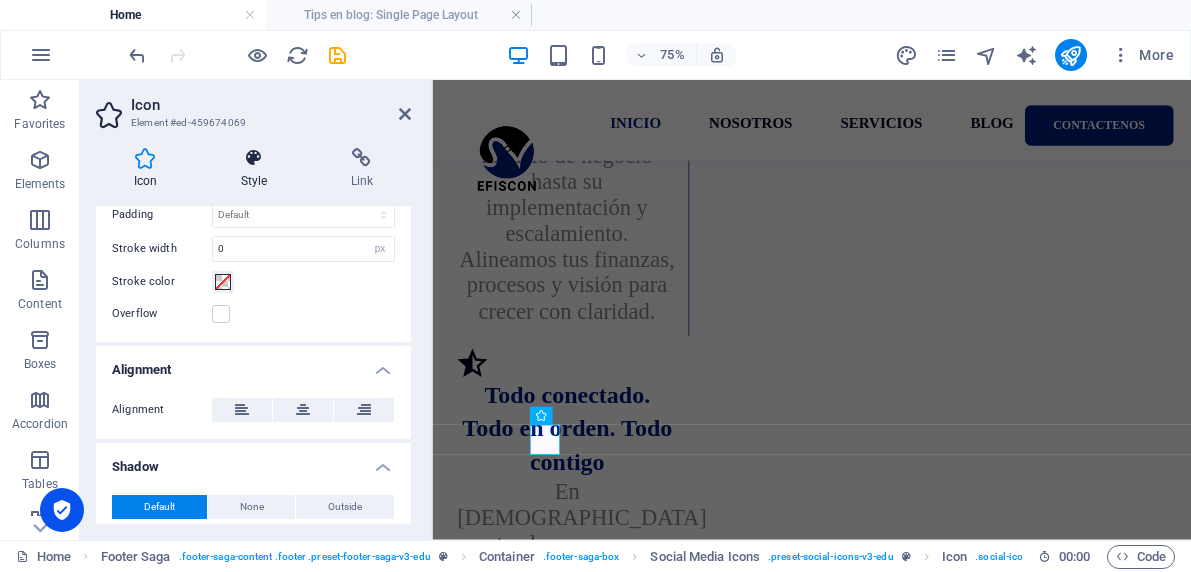 click at bounding box center (254, 158) 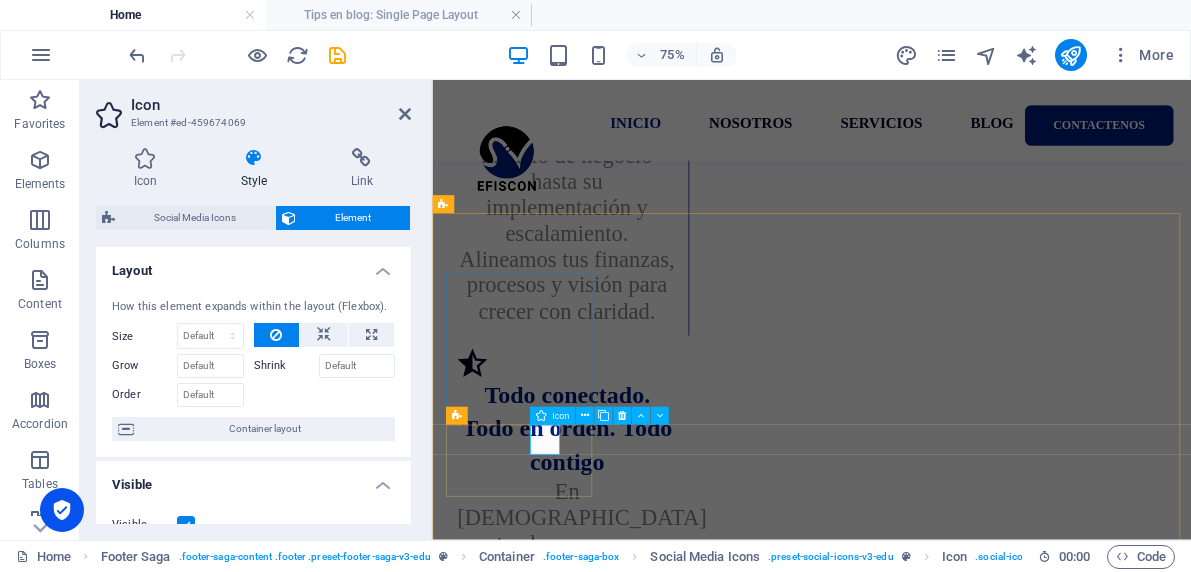 click at bounding box center (549, 3893) 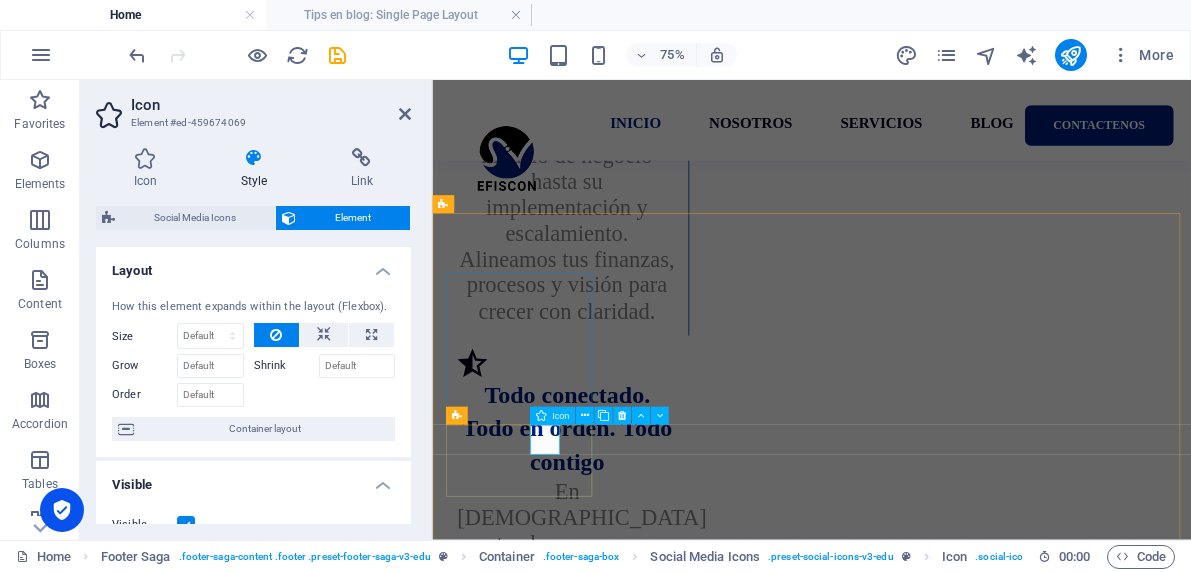 click at bounding box center [549, 3893] 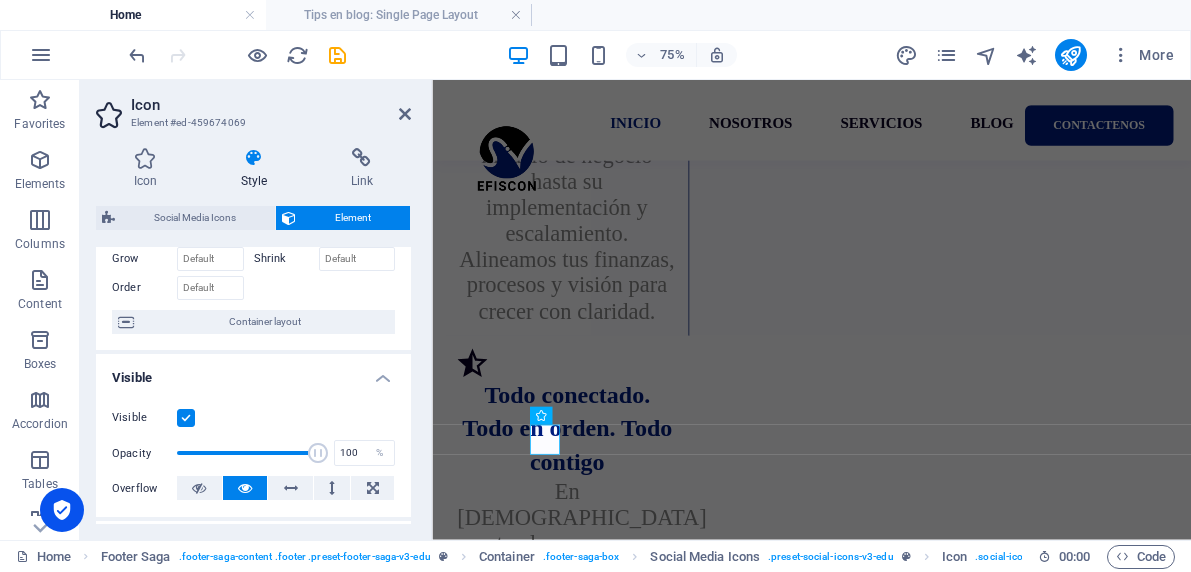 scroll, scrollTop: 0, scrollLeft: 0, axis: both 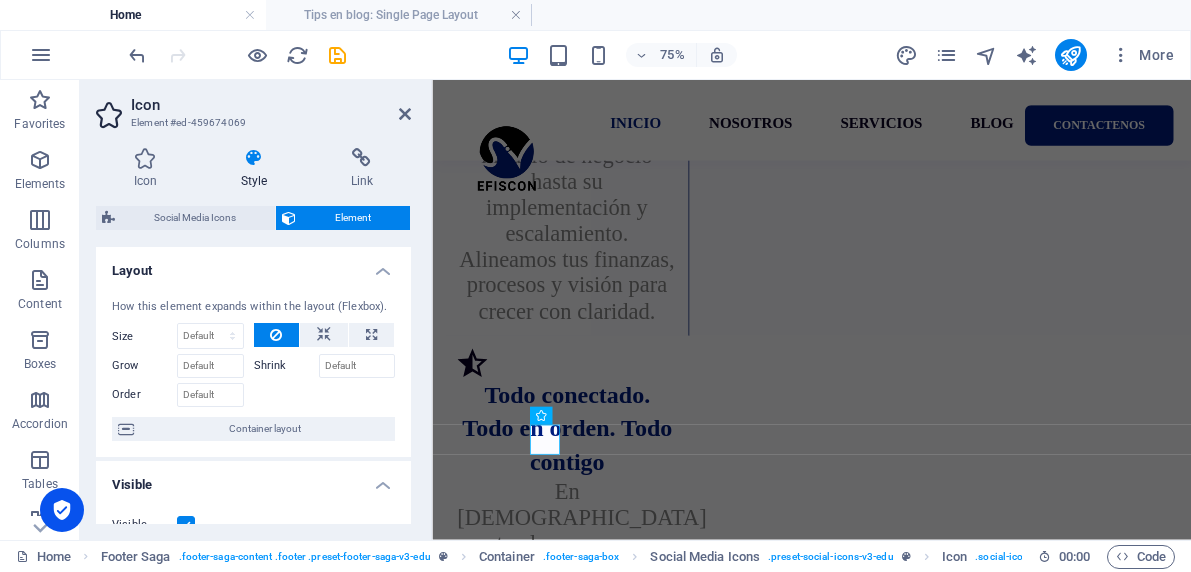 click on "Style" at bounding box center [258, 169] 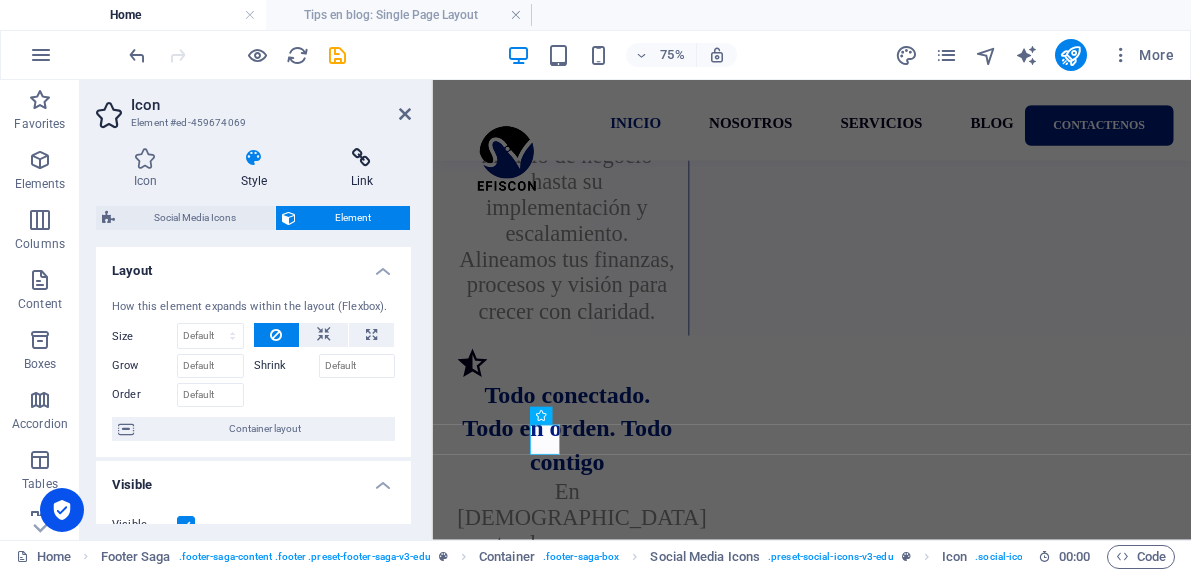 click at bounding box center [362, 158] 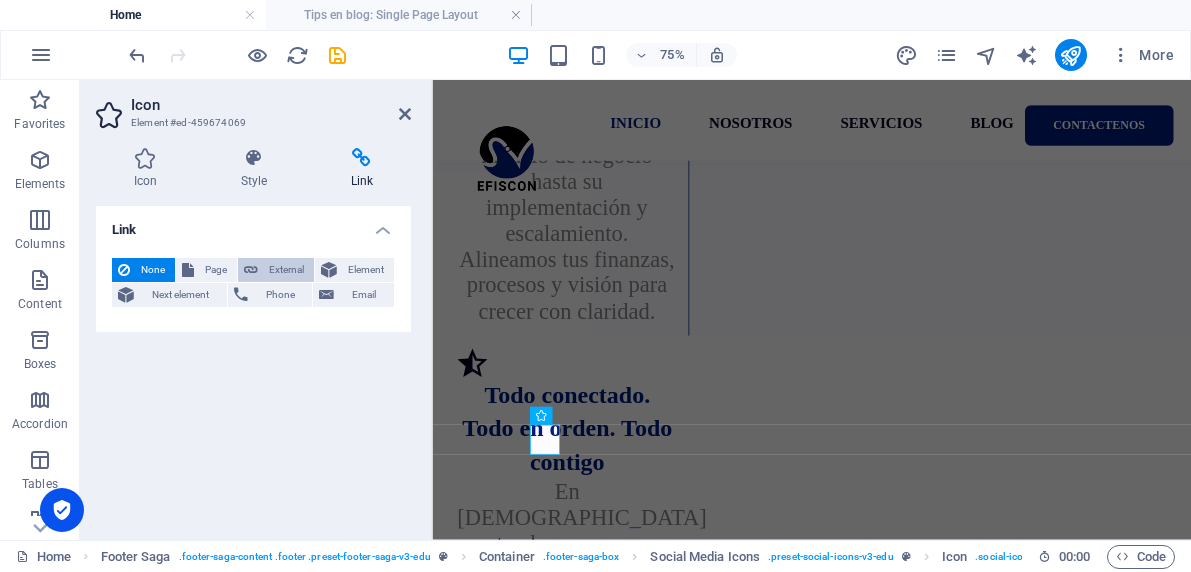 click on "External" at bounding box center [286, 270] 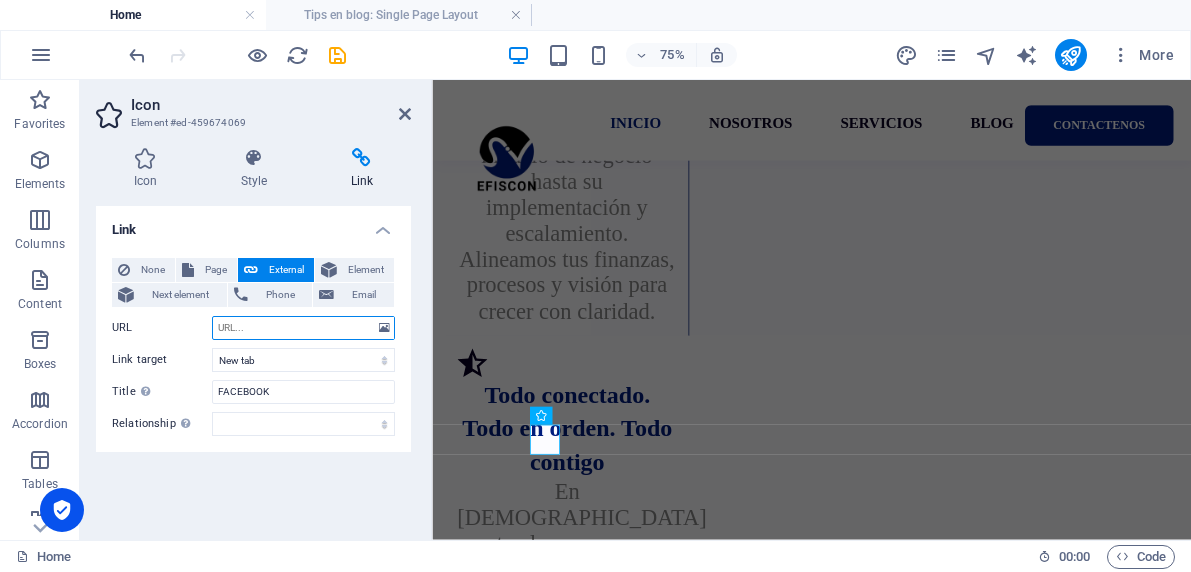 paste on "[URL][DOMAIN_NAME]" 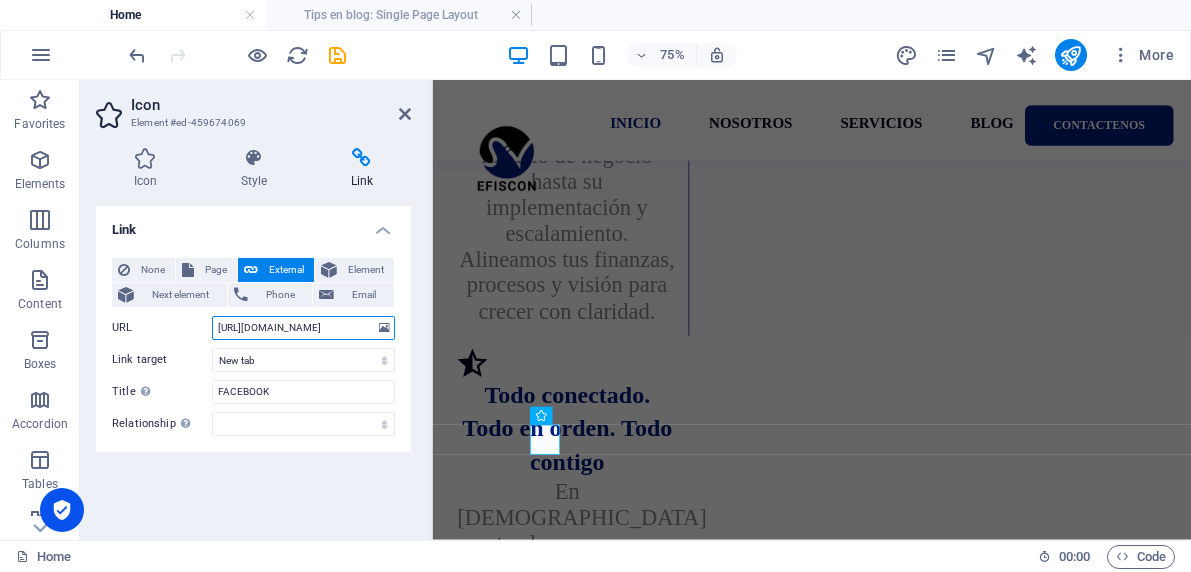 scroll, scrollTop: 0, scrollLeft: 19, axis: horizontal 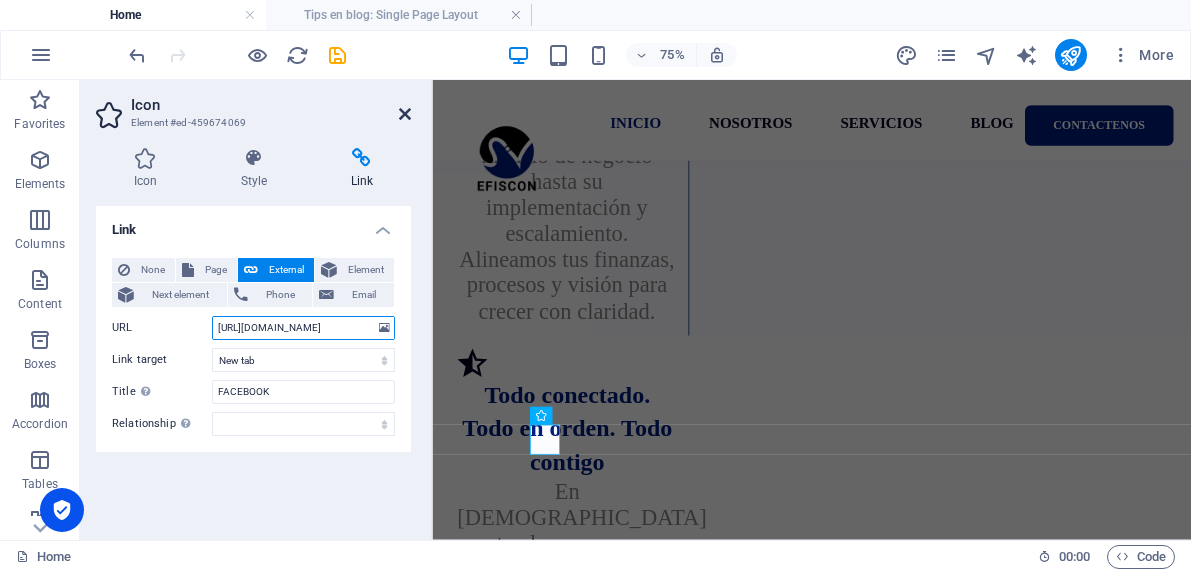 type on "[URL][DOMAIN_NAME]" 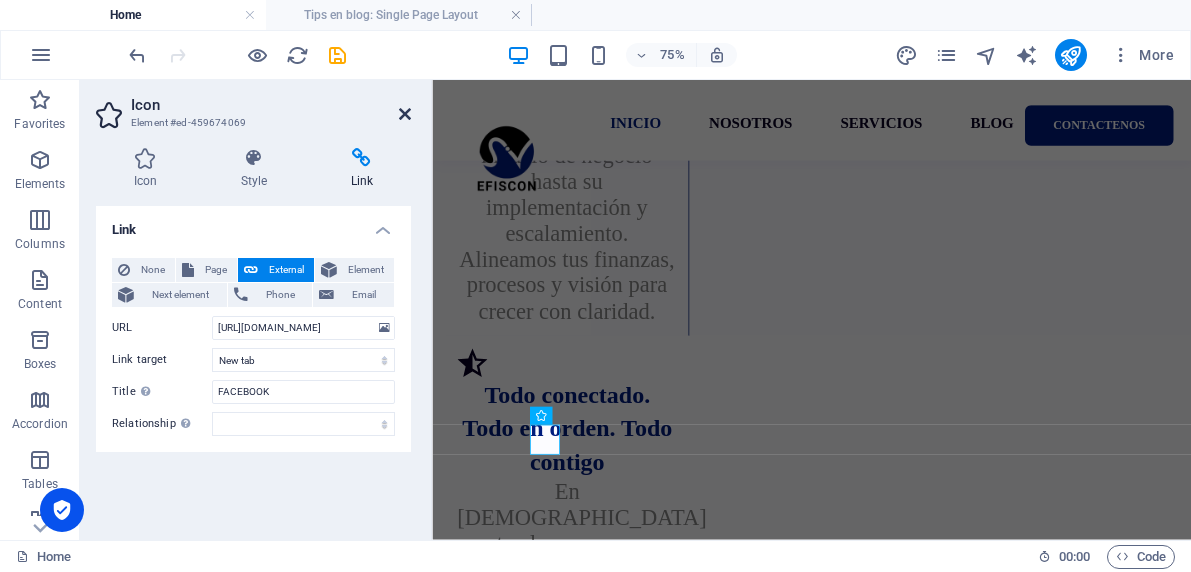 scroll, scrollTop: 0, scrollLeft: 0, axis: both 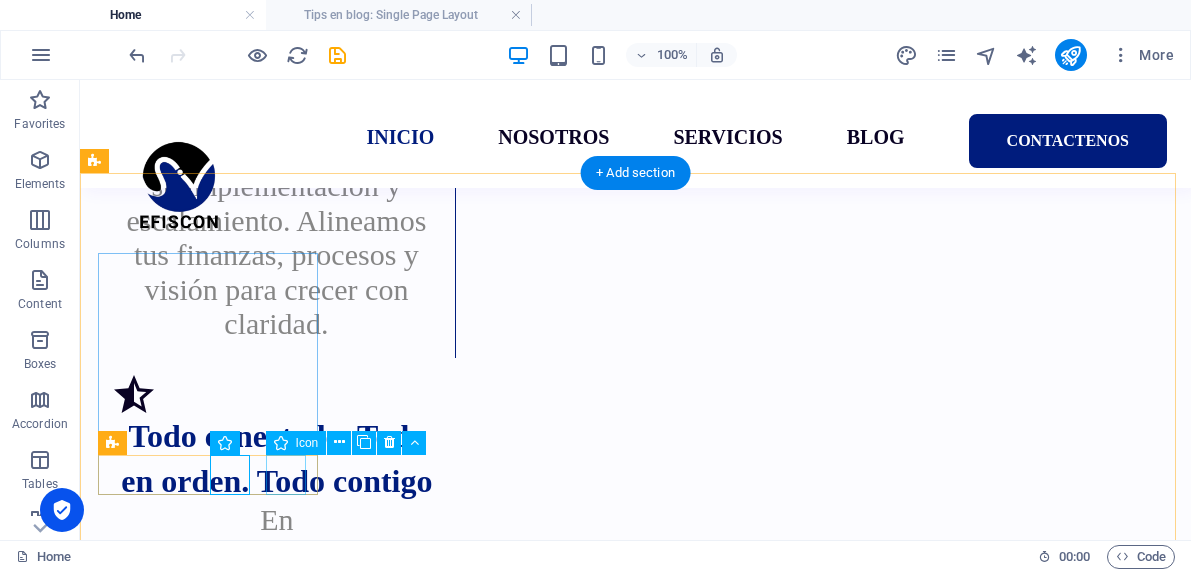 click at bounding box center (210, 3749) 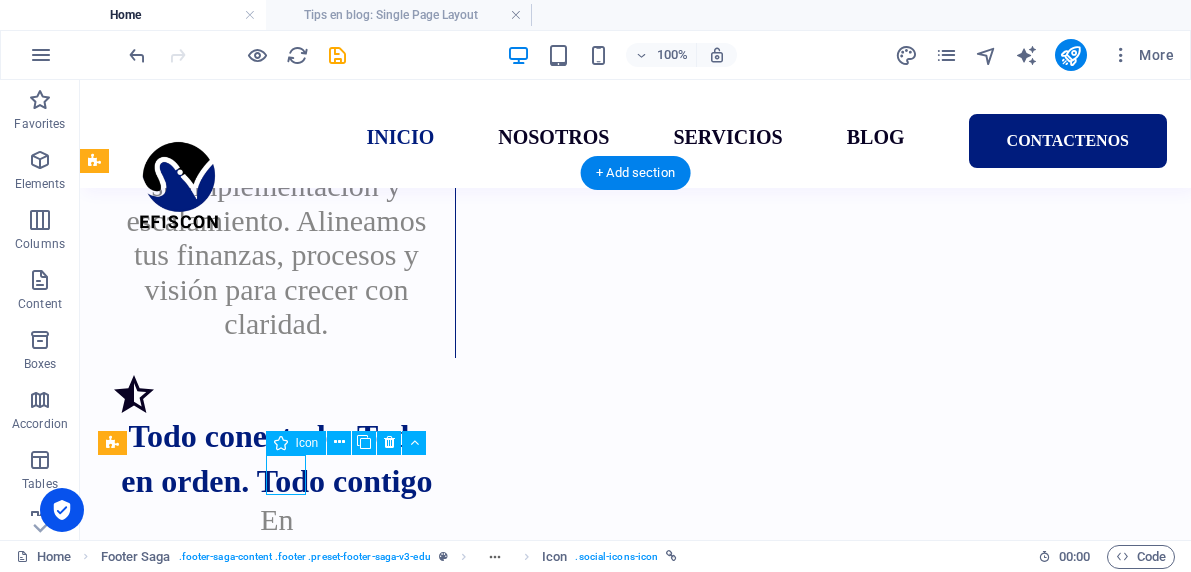 click at bounding box center [210, 3749] 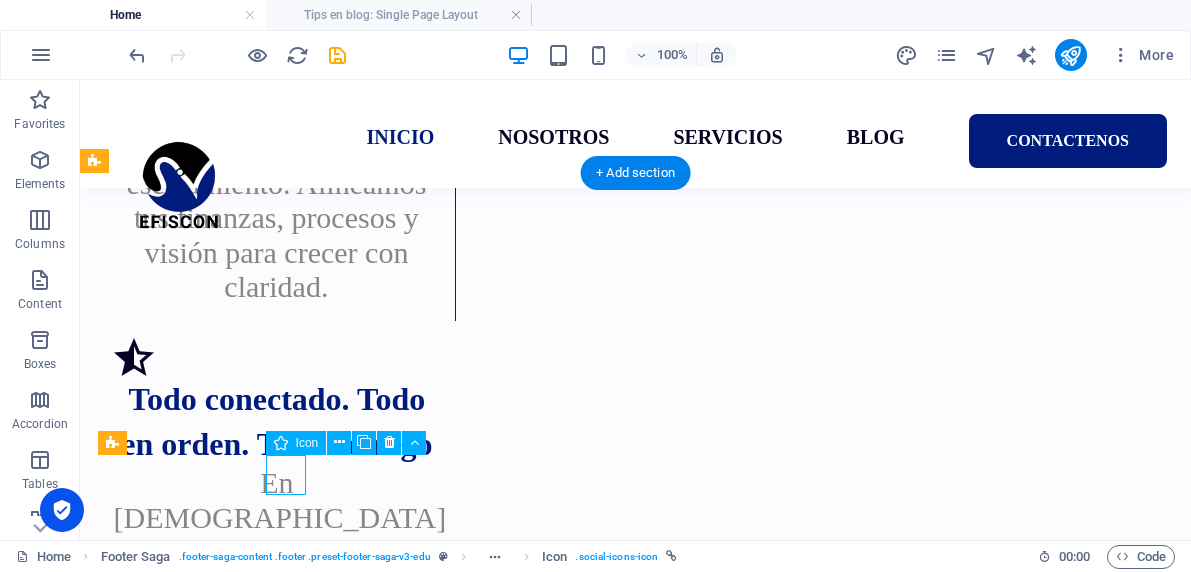 select on "xMidYMid" 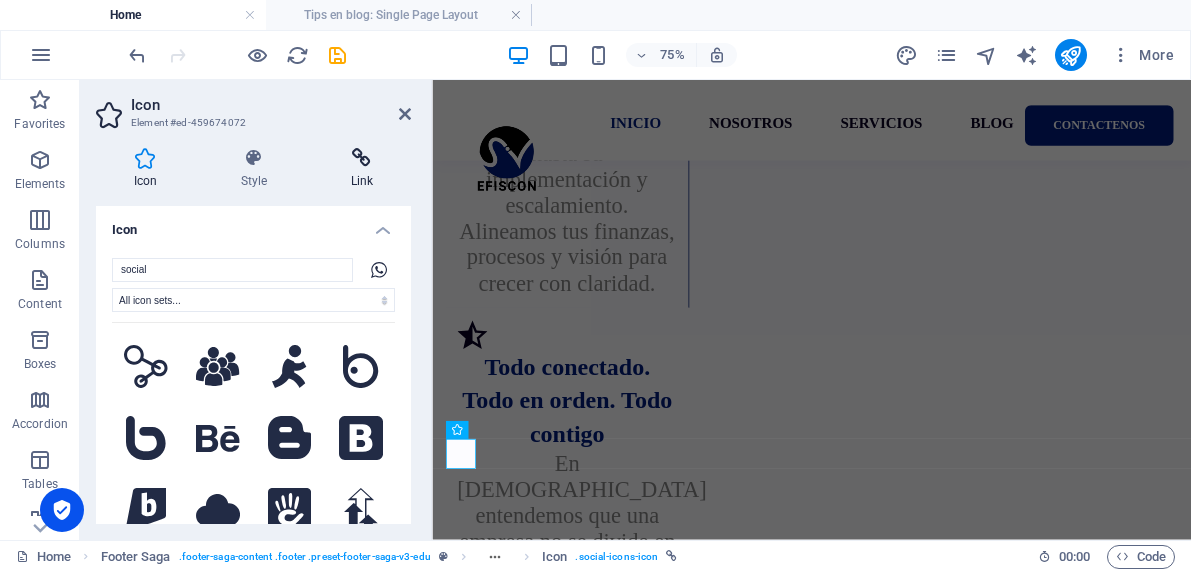 click at bounding box center [362, 158] 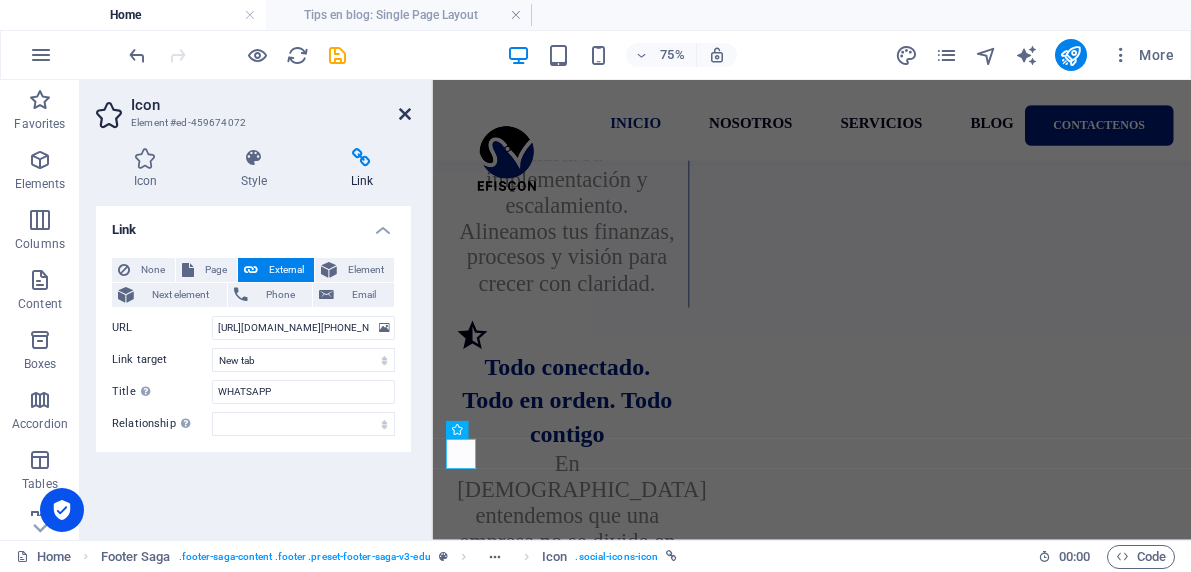 click at bounding box center (405, 114) 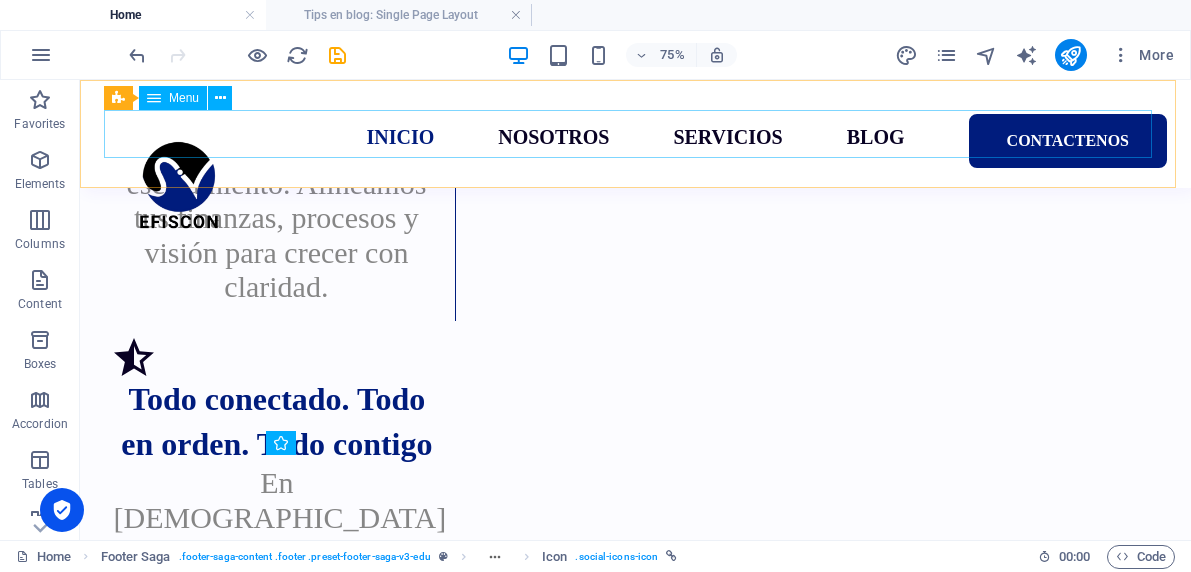 scroll, scrollTop: 4236, scrollLeft: 0, axis: vertical 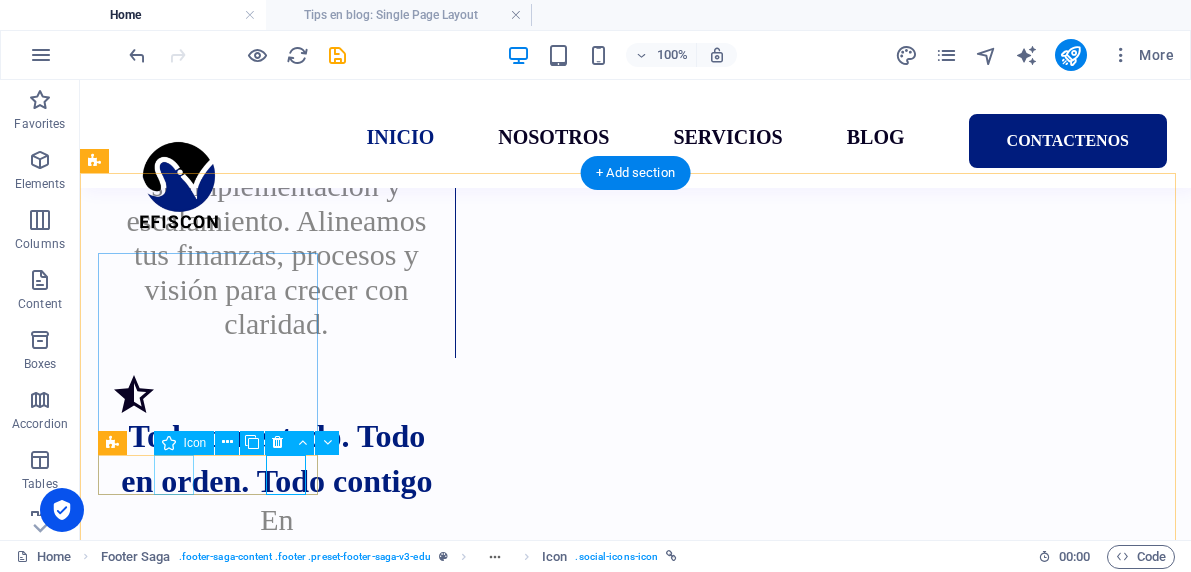 click at bounding box center [210, 3653] 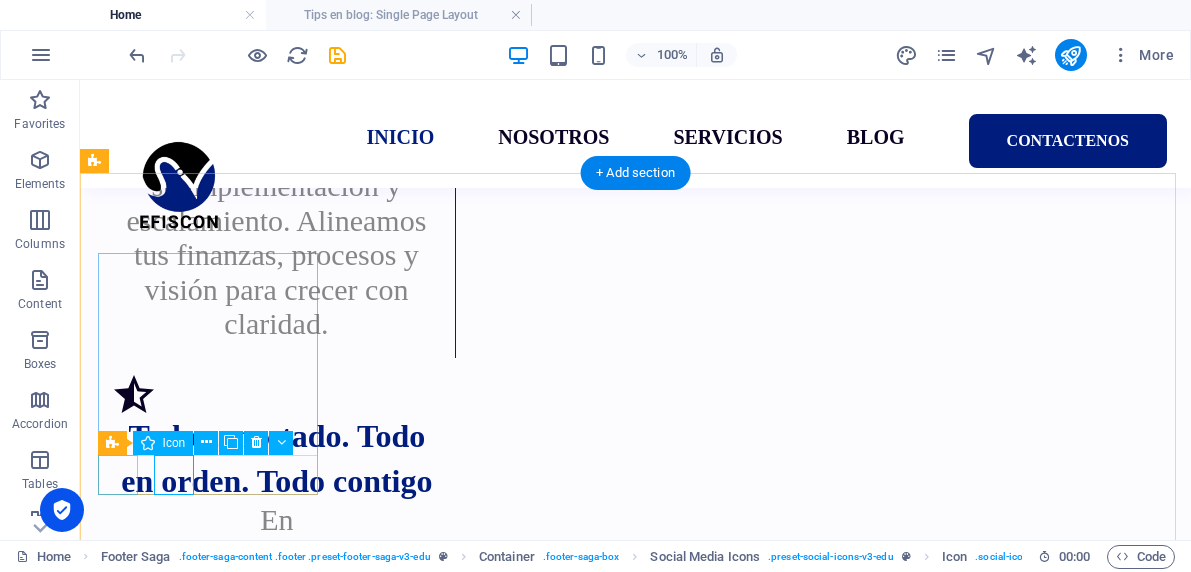 click at bounding box center (210, 3605) 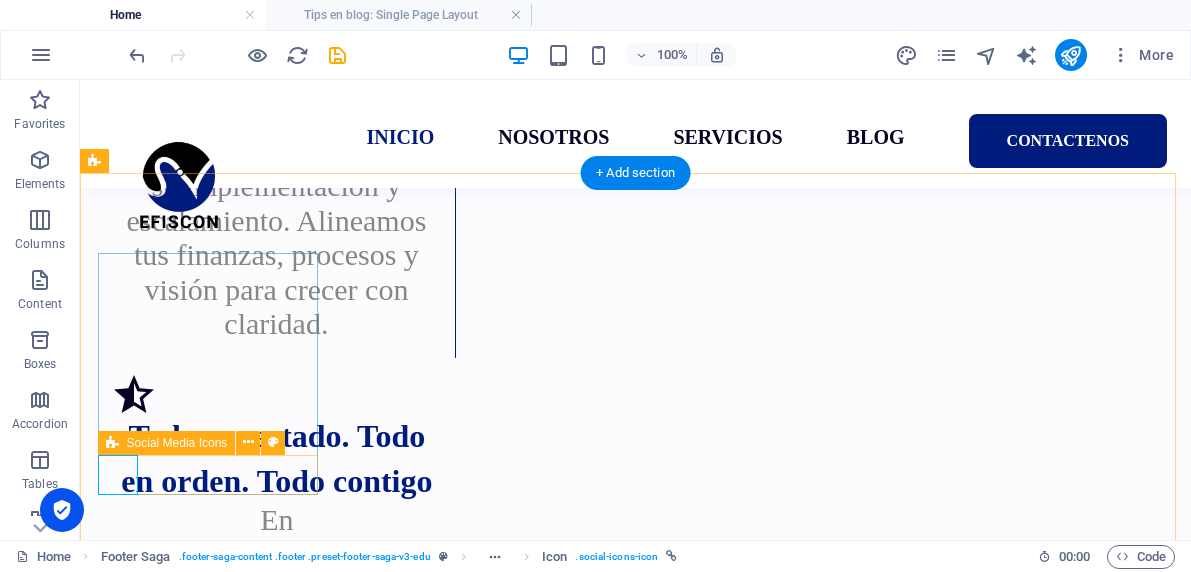 click at bounding box center (210, 3677) 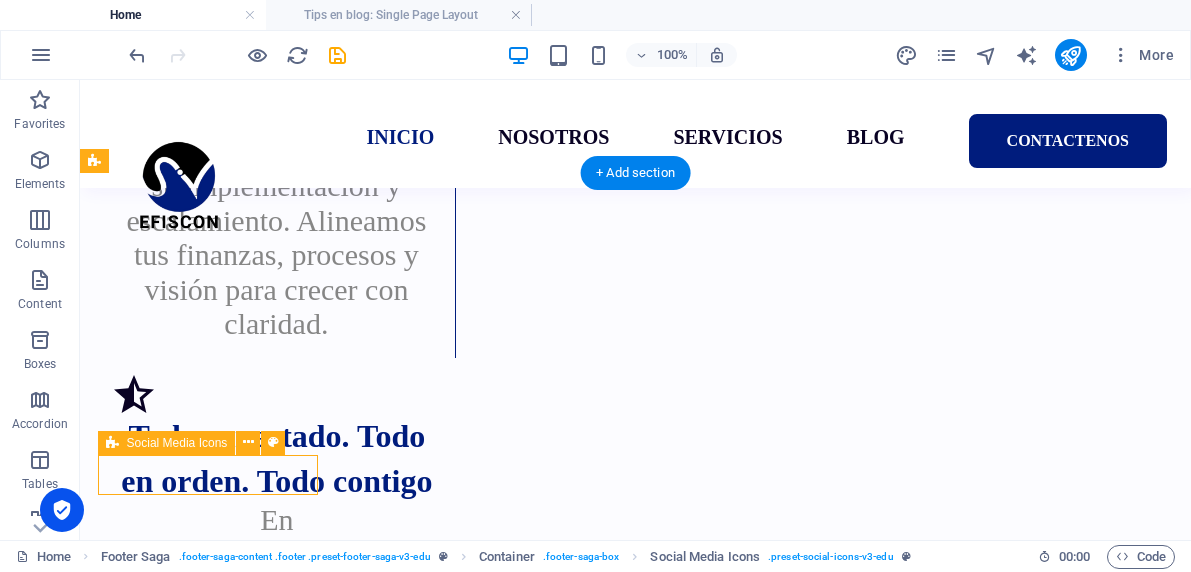 click at bounding box center [210, 3677] 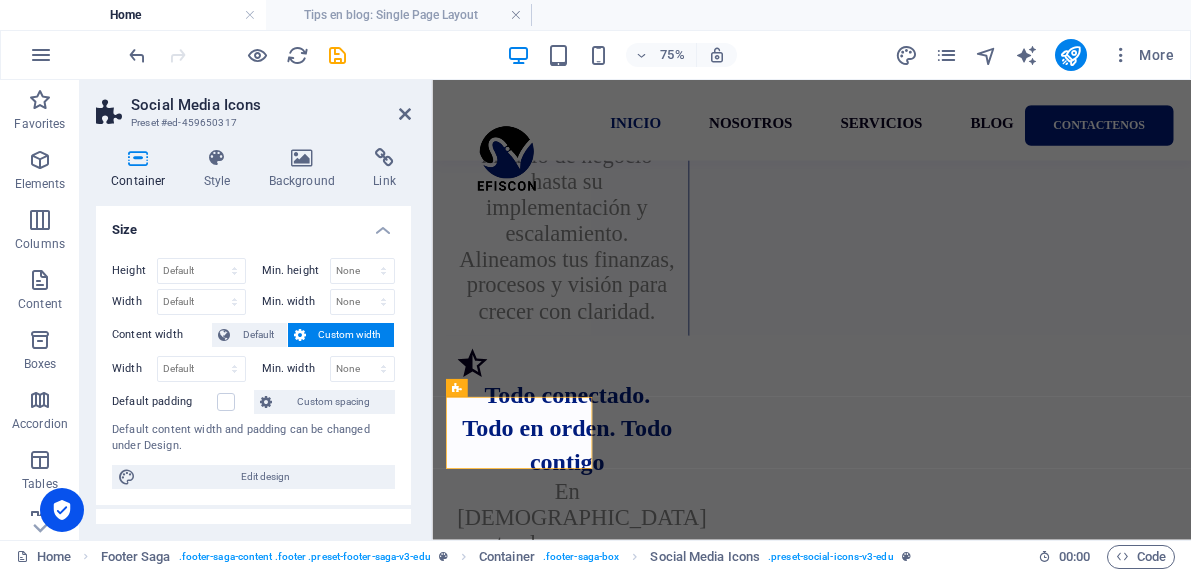 scroll, scrollTop: 4273, scrollLeft: 0, axis: vertical 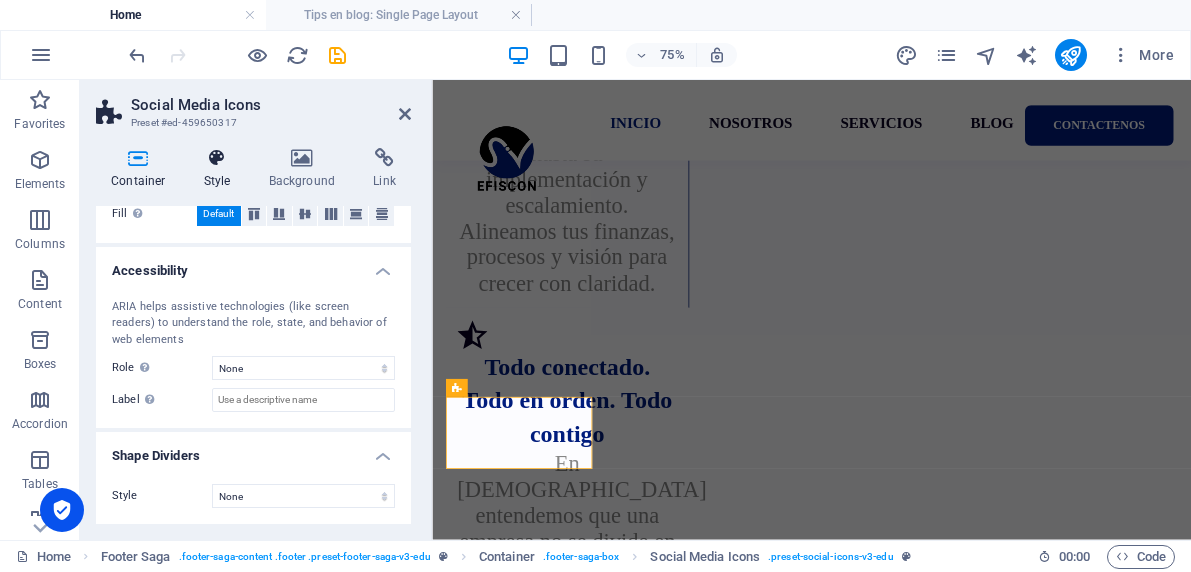 click at bounding box center [217, 158] 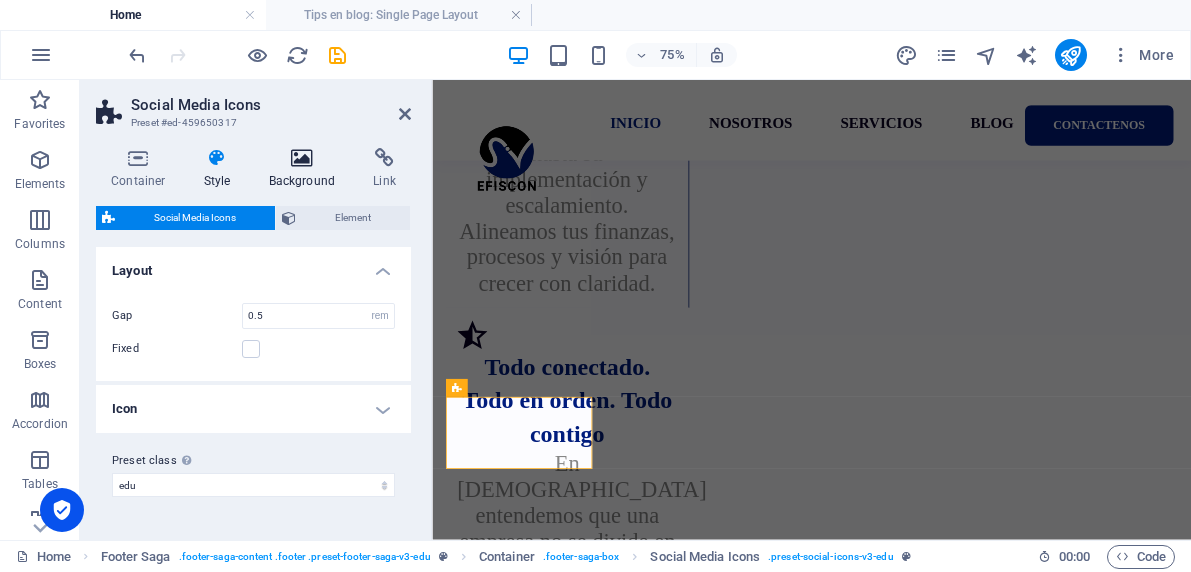 click at bounding box center [302, 158] 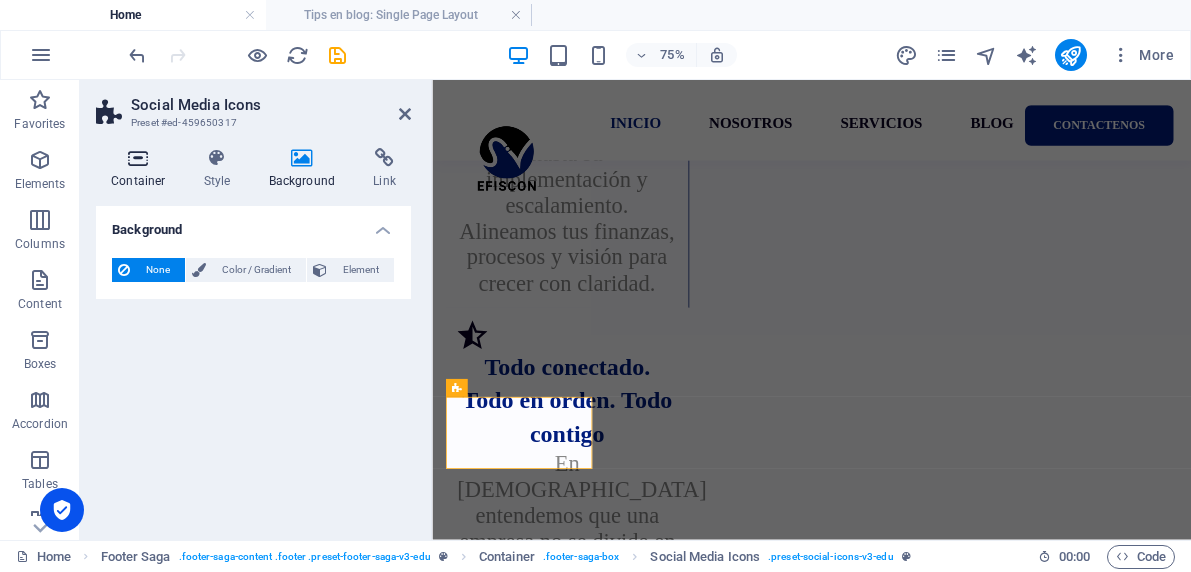 click at bounding box center (138, 158) 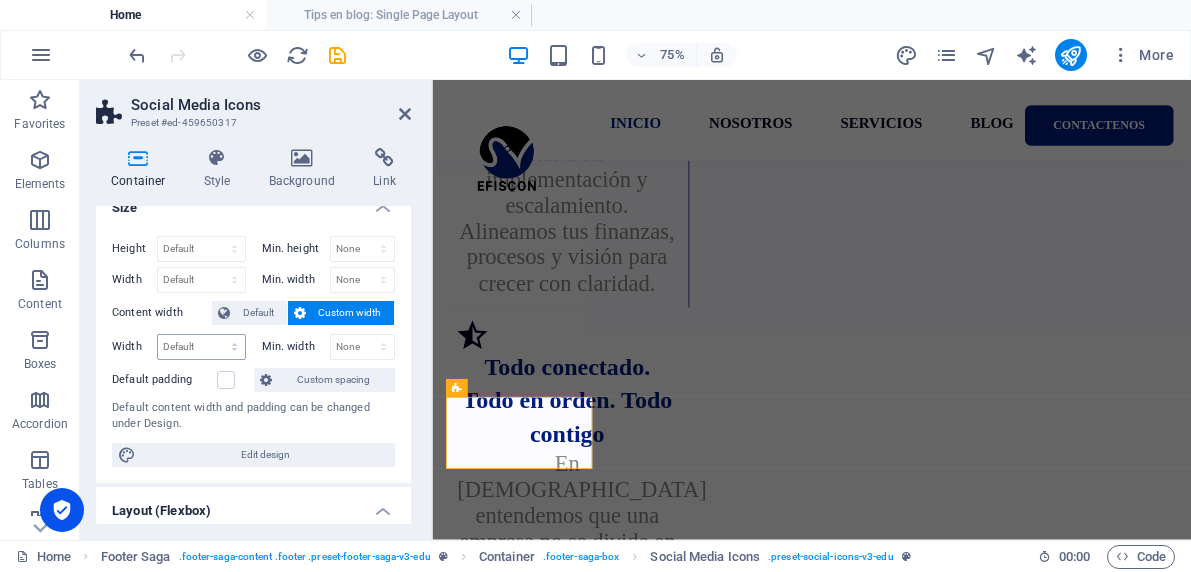scroll, scrollTop: 0, scrollLeft: 0, axis: both 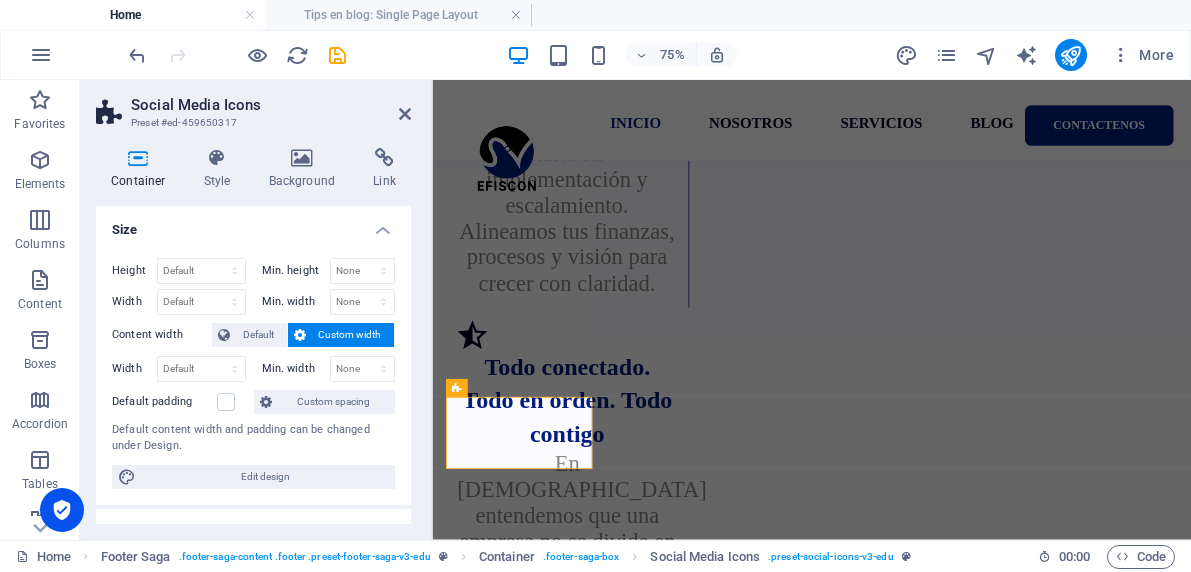 click on "Social Media Icons" at bounding box center [271, 105] 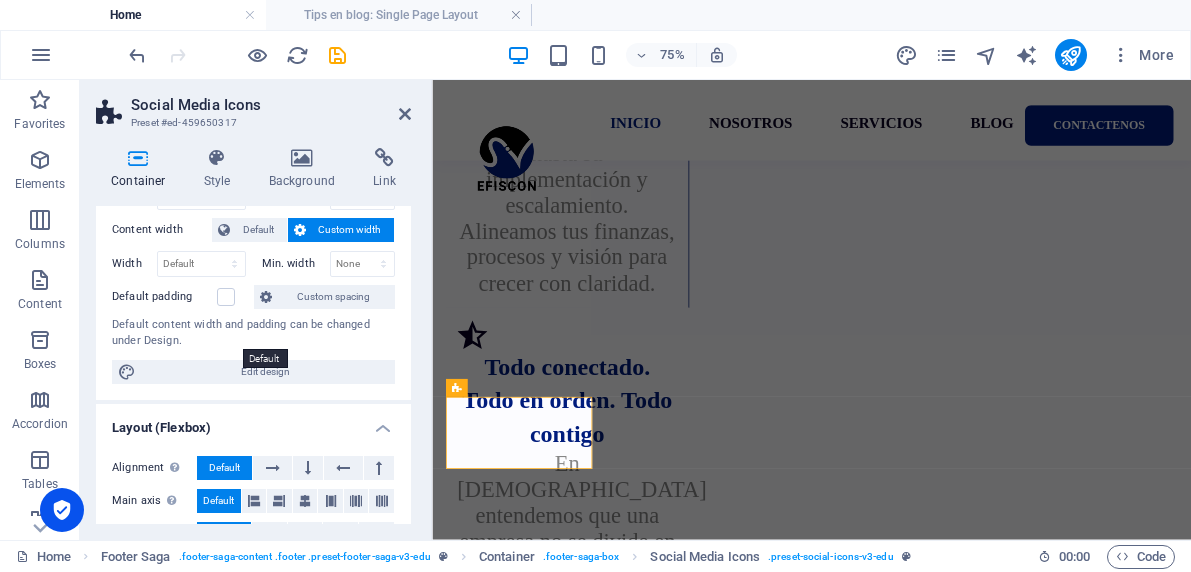 scroll, scrollTop: 135, scrollLeft: 0, axis: vertical 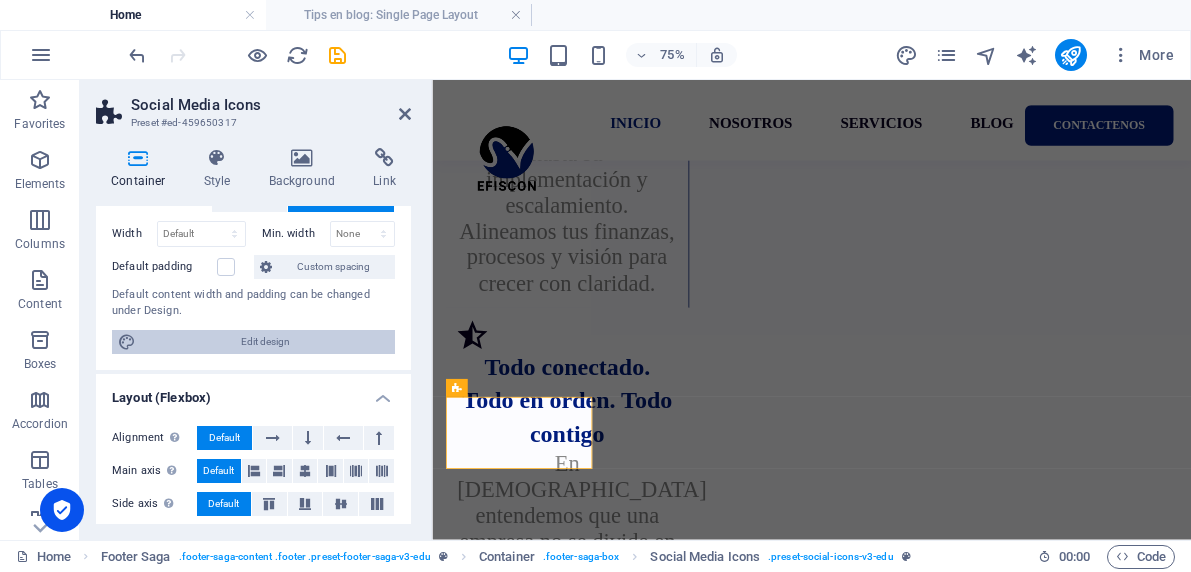 click on "Edit design" at bounding box center (265, 342) 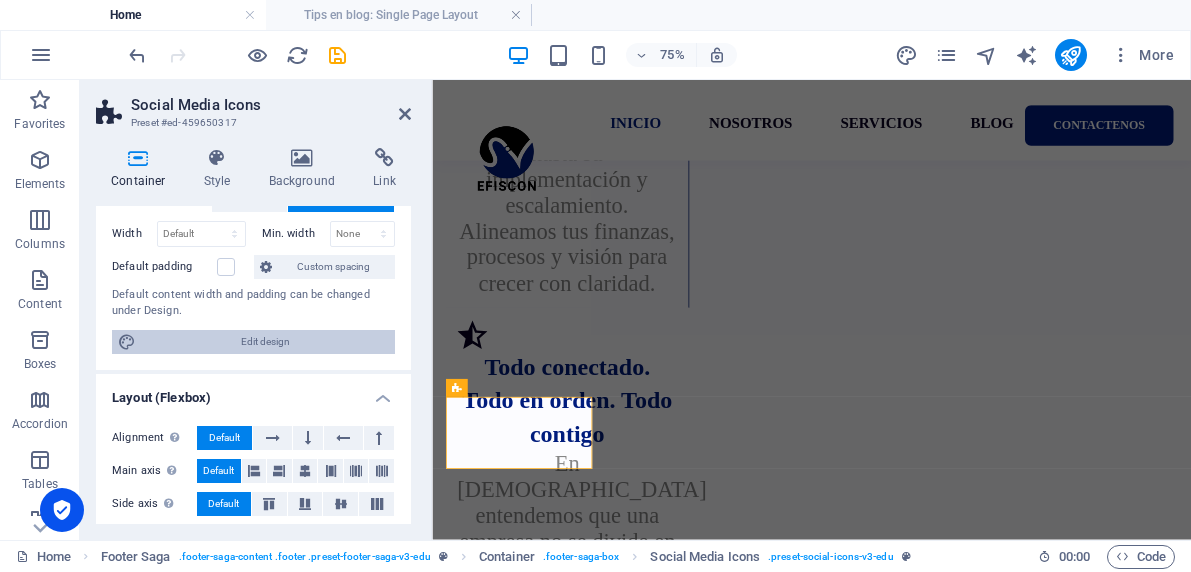 scroll, scrollTop: 3157, scrollLeft: 0, axis: vertical 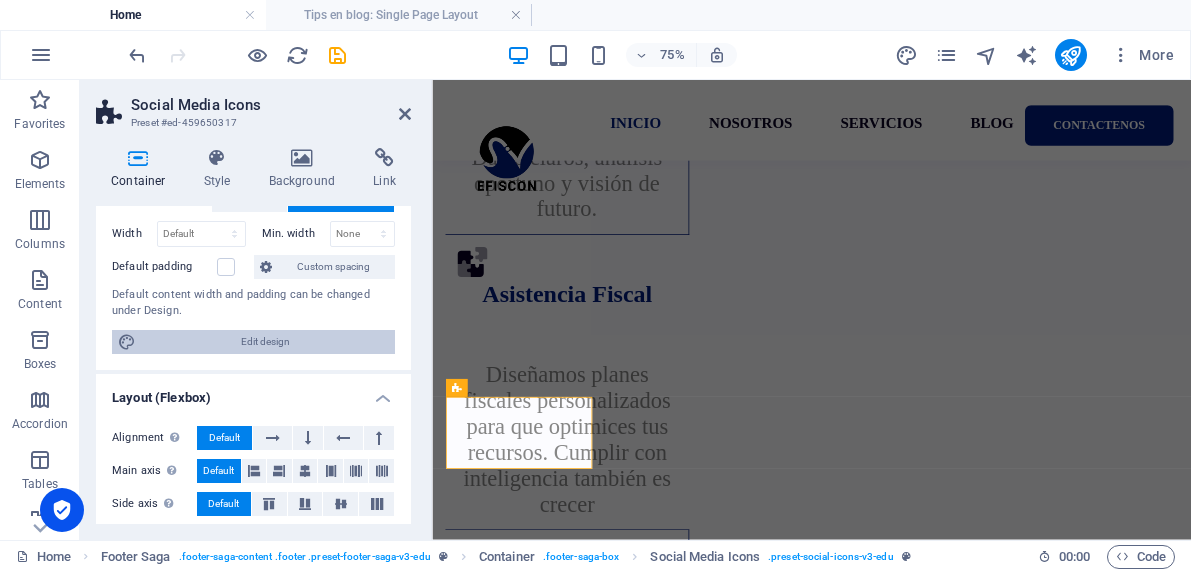select on "700" 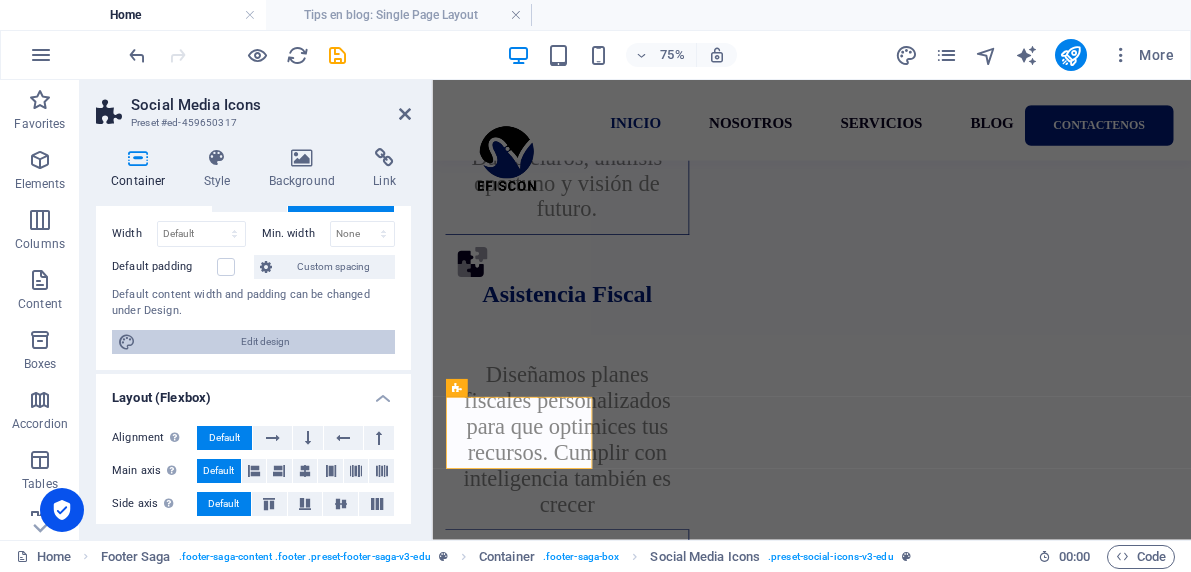 select on "rem" 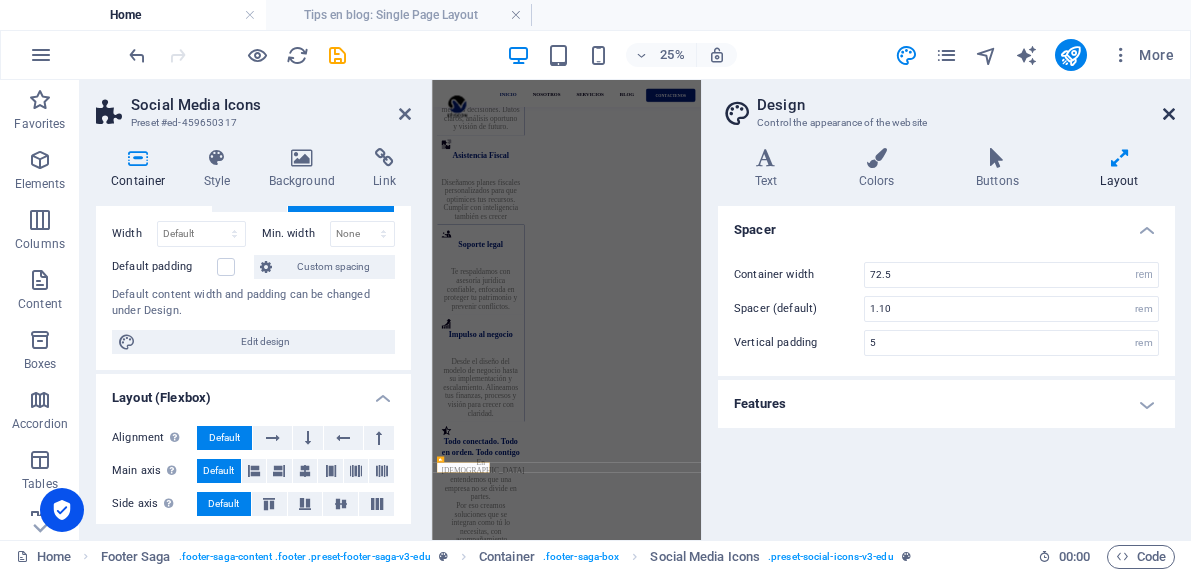 click at bounding box center [1169, 114] 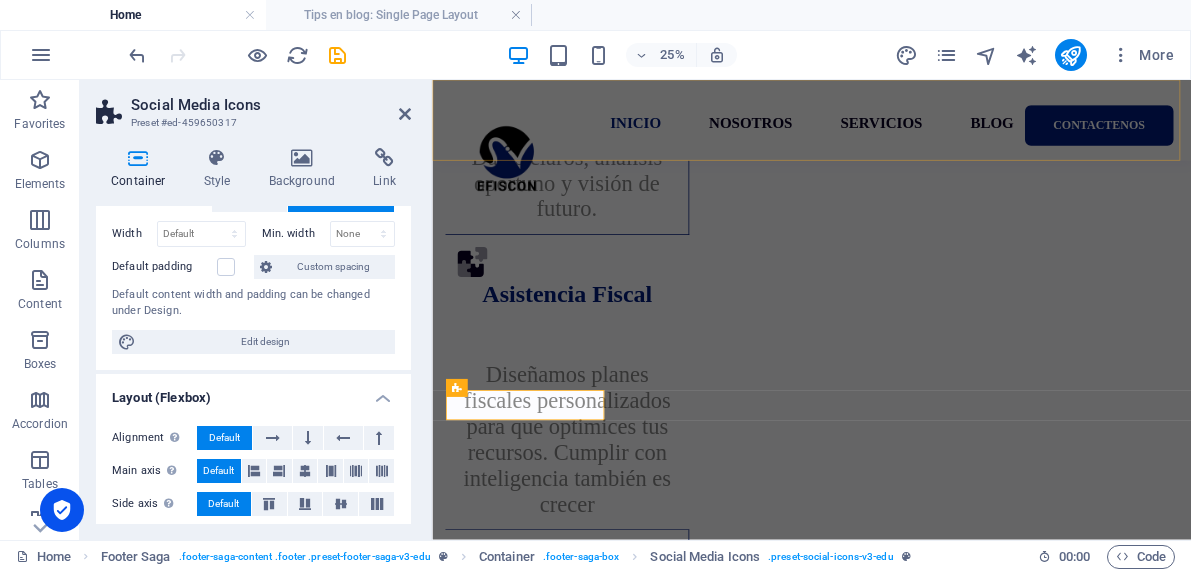 scroll, scrollTop: 4273, scrollLeft: 0, axis: vertical 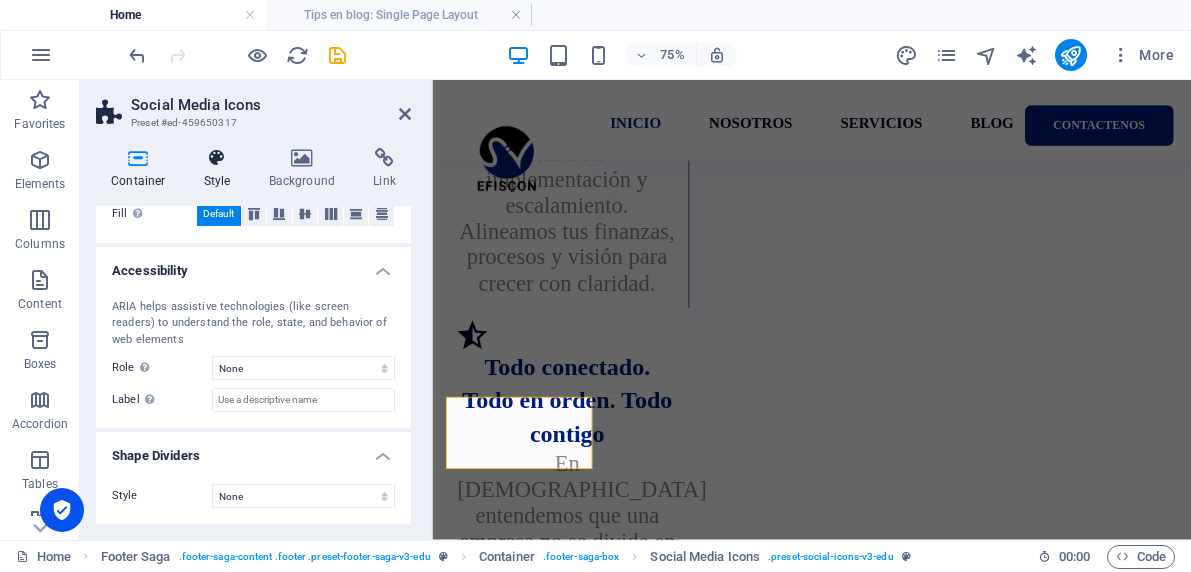 click at bounding box center (217, 158) 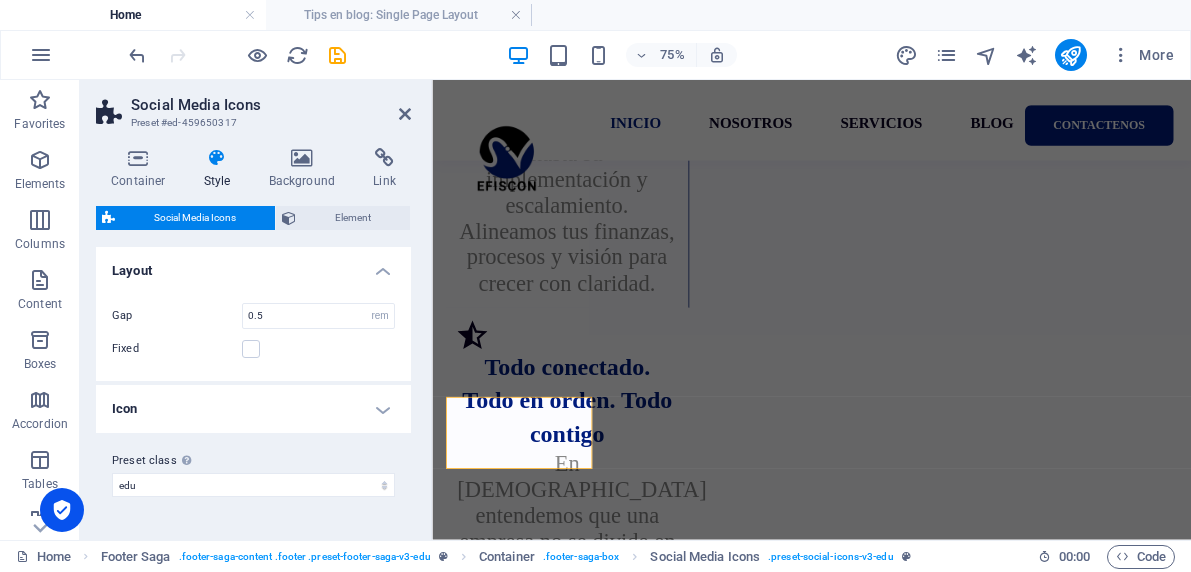 click on "Social Media Icons" at bounding box center [195, 218] 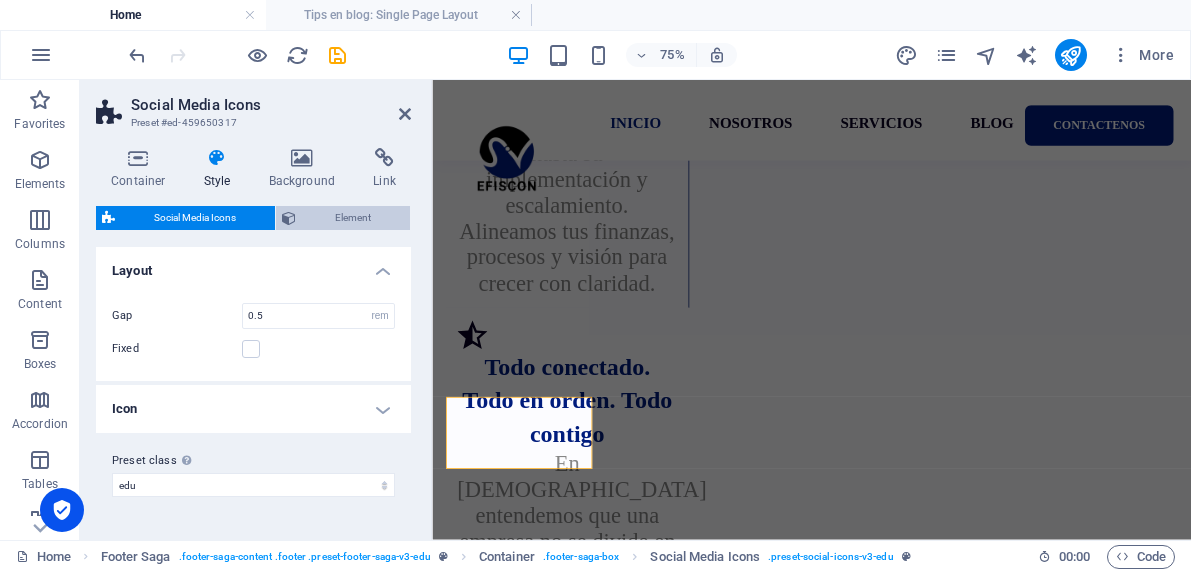 click on "Element" at bounding box center (353, 218) 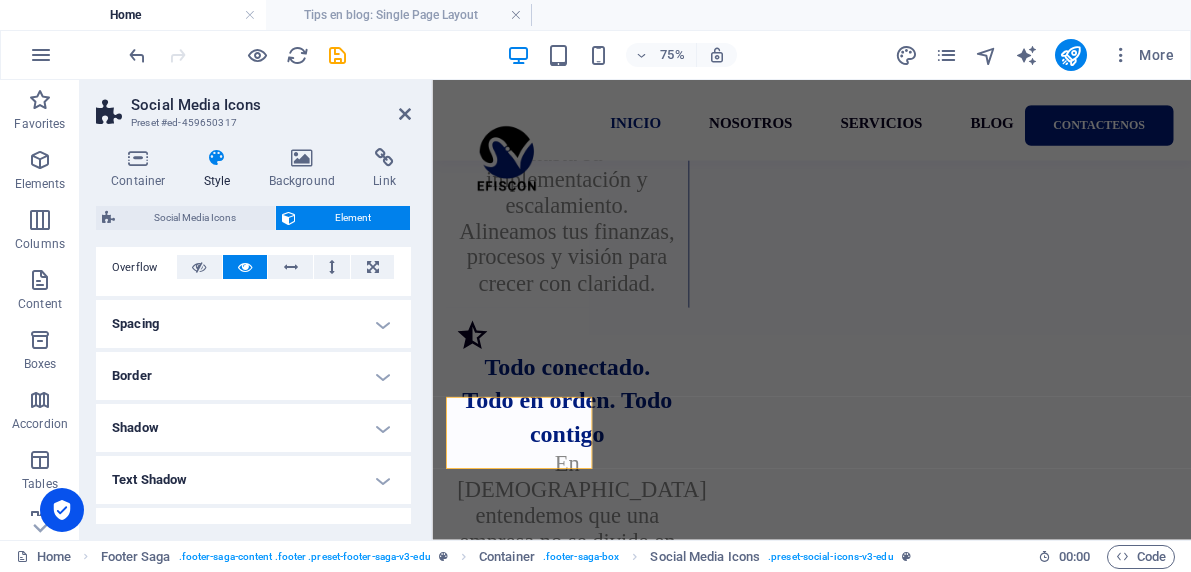 scroll, scrollTop: 308, scrollLeft: 0, axis: vertical 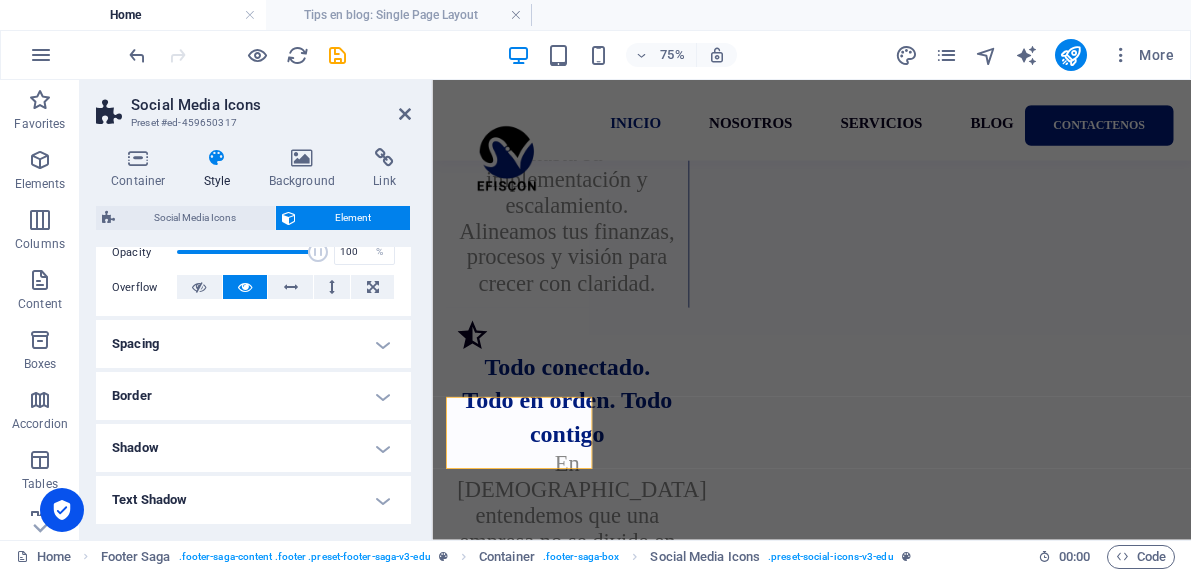 click on "Spacing" at bounding box center (253, 344) 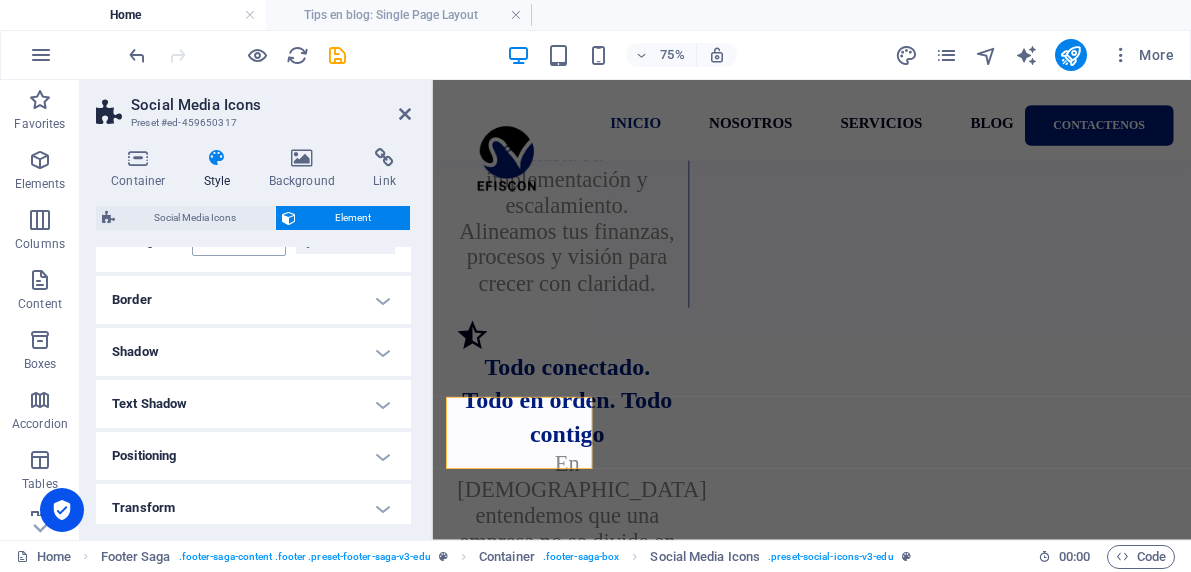 scroll, scrollTop: 648, scrollLeft: 0, axis: vertical 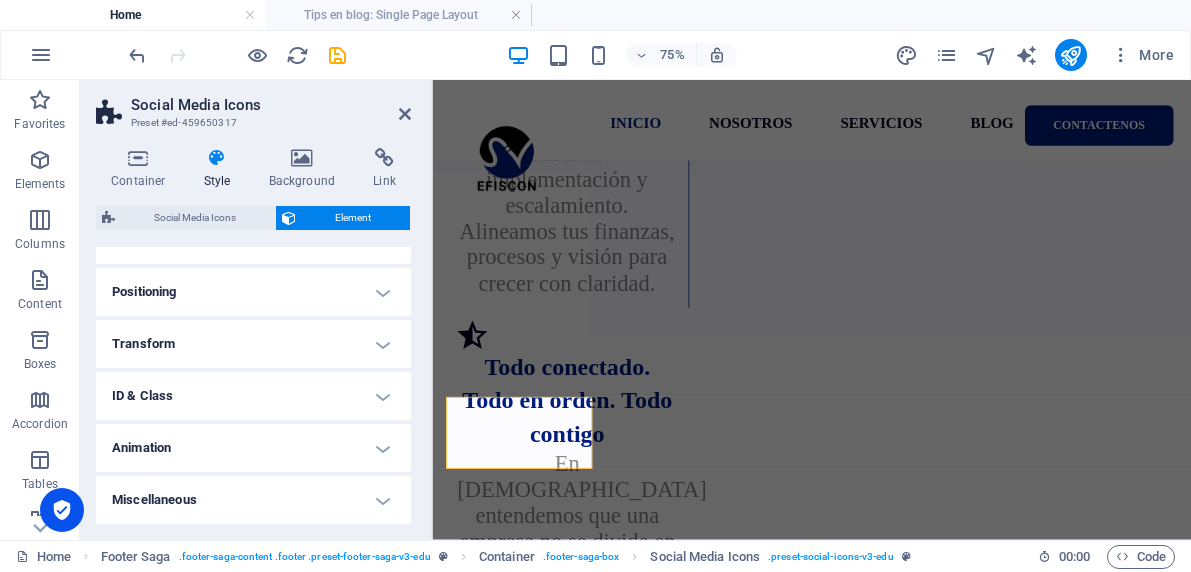click on "Miscellaneous" at bounding box center [253, 500] 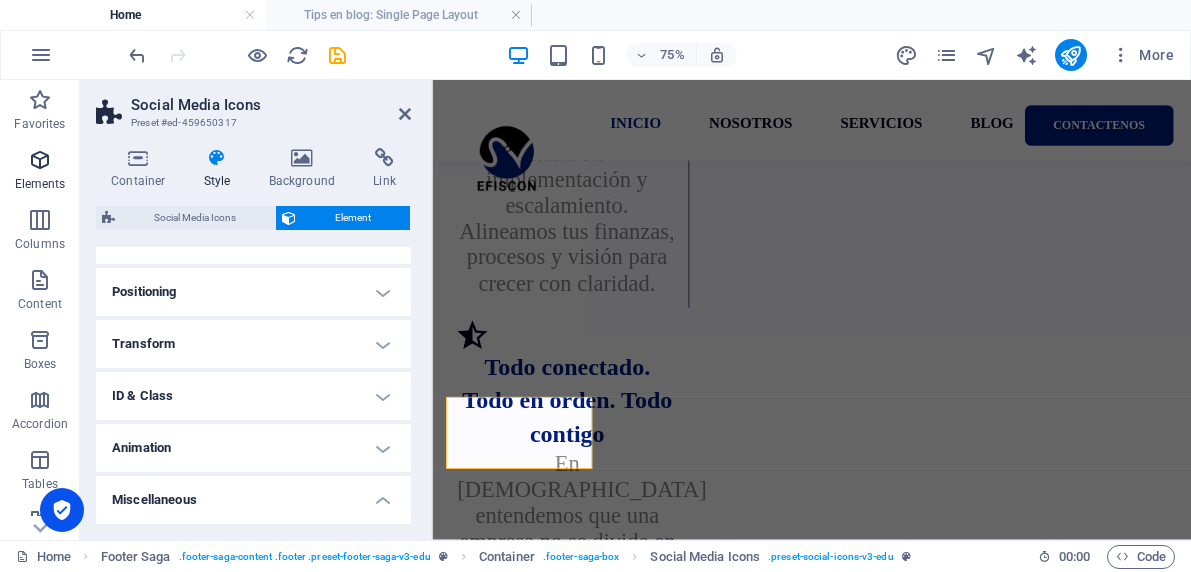 click at bounding box center [40, 160] 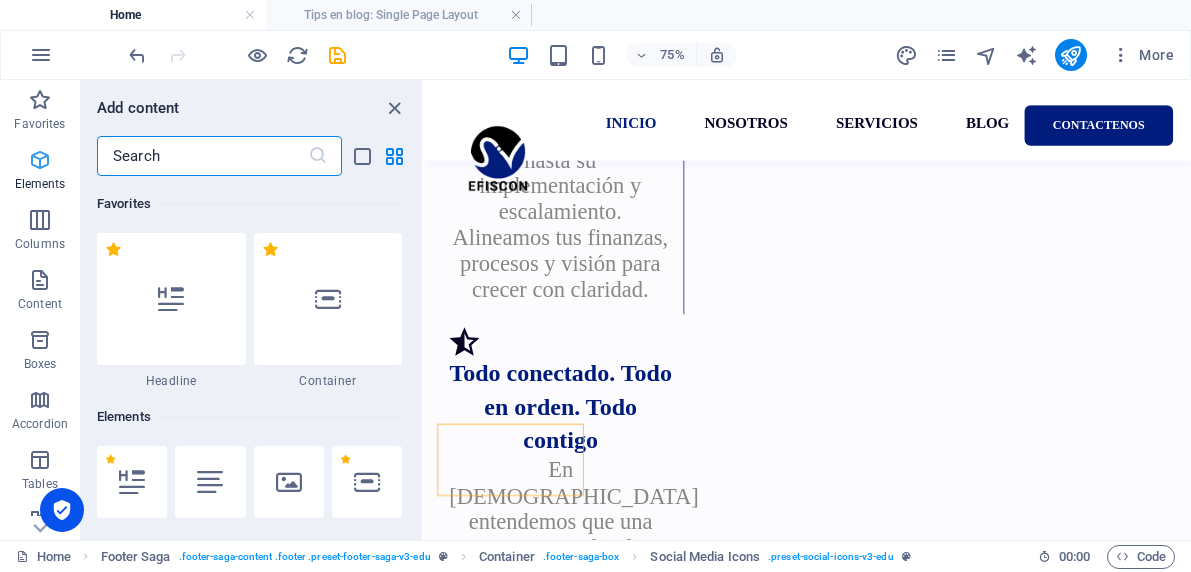 scroll, scrollTop: 4236, scrollLeft: 0, axis: vertical 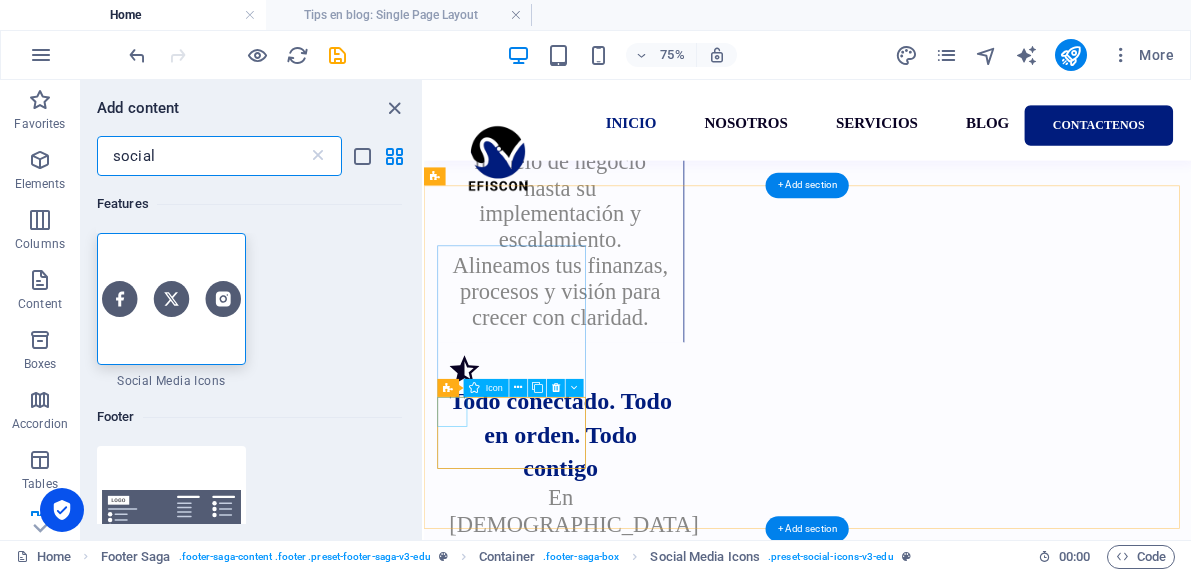 click at bounding box center [543, 3804] 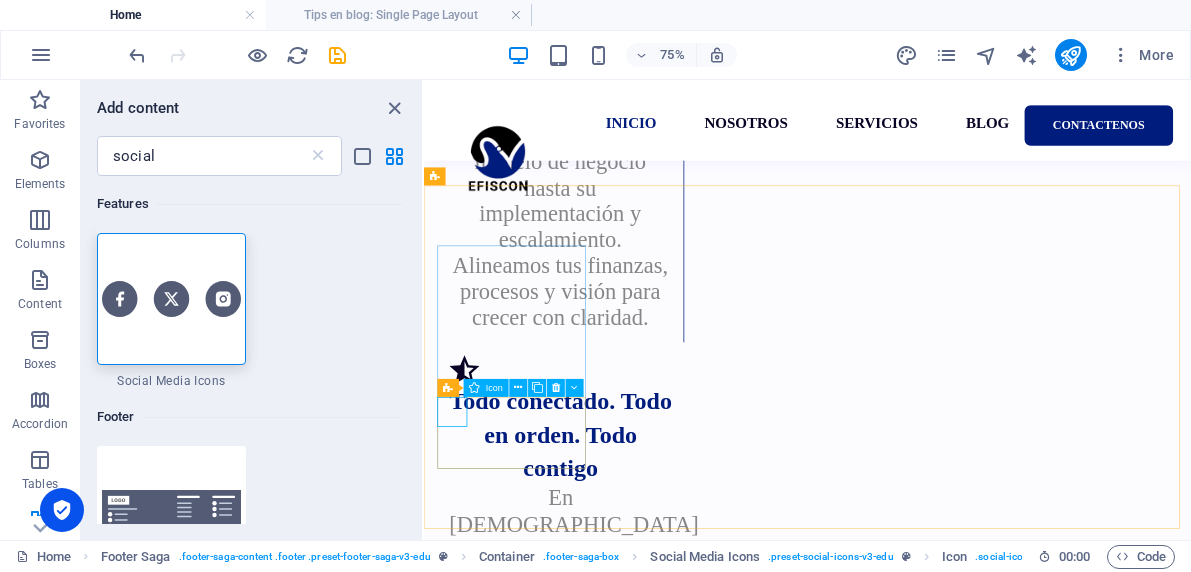 click at bounding box center (474, 388) 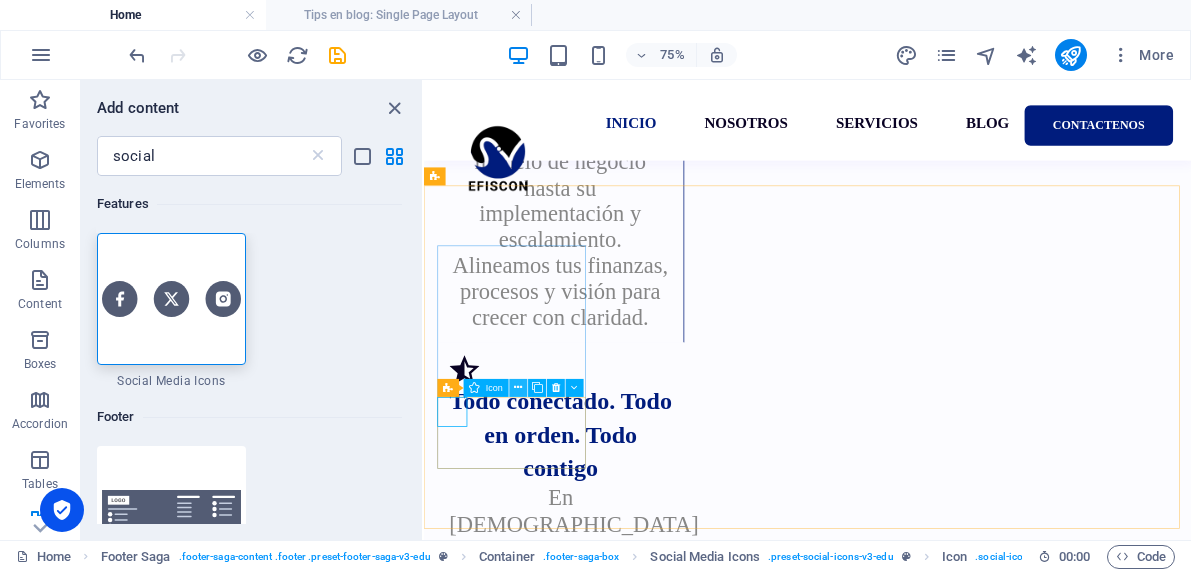 click at bounding box center [519, 388] 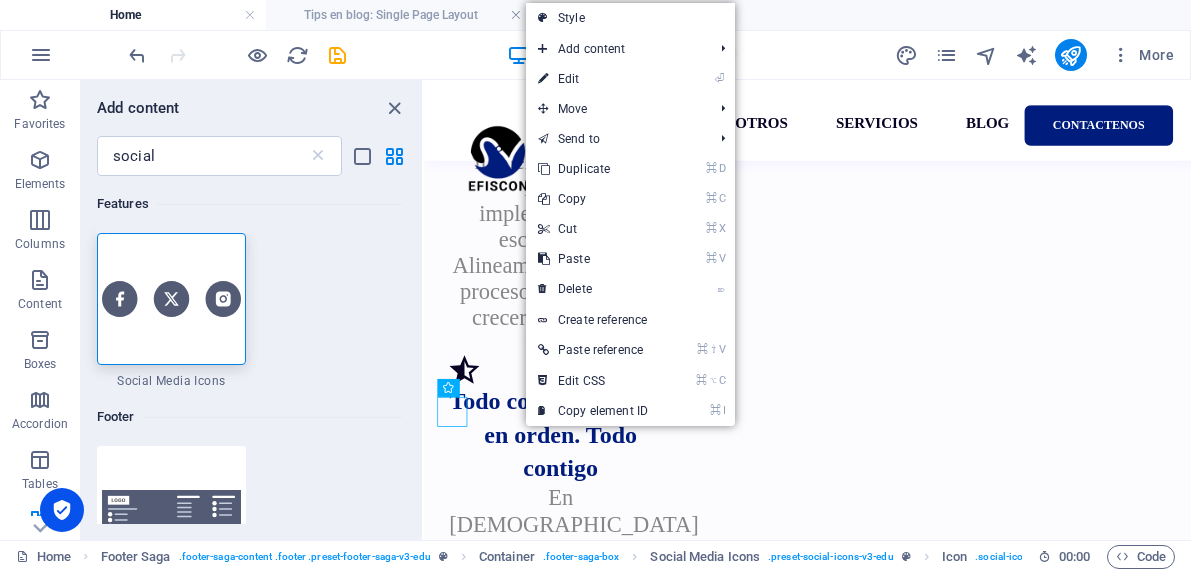 click on "Features" at bounding box center (249, 204) 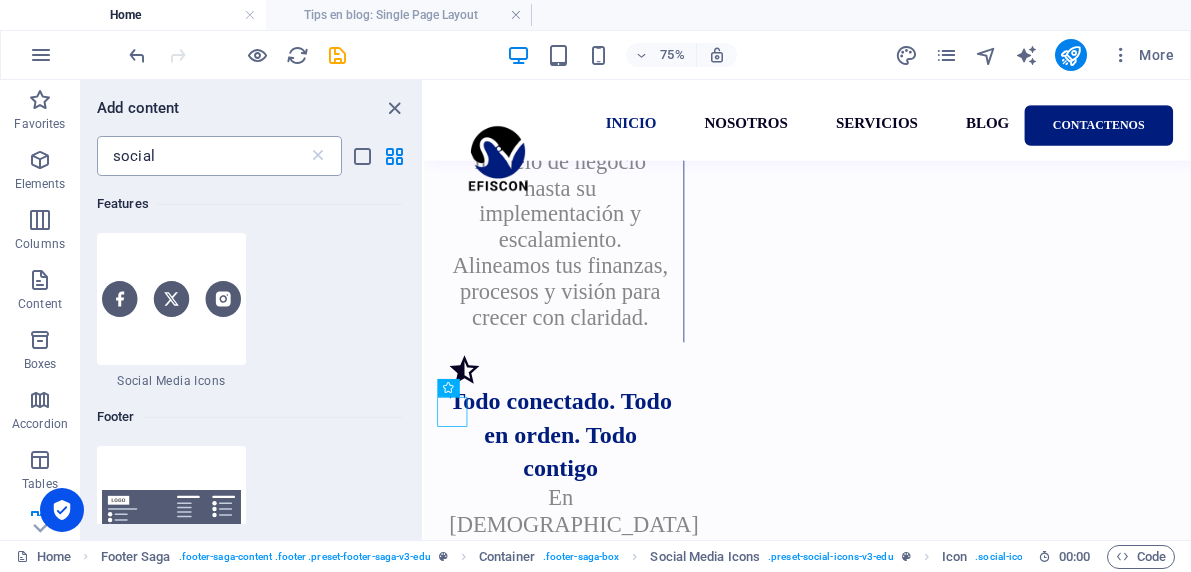 click on "social" at bounding box center [202, 156] 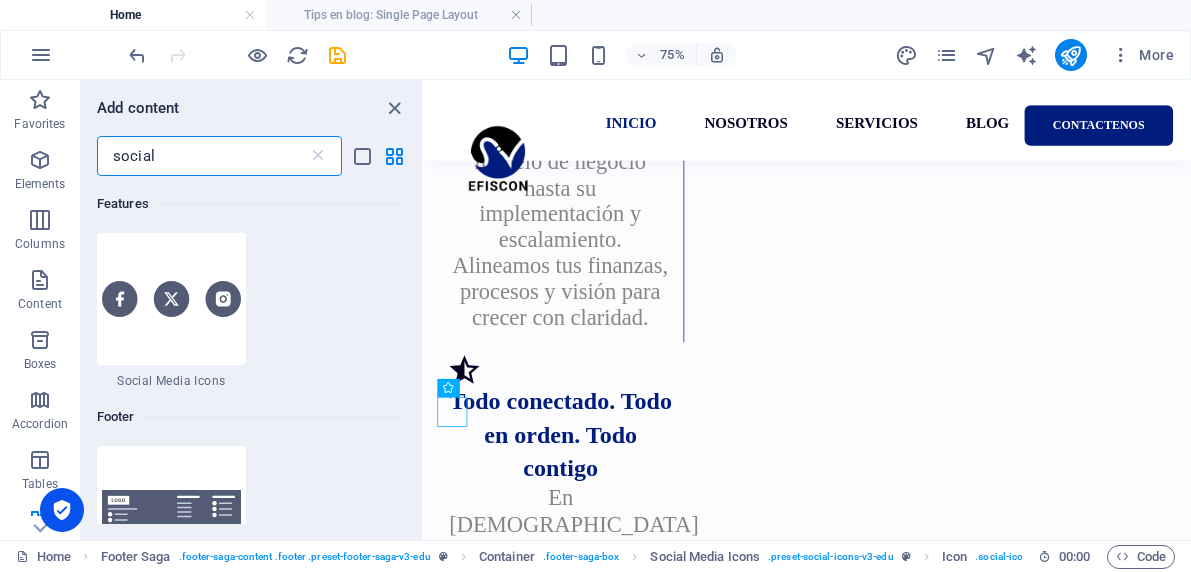click on "social" at bounding box center (202, 156) 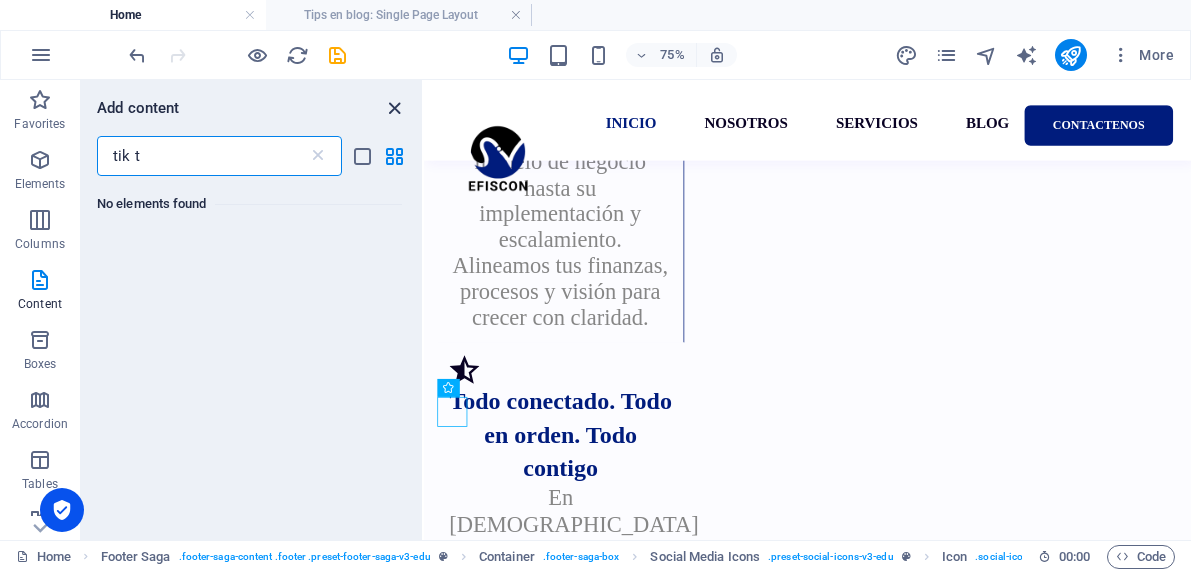 type on "tik t" 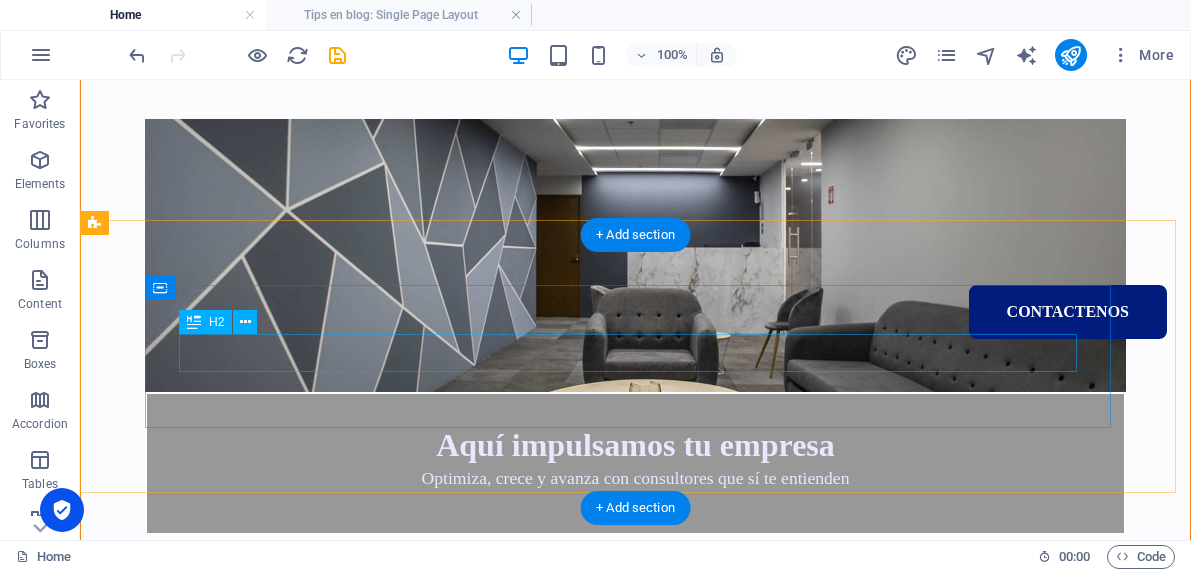 scroll, scrollTop: 0, scrollLeft: 0, axis: both 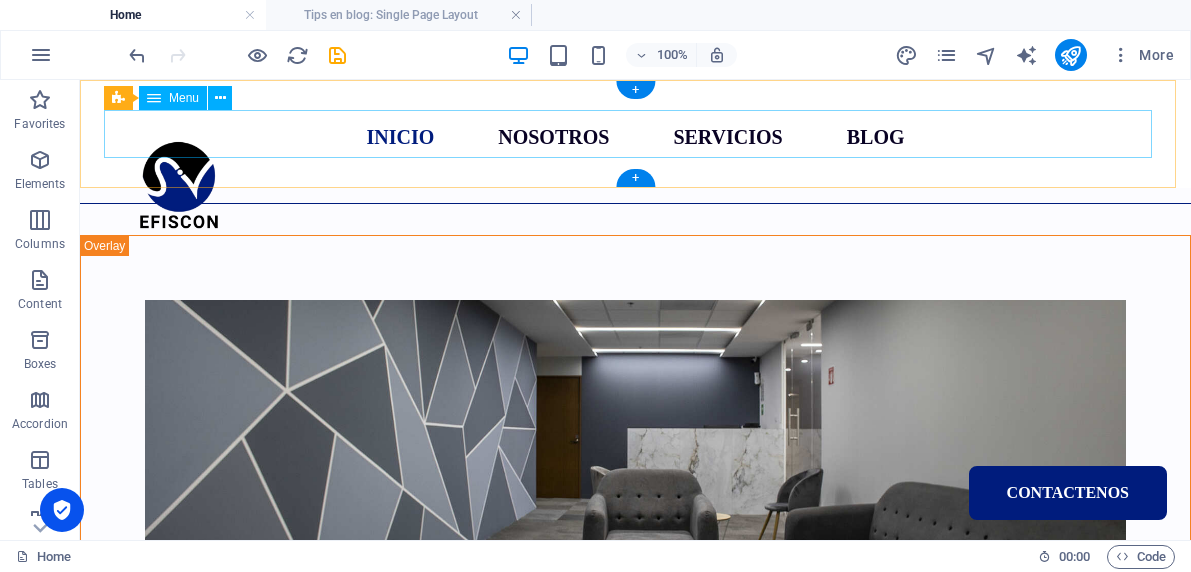 click on "INICIO NOSOTROS SERVICIOS BLOG Contactenos" at bounding box center [635, 134] 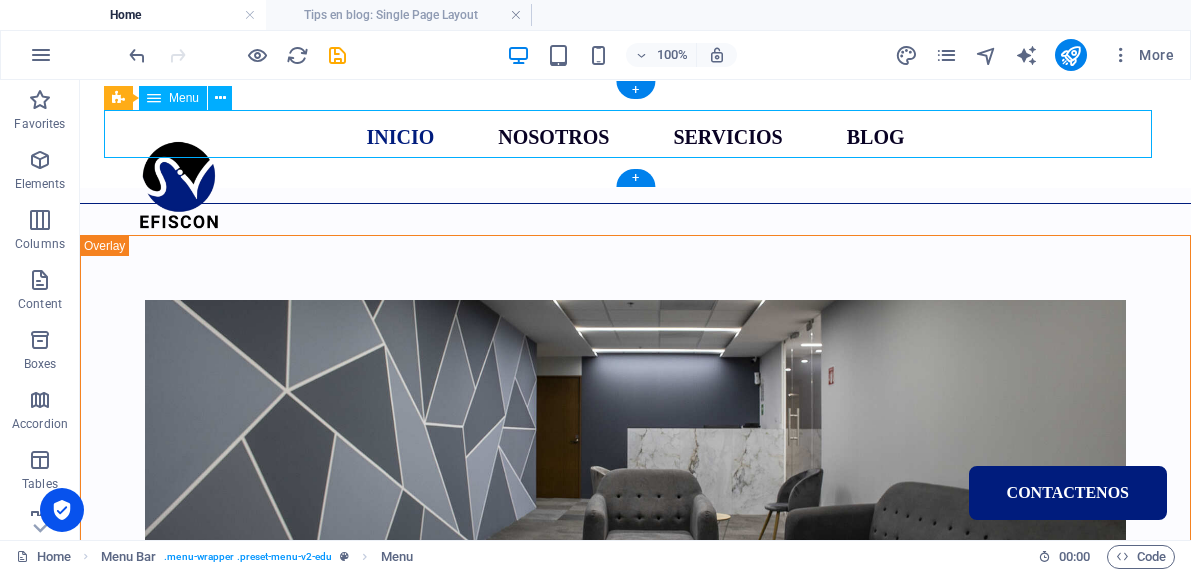 click on "INICIO NOSOTROS SERVICIOS BLOG Contactenos" at bounding box center [635, 134] 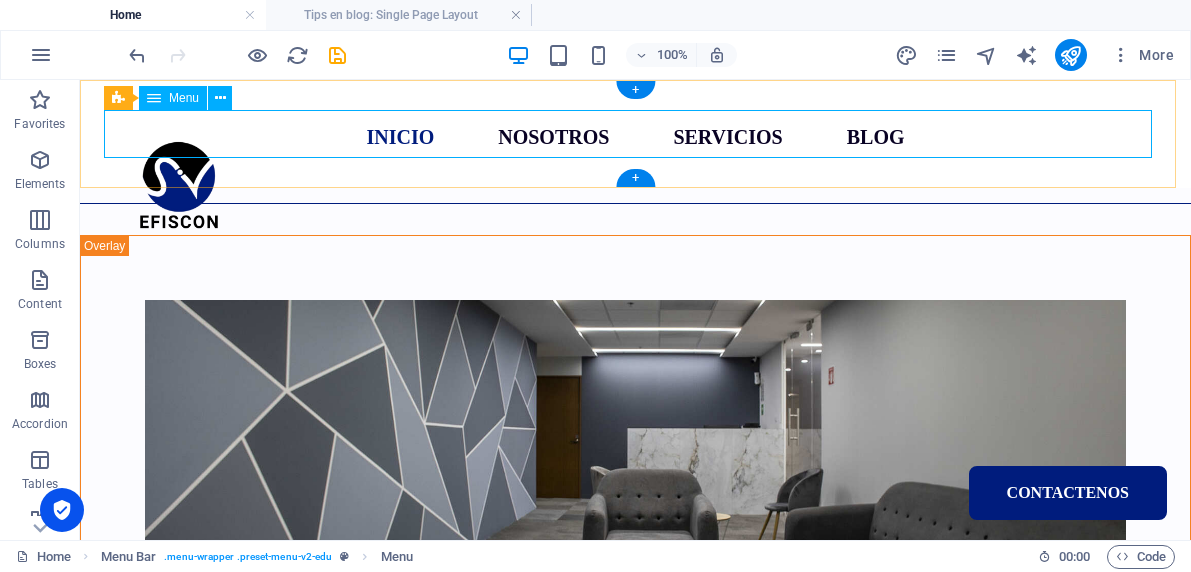 click on "INICIO NOSOTROS SERVICIOS BLOG Contactenos" at bounding box center [635, 134] 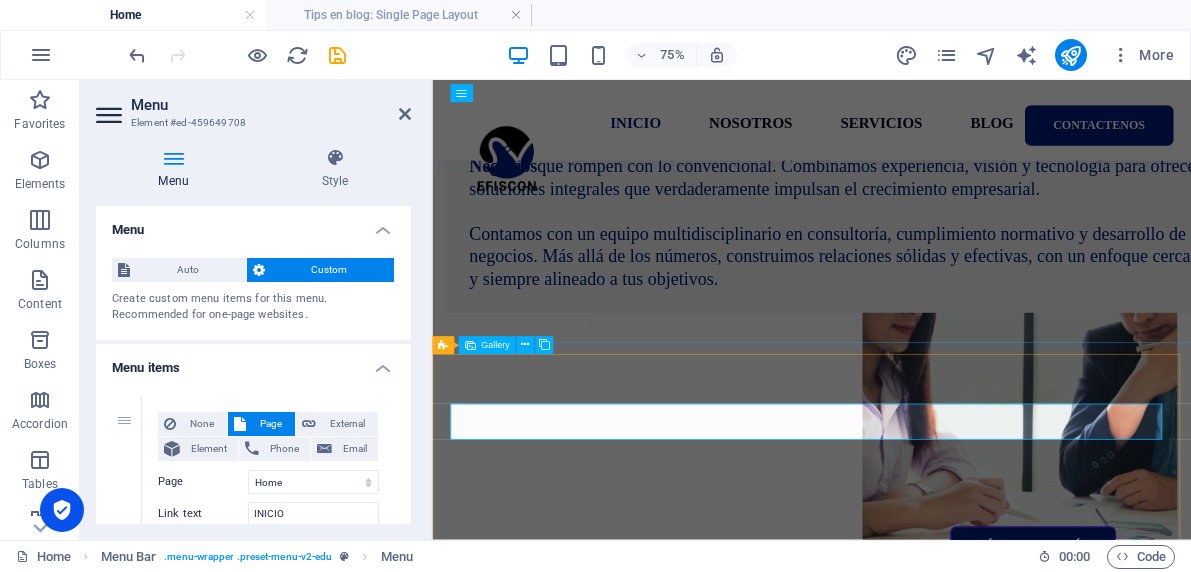 scroll, scrollTop: 193, scrollLeft: 0, axis: vertical 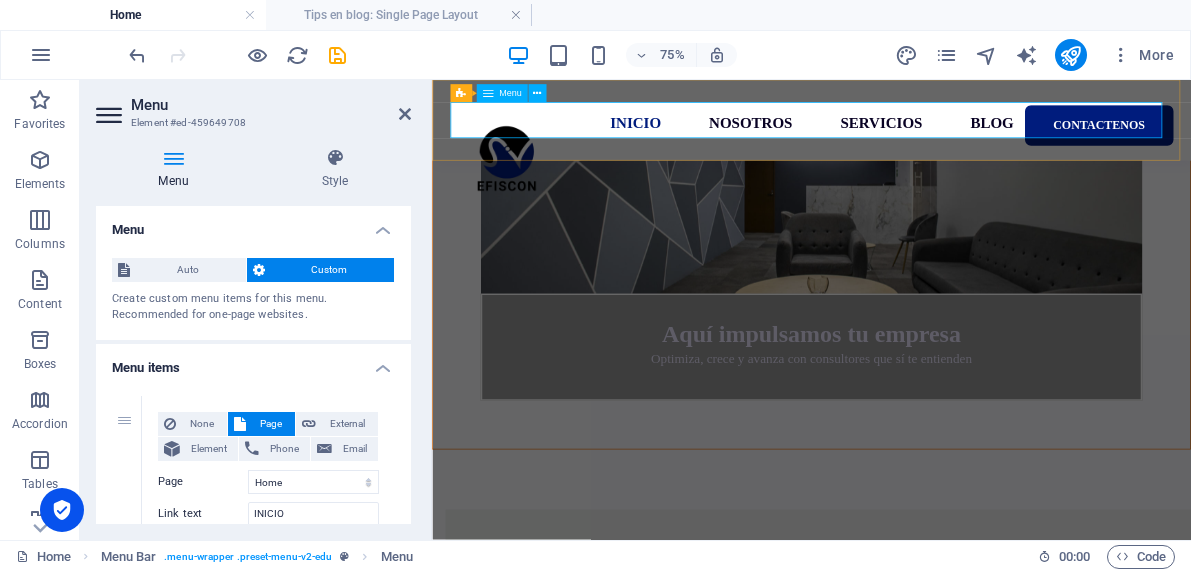 click on "INICIO NOSOTROS SERVICIOS BLOG Contactenos" at bounding box center (938, 134) 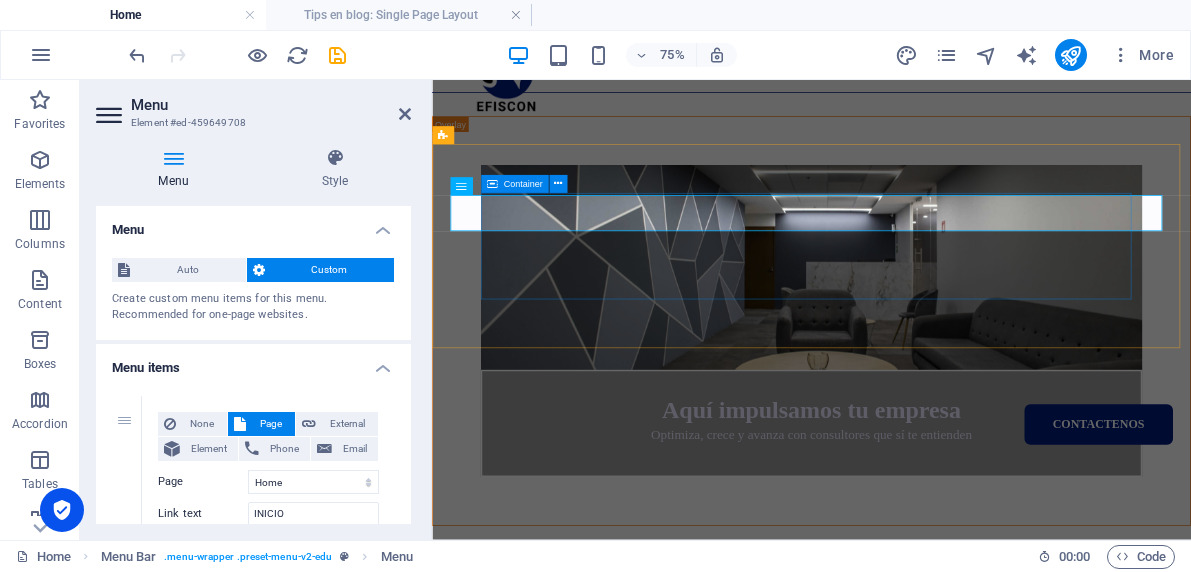 scroll, scrollTop: 0, scrollLeft: 0, axis: both 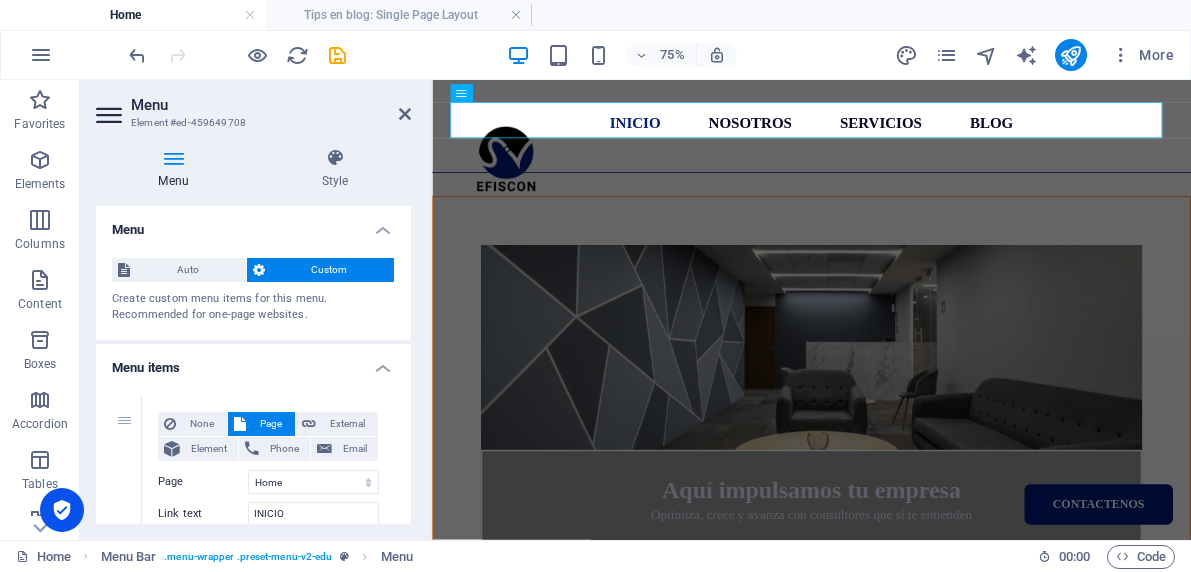click at bounding box center [938, 436] 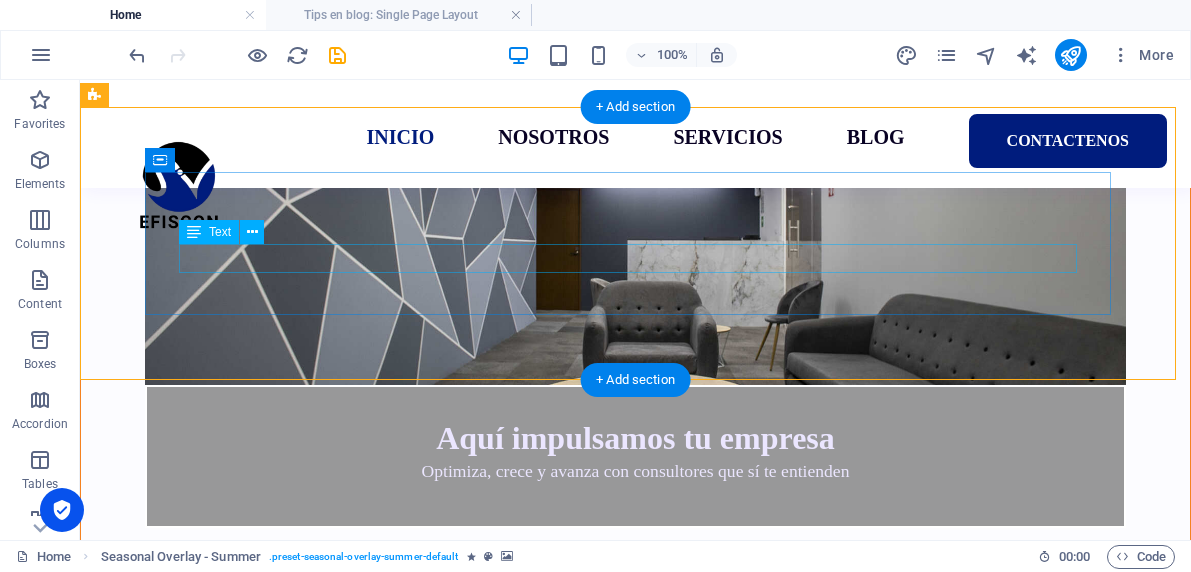 scroll, scrollTop: 0, scrollLeft: 0, axis: both 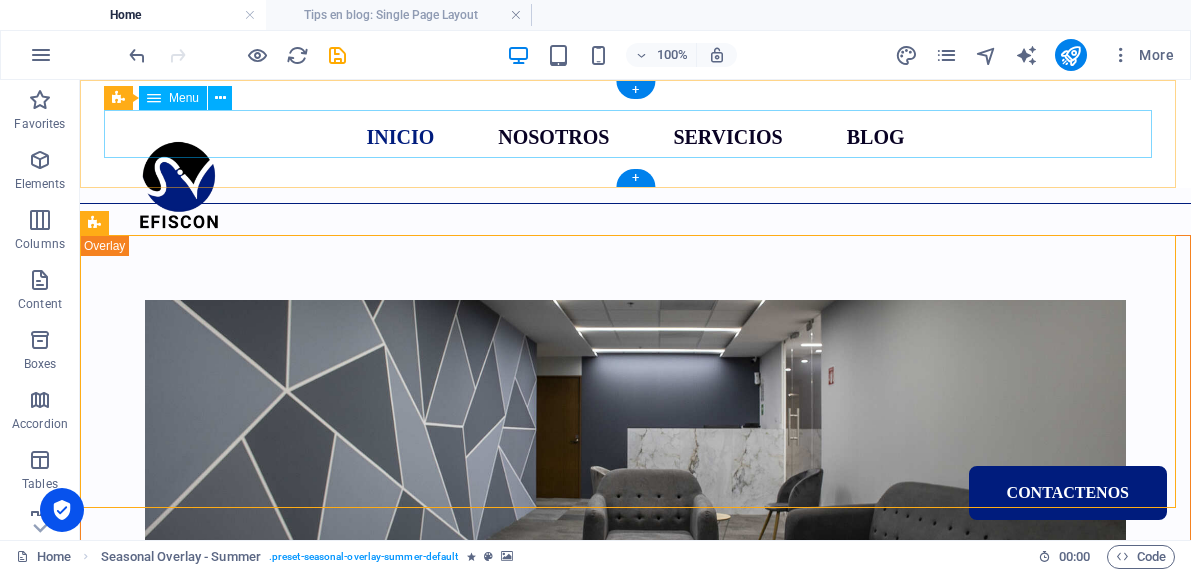 click on "INICIO NOSOTROS SERVICIOS BLOG Contactenos" at bounding box center [635, 134] 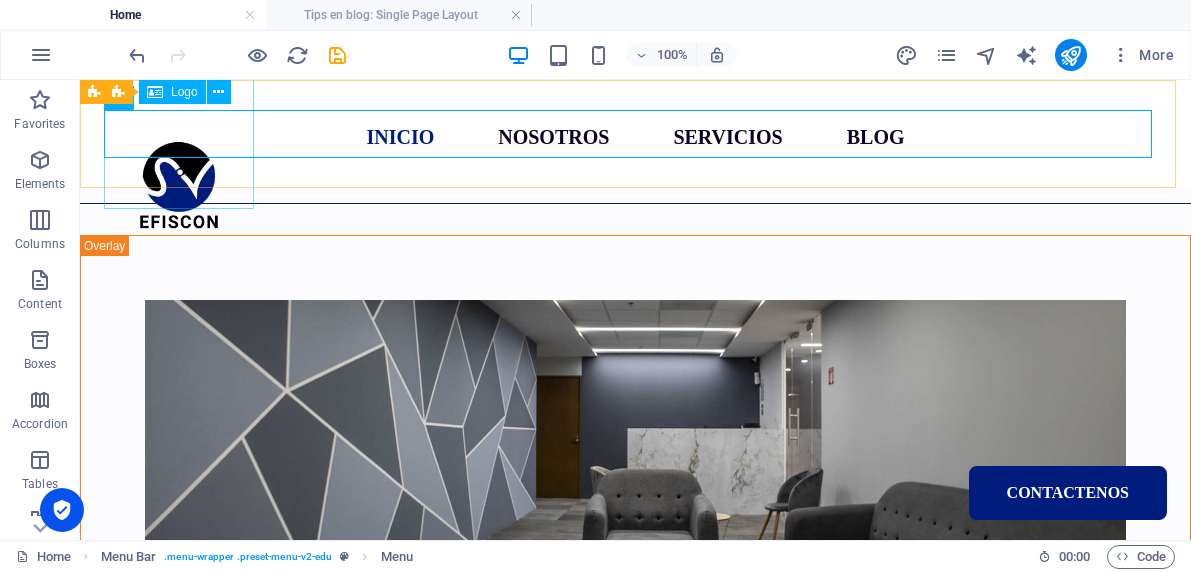 click at bounding box center (155, 92) 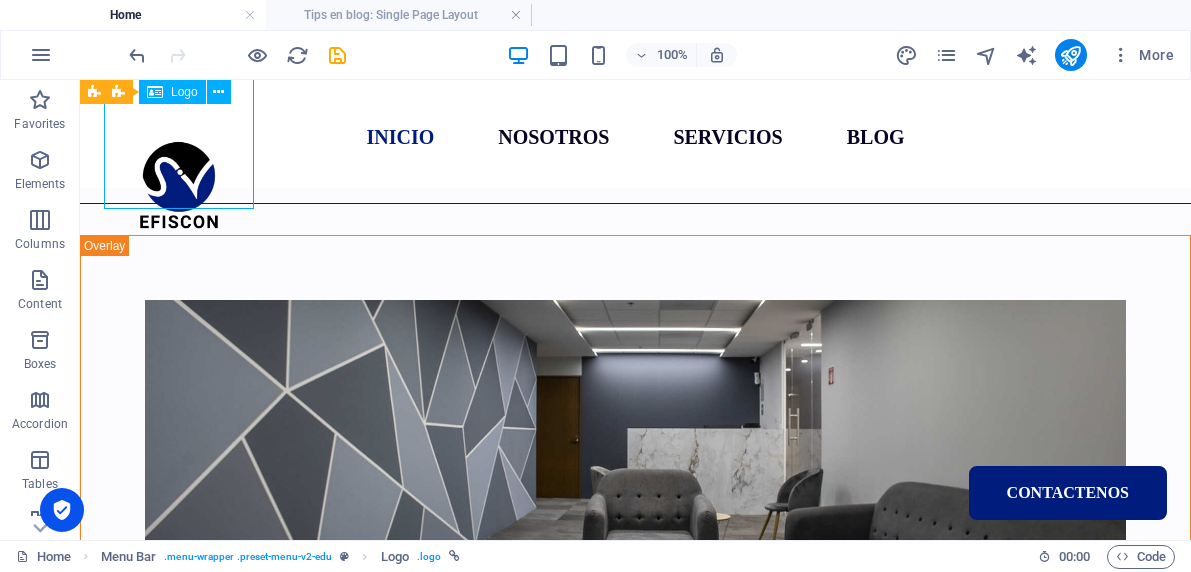 click on "Logo" at bounding box center [172, 92] 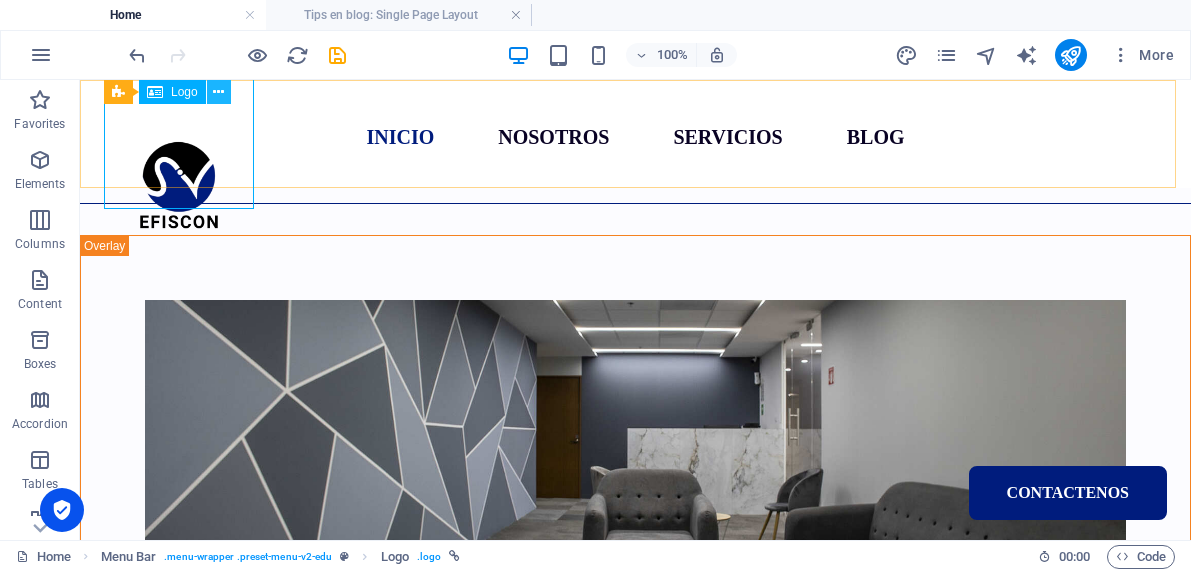 click at bounding box center (219, 92) 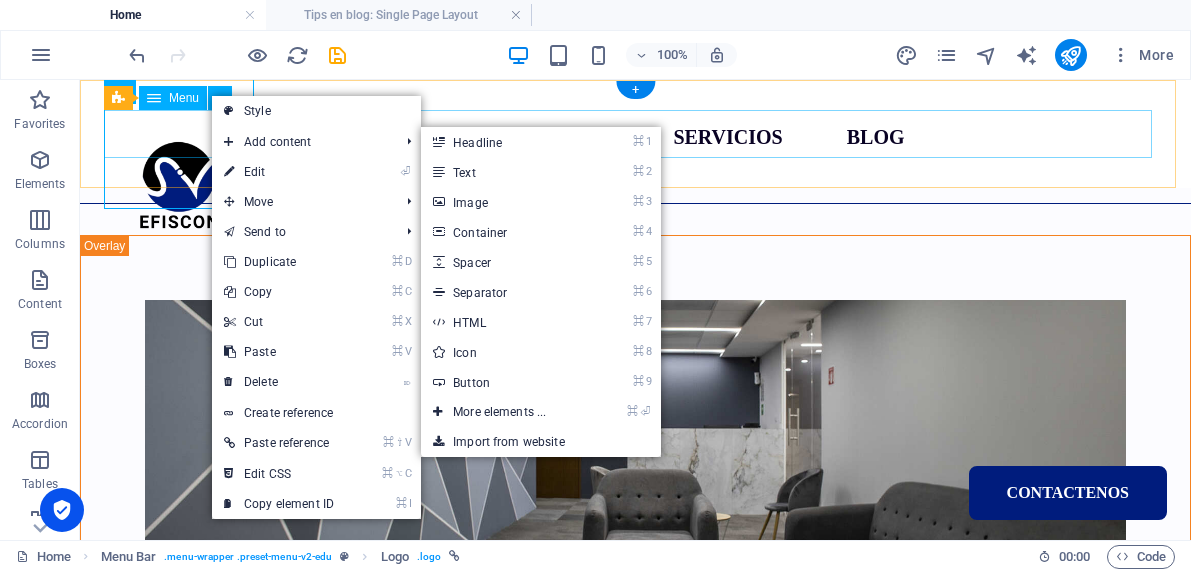 click on "INICIO NOSOTROS SERVICIOS BLOG Contactenos" at bounding box center (635, 134) 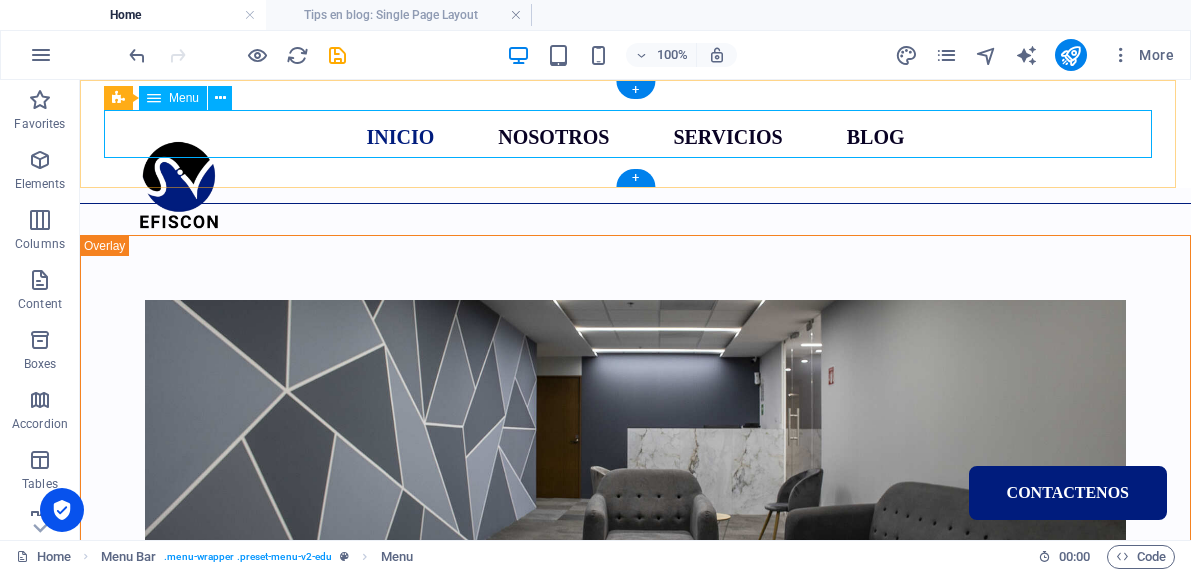 click on "INICIO NOSOTROS SERVICIOS BLOG Contactenos" at bounding box center [635, 134] 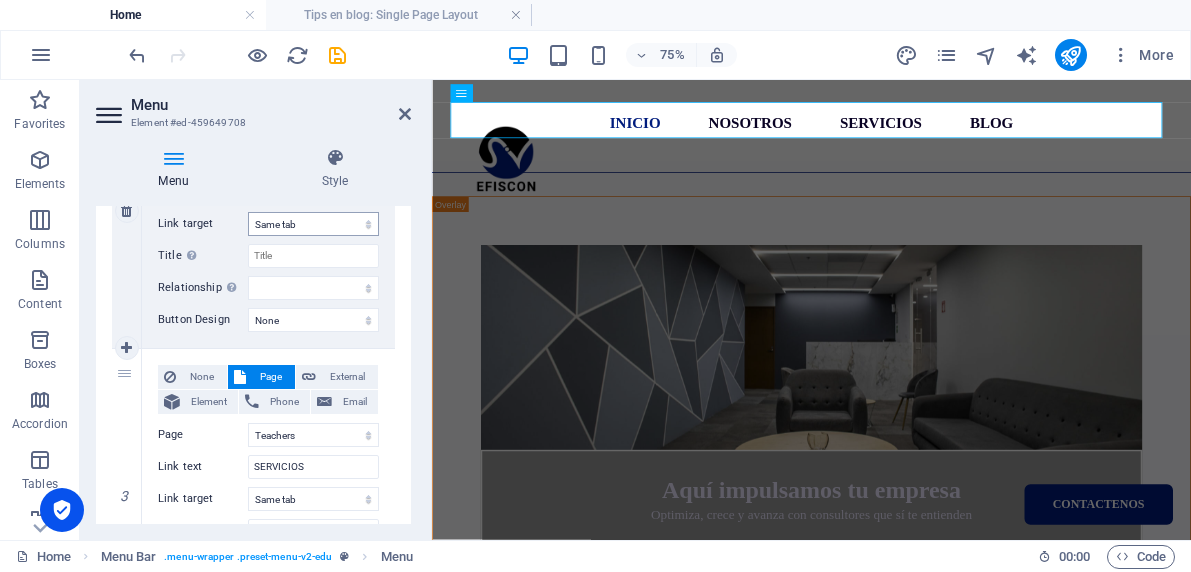 scroll, scrollTop: 629, scrollLeft: 0, axis: vertical 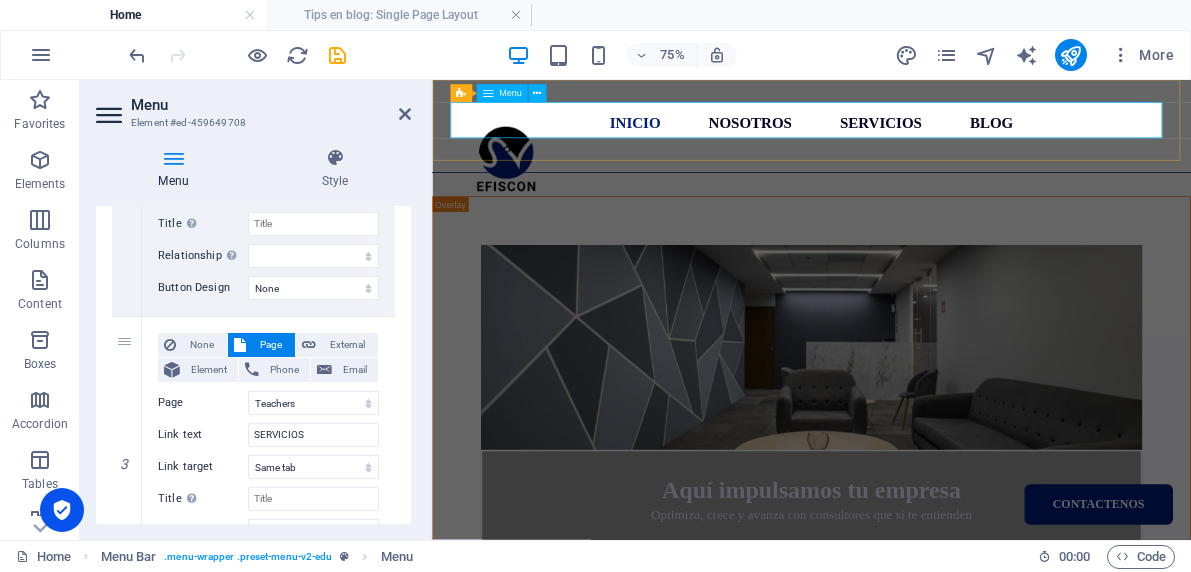 click on "INICIO NOSOTROS SERVICIOS BLOG Contactenos" at bounding box center [938, 134] 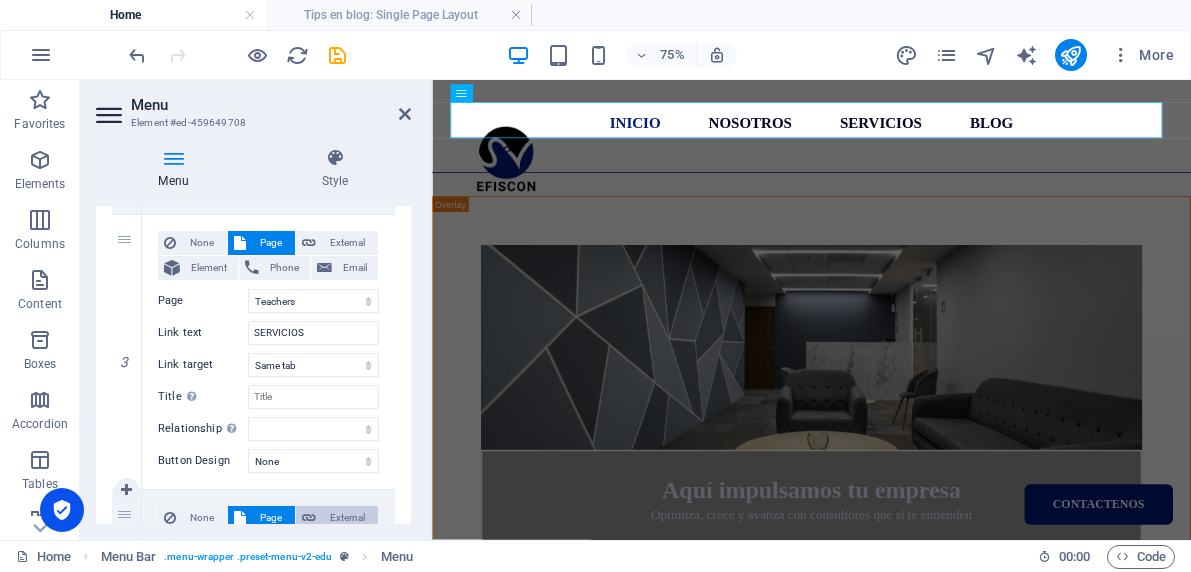 scroll, scrollTop: 716, scrollLeft: 0, axis: vertical 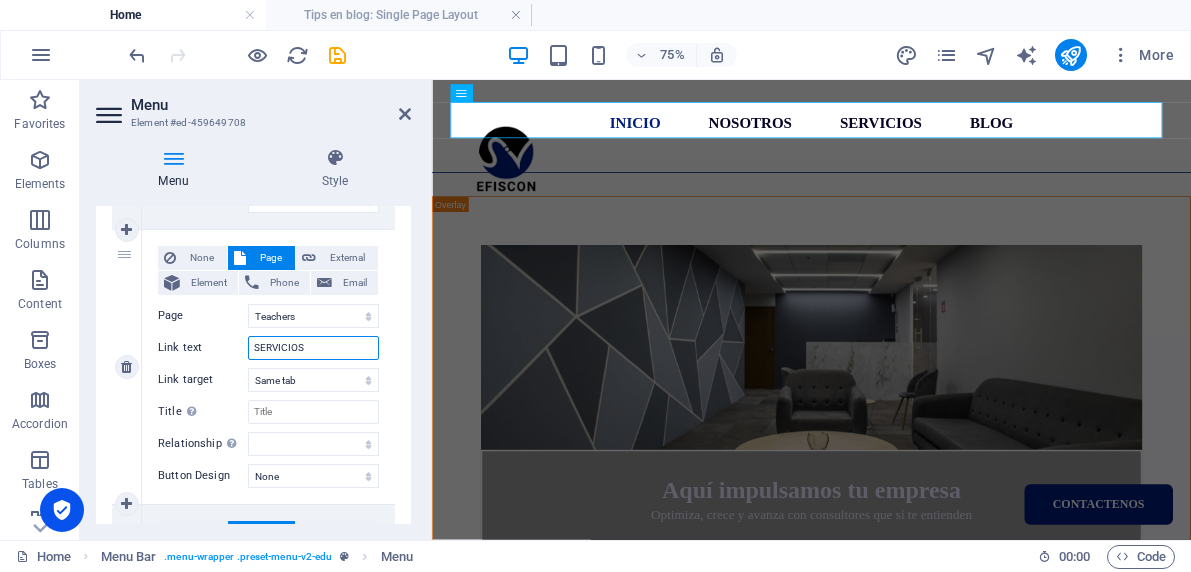 click on "SERVICIOS" at bounding box center (313, 348) 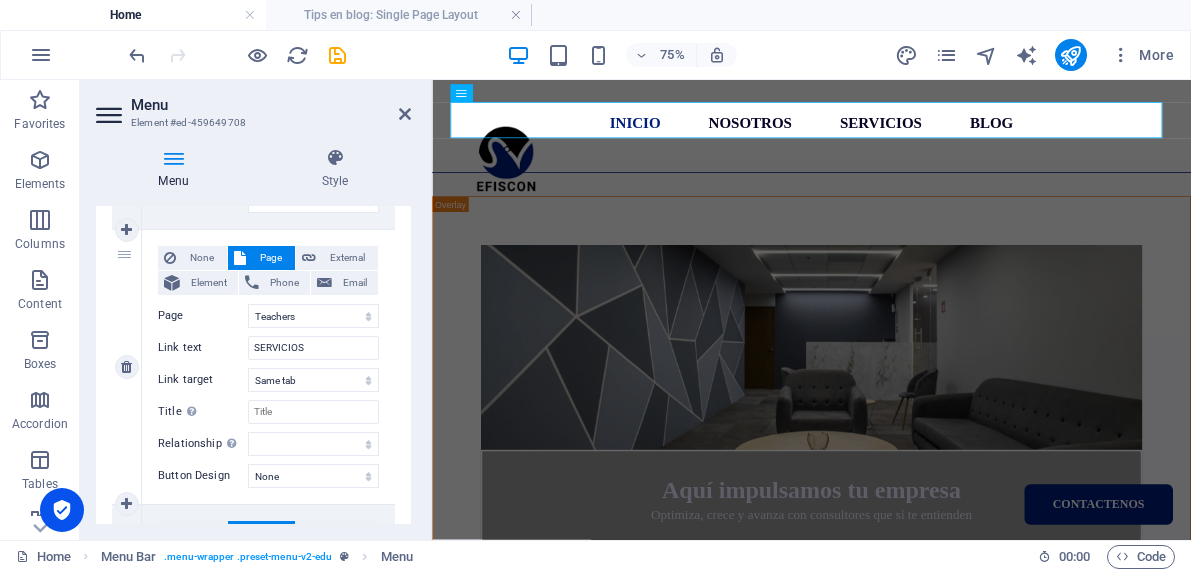 click on "Page" at bounding box center [270, 258] 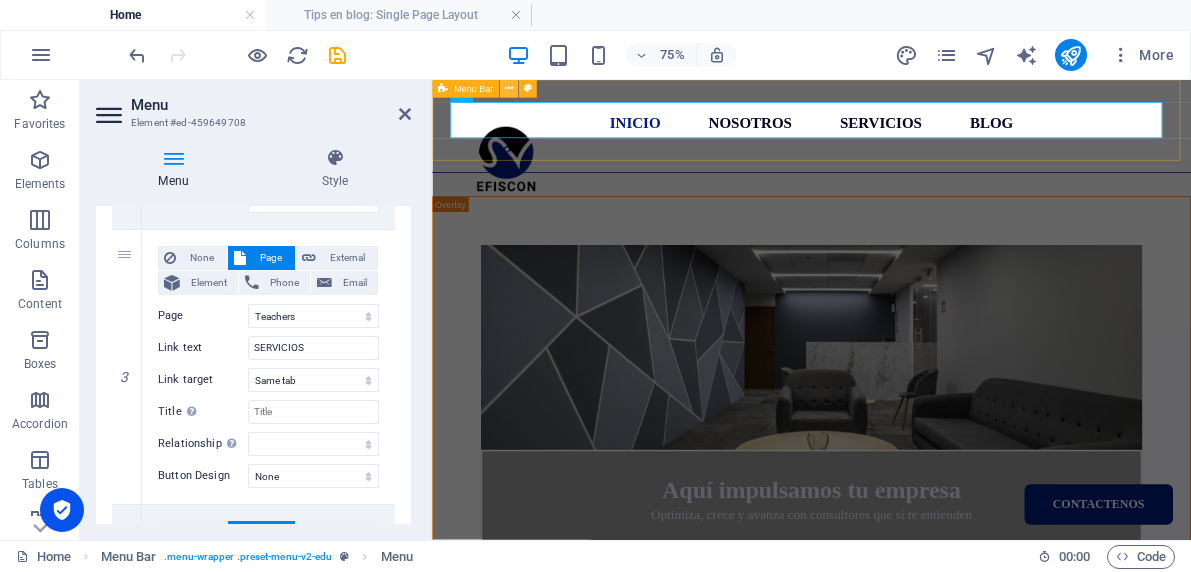 click at bounding box center [508, 89] 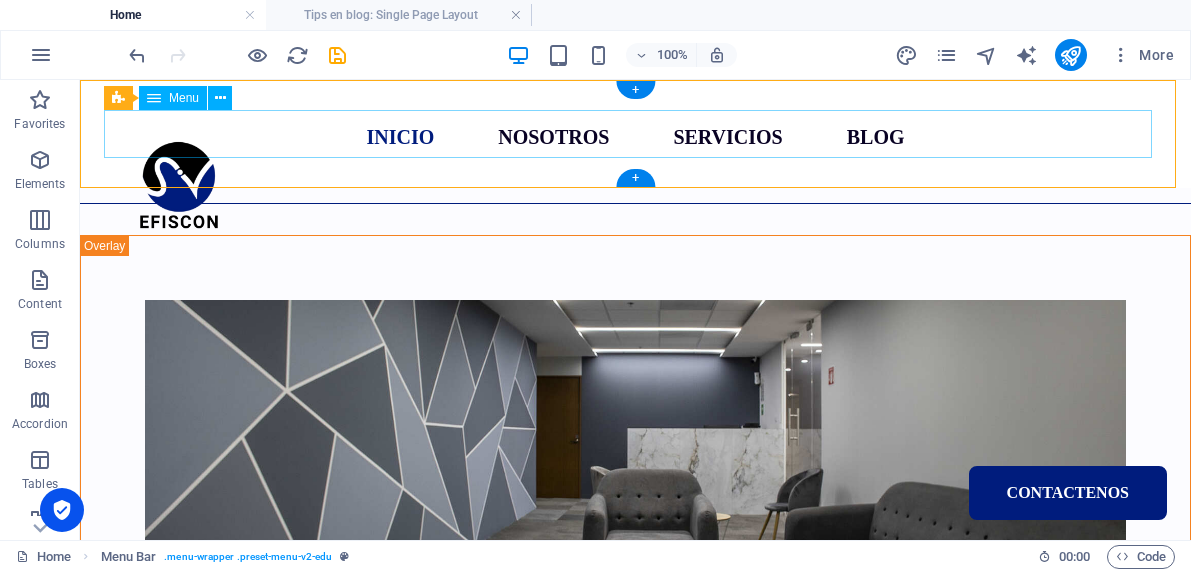click on "INICIO NOSOTROS SERVICIOS BLOG Contactenos" at bounding box center [635, 134] 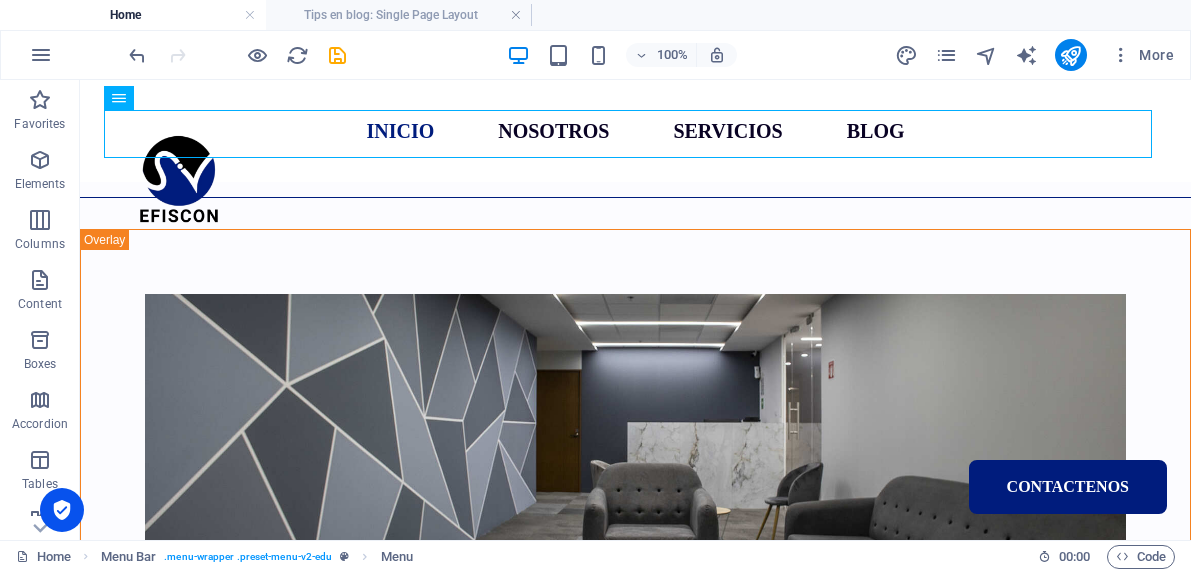 scroll, scrollTop: 0, scrollLeft: 0, axis: both 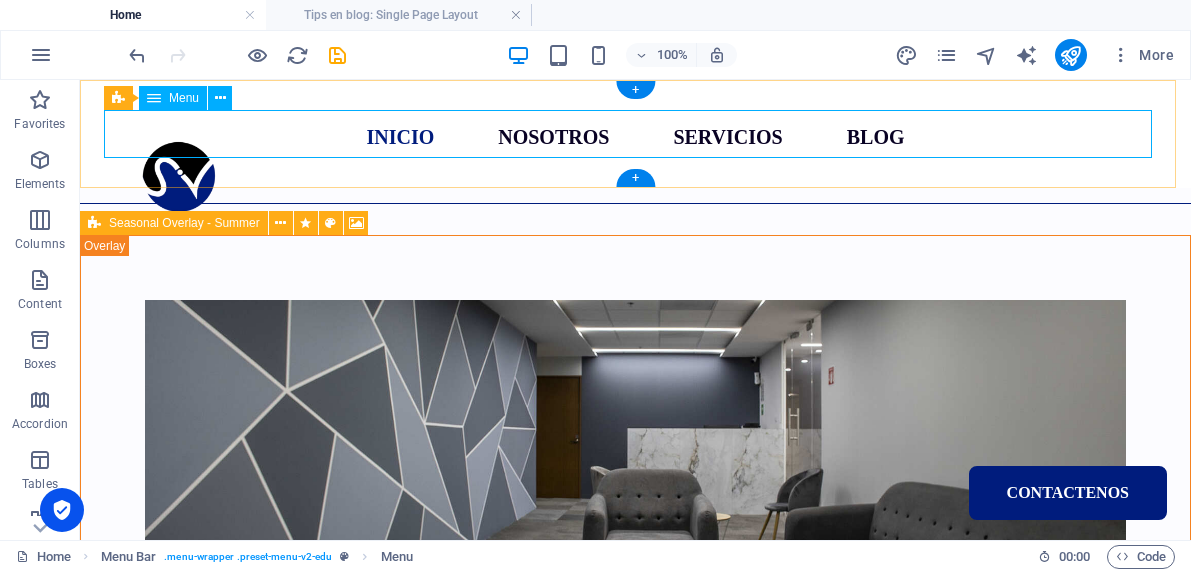 click on "INICIO NOSOTROS SERVICIOS BLOG Contactenos" at bounding box center (635, 134) 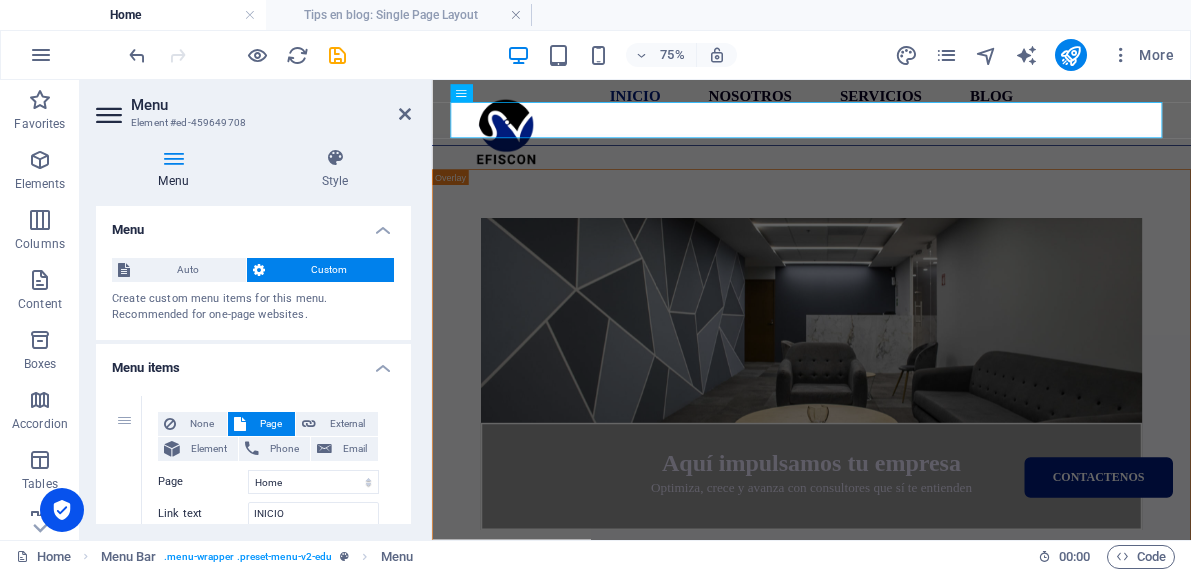 scroll, scrollTop: 0, scrollLeft: 0, axis: both 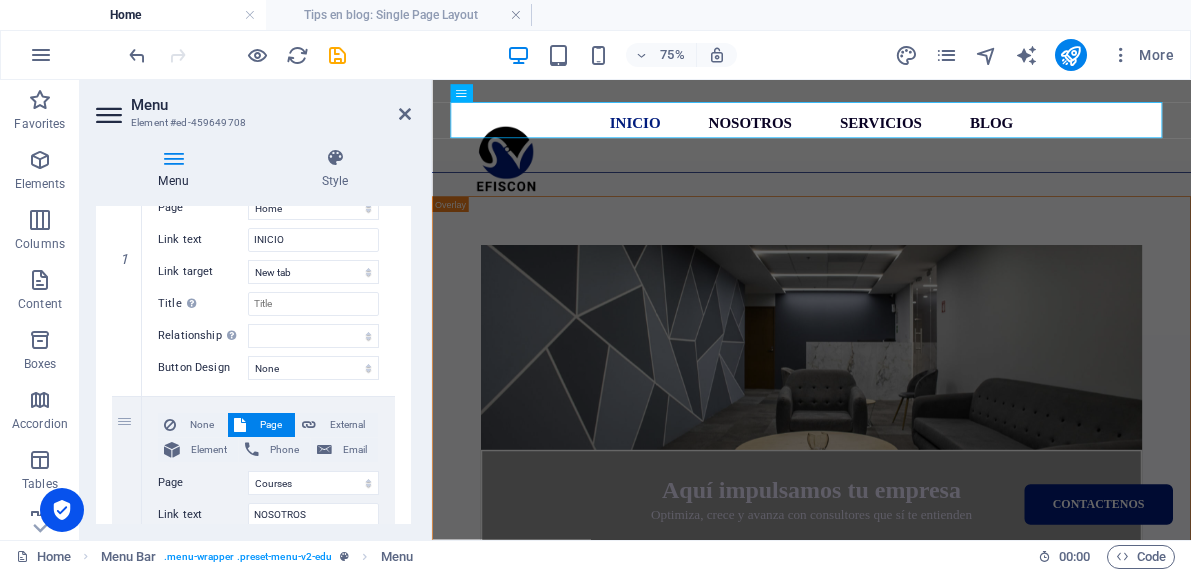 click at bounding box center (173, 158) 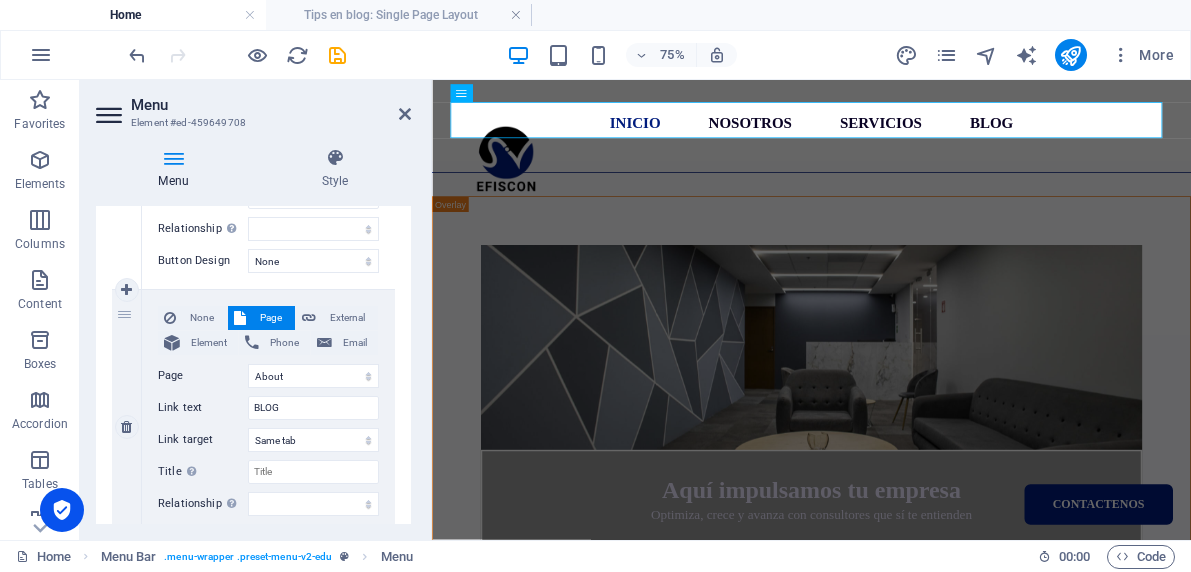 scroll, scrollTop: 1253, scrollLeft: 0, axis: vertical 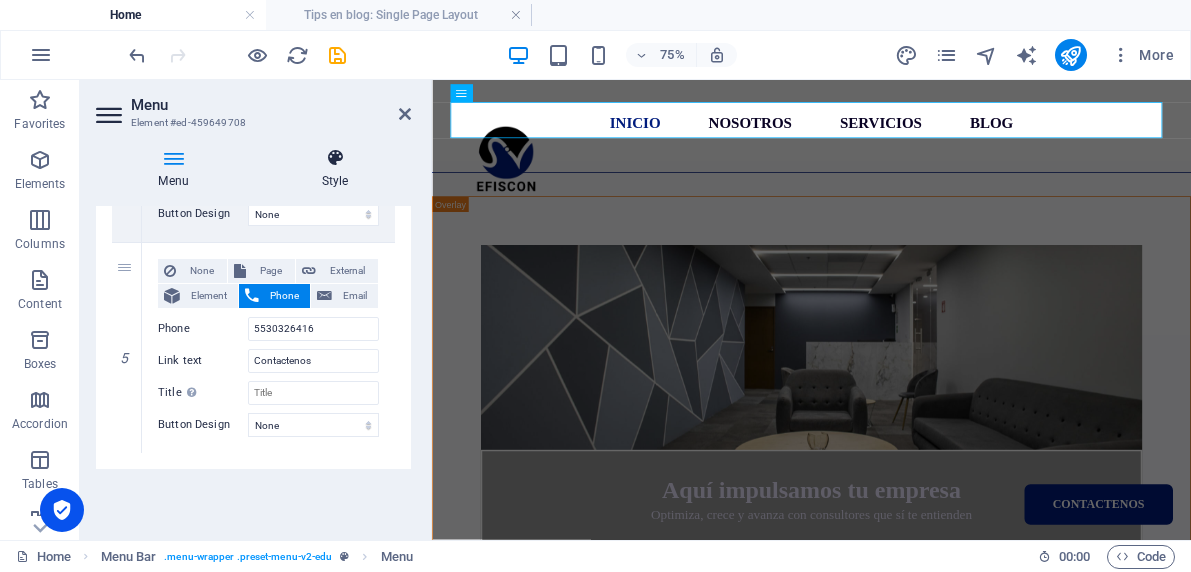 click at bounding box center (335, 158) 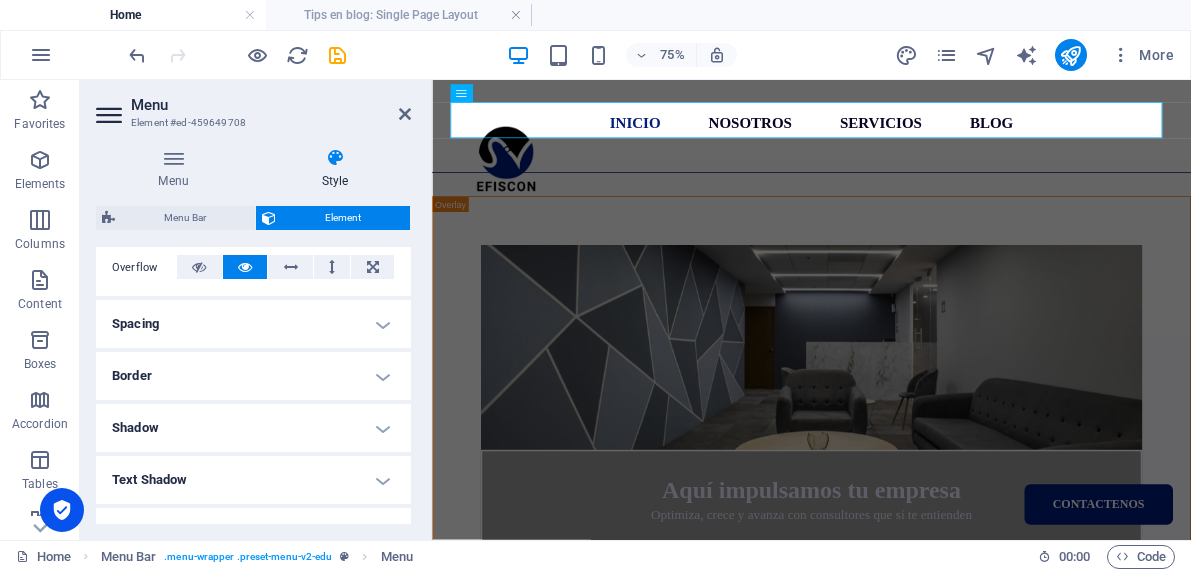 scroll, scrollTop: 344, scrollLeft: 0, axis: vertical 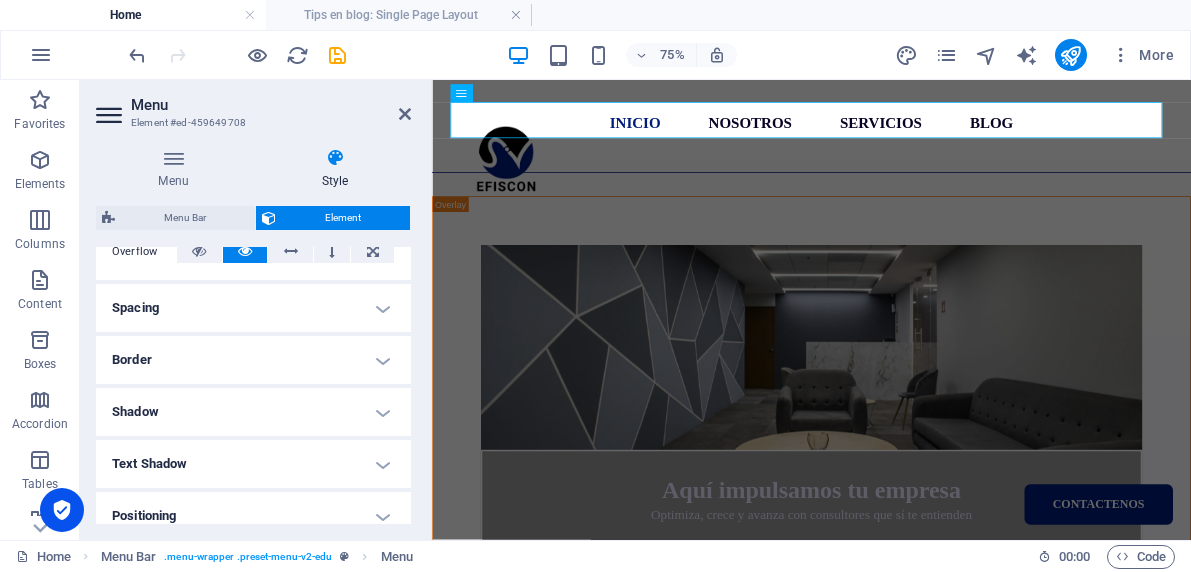 click on "Spacing" at bounding box center (253, 308) 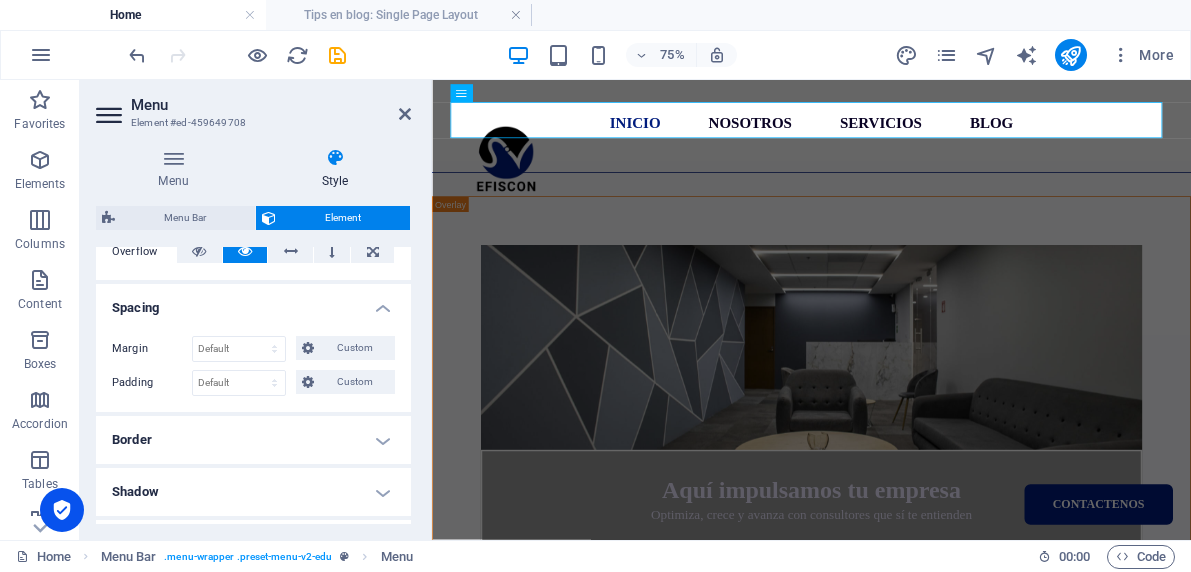 click on "Border" at bounding box center [253, 440] 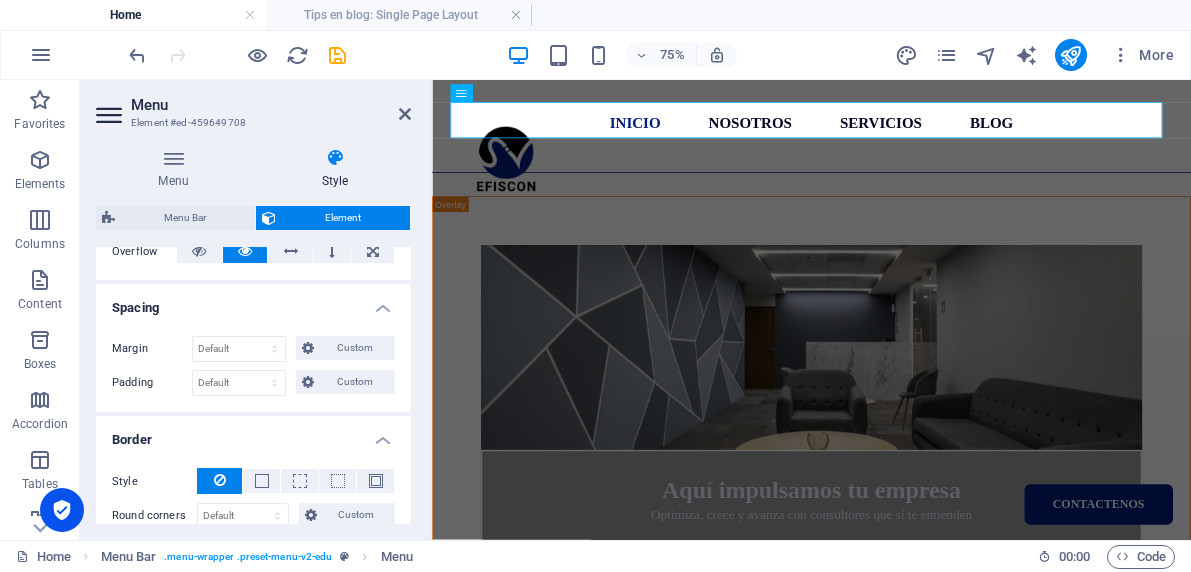 scroll, scrollTop: 502, scrollLeft: 0, axis: vertical 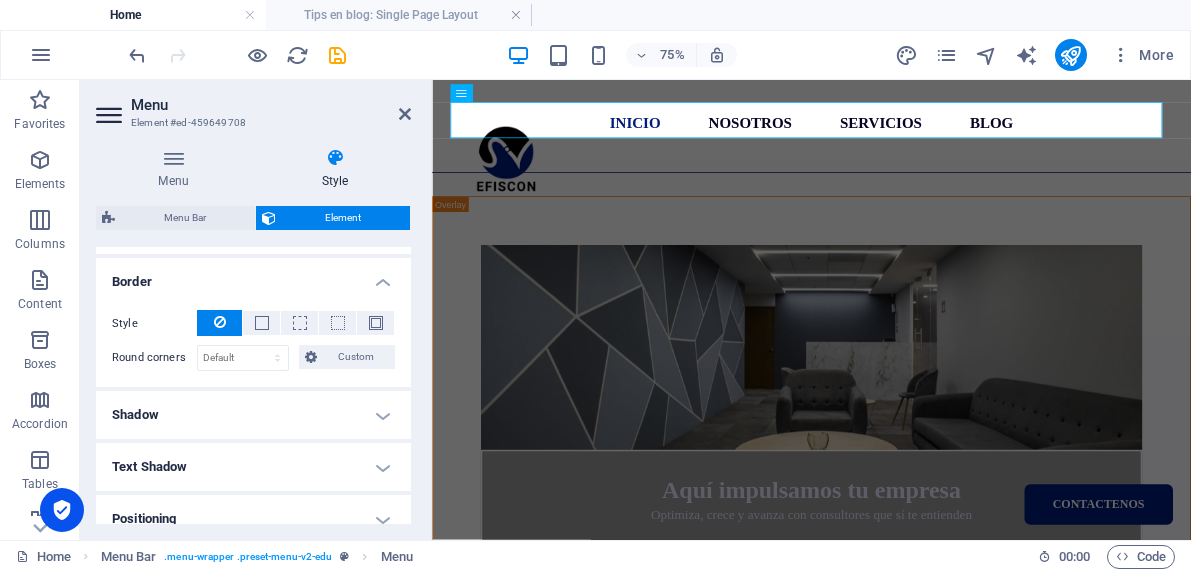 click on "Shadow" at bounding box center [253, 415] 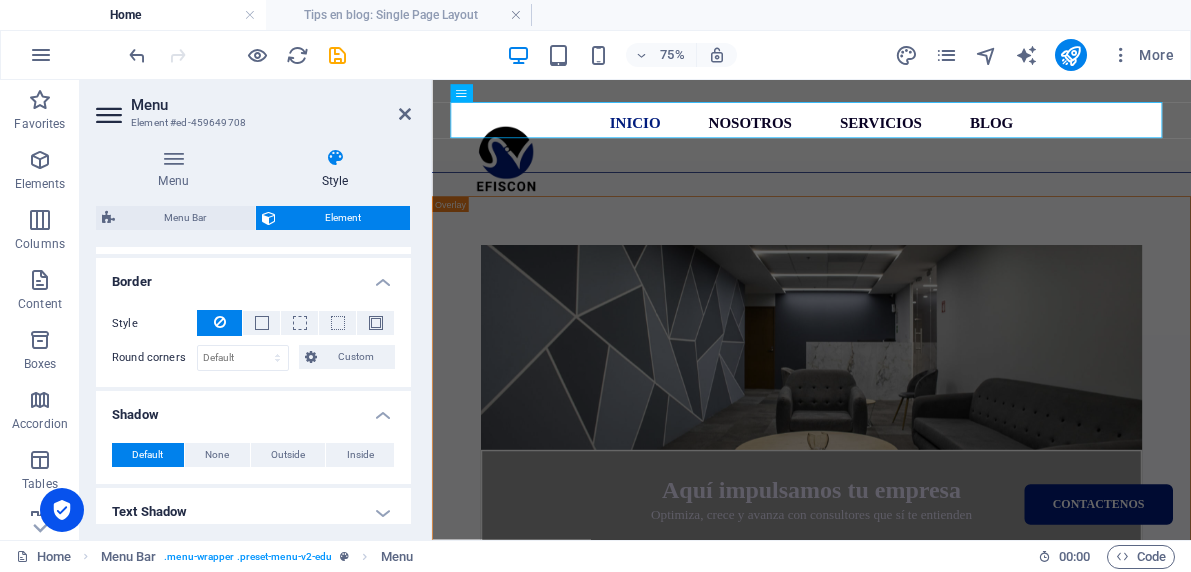 scroll, scrollTop: 646, scrollLeft: 0, axis: vertical 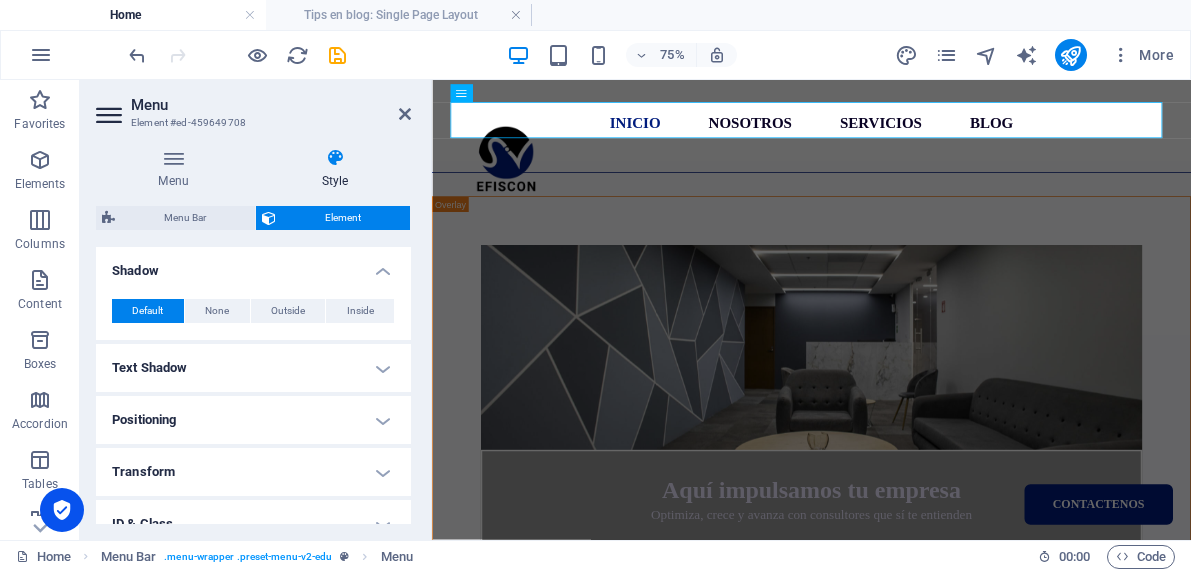 click on "Text Shadow" at bounding box center (253, 368) 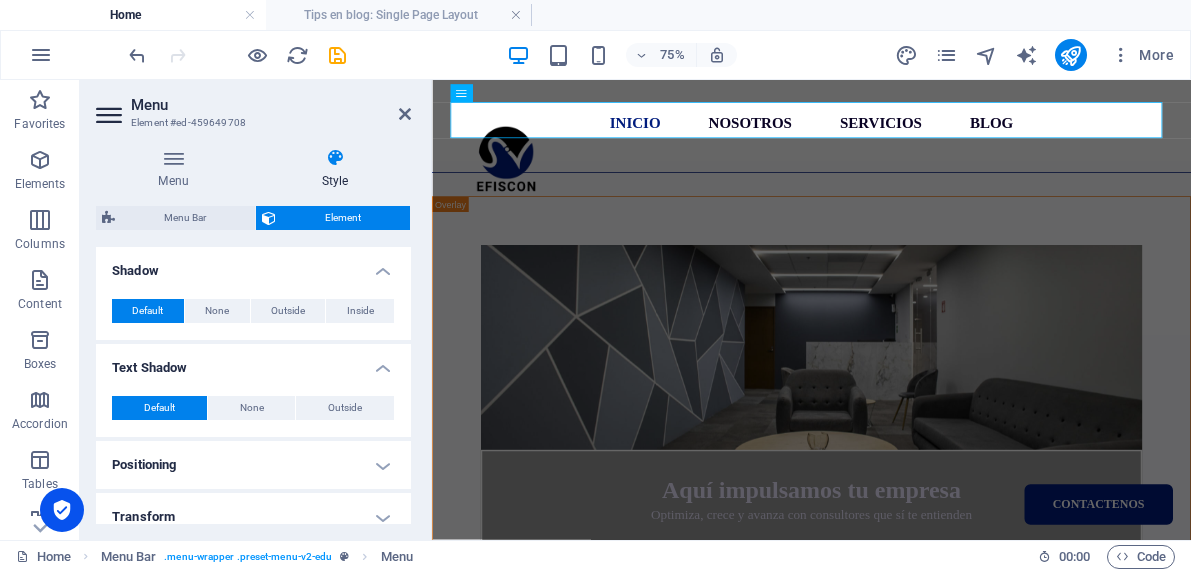 click on "Positioning" at bounding box center [253, 465] 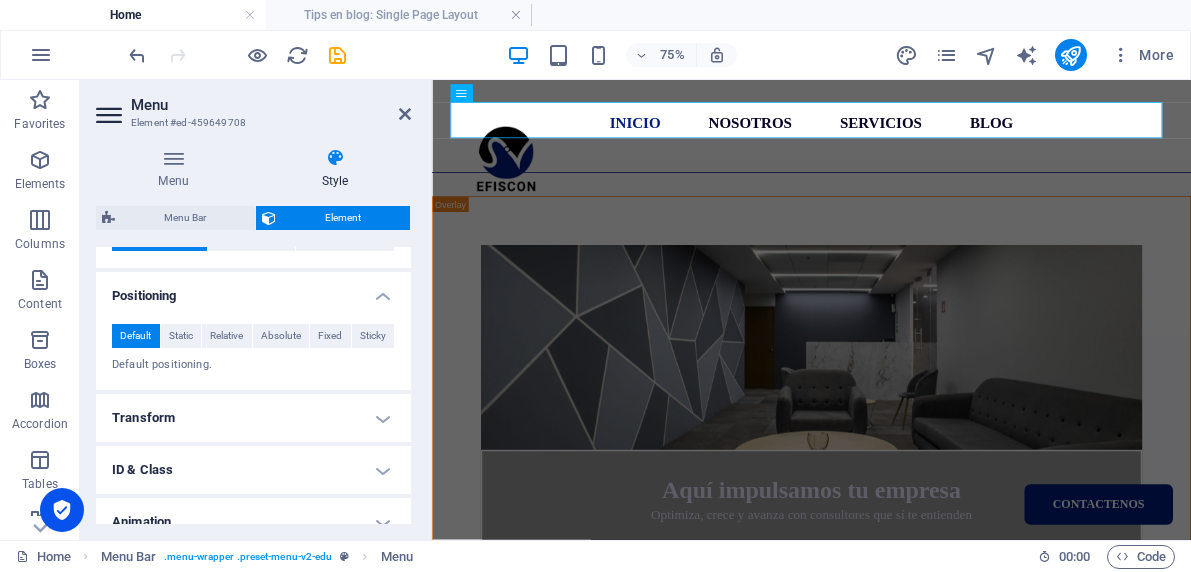 scroll, scrollTop: 888, scrollLeft: 0, axis: vertical 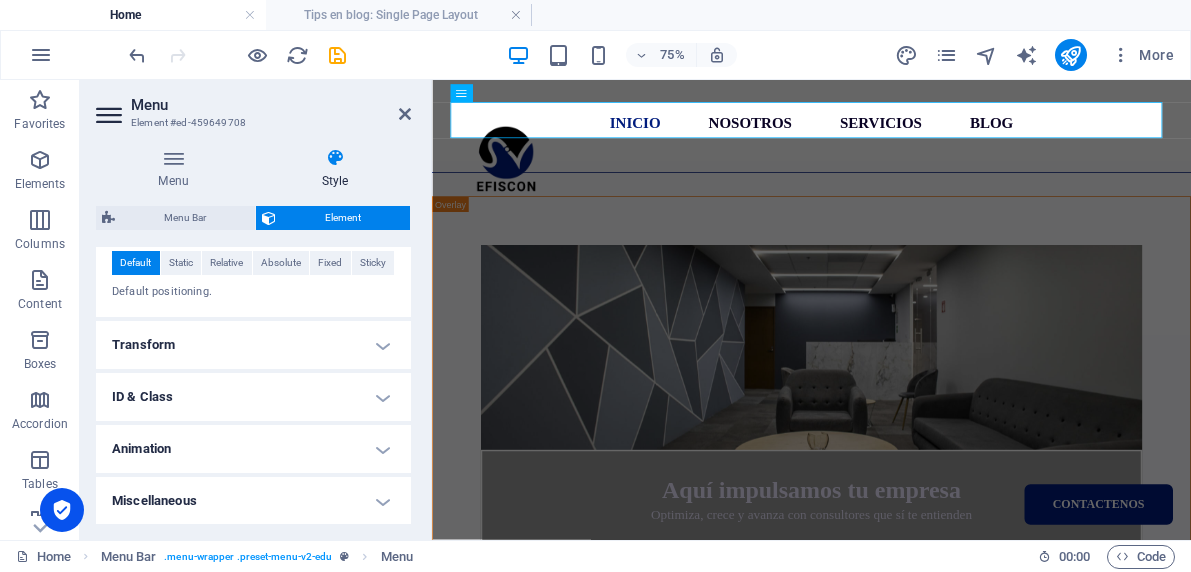 click on "Transform" at bounding box center [253, 345] 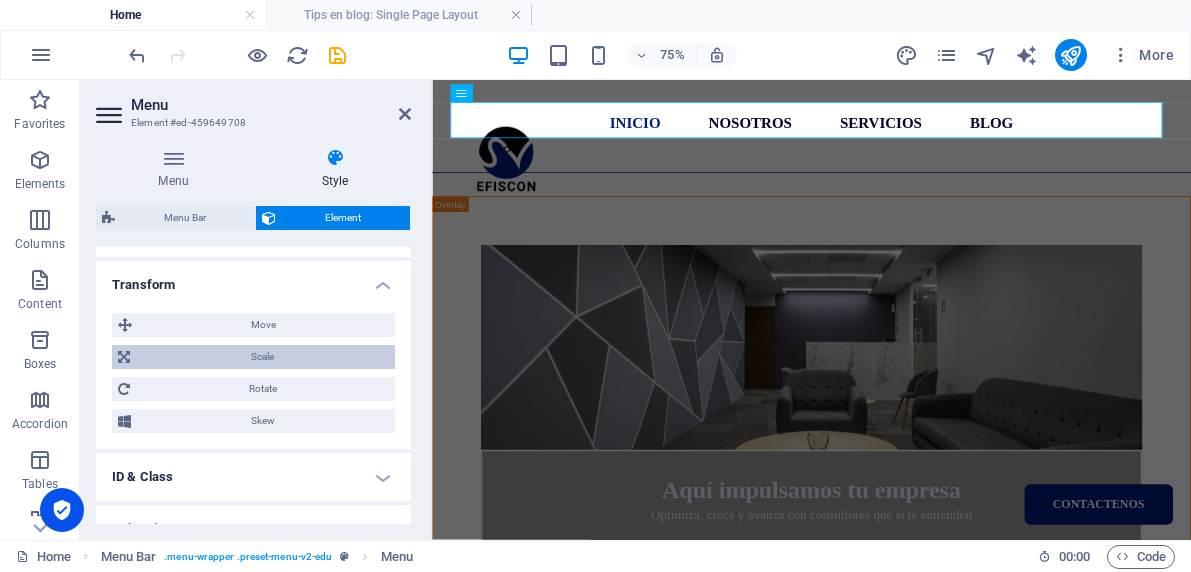 scroll, scrollTop: 1028, scrollLeft: 0, axis: vertical 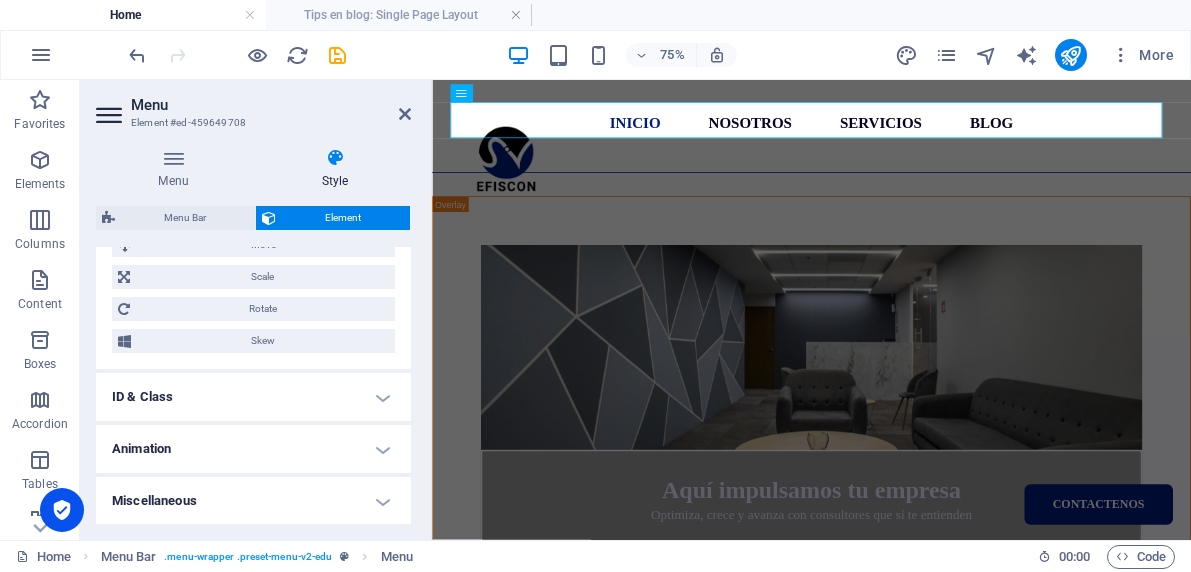 click on "ID & Class" at bounding box center (253, 397) 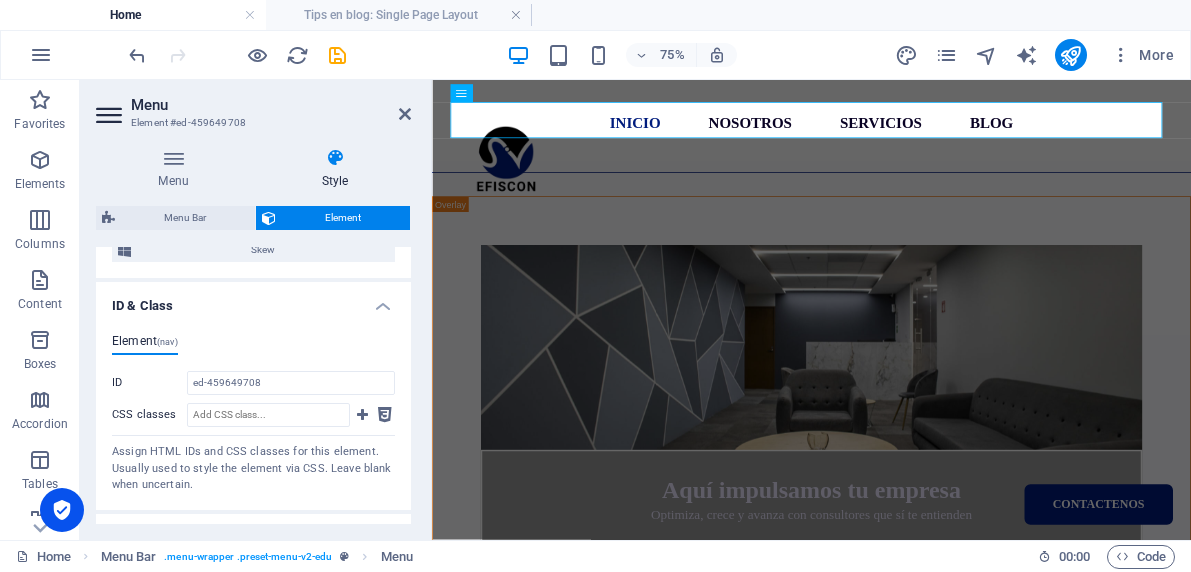 scroll, scrollTop: 1208, scrollLeft: 0, axis: vertical 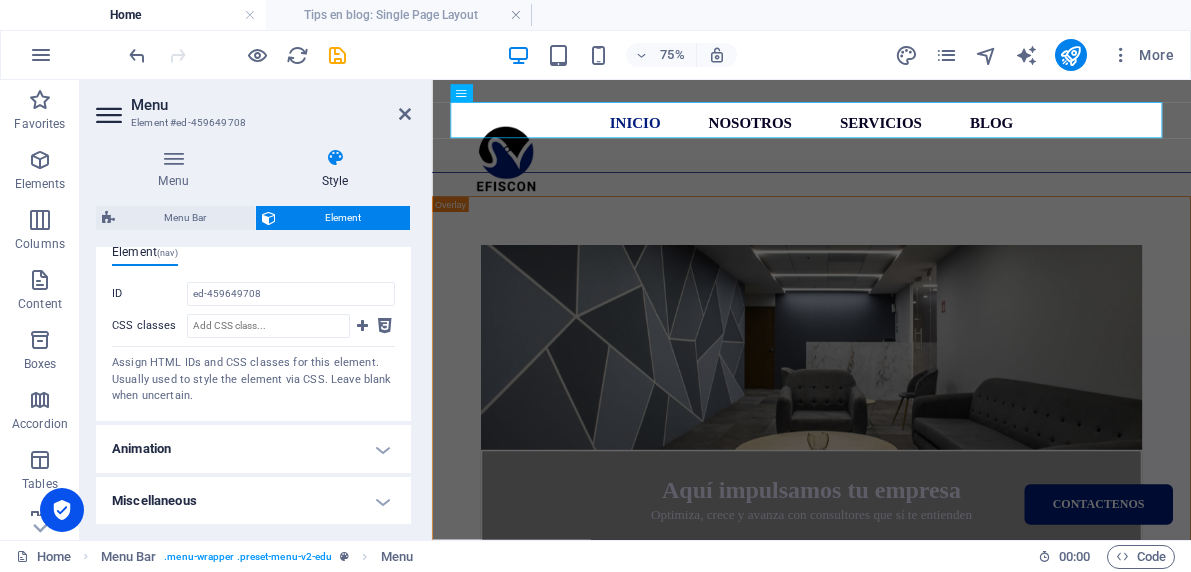 click on "Animation" at bounding box center [253, 449] 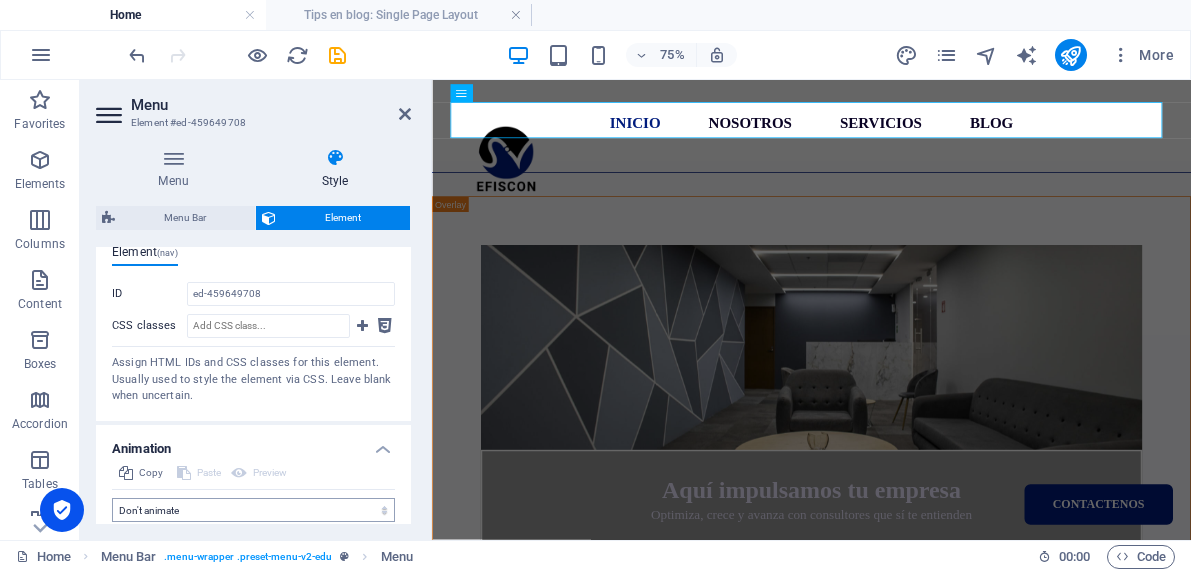 scroll, scrollTop: 1273, scrollLeft: 0, axis: vertical 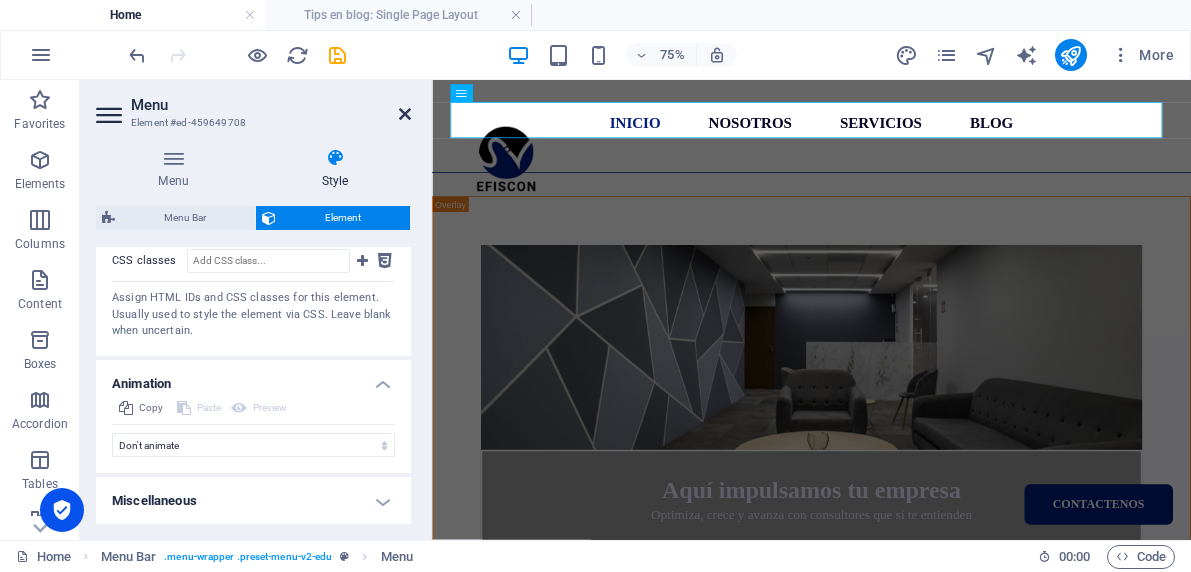click at bounding box center (405, 114) 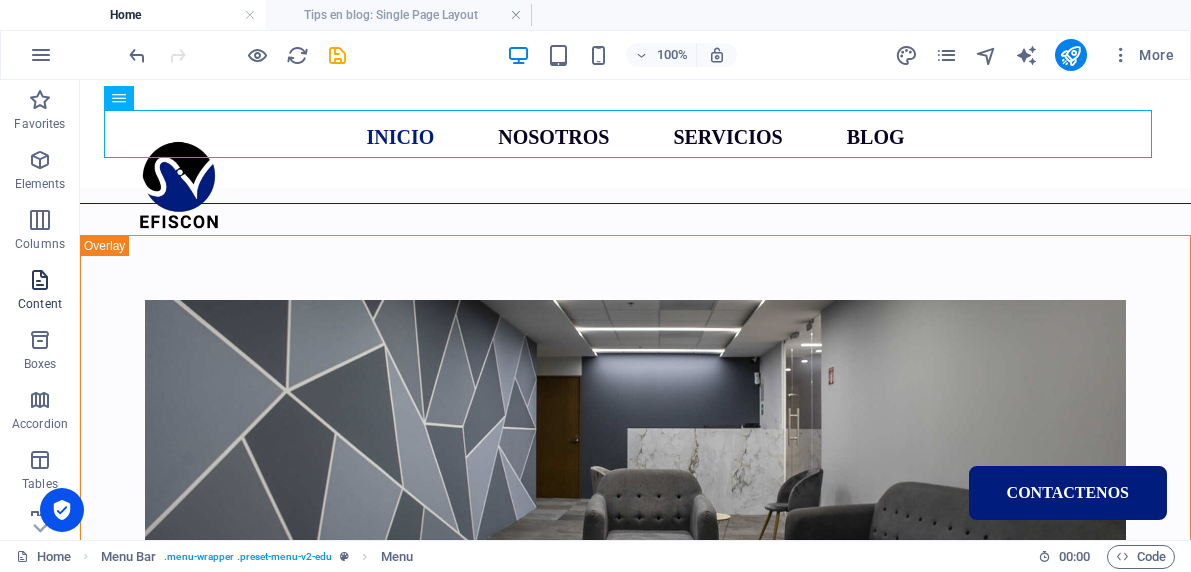 click at bounding box center (40, 280) 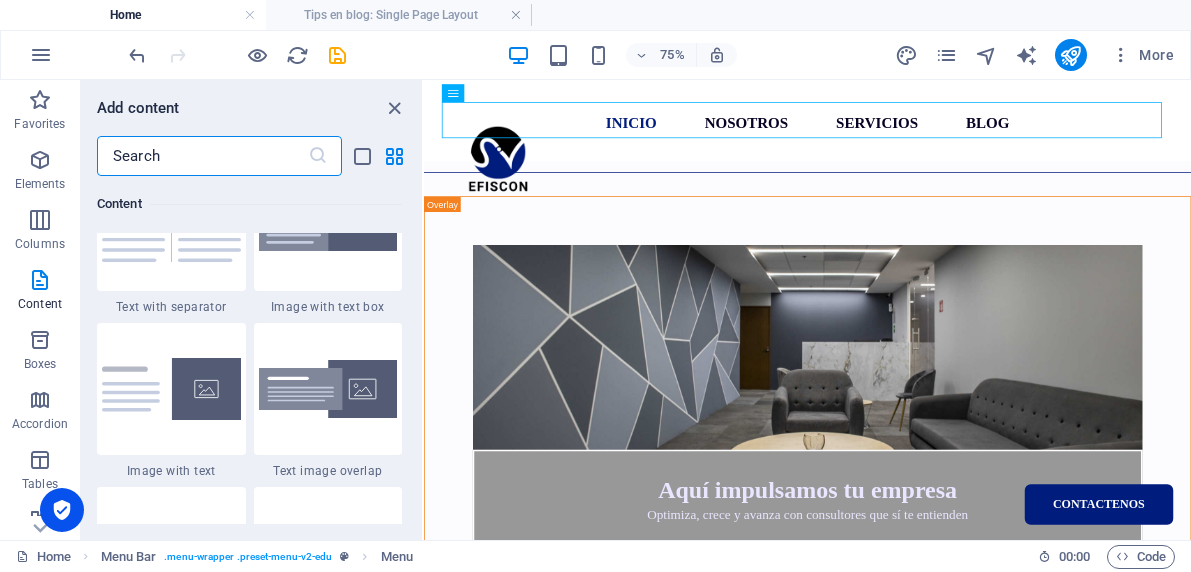 scroll, scrollTop: 3787, scrollLeft: 0, axis: vertical 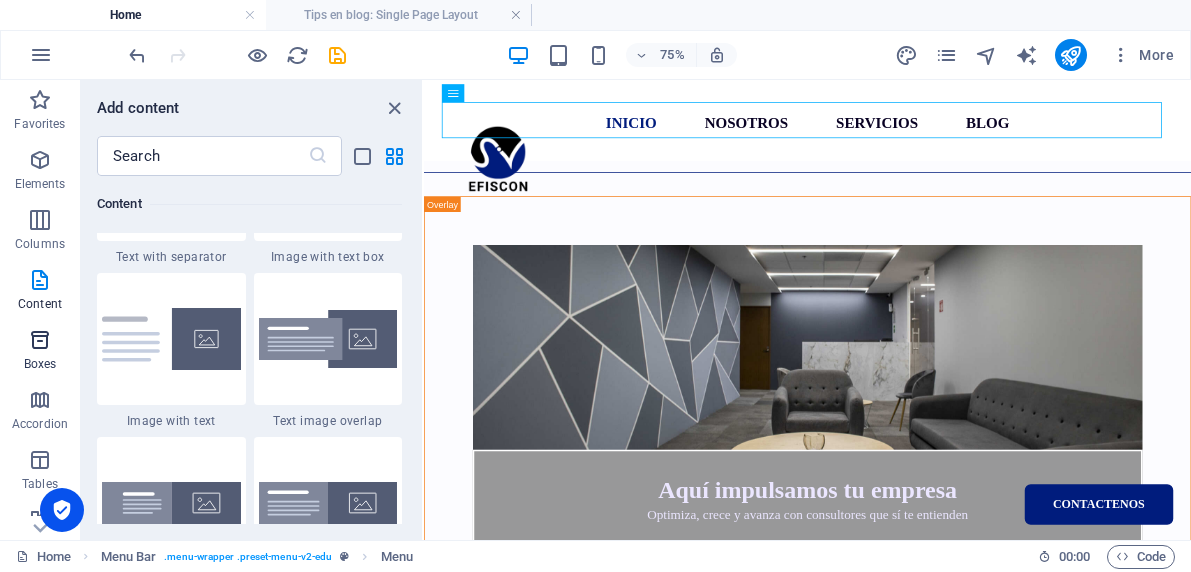 click at bounding box center [40, 340] 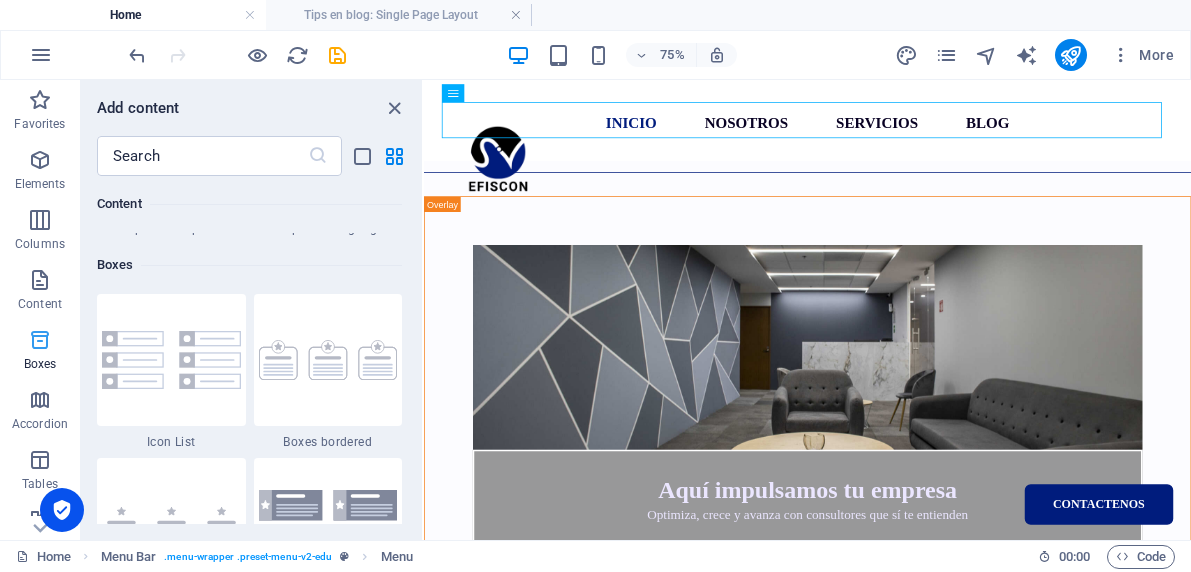 scroll, scrollTop: 5352, scrollLeft: 0, axis: vertical 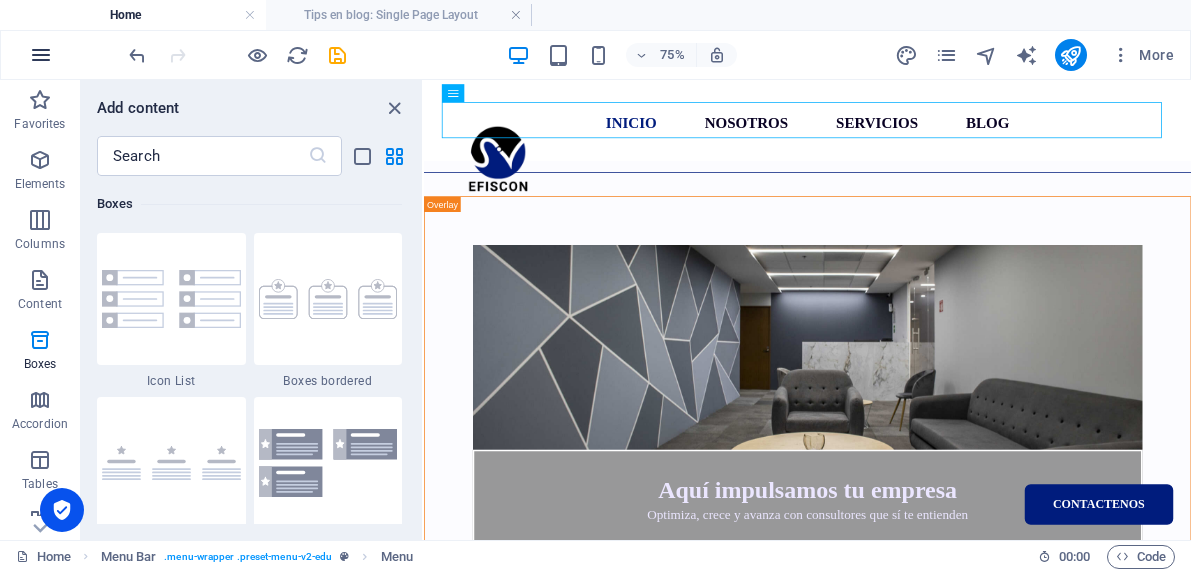 click at bounding box center [41, 55] 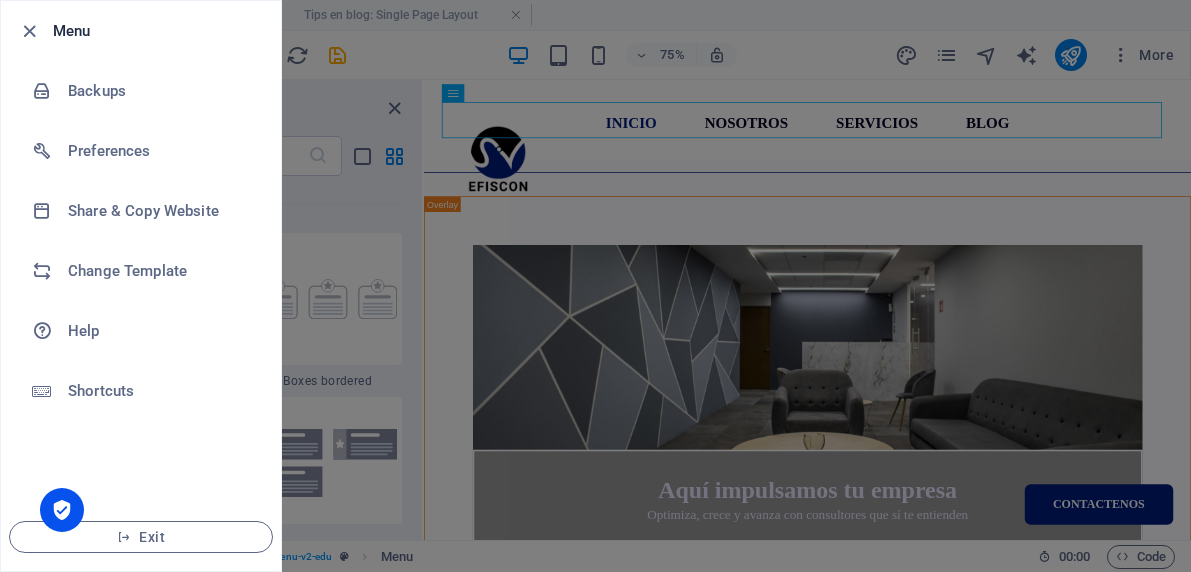 click at bounding box center [595, 286] 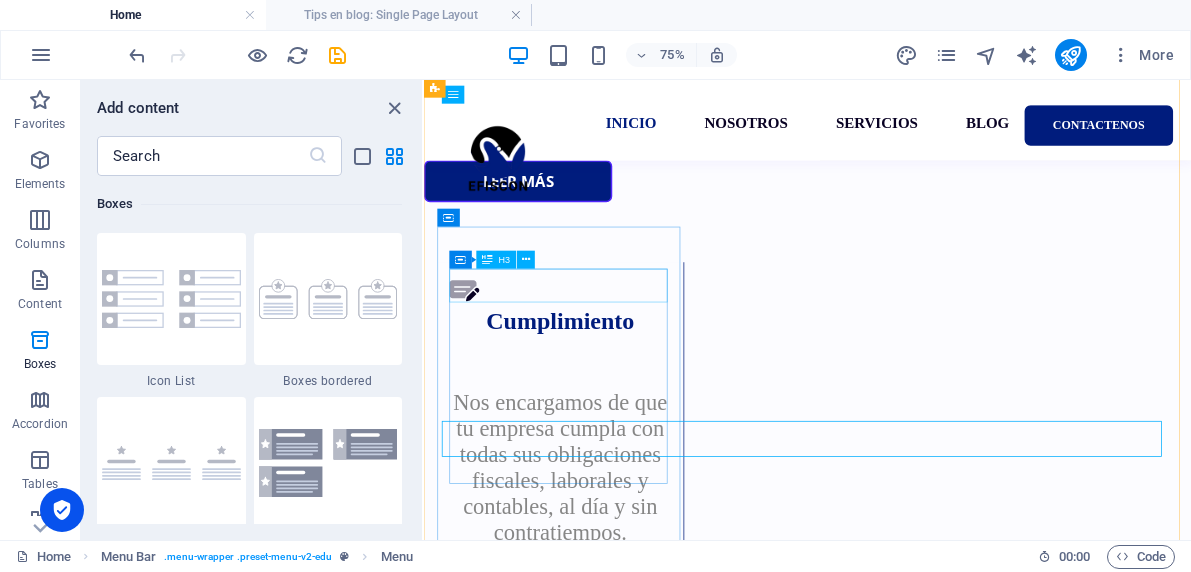 scroll, scrollTop: 2292, scrollLeft: 0, axis: vertical 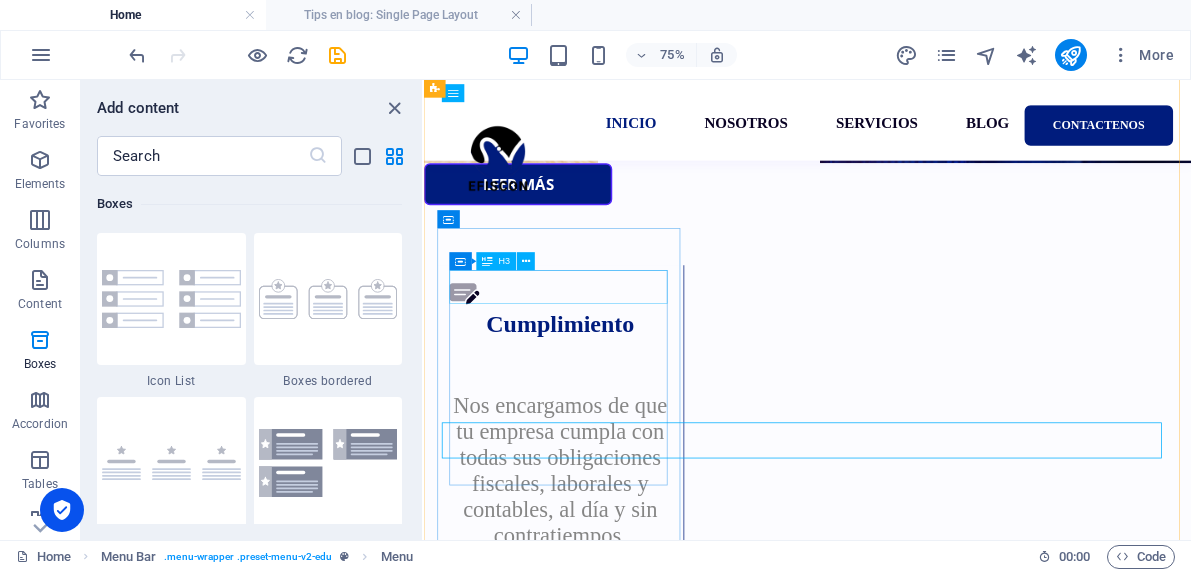 click on "Soporte legal" at bounding box center [606, 1632] 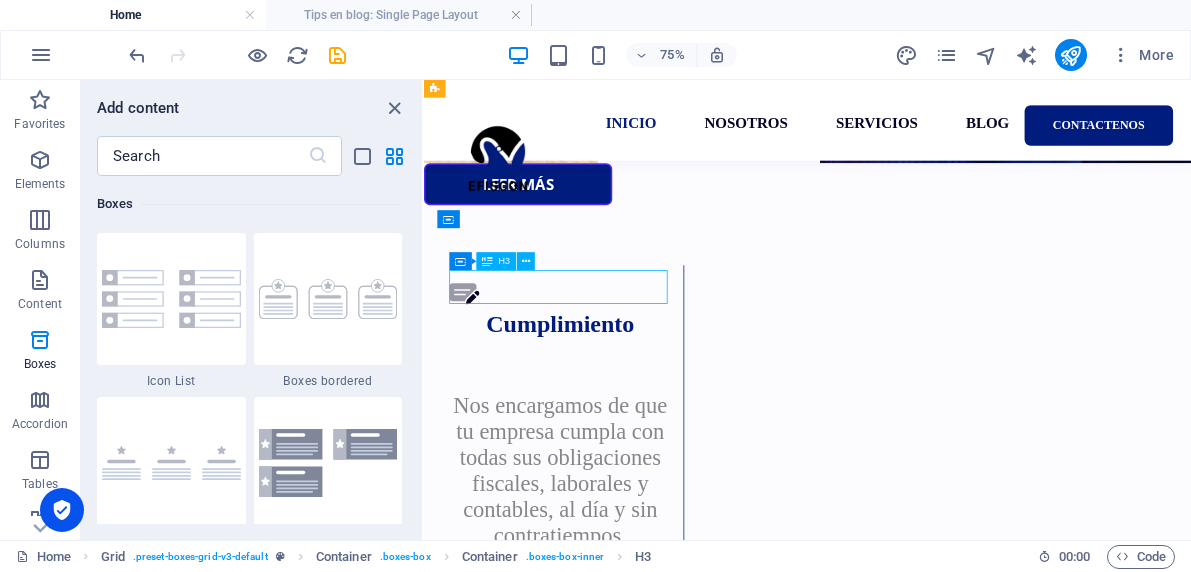 click on "Soporte legal" at bounding box center [606, 1632] 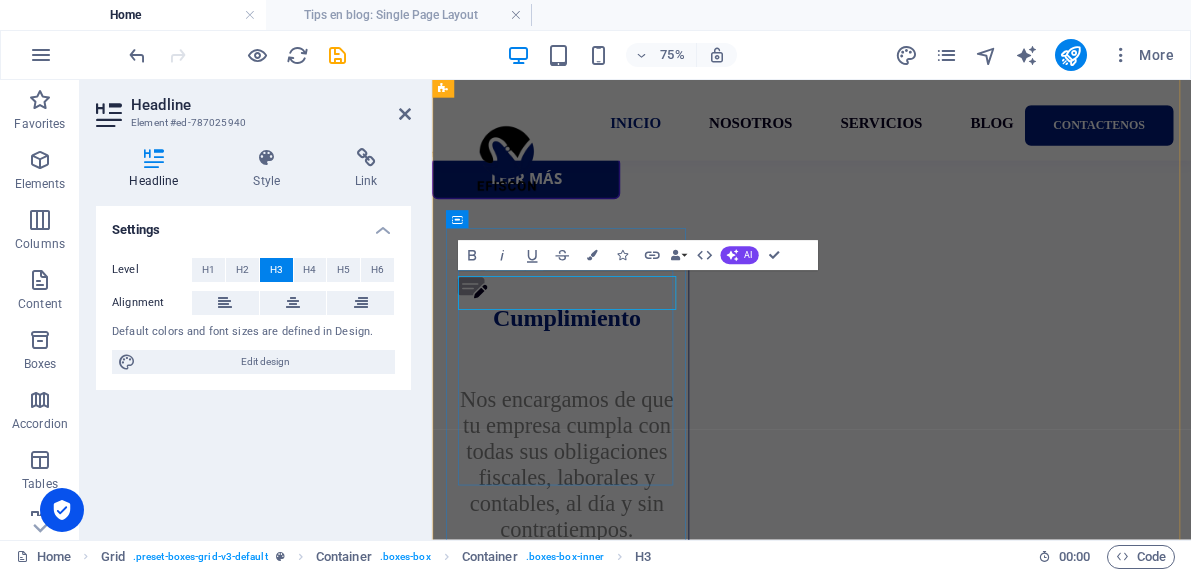 scroll, scrollTop: 2284, scrollLeft: 0, axis: vertical 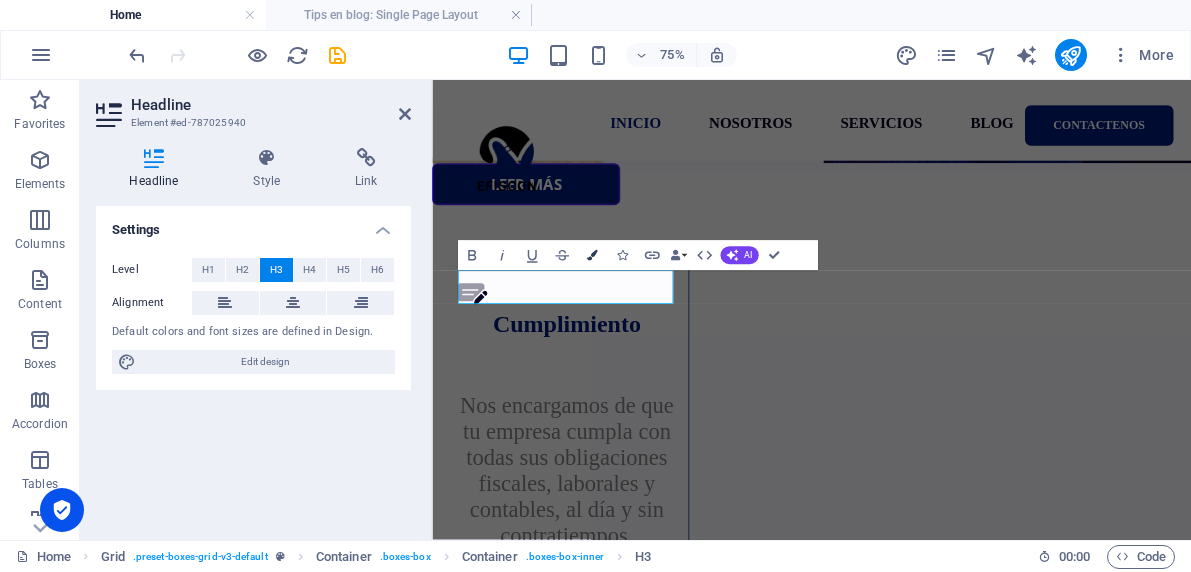click on "Colors" at bounding box center [591, 256] 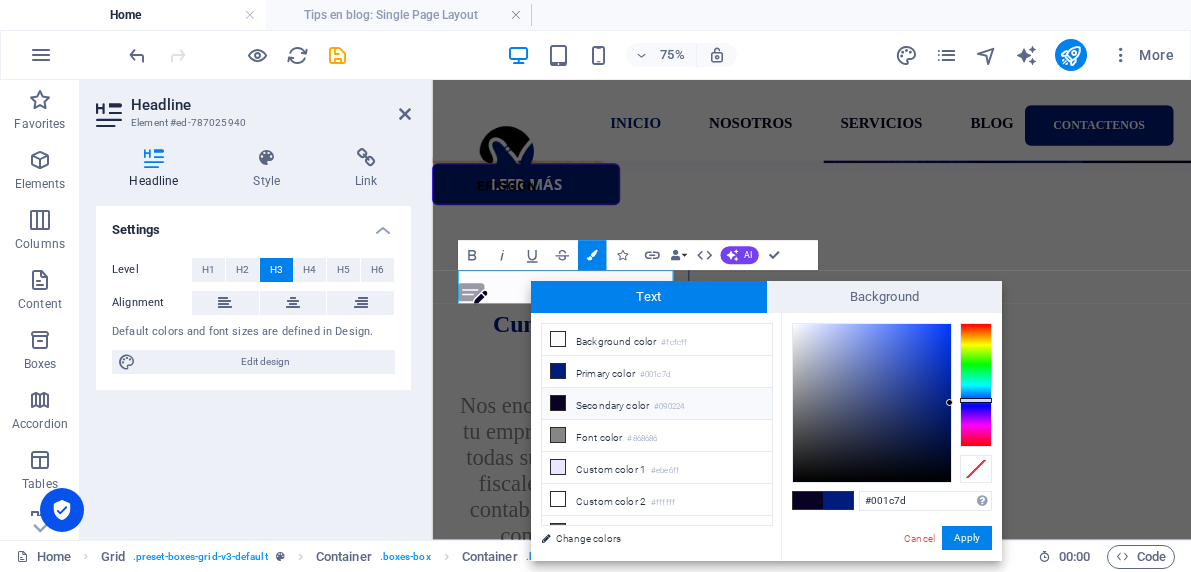 drag, startPoint x: 909, startPoint y: 500, endPoint x: 852, endPoint y: 502, distance: 57.035076 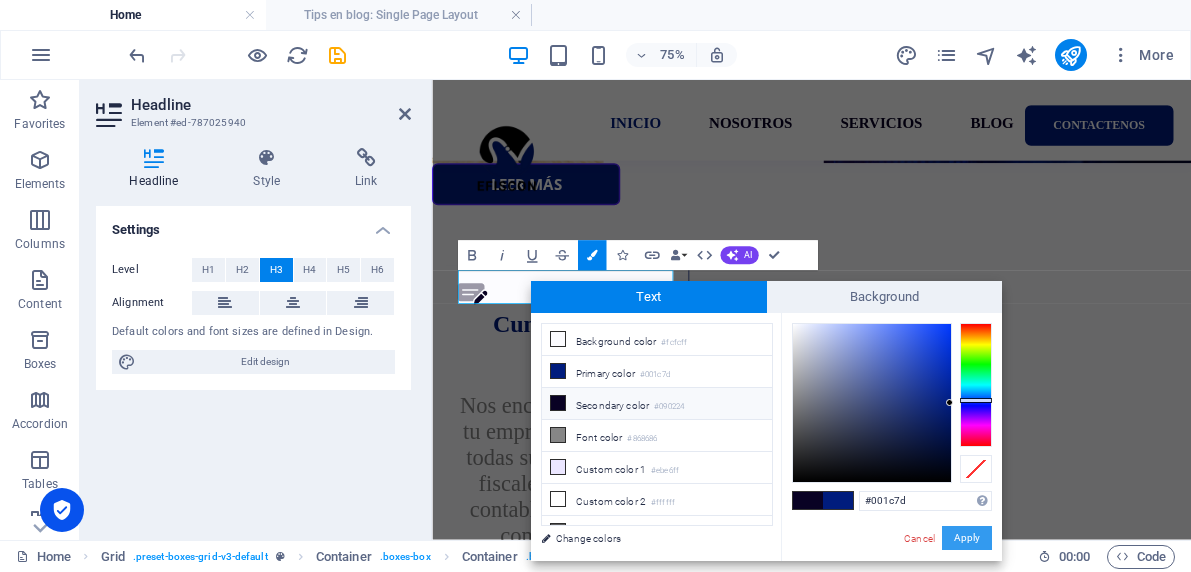 click on "Apply" at bounding box center (967, 538) 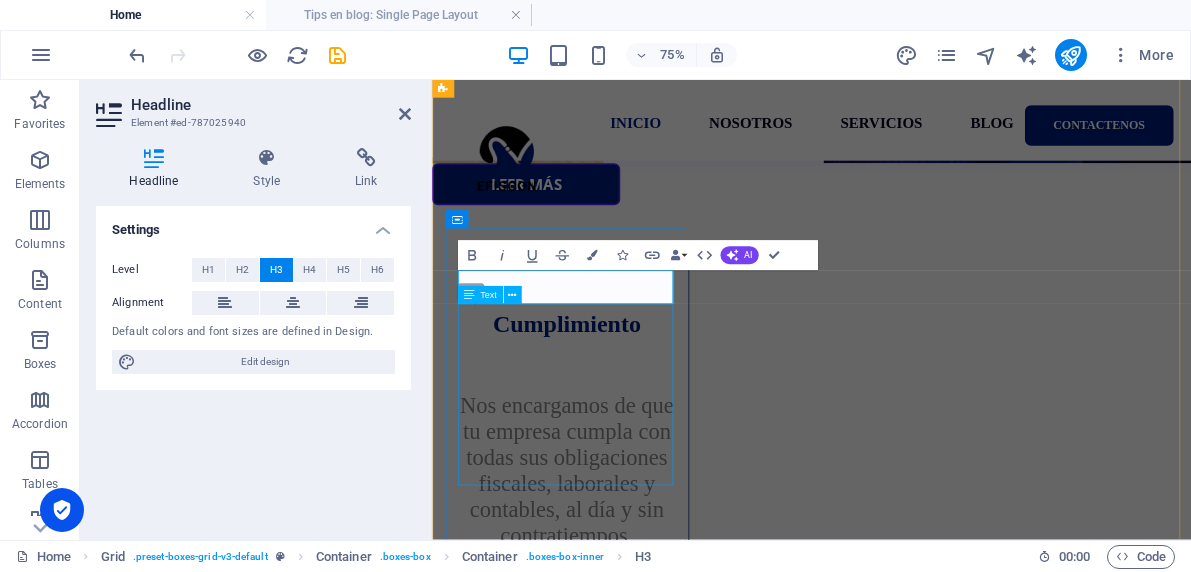 click on "Te respaldamos con asesoría jurídica confiable, enfocada en proteger tu patrimonio y prevenir conflictos." at bounding box center [612, 1775] 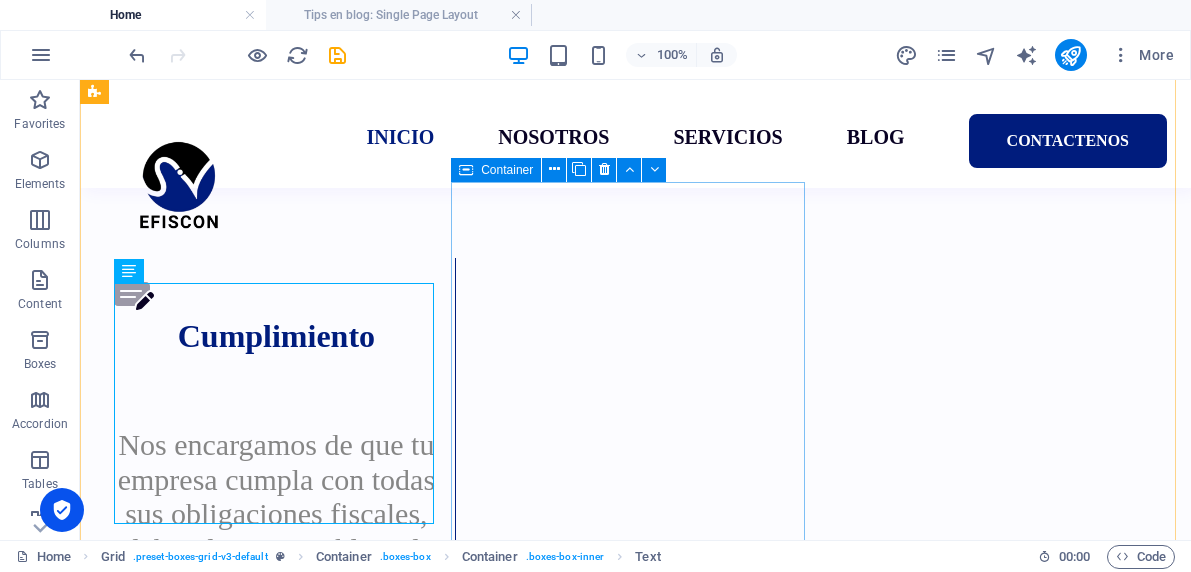 scroll, scrollTop: 2460, scrollLeft: 0, axis: vertical 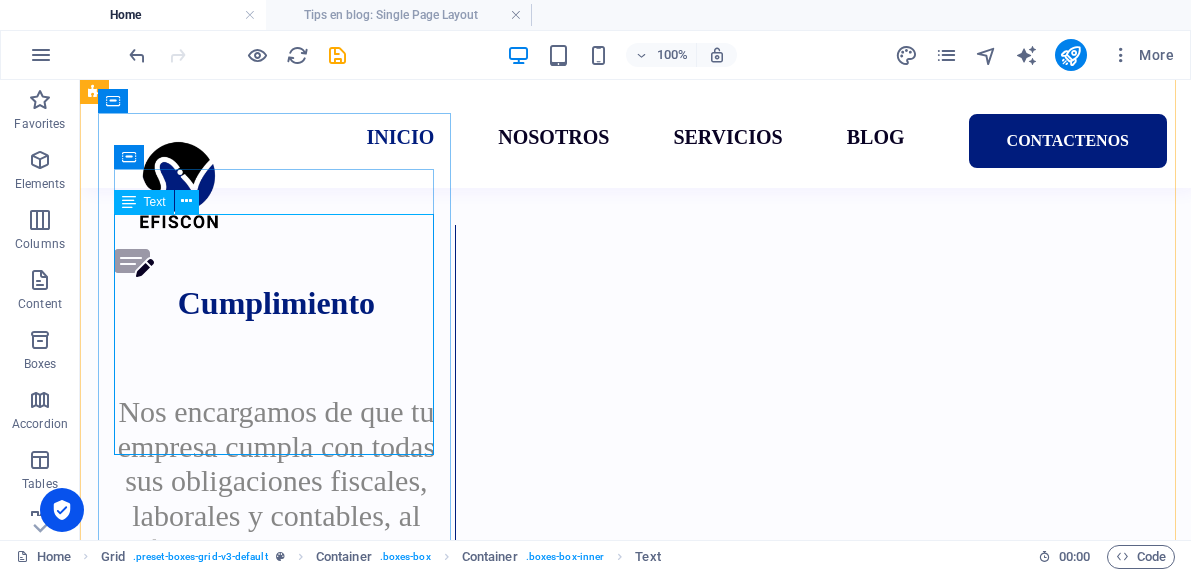 click on "Te respaldamos con asesoría jurídica confiable, enfocada en proteger tu patrimonio y prevenir conflictos." at bounding box center [277, 1570] 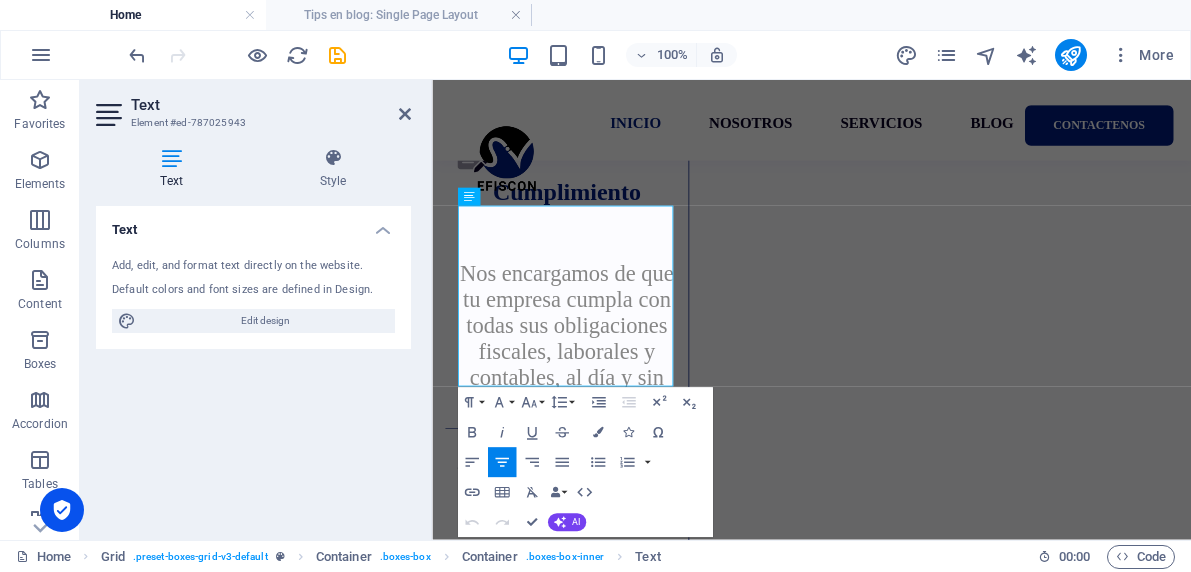 scroll, scrollTop: 2416, scrollLeft: 0, axis: vertical 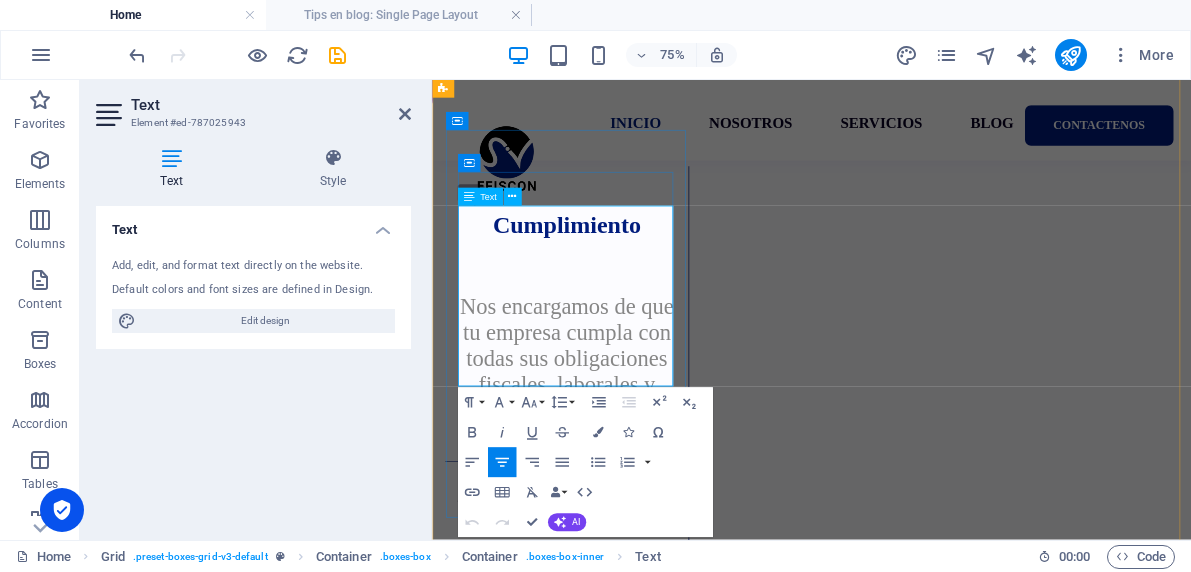 click on "Te respaldamos con asesoría jurídica confiable, enfocada en proteger tu patrimonio y prevenir conflictos." at bounding box center (612, 1677) 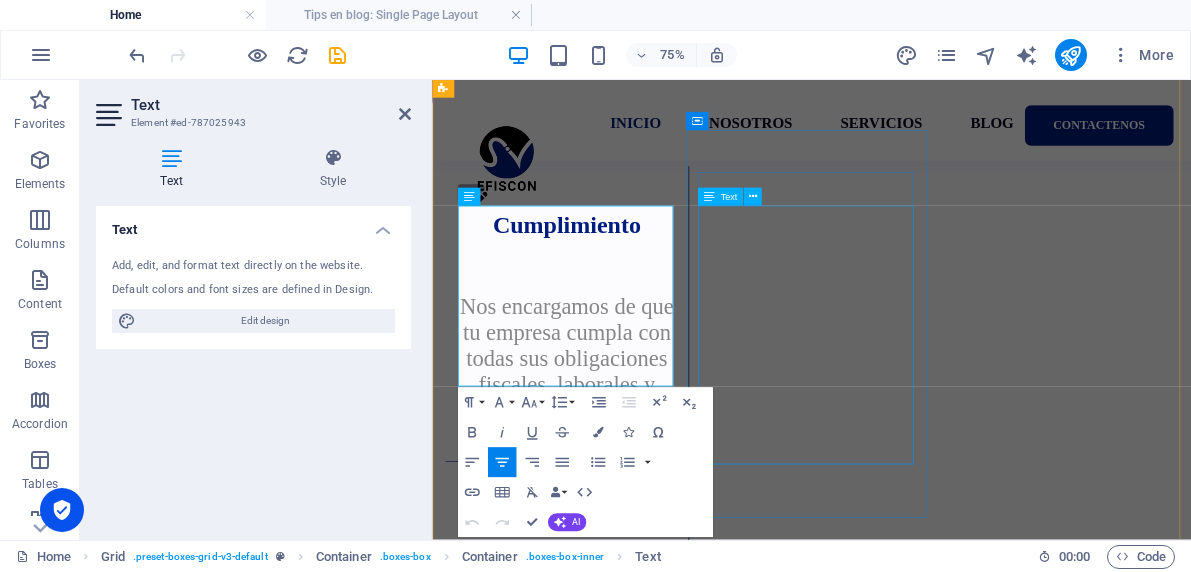 click on "Desde el diseño del modelo de negocio hasta su implementación y escalamiento. Alineamos tus finanzas, procesos y visión para crecer con claridad." at bounding box center (612, 2052) 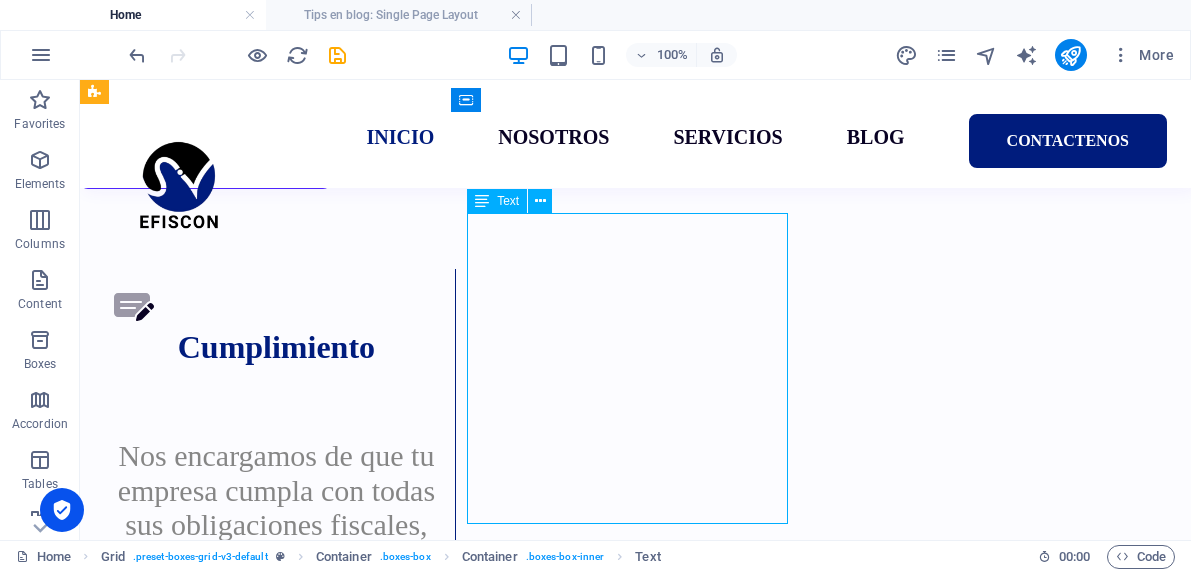 scroll, scrollTop: 2460, scrollLeft: 0, axis: vertical 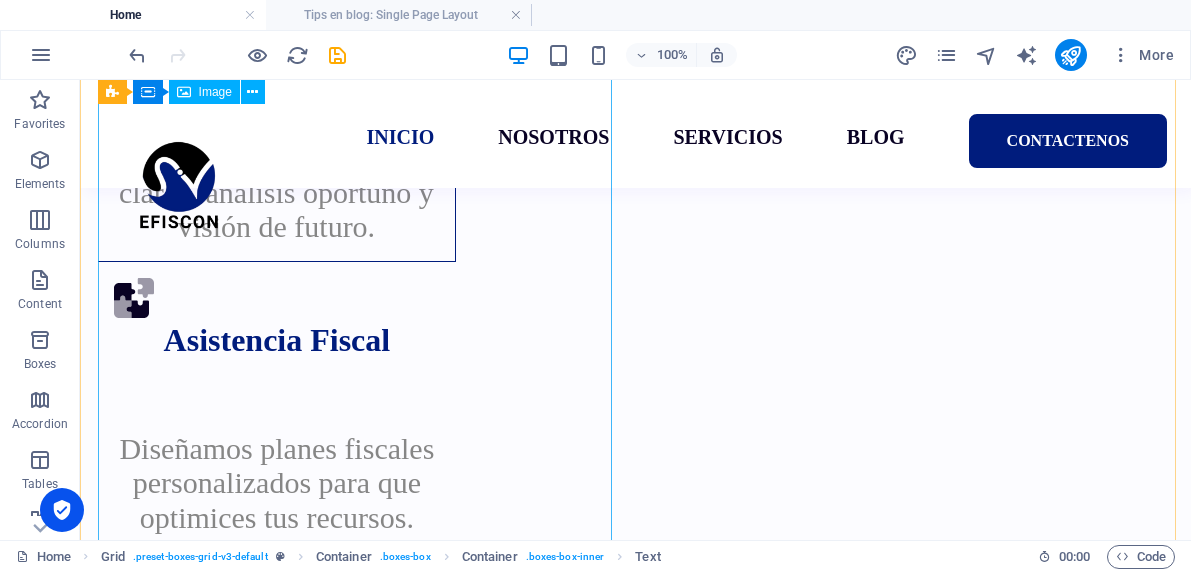 click on "Compartir conocimiento también es consultoría. Por eso, creamos esta sección con tips, guías y recomendaciones pensadas para ayudarte a tomar mejores decisiones. Aquí no vas a encontrar fórmulas vacías ni tecnicismos innecesarios: solo información útil, práctica y actualizada para que el cumplimiento fiscal, la contabilidad y la estrategia empresarial dejen de ser un dolor de cabeza… y se conviertan en herramientas de crecimiento. Desde cómo prepararte para una revisión del SAT hasta consejos para ordenar tus finanzas o fortalecer tu estructura legal, este espacio es para ti." at bounding box center [359, 2798] 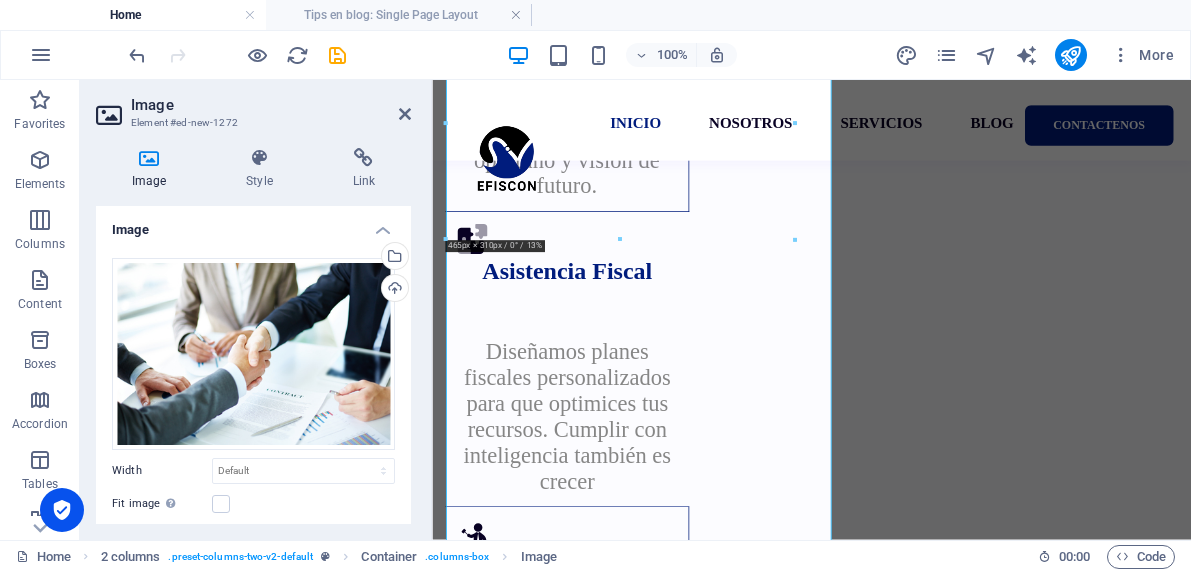 scroll, scrollTop: 3256, scrollLeft: 0, axis: vertical 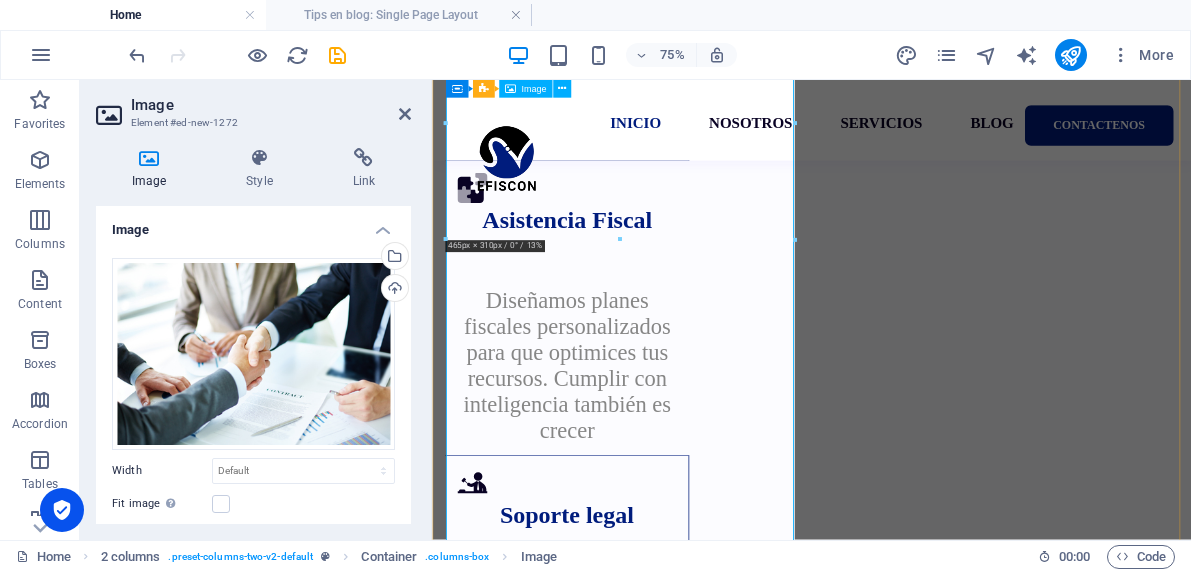 click on "Compartir conocimiento también es consultoría. Por eso, creamos esta sección con tips, guías y recomendaciones pensadas para ayudarte a tomar mejores decisiones. Aquí no vas a encontrar fórmulas vacías ni tecnicismos innecesarios: solo información útil, práctica y actualizada para que el cumplimiento fiscal, la contabilidad y la estrategia empresarial dejen de ser un dolor de cabeza… y se conviertan en herramientas de crecimiento. Desde cómo prepararte para una revisión del SAT hasta consejos para ordenar tus finanzas o fortalecer tu estructura legal, este espacio es para ti." at bounding box center (686, 2896) 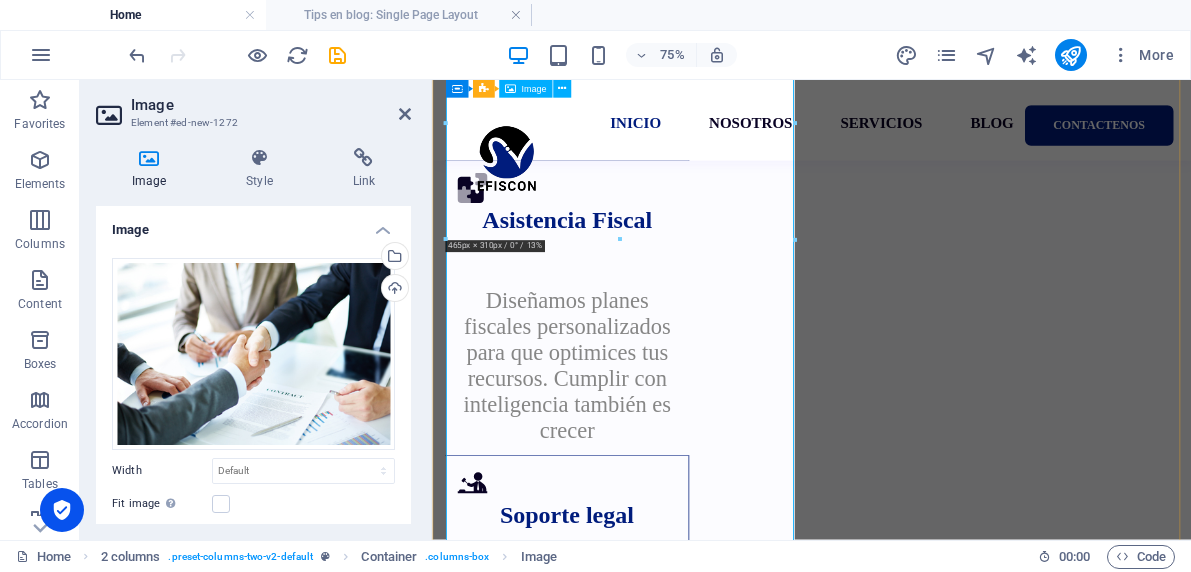 click on "Compartir conocimiento también es consultoría. Por eso, creamos esta sección con tips, guías y recomendaciones pensadas para ayudarte a tomar mejores decisiones. Aquí no vas a encontrar fórmulas vacías ni tecnicismos innecesarios: solo información útil, práctica y actualizada para que el cumplimiento fiscal, la contabilidad y la estrategia empresarial dejen de ser un dolor de cabeza… y se conviertan en herramientas de crecimiento. Desde cómo prepararte para una revisión del SAT hasta consejos para ordenar tus finanzas o fortalecer tu estructura legal, este espacio es para ti." at bounding box center [686, 2896] 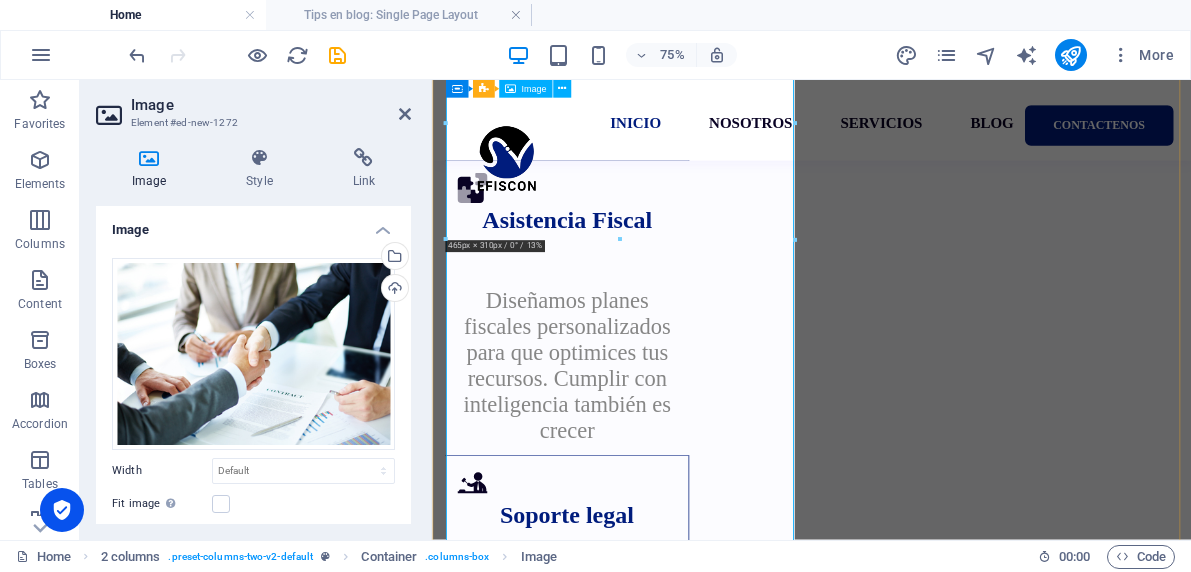 click on "Compartir conocimiento también es consultoría. Por eso, creamos esta sección con tips, guías y recomendaciones pensadas para ayudarte a tomar mejores decisiones. Aquí no vas a encontrar fórmulas vacías ni tecnicismos innecesarios: solo información útil, práctica y actualizada para que el cumplimiento fiscal, la contabilidad y la estrategia empresarial dejen de ser un dolor de cabeza… y se conviertan en herramientas de crecimiento. Desde cómo prepararte para una revisión del SAT hasta consejos para ordenar tus finanzas o fortalecer tu estructura legal, este espacio es para ti." at bounding box center [686, 2896] 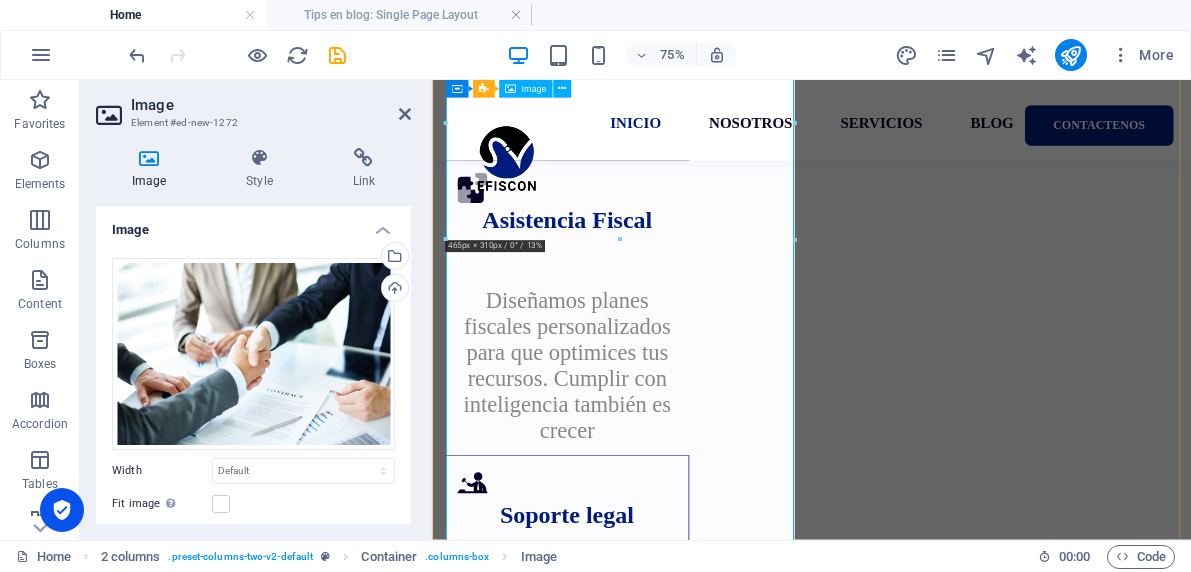 click on "Compartir conocimiento también es consultoría. Por eso, creamos esta sección con tips, guías y recomendaciones pensadas para ayudarte a tomar mejores decisiones. Aquí no vas a encontrar fórmulas vacías ni tecnicismos innecesarios: solo información útil, práctica y actualizada para que el cumplimiento fiscal, la contabilidad y la estrategia empresarial dejen de ser un dolor de cabeza… y se conviertan en herramientas de crecimiento. Desde cómo prepararte para una revisión del SAT hasta consejos para ordenar tus finanzas o fortalecer tu estructura legal, este espacio es para ti." at bounding box center (686, 2896) 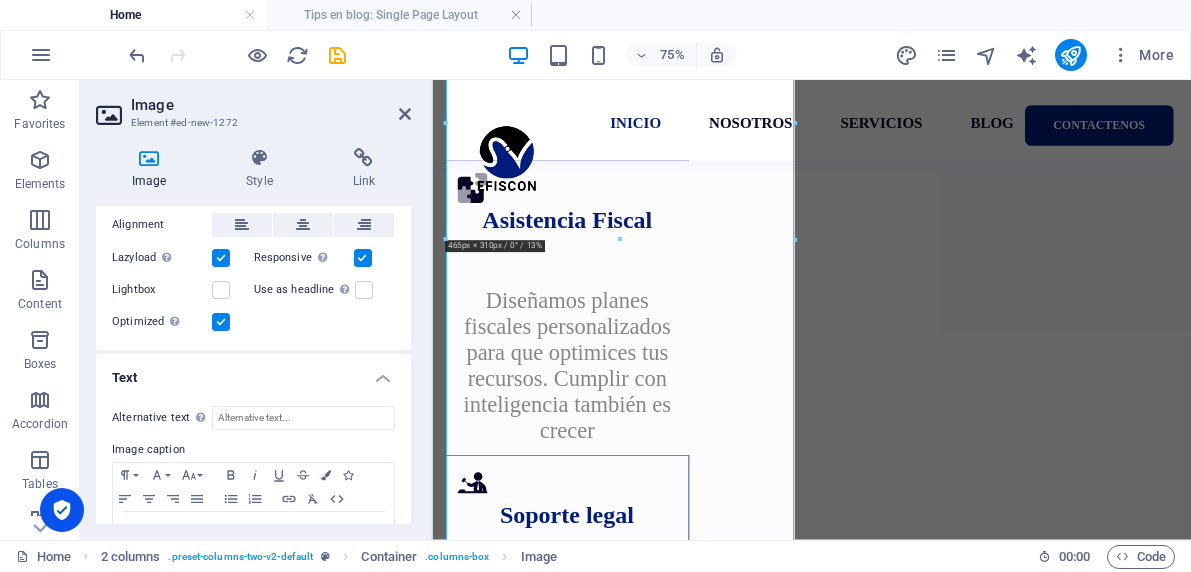 scroll, scrollTop: 422, scrollLeft: 0, axis: vertical 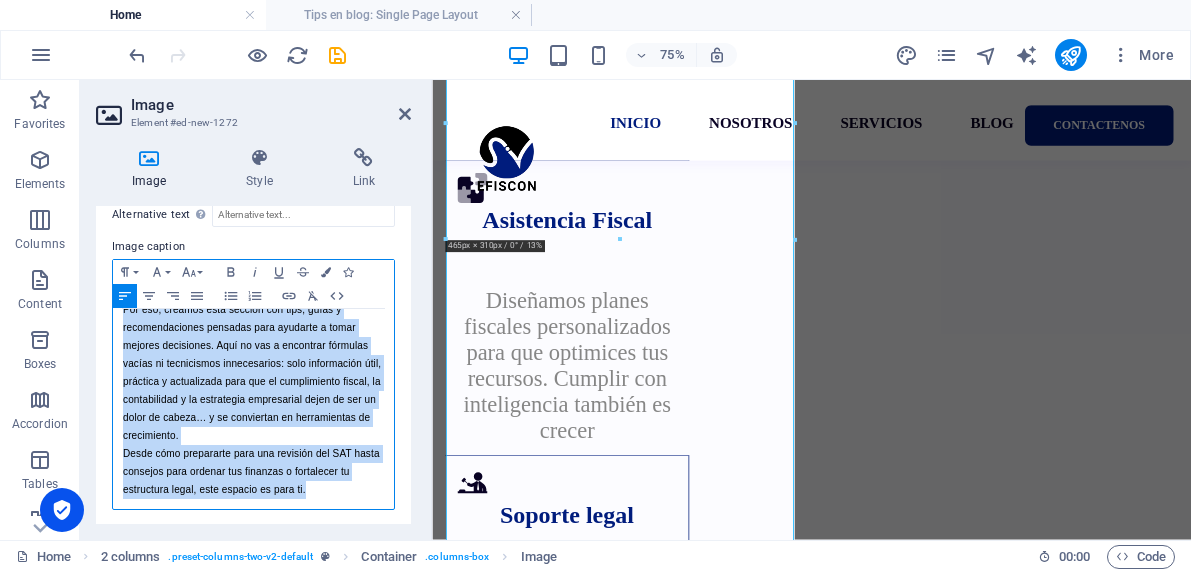 drag, startPoint x: 122, startPoint y: 431, endPoint x: 324, endPoint y: 487, distance: 209.6187 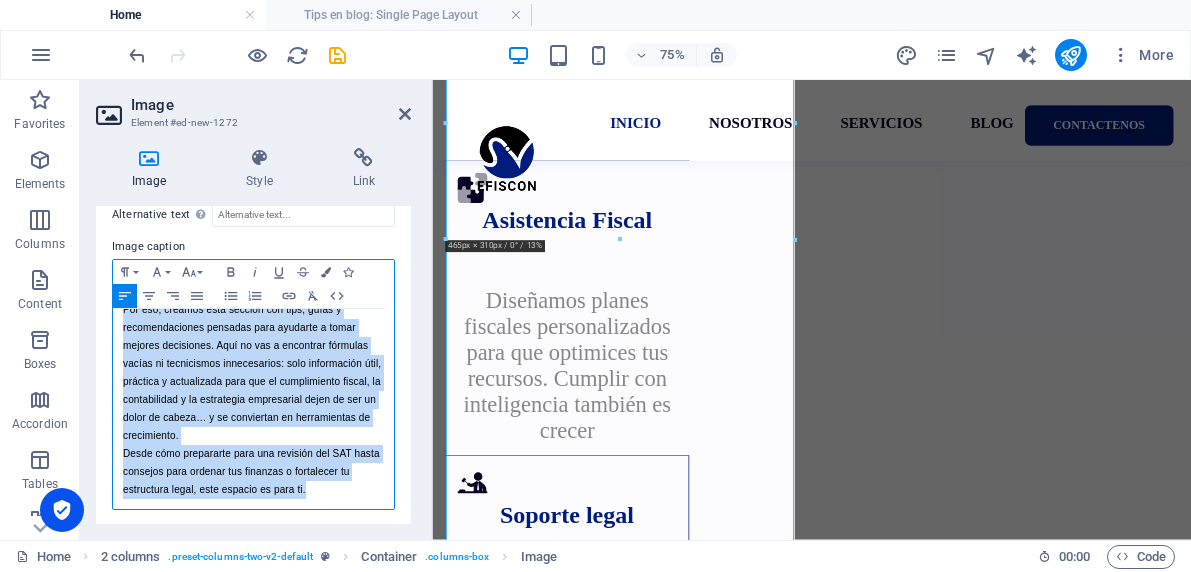 click on "Compartir conocimiento también es consultoría. Por eso, creamos esta sección con tips, guías y recomendaciones pensadas para ayudarte a tomar mejores decisiones. Aquí no vas a encontrar fórmulas vacías ni tecnicismos innecesarios: solo información útil, práctica y actualizada para que el cumplimiento fiscal, la contabilidad y la estrategia empresarial dejen de ser un dolor de cabeza… y se conviertan en herramientas de crecimiento. Desde cómo prepararte para una revisión del SAT hasta consejos para ordenar tus finanzas o fortalecer tu estructura legal, este espacio es para ti." at bounding box center (253, 391) 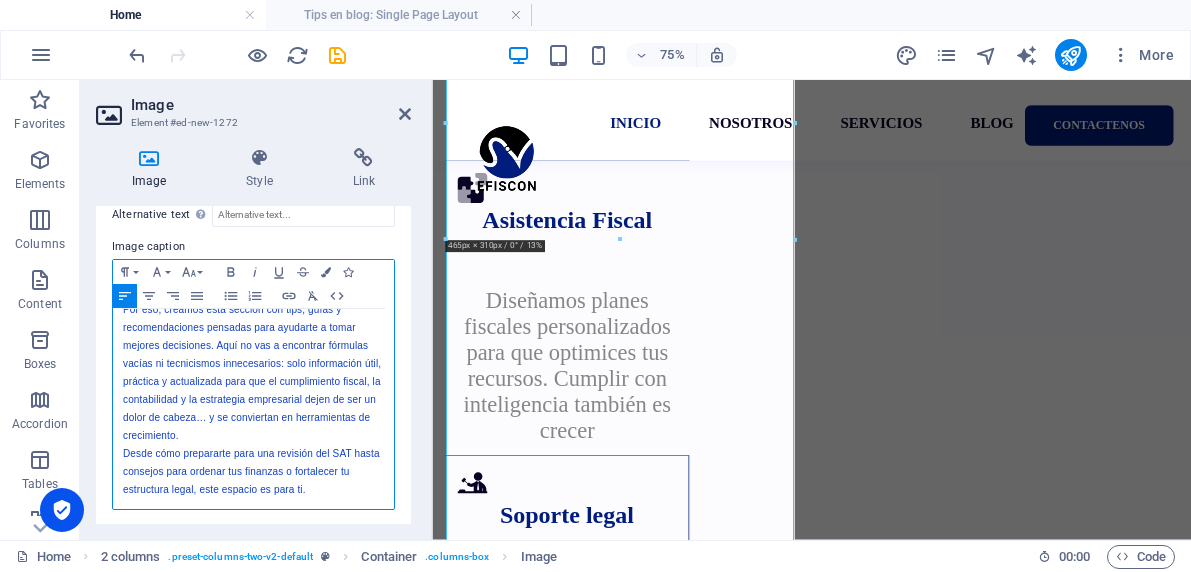 scroll, scrollTop: 31, scrollLeft: 0, axis: vertical 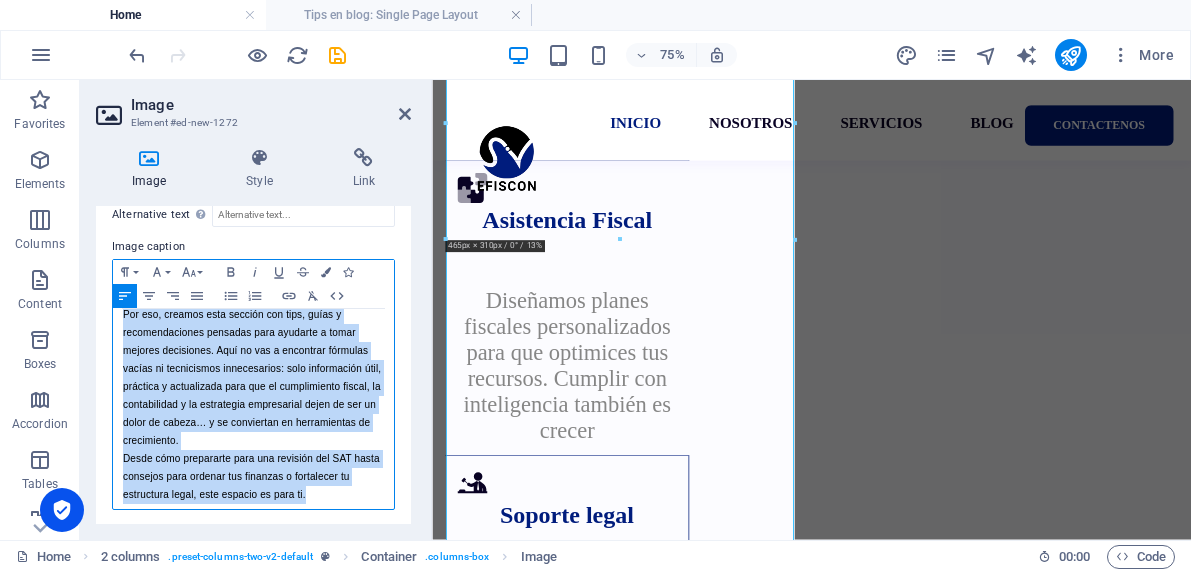 drag, startPoint x: 332, startPoint y: 500, endPoint x: 119, endPoint y: 319, distance: 279.51746 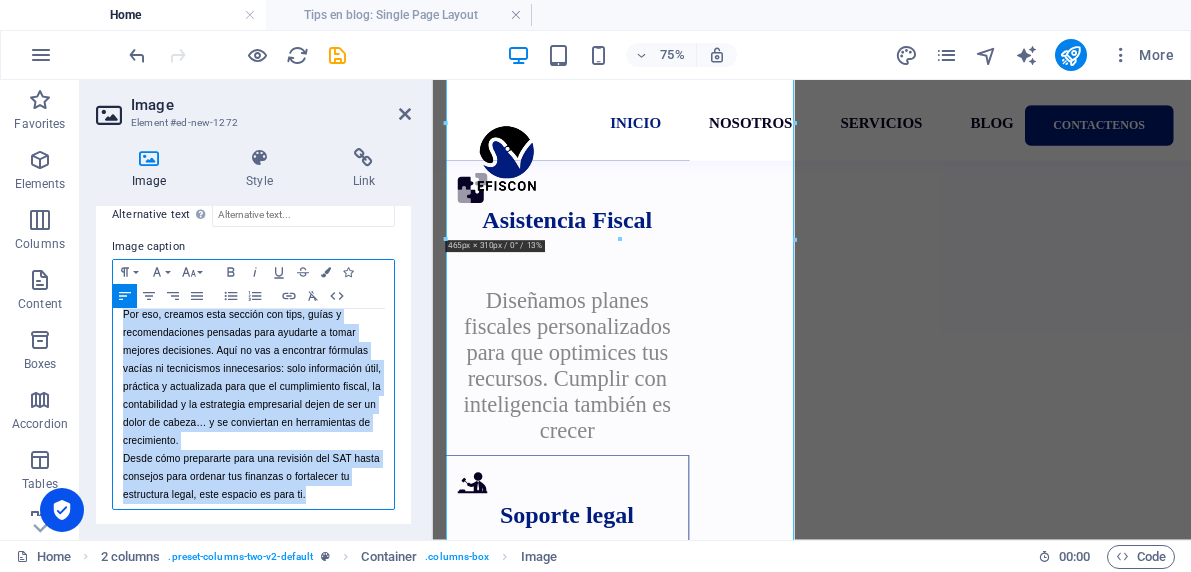 click on "Compartir conocimiento también es consultoría. Por eso, creamos esta sección con tips, guías y recomendaciones pensadas para ayudarte a tomar mejores decisiones. Aquí no vas a encontrar fórmulas vacías ni tecnicismos innecesarios: solo información útil, práctica y actualizada para que el cumplimiento fiscal, la contabilidad y la estrategia empresarial dejen de ser un dolor de cabeza… y se conviertan en herramientas de crecimiento. Desde cómo prepararte para una revisión del SAT hasta consejos para ordenar tus finanzas o fortalecer tu estructura legal, este espacio es para ti." at bounding box center (253, 396) 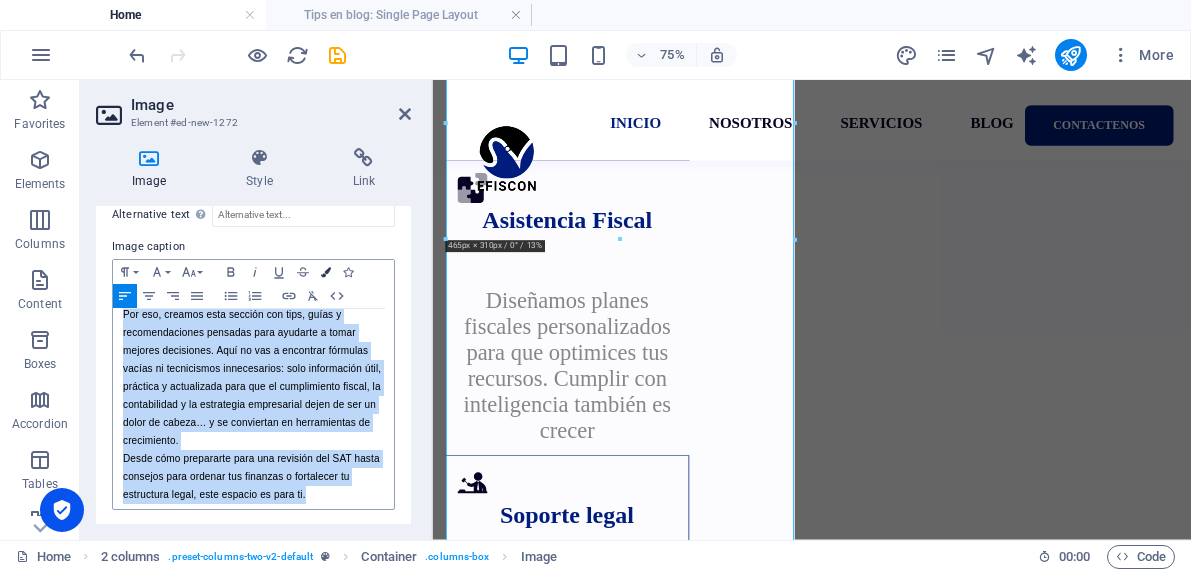 click at bounding box center (326, 272) 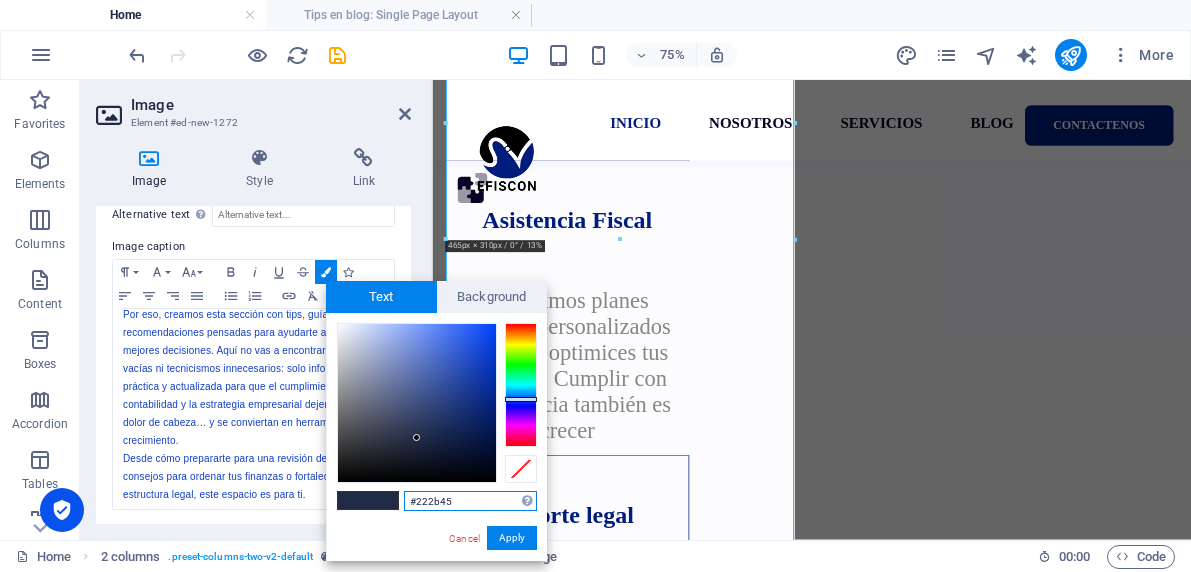 drag, startPoint x: 469, startPoint y: 506, endPoint x: 346, endPoint y: 505, distance: 123.00407 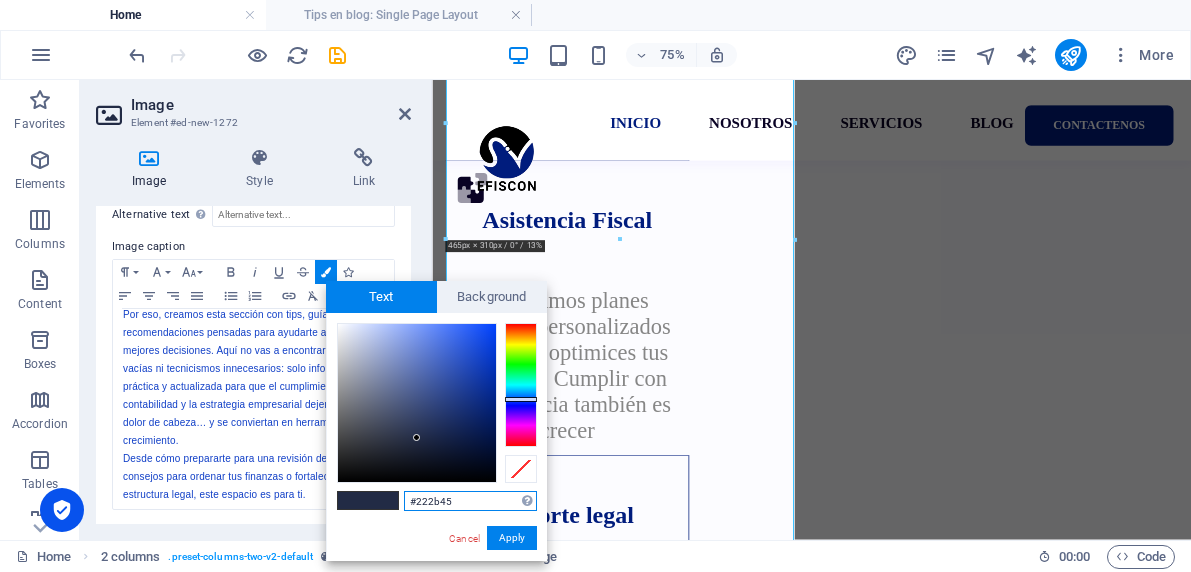 paste on "001c7d" 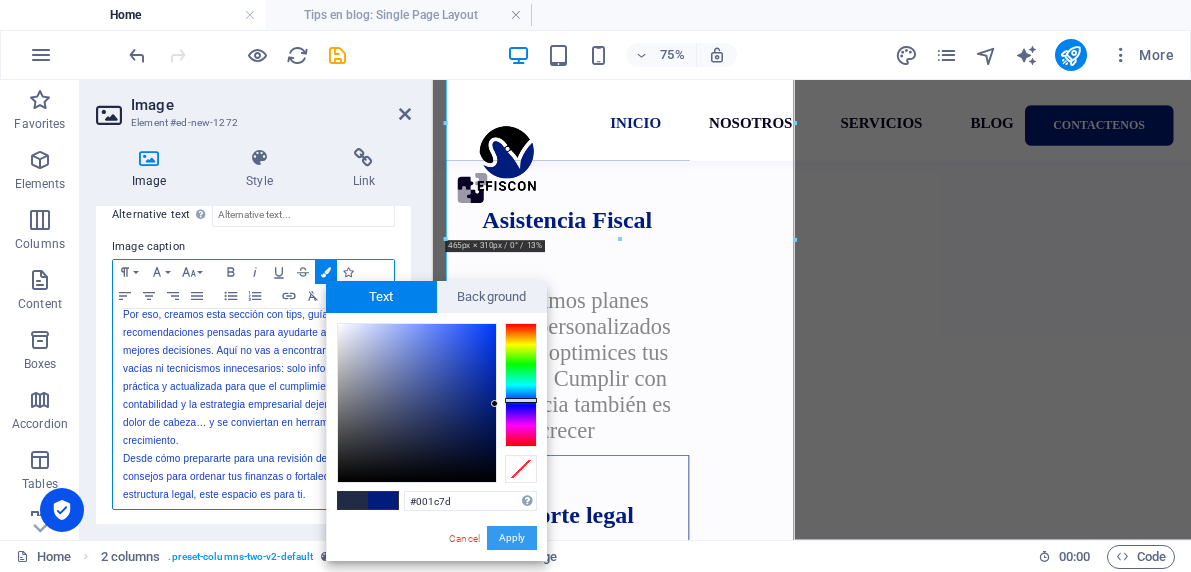click on "Apply" at bounding box center (512, 538) 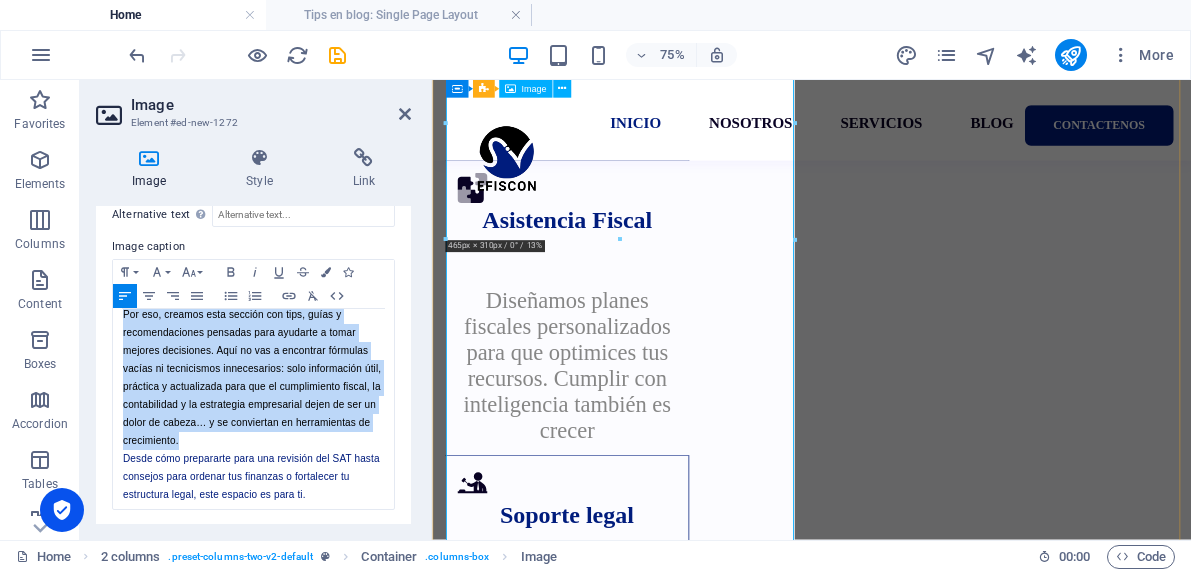 click on "Compartir conocimiento también es consultoría. Por eso, creamos esta sección con tips, guías y recomendaciones pensadas para ayudarte a tomar mejores decisiones. Aquí no vas a encontrar fórmulas vacías ni tecnicismos innecesarios: solo información útil, práctica y actualizada para que el cumplimiento fiscal, la contabilidad y la estrategia empresarial dejen de ser un dolor de cabeza… y se conviertan en herramientas de crecimiento. Desde cómo prepararte para una revisión del SAT hasta consejos para ordenar tus finanzas o fortalecer tu estructura legal, este espacio es para ti." at bounding box center (686, 2896) 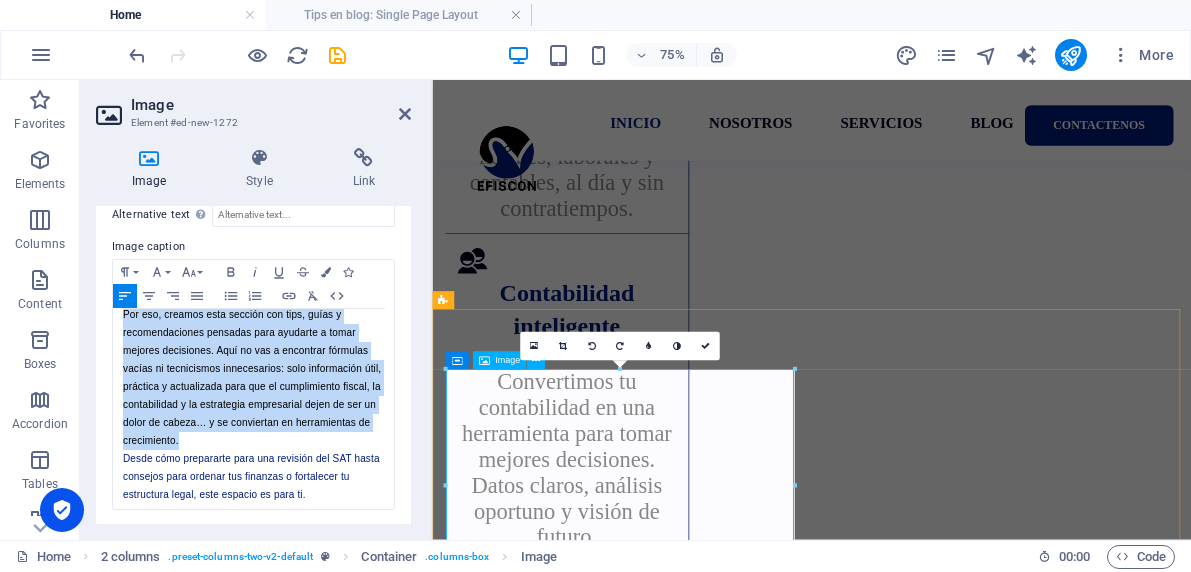 scroll, scrollTop: 2793, scrollLeft: 0, axis: vertical 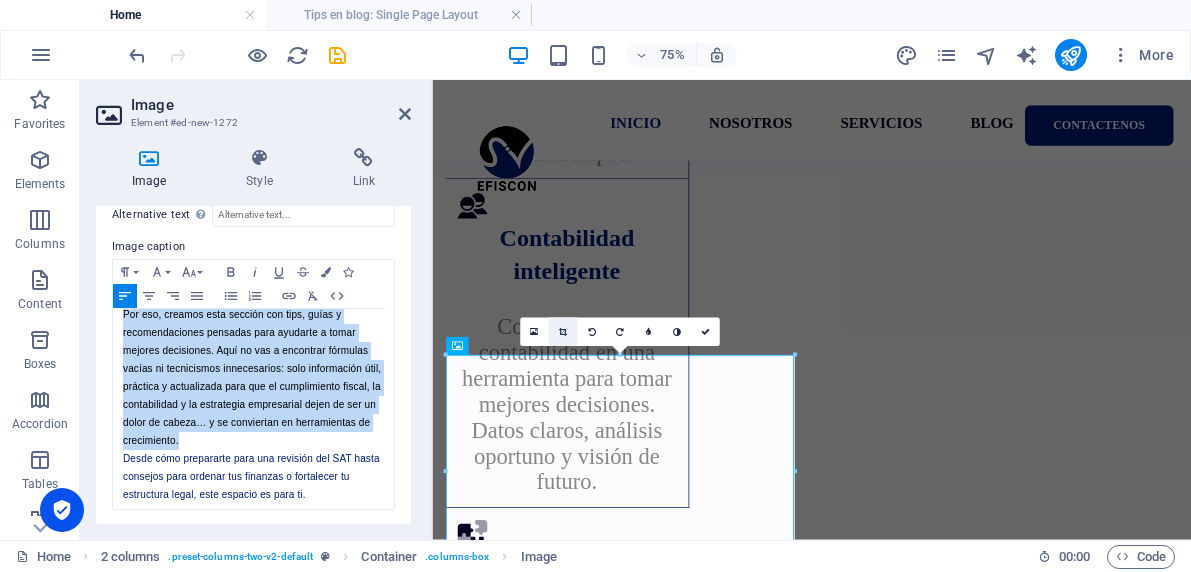 click at bounding box center (562, 331) 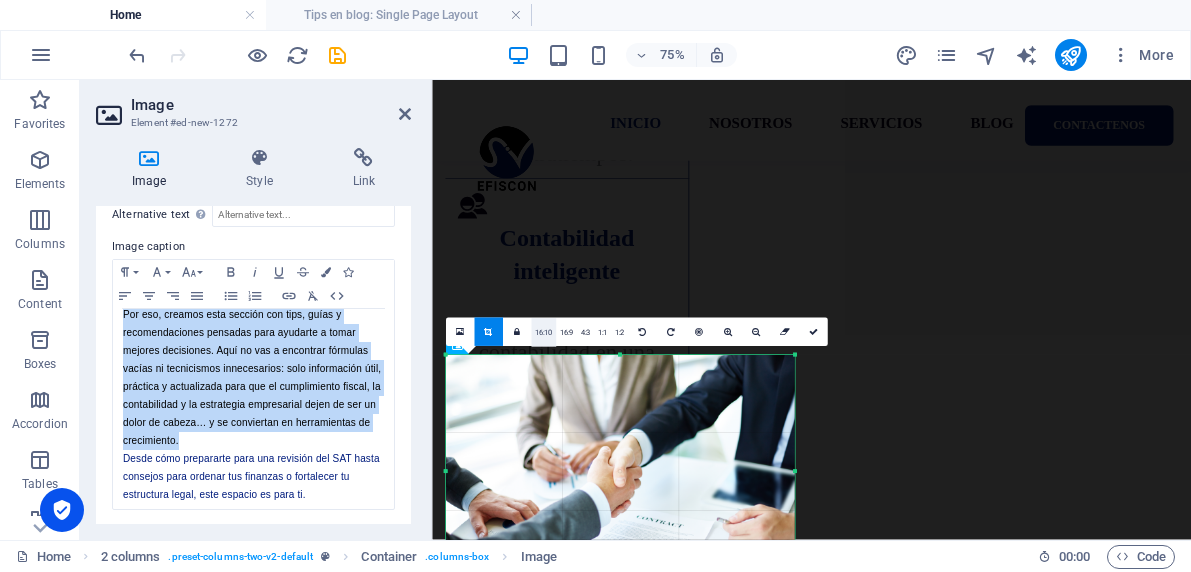 click on "16:10" at bounding box center (543, 332) 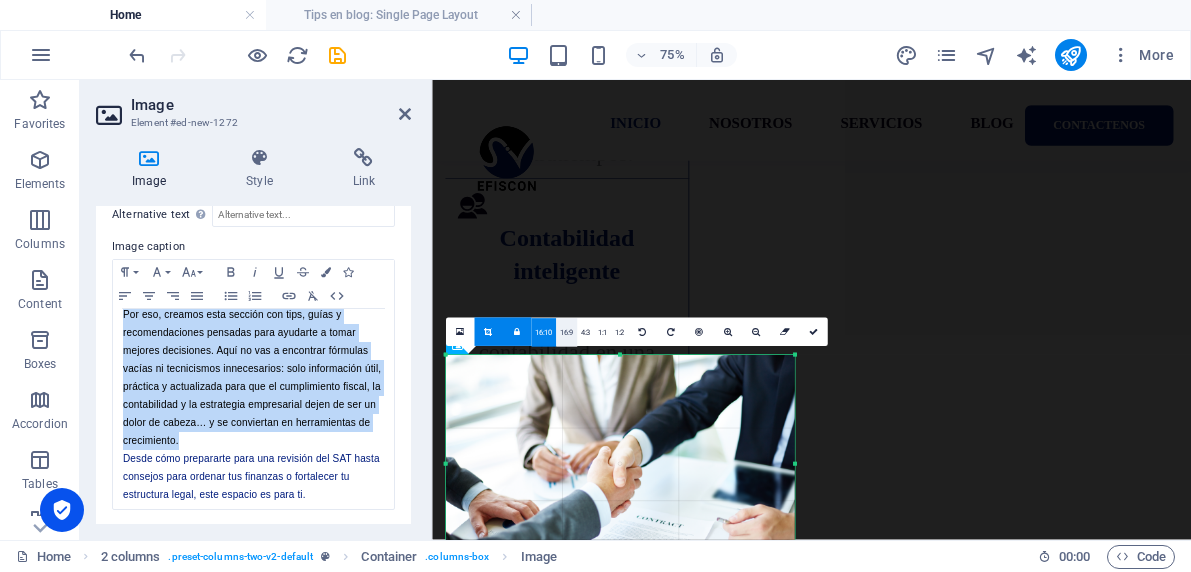 click on "16:9" at bounding box center [566, 332] 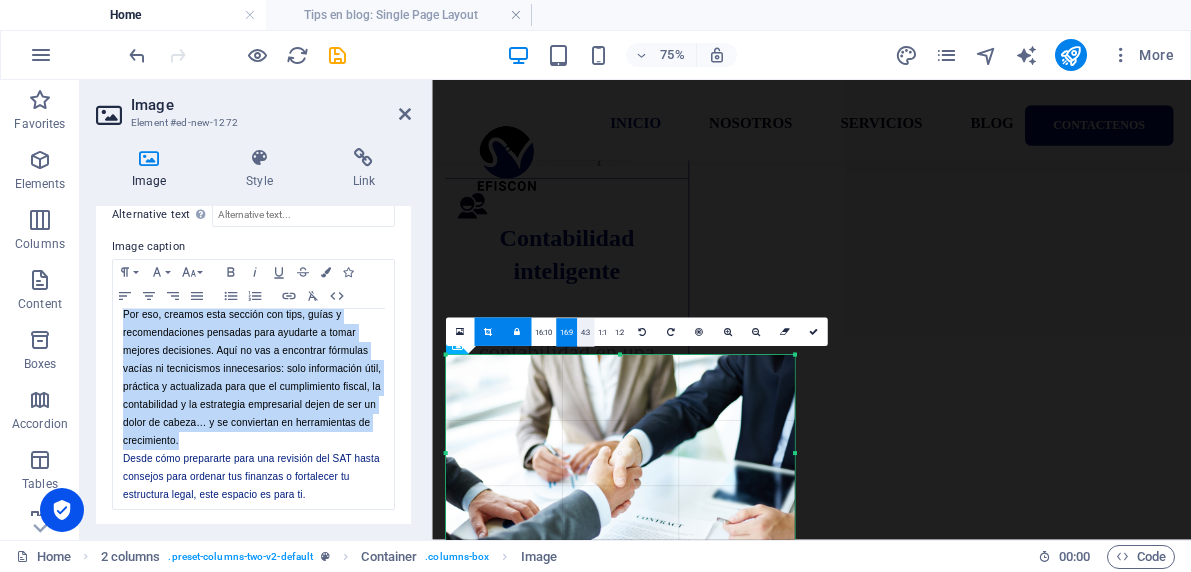 click on "4:3" at bounding box center [585, 332] 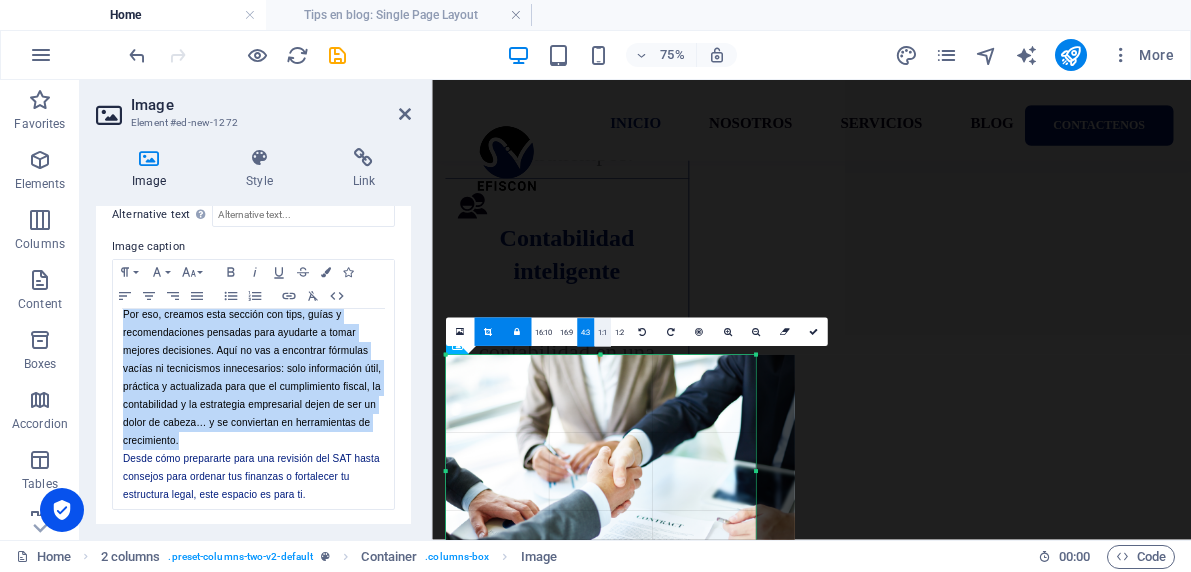click on "1:1" at bounding box center [602, 332] 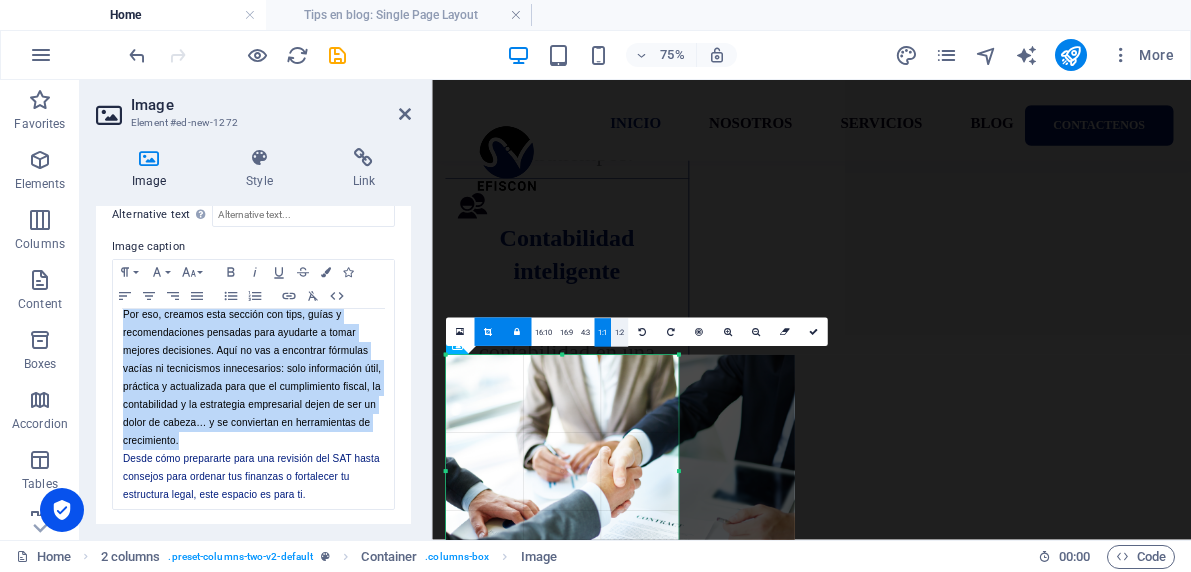 click on "1:2" at bounding box center [619, 332] 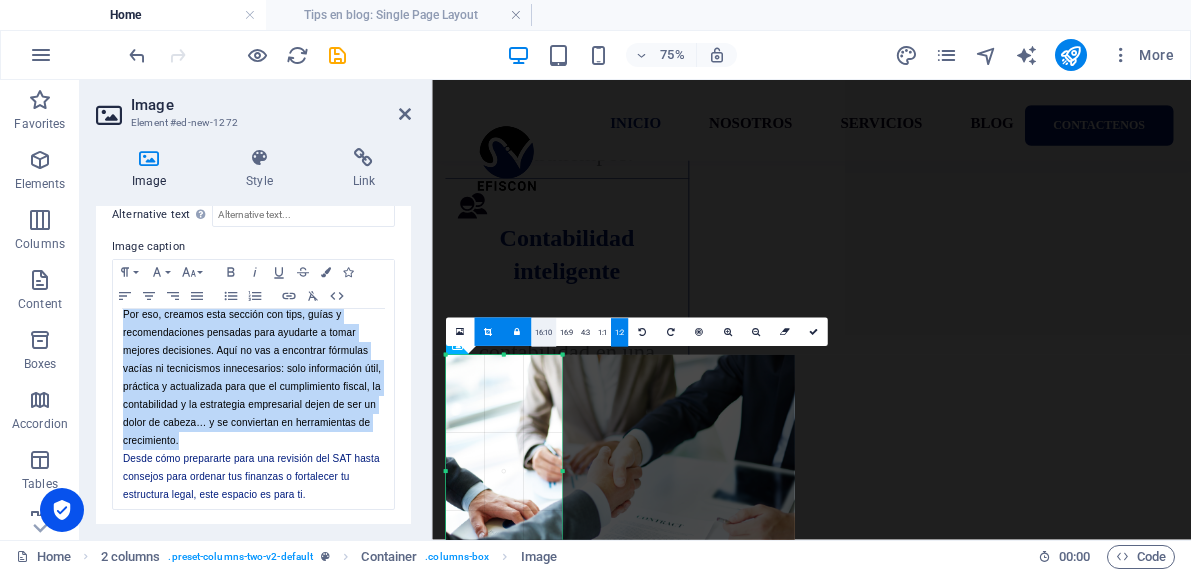 click on "16:10" at bounding box center (543, 332) 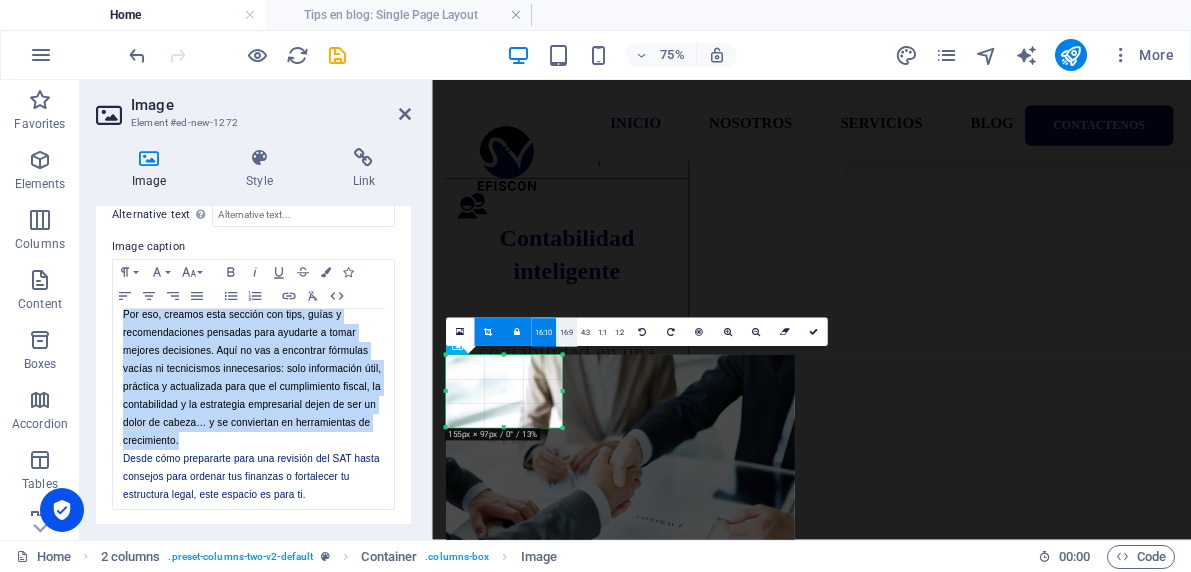 click on "16:9" at bounding box center [566, 332] 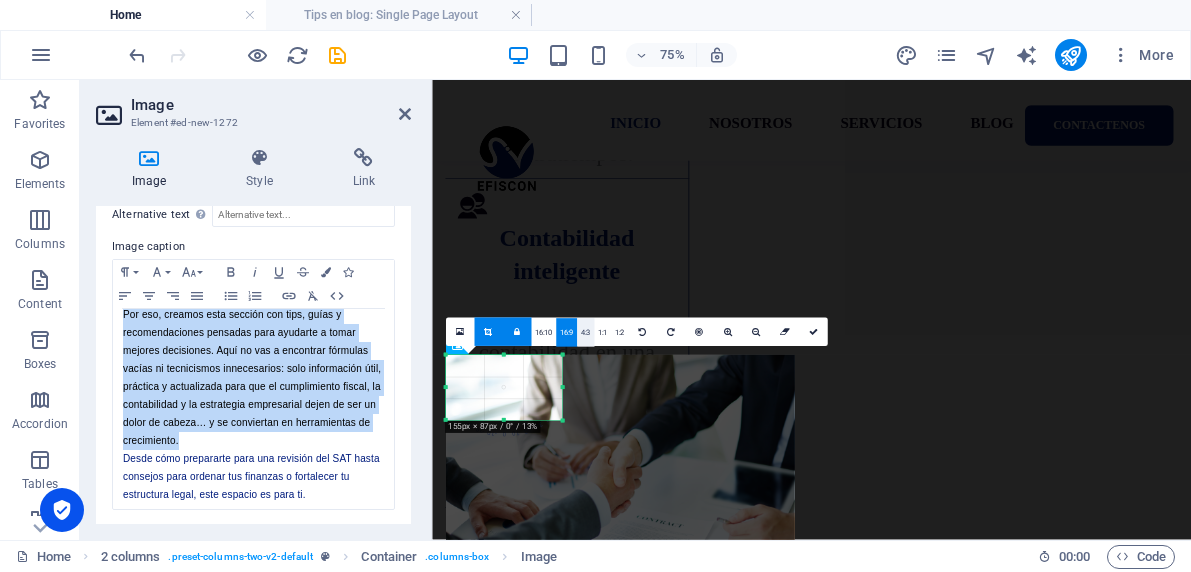 click on "4:3" at bounding box center [585, 332] 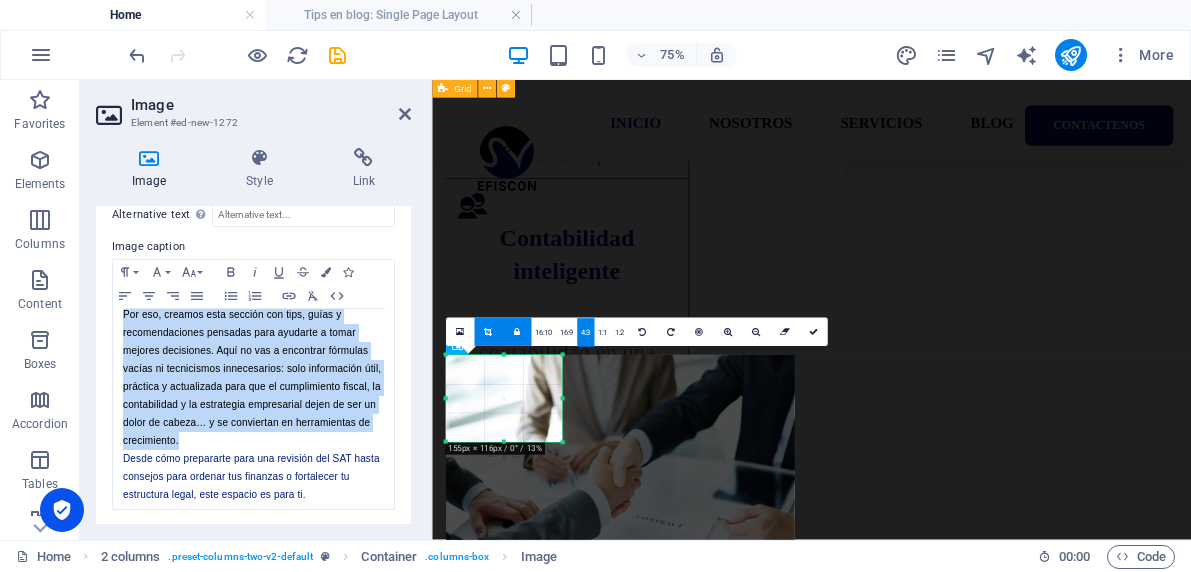 click on ".fa-secondary{opacity:.4} Cumplimiento Nos encargamos de que tu empresa cumpla con todas sus obligaciones fiscales, laborales y contables, al día y sin contratiempos. Contabilidad inteligente Convertimos tu contabilidad en una herramienta para [PERSON_NAME] mejores decisiones. Datos [PERSON_NAME], análisis oportuno y visión de futuro. .fa-secondary{opacity:.4} Asistencia Fiscal Diseñamos planes fiscales personalizados para que optimices tus recursos. Cumplir con inteligencia también es crecer Soporte legal Te respaldamos con asesoría jurídica confiable, enfocada en proteger tu patrimonio y prevenir conflictos. Impulso al negocio Desde el diseño del modelo de negocio hasta su implementación y escalamiento. Alineamos tus finanzas, procesos y visión para crecer con claridad. Todo conectado. Todo en orden. Todo contigo En [DEMOGRAPHIC_DATA] entendemos que una empresa no se divide en partes. Por eso creamos soluciones que se integran como tú lo necesitas, con  acompañamiento permanente." at bounding box center (938, 1134) 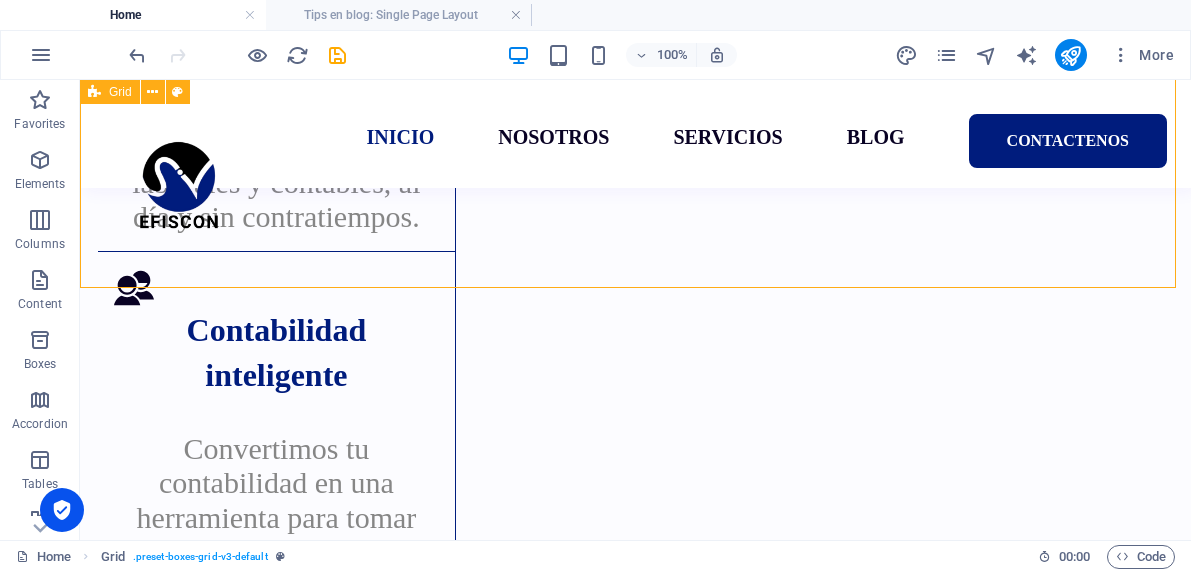 scroll, scrollTop: 2802, scrollLeft: 0, axis: vertical 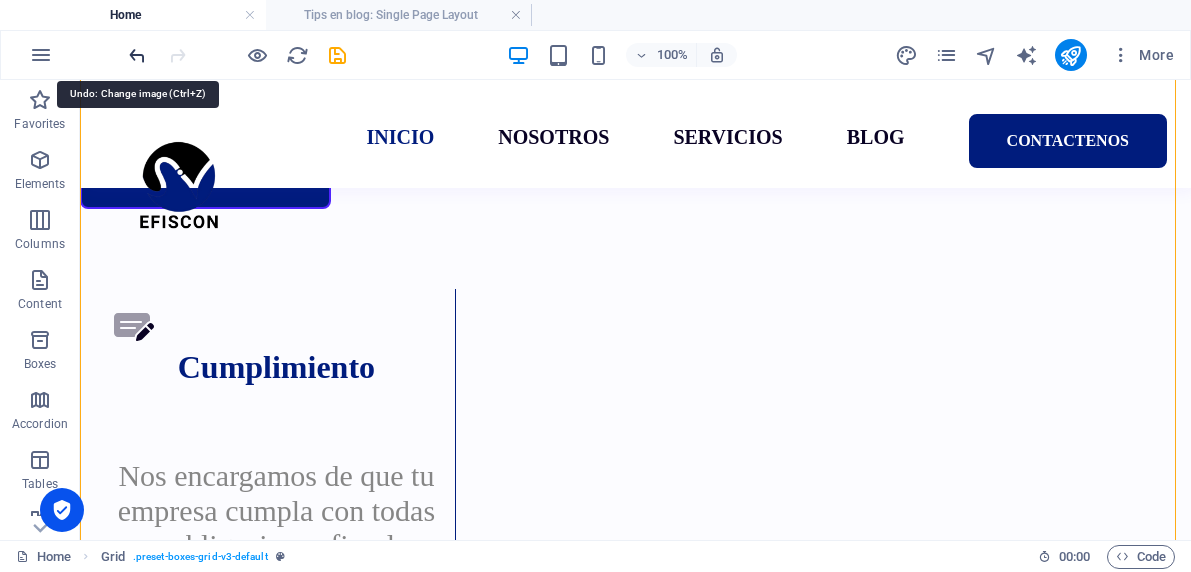 click at bounding box center (137, 55) 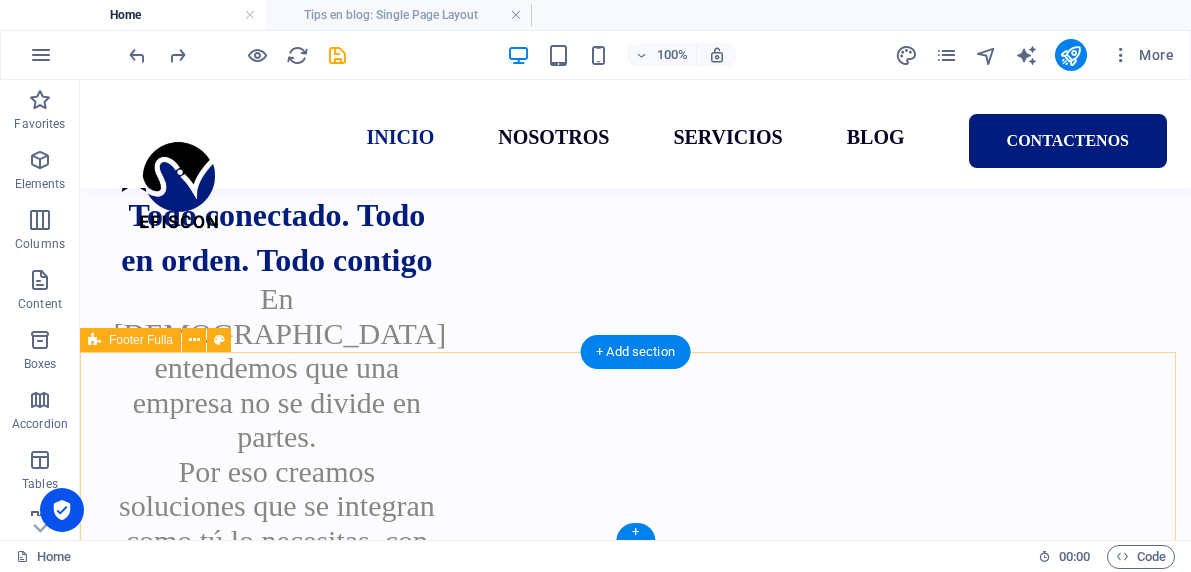 scroll, scrollTop: 4461, scrollLeft: 0, axis: vertical 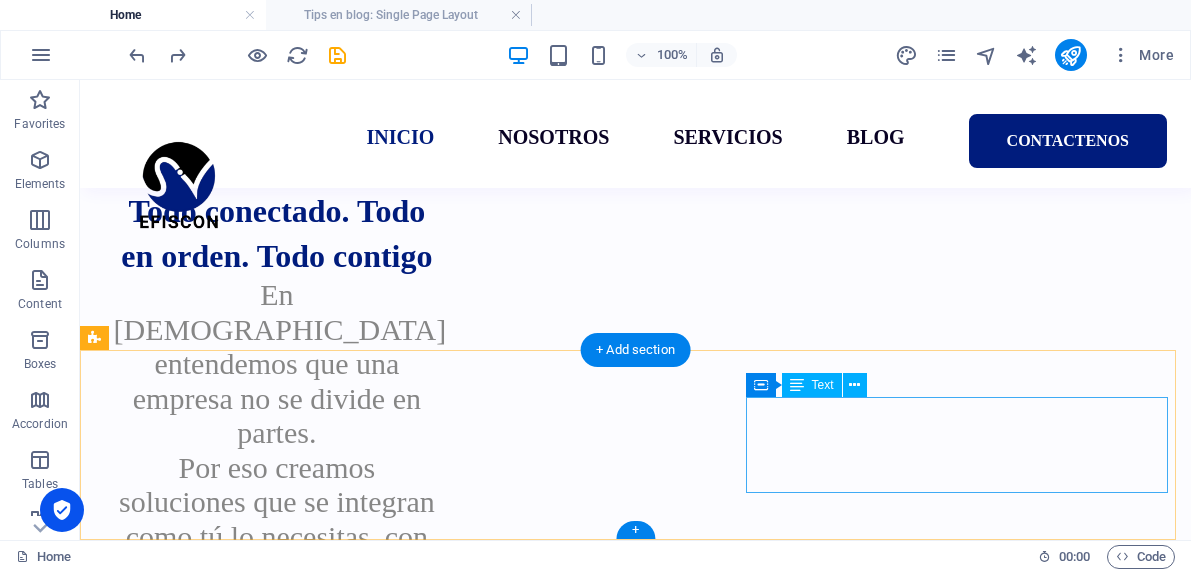 click on "Aviso Legal  |  Política de Privacidad" at bounding box center (635, 4154) 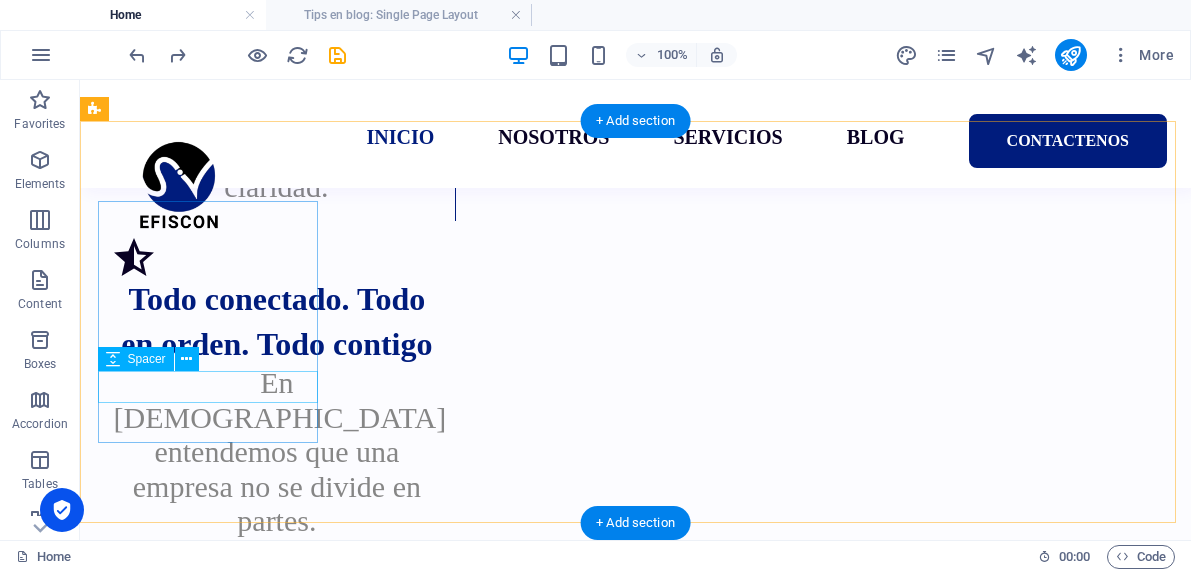 scroll, scrollTop: 4288, scrollLeft: 0, axis: vertical 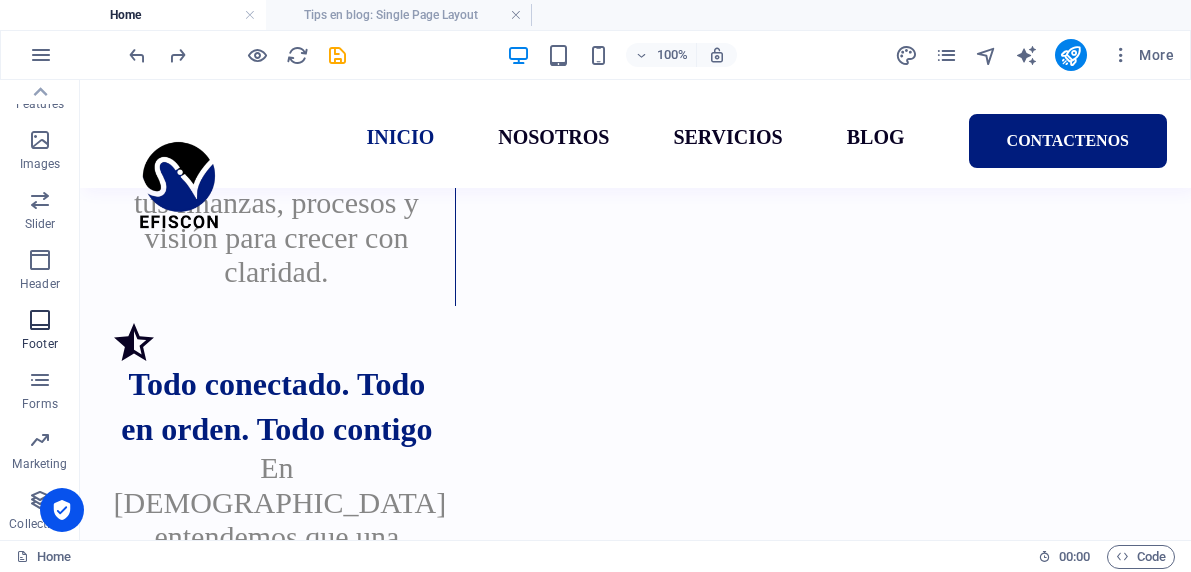 click on "Footer" at bounding box center [40, 332] 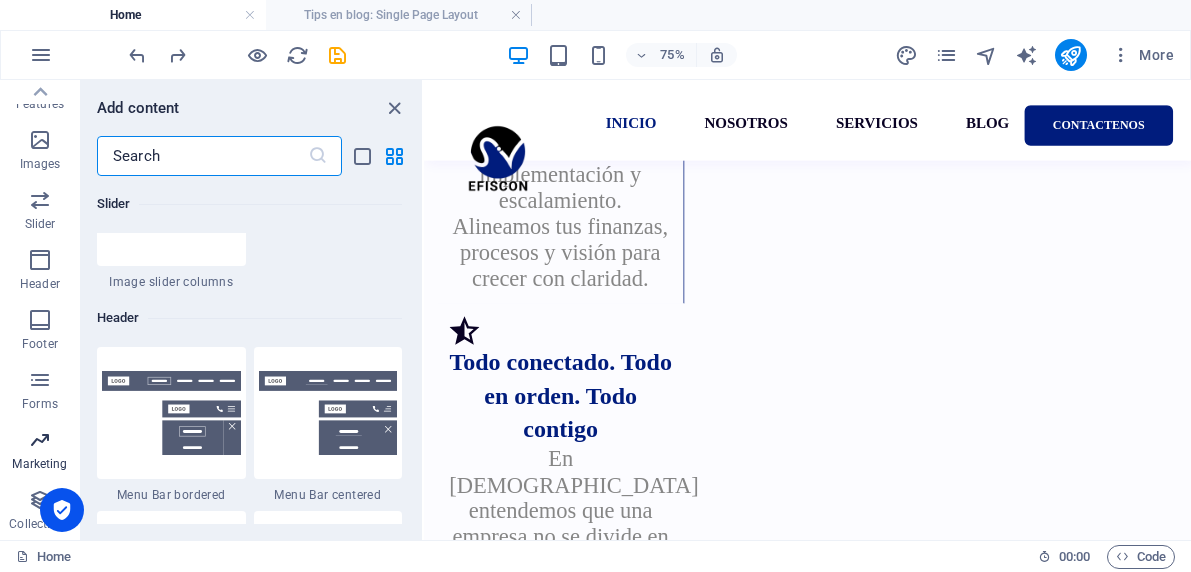 scroll, scrollTop: 13075, scrollLeft: 0, axis: vertical 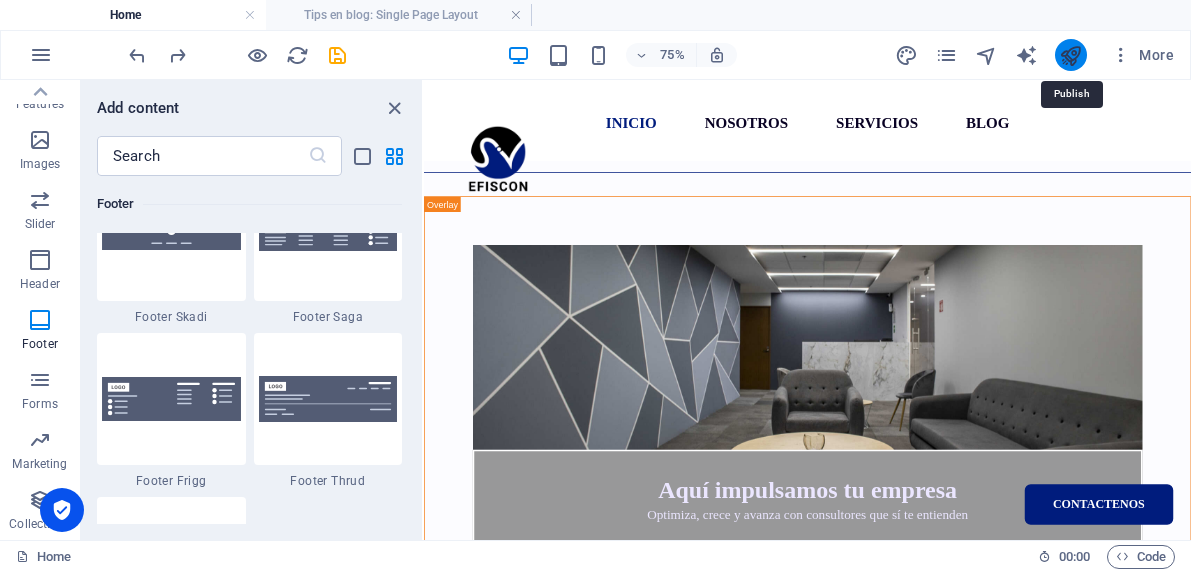 click at bounding box center (1070, 55) 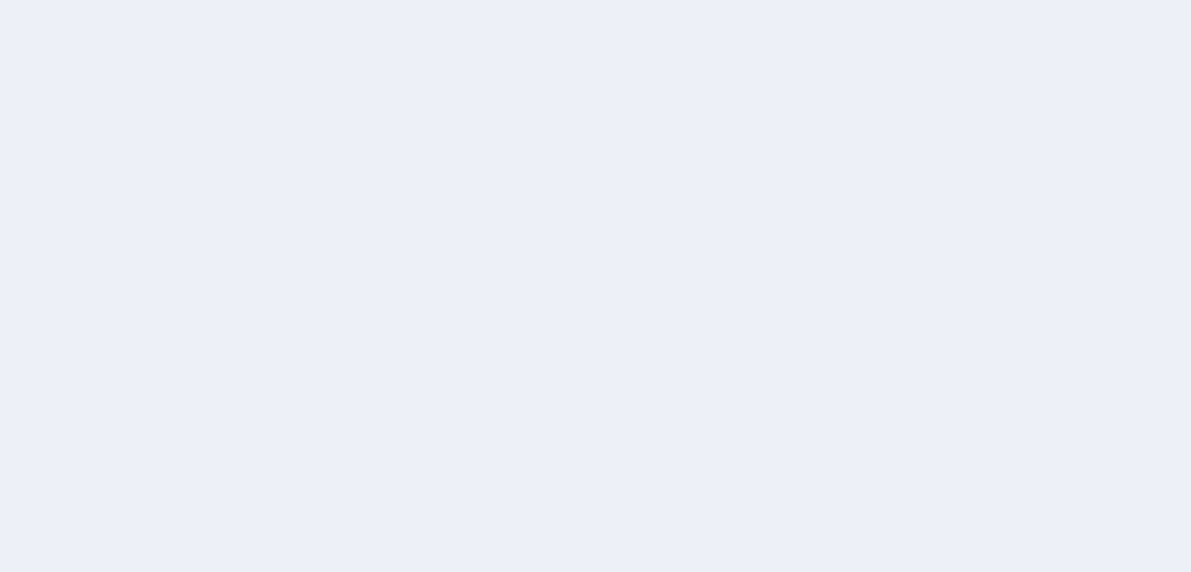 scroll, scrollTop: 0, scrollLeft: 0, axis: both 